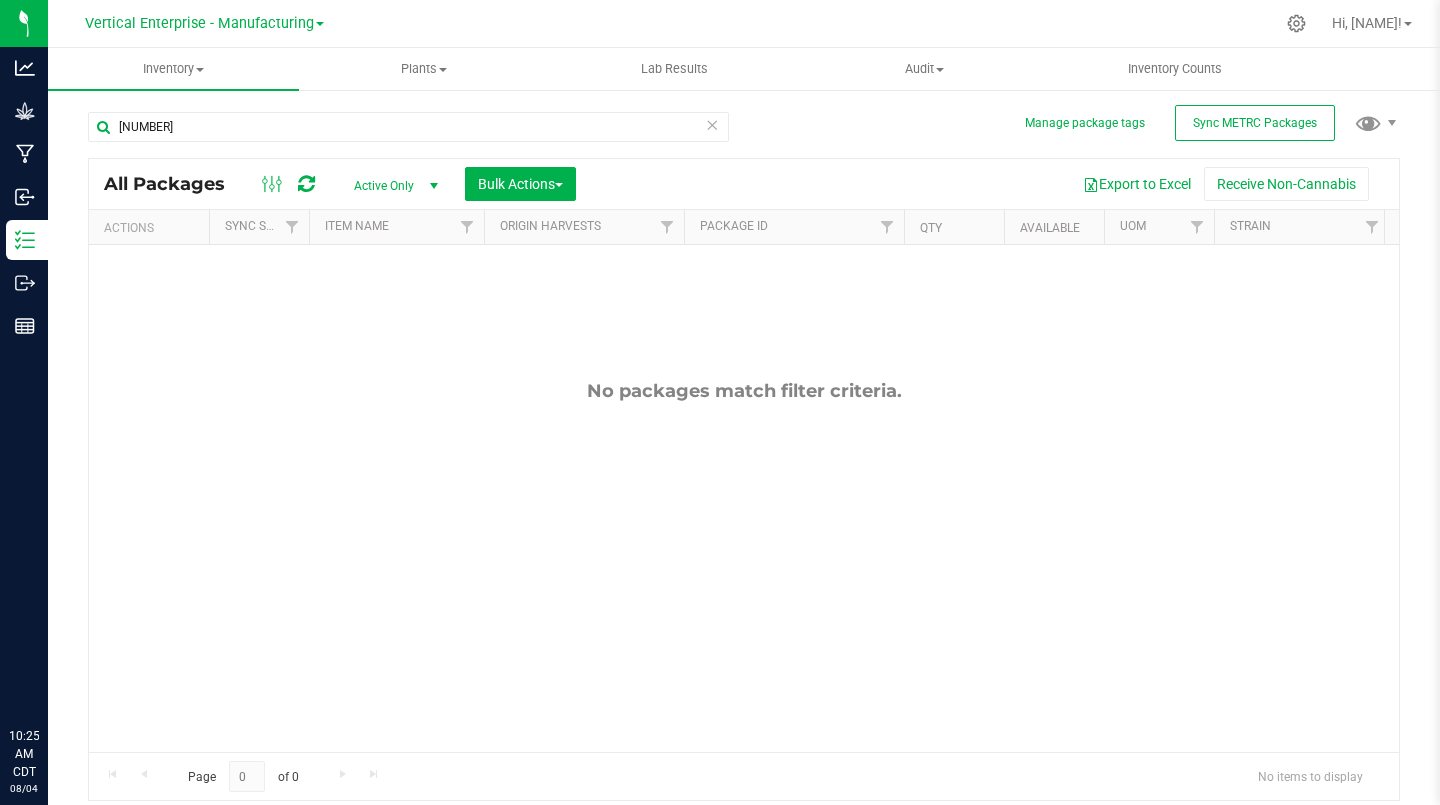 scroll, scrollTop: 0, scrollLeft: 0, axis: both 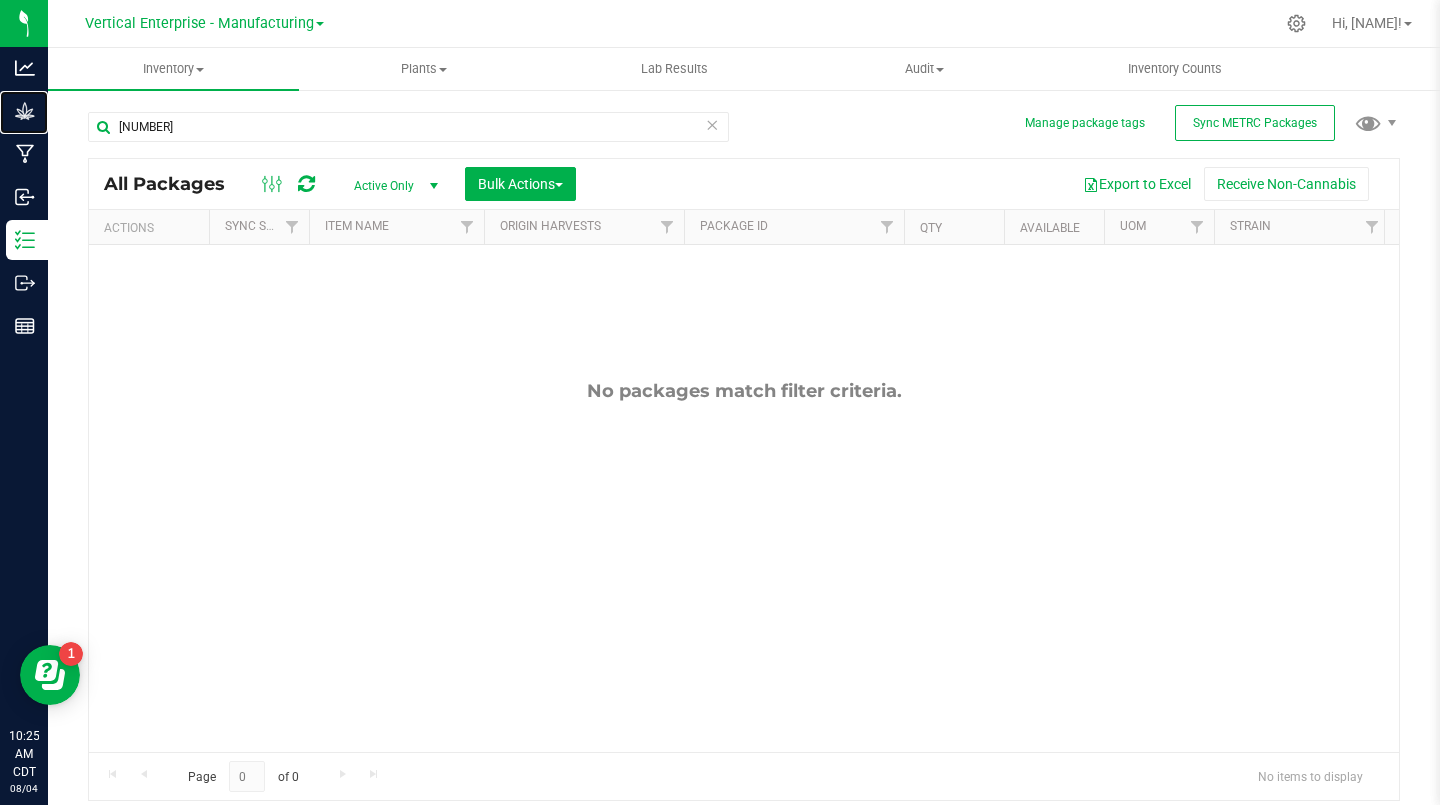 click on "Grow" at bounding box center (27, 111) 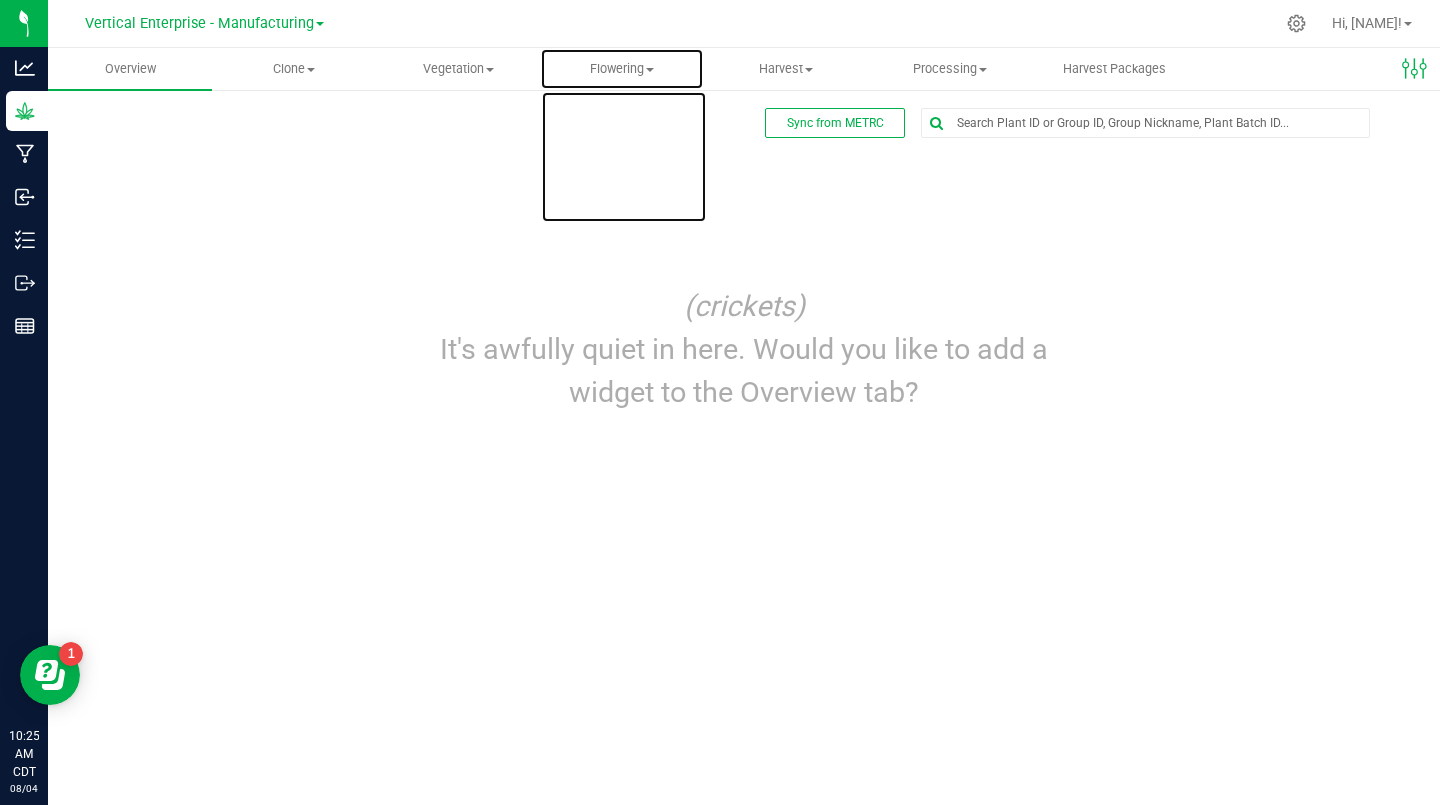 click on "Flowering
Create harvest
Flowering groups
Flowering plants
Apply to plants" at bounding box center (622, 69) 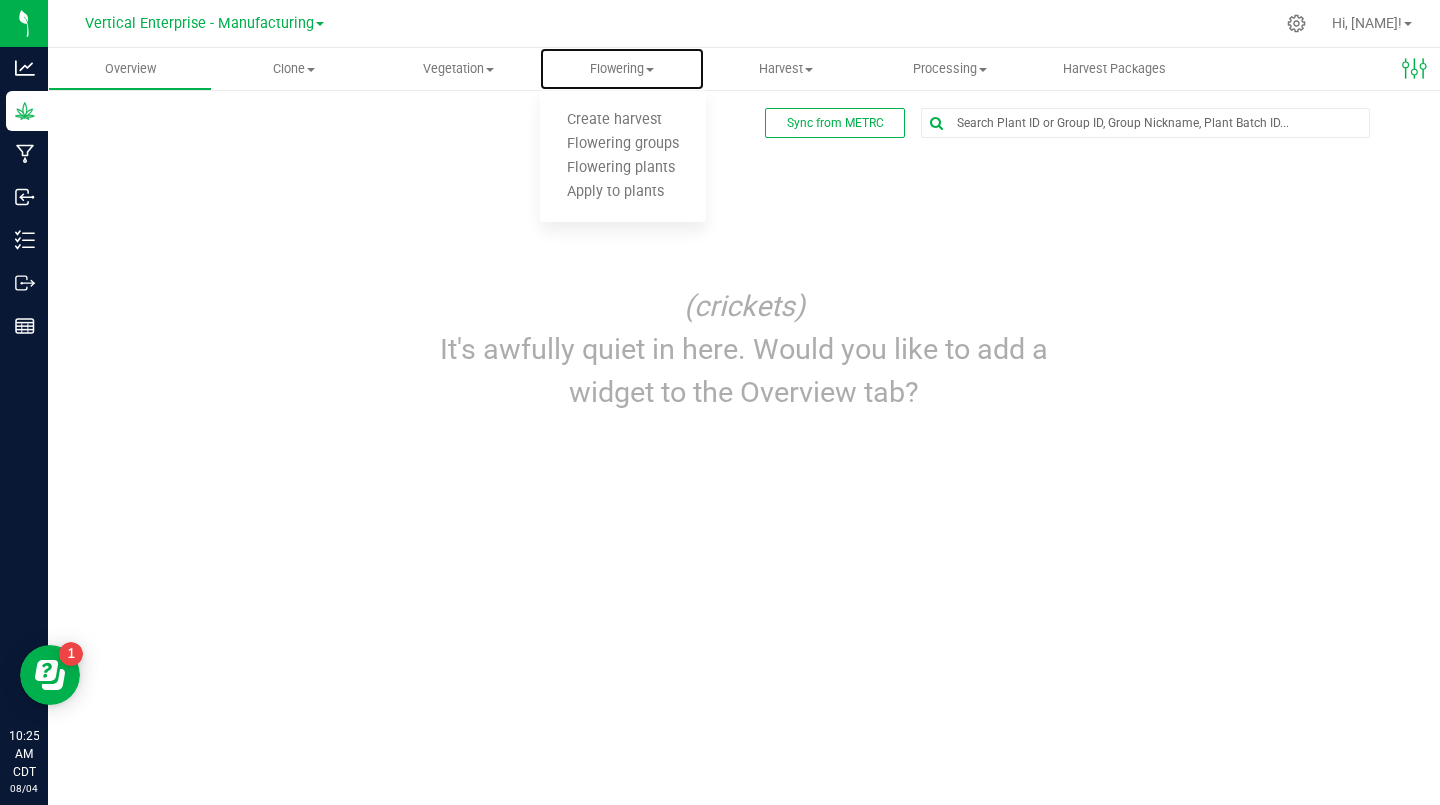 click on "Flowering groups" at bounding box center [623, 144] 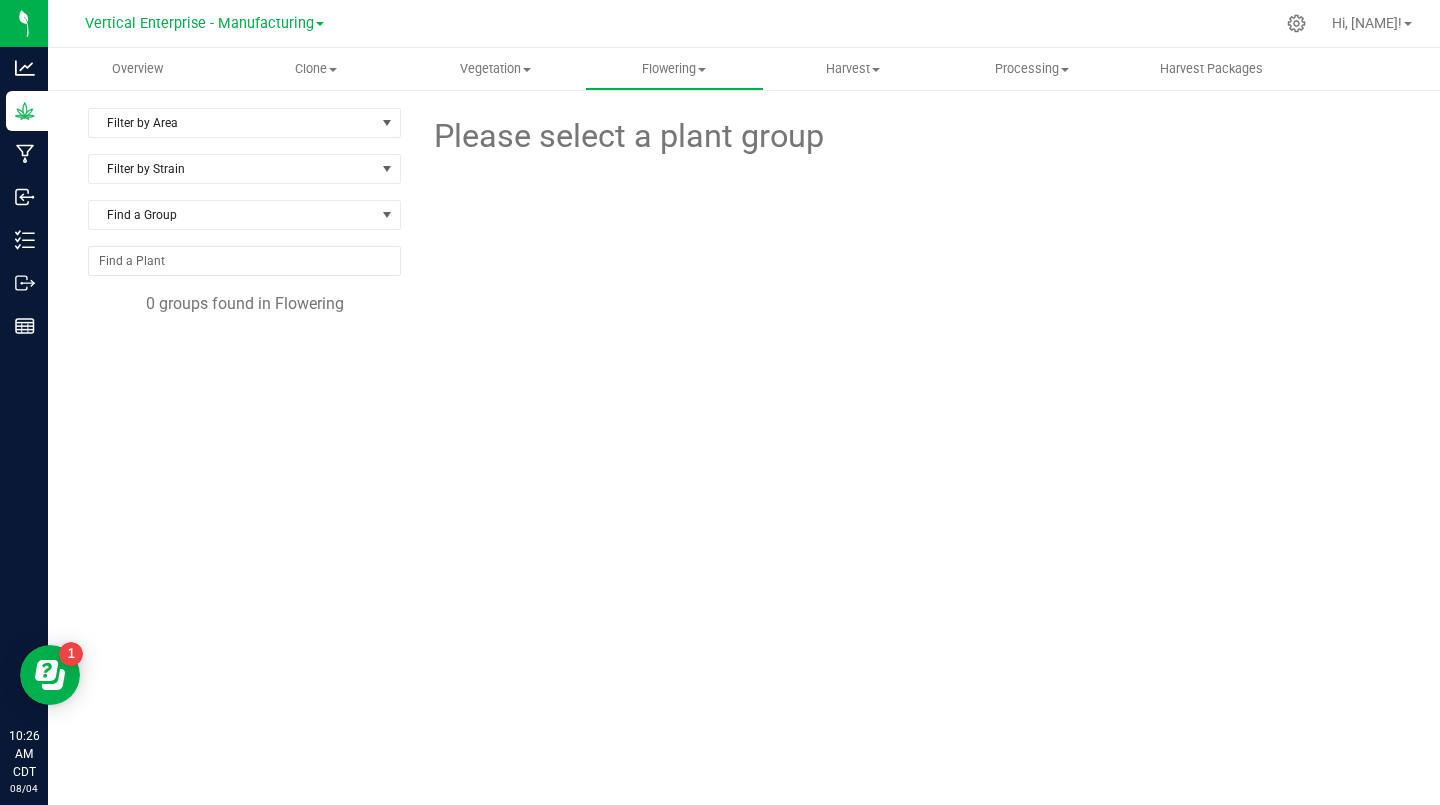 click on "Filter by Area" at bounding box center [232, 123] 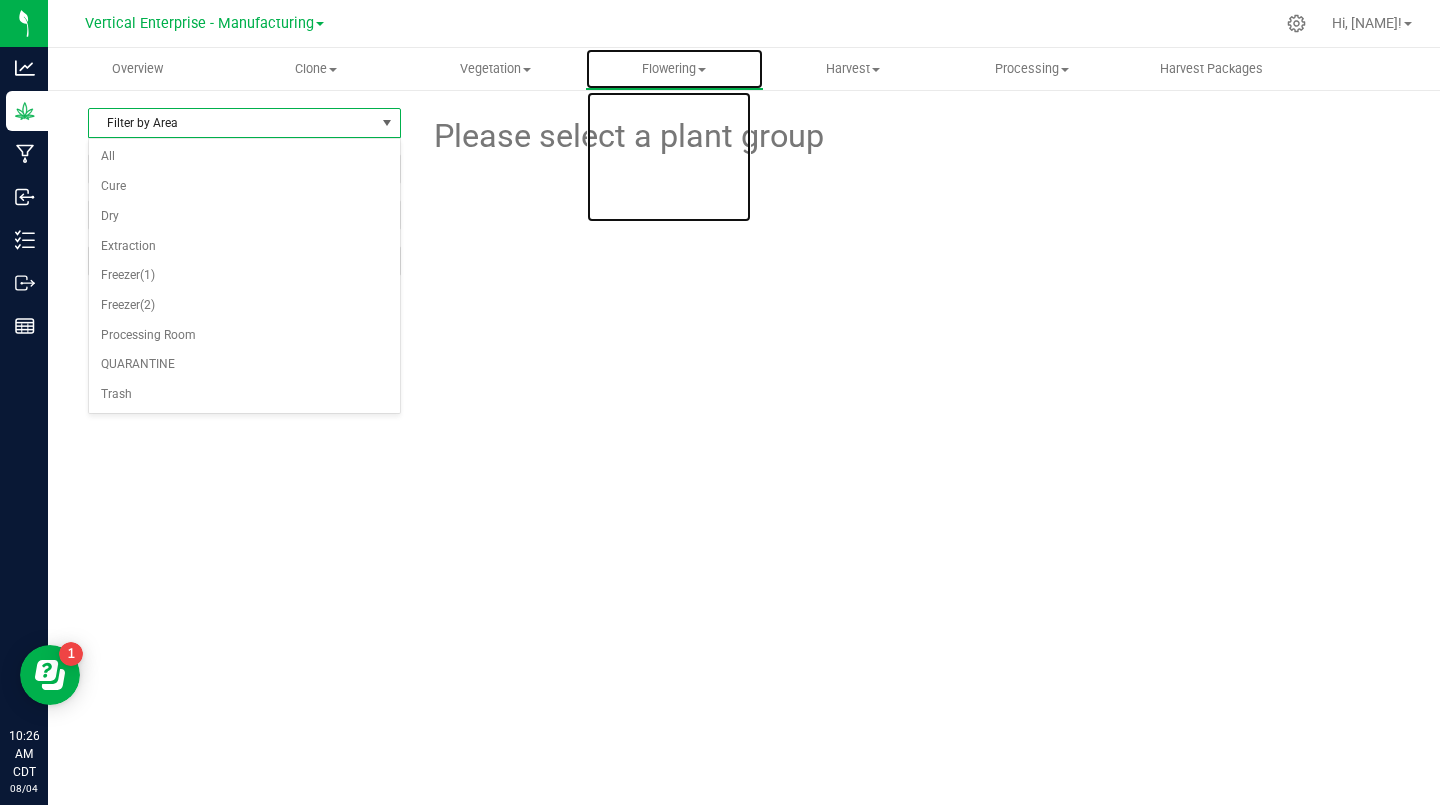 click on "Flowering" at bounding box center (674, 69) 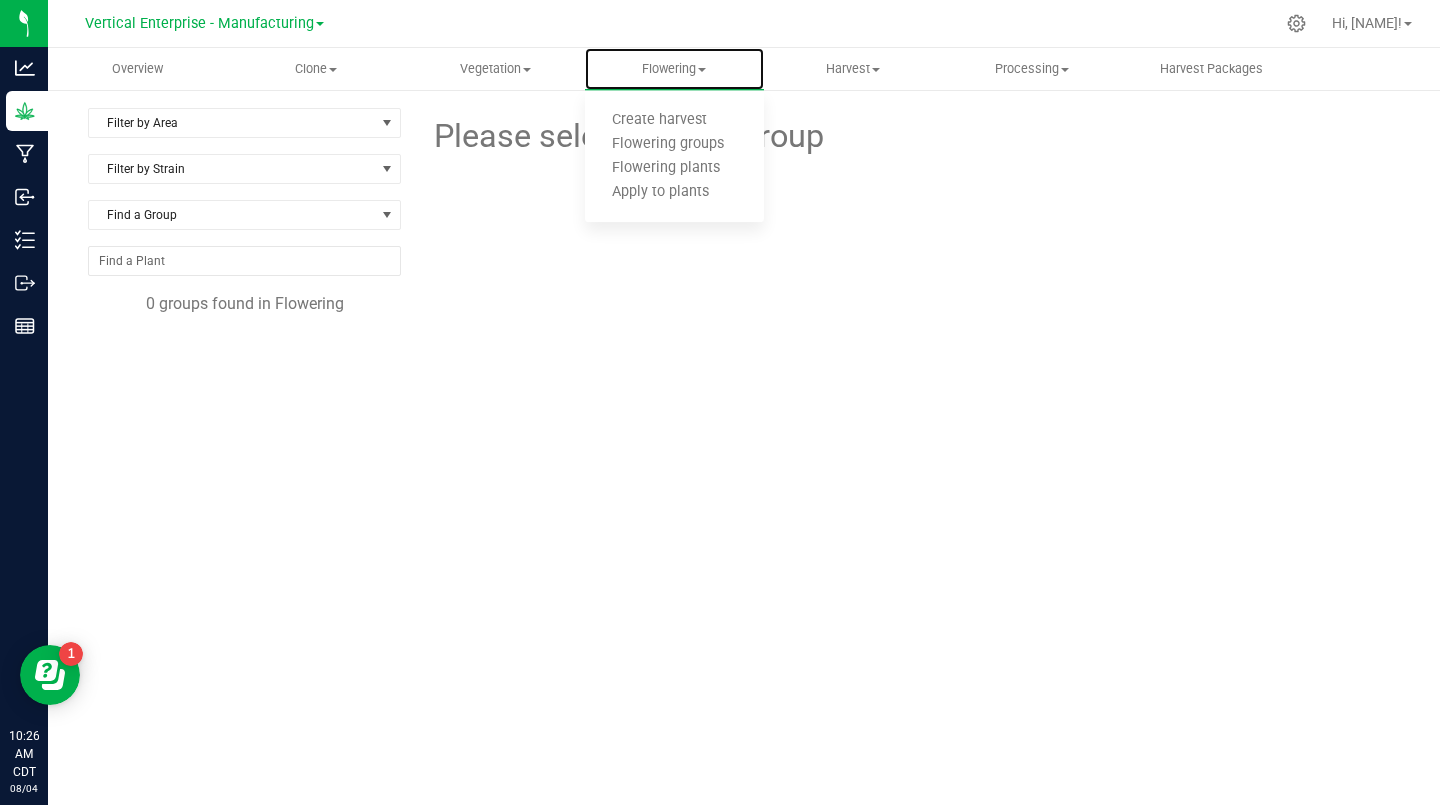 click on "Flowering groups" at bounding box center [668, 144] 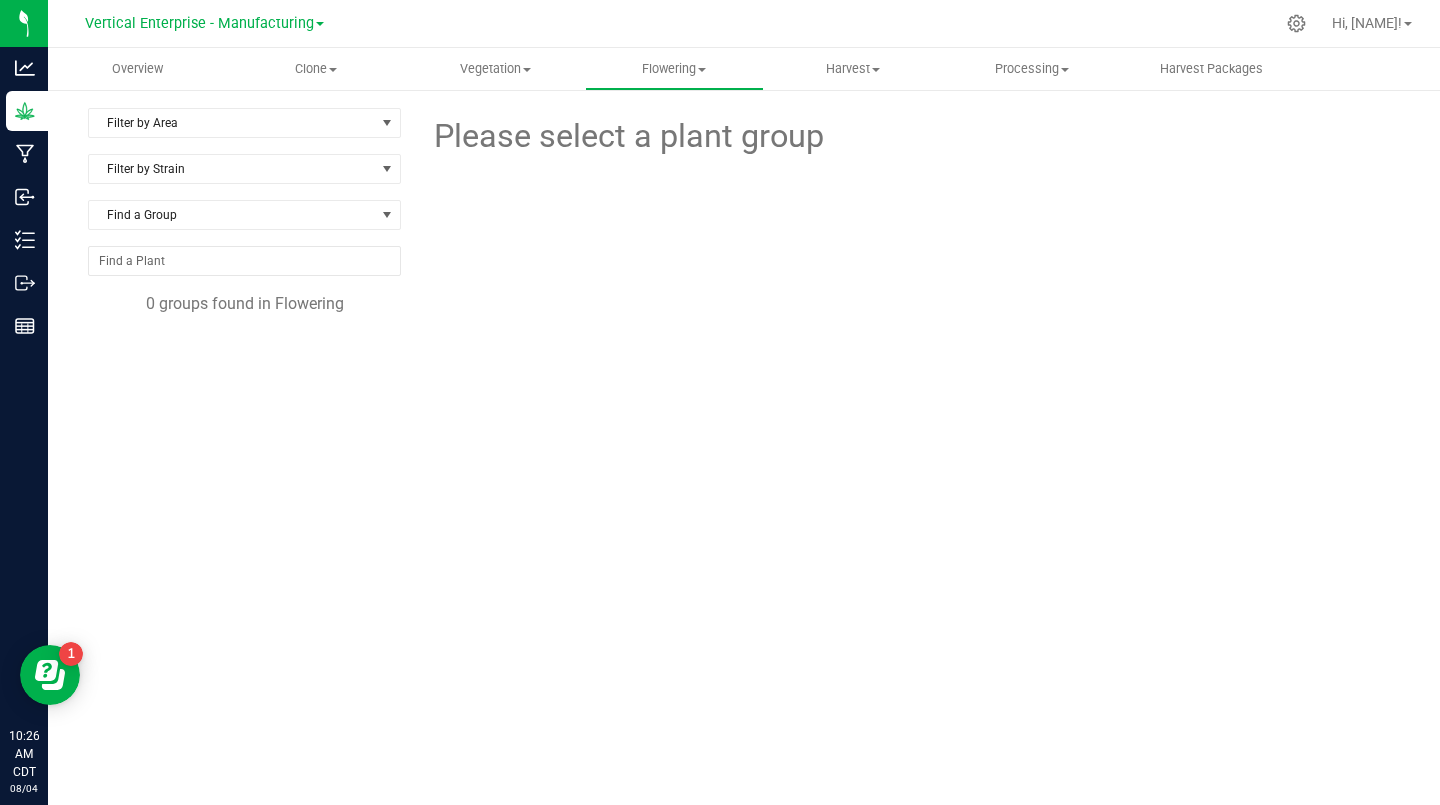 click on "Filter by Area" at bounding box center (232, 123) 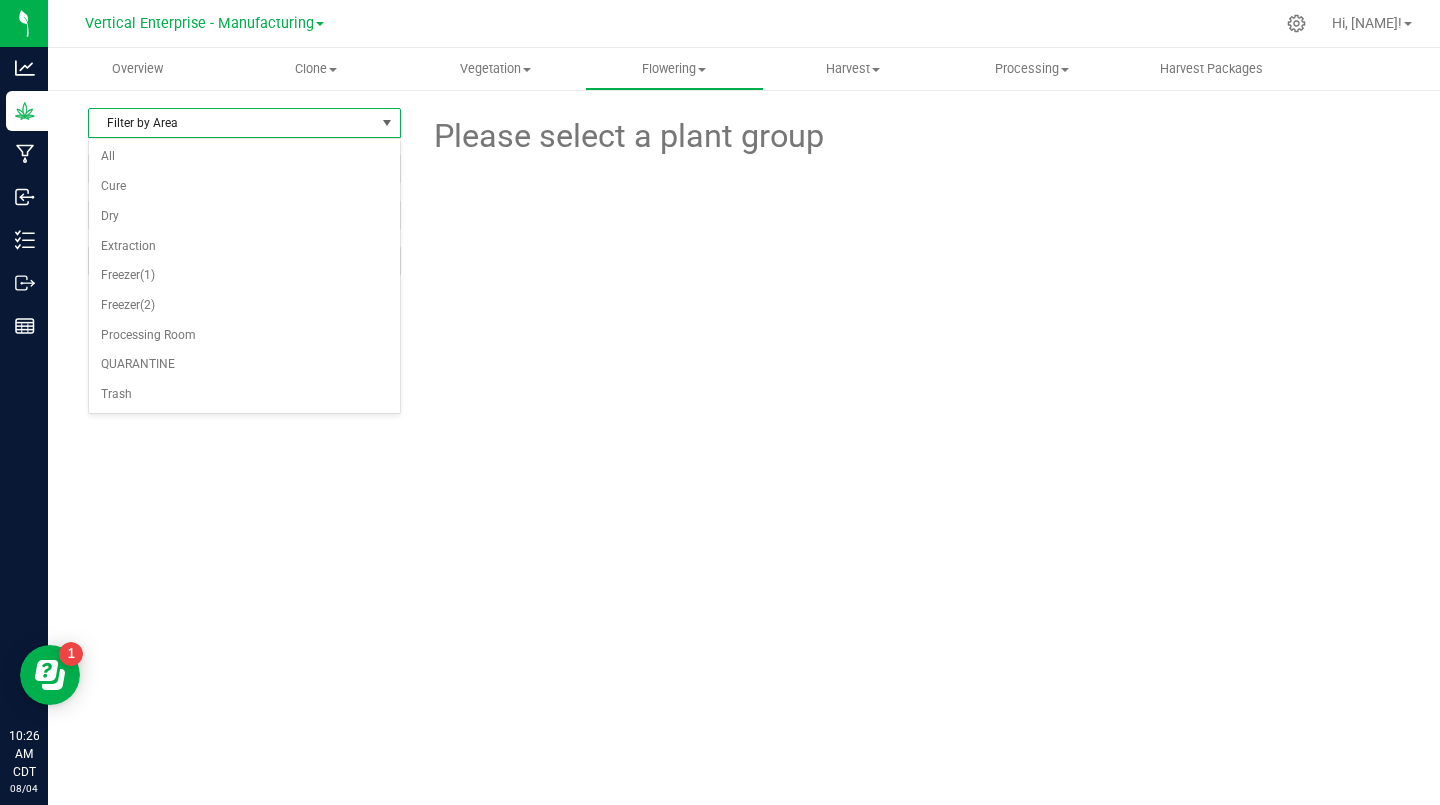 click on "Vertical Enterprise - Manufacturing" at bounding box center [199, 23] 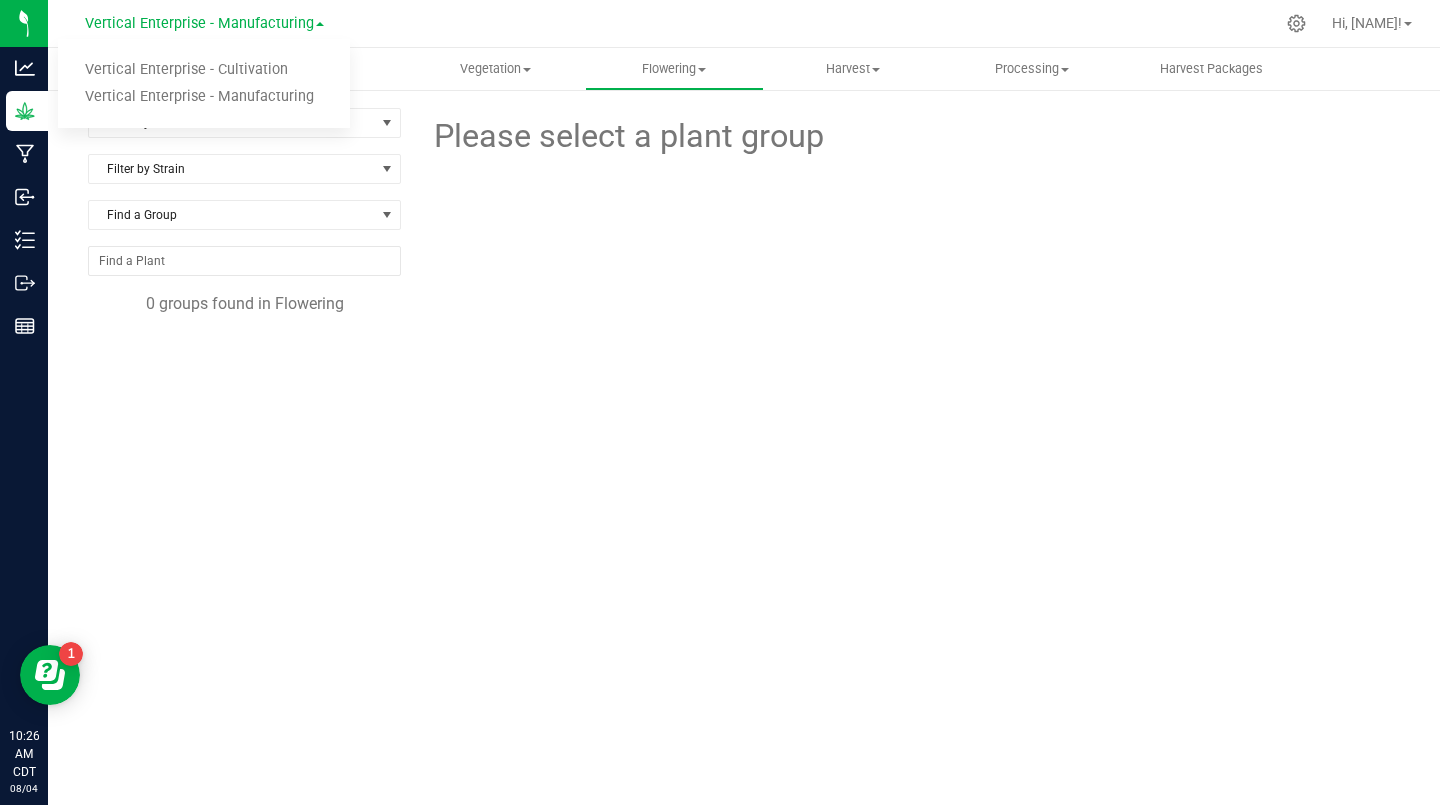 click on "Vertical Enterprise - Cultivation" at bounding box center [204, 70] 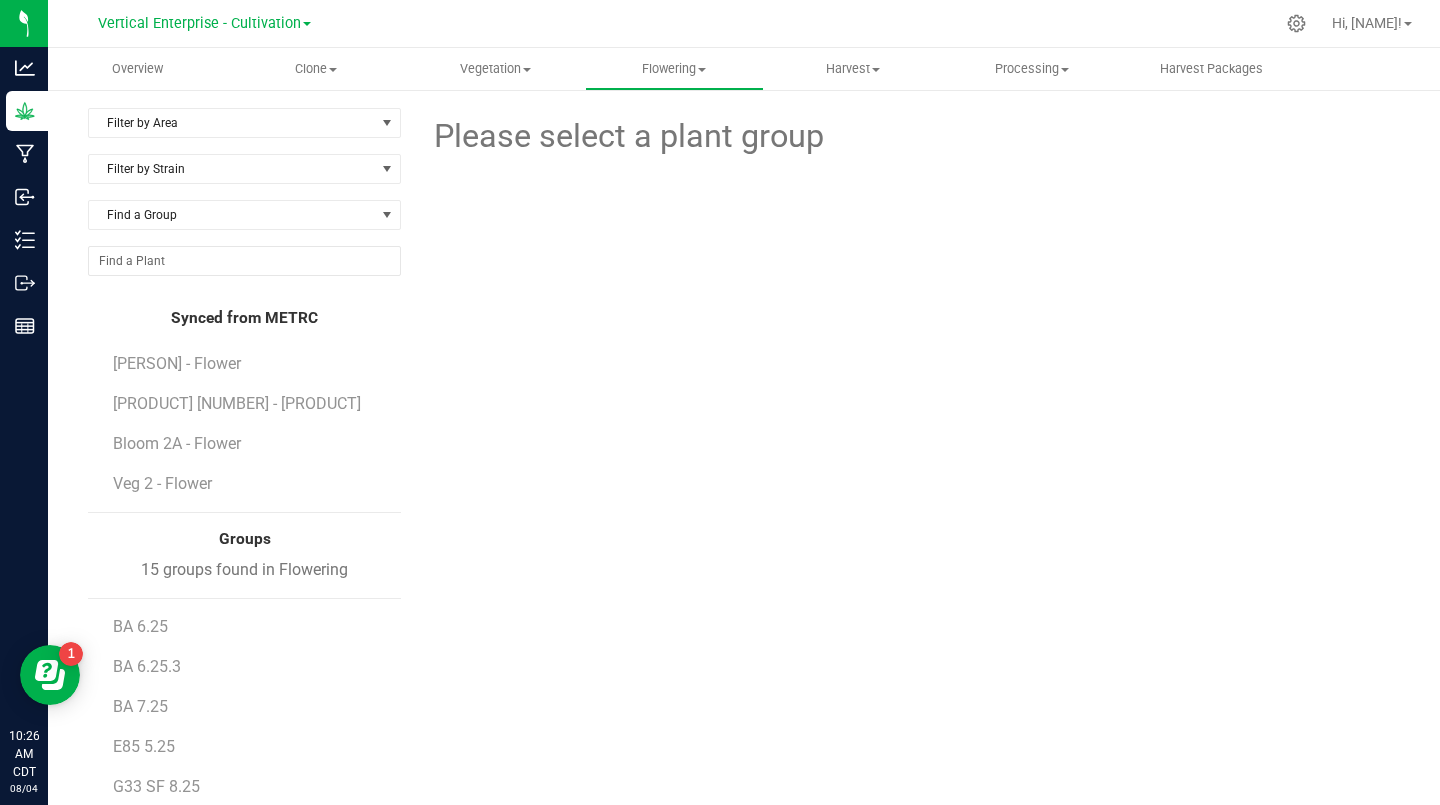 click on "Filter by Area" at bounding box center [232, 123] 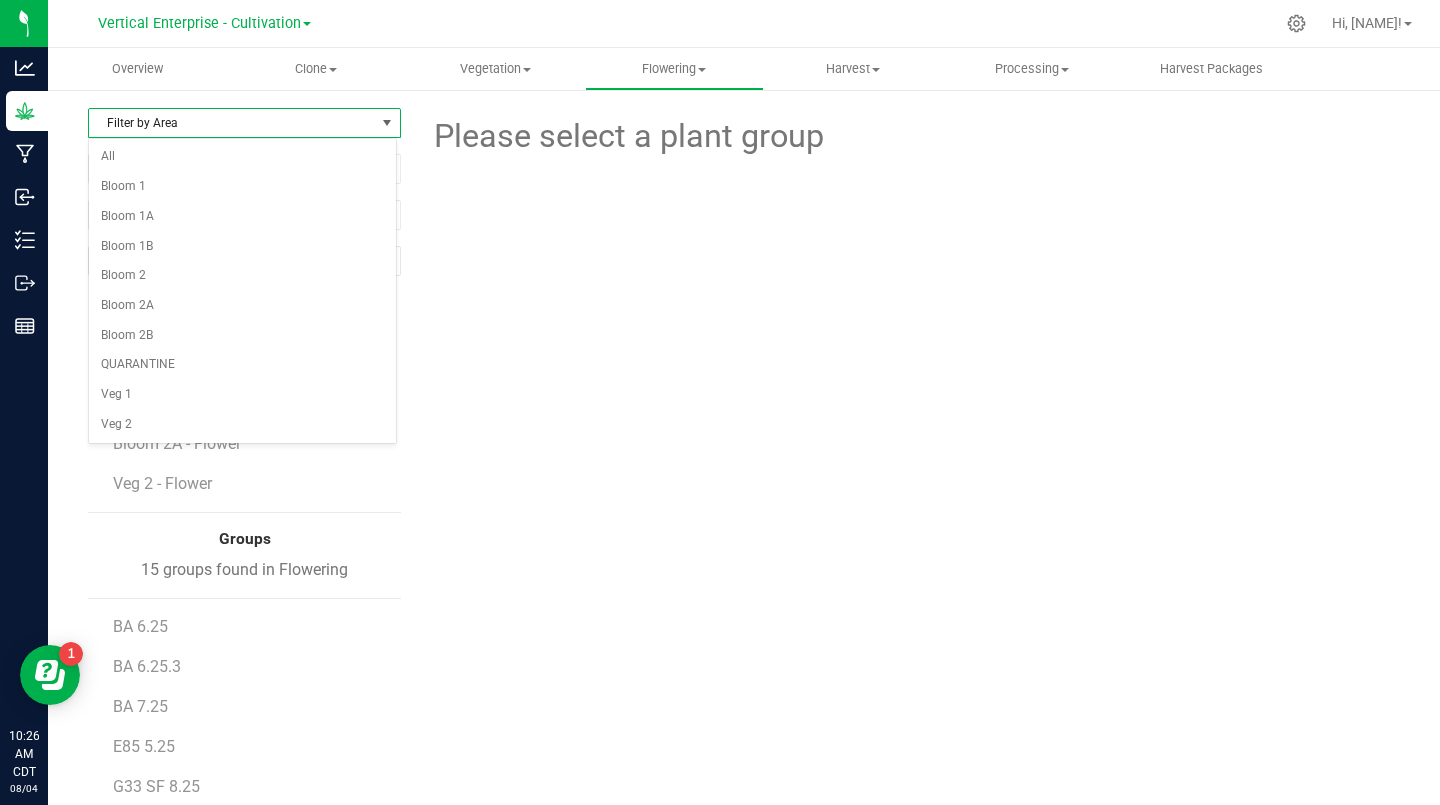 click on "Bloom 2B" at bounding box center (242, 336) 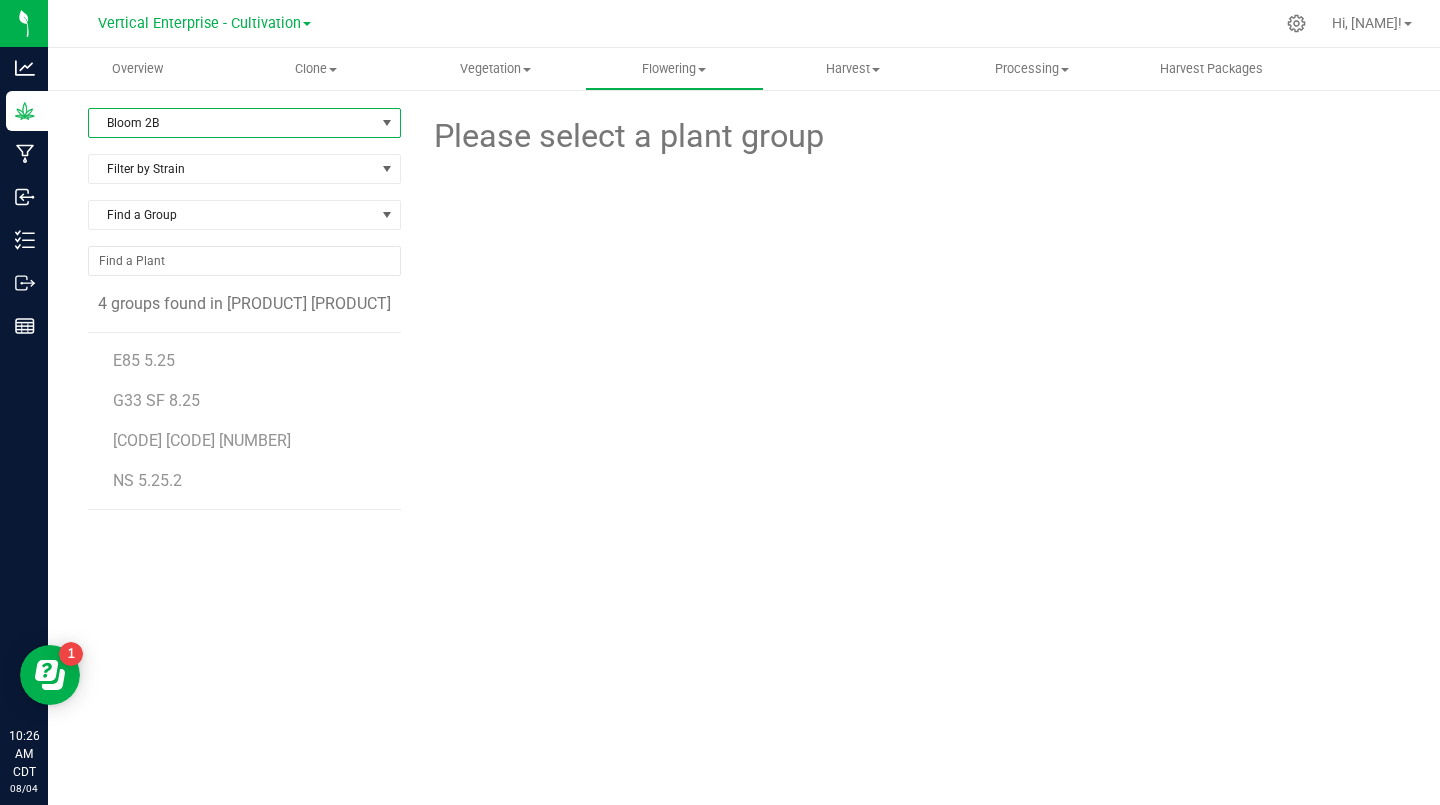 click on "E85 5.25" at bounding box center (144, 360) 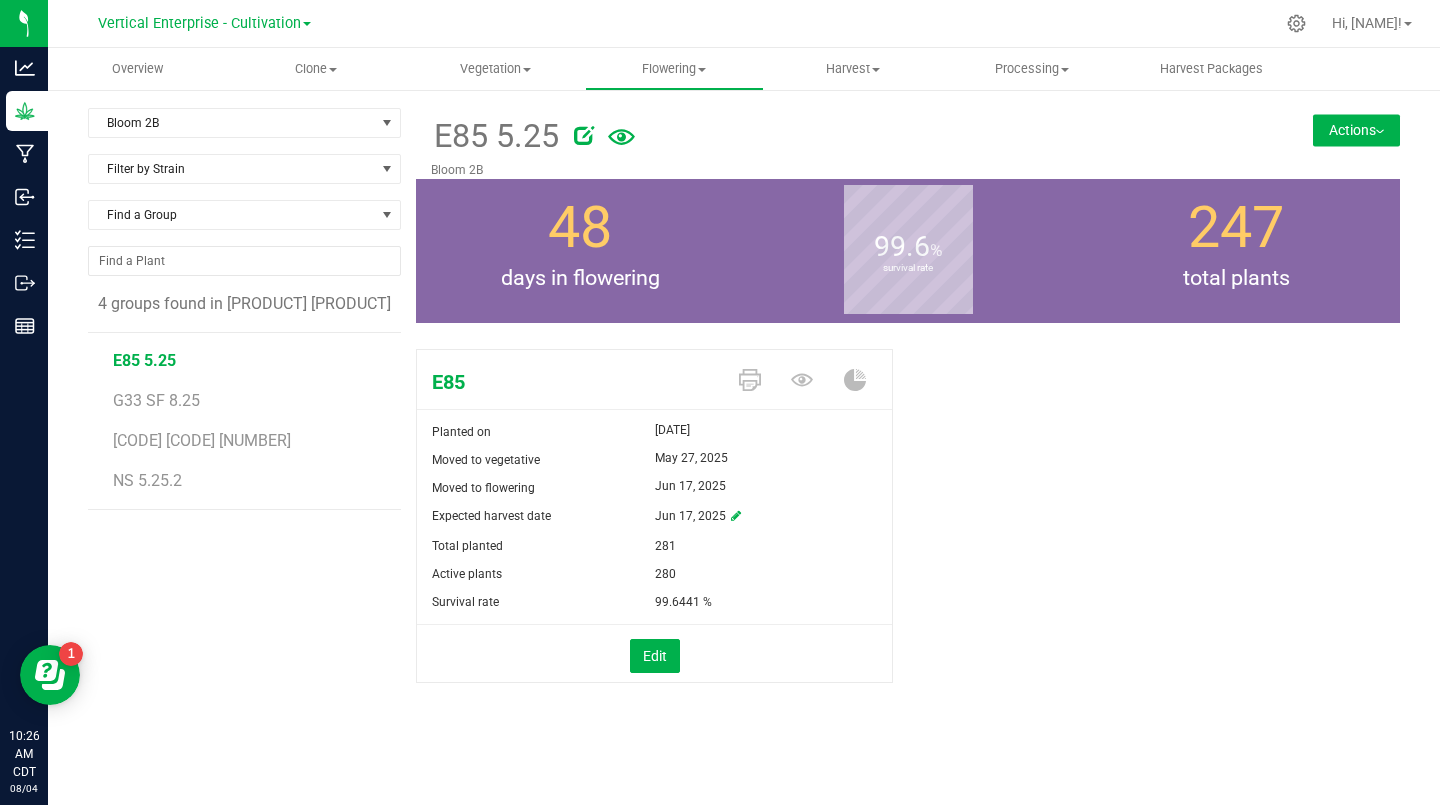 click at bounding box center [584, 135] 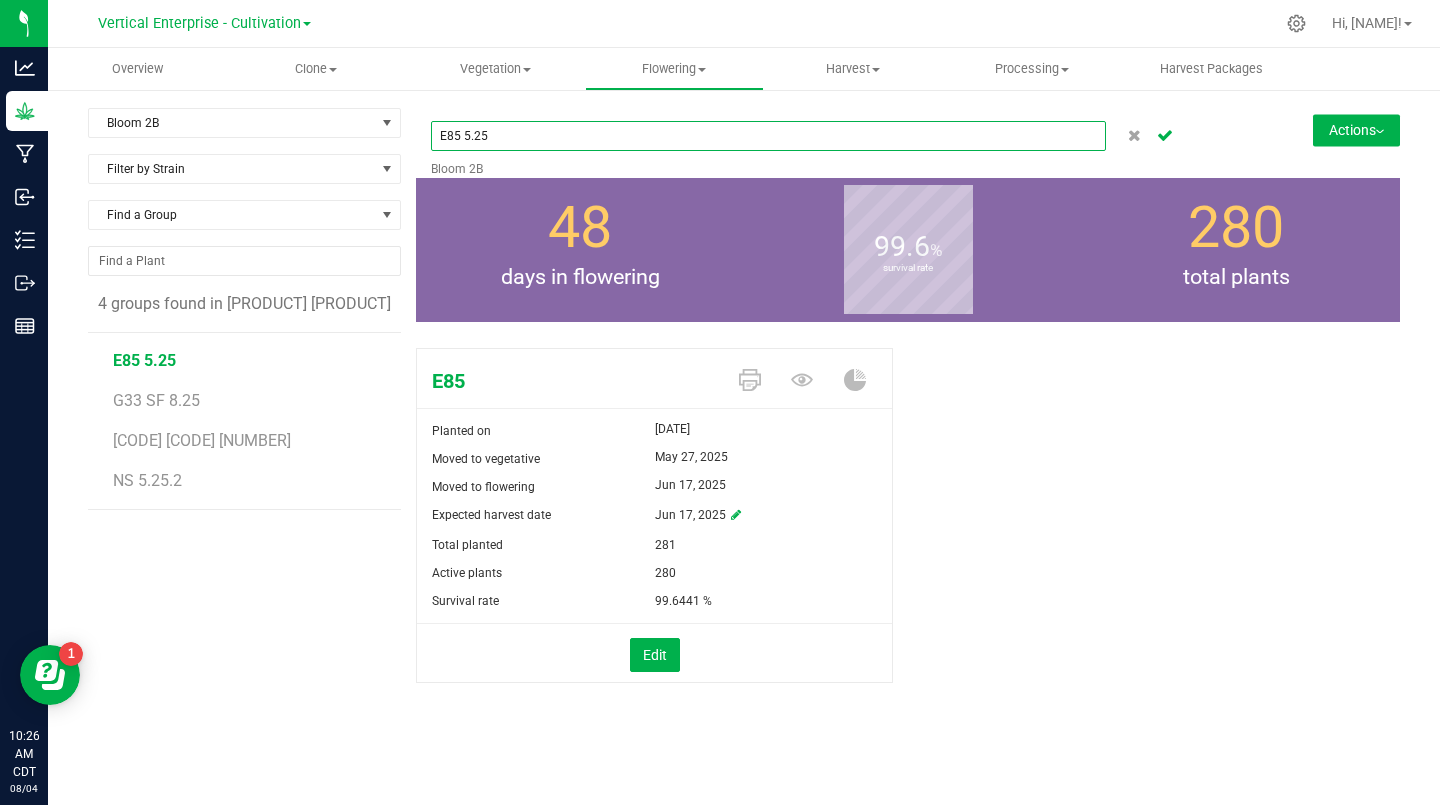 click on "E85 5.25" at bounding box center [768, 136] 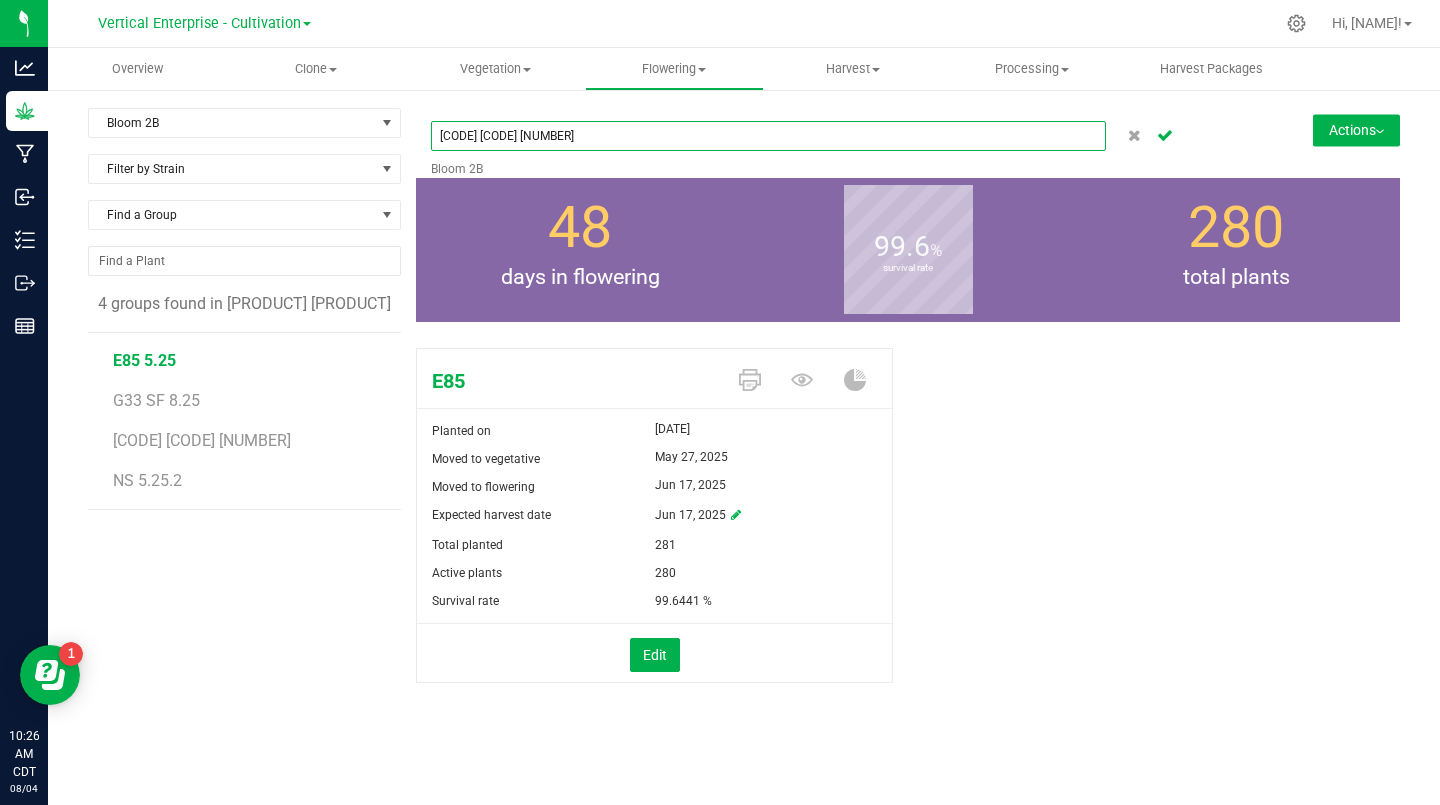 type on "E85 SF 8.25" 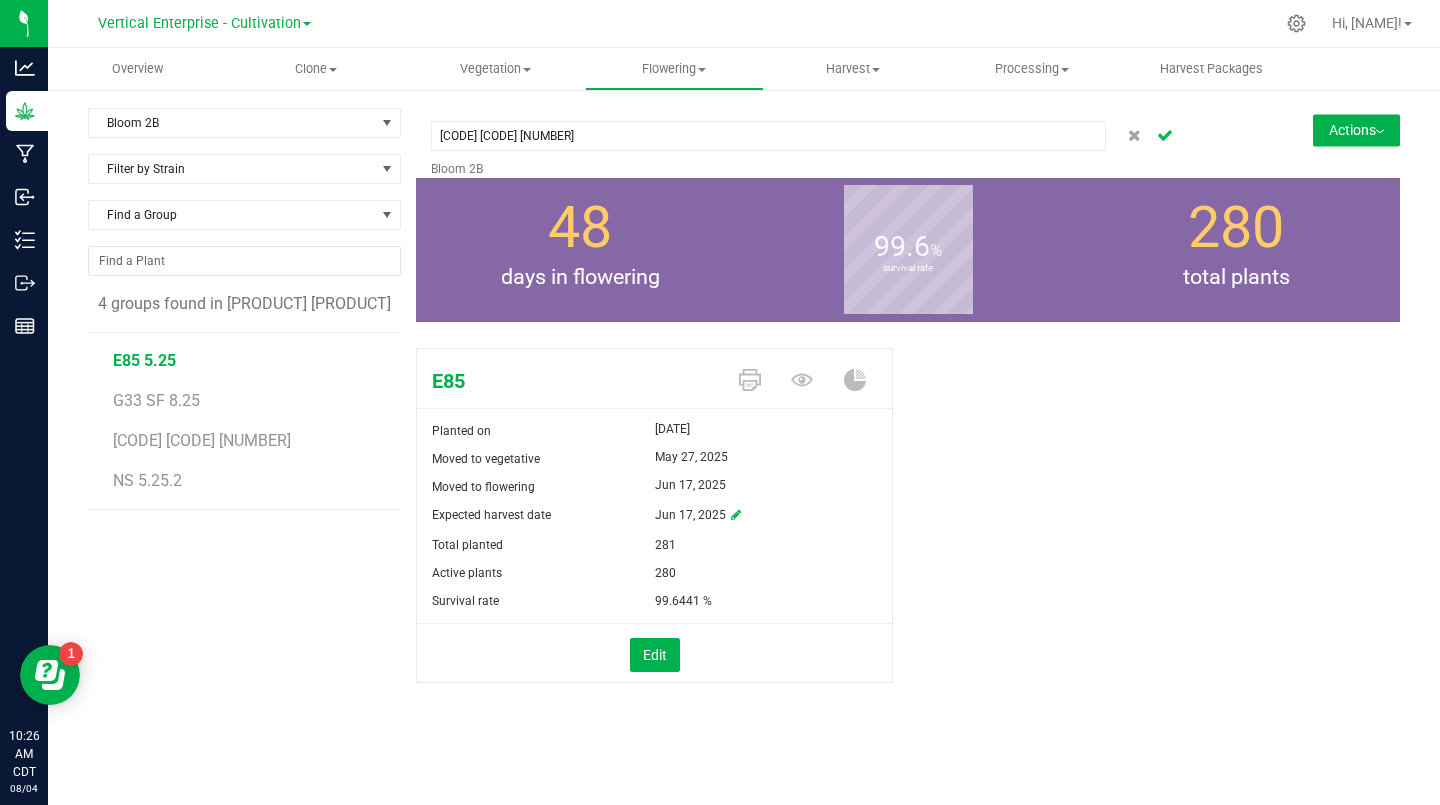 click 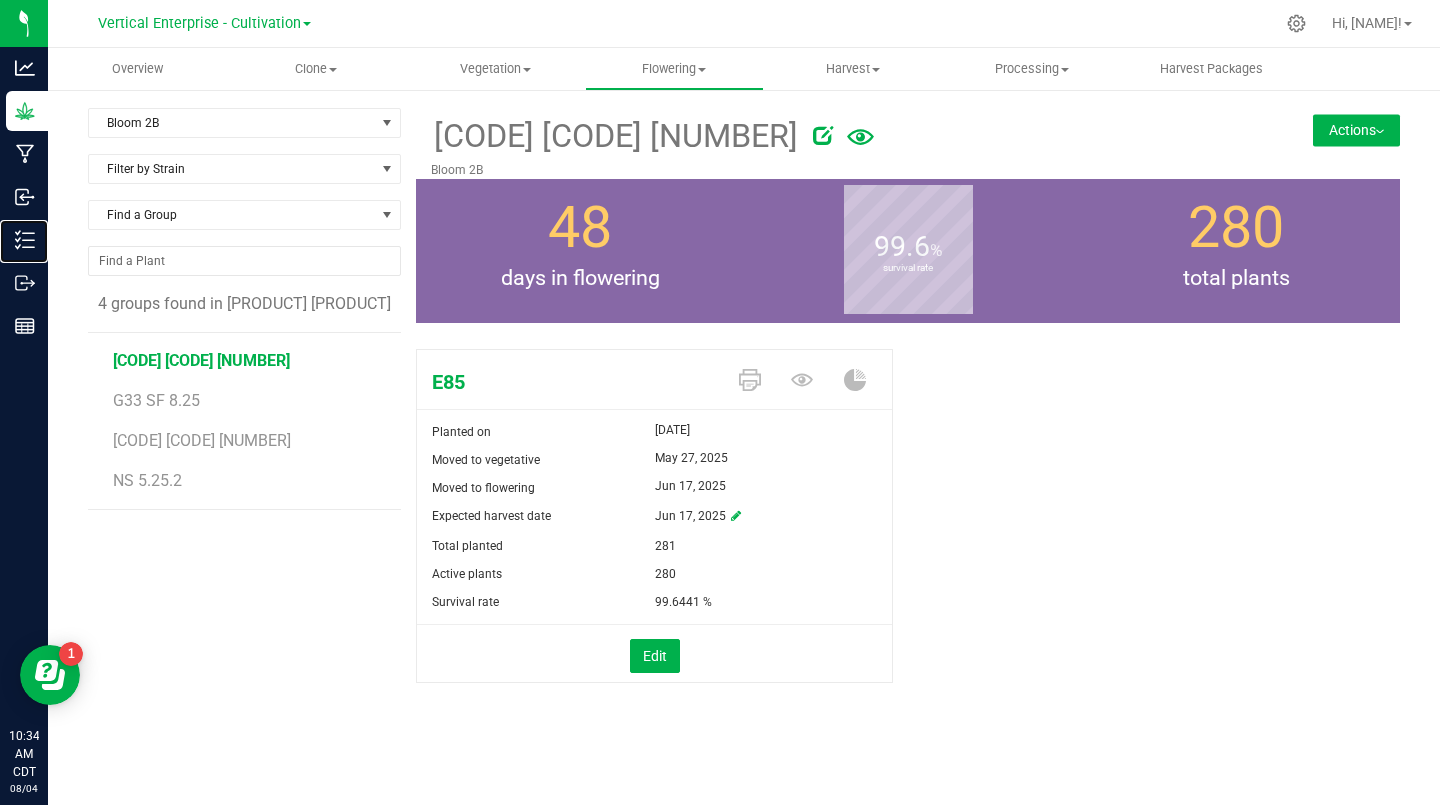 click 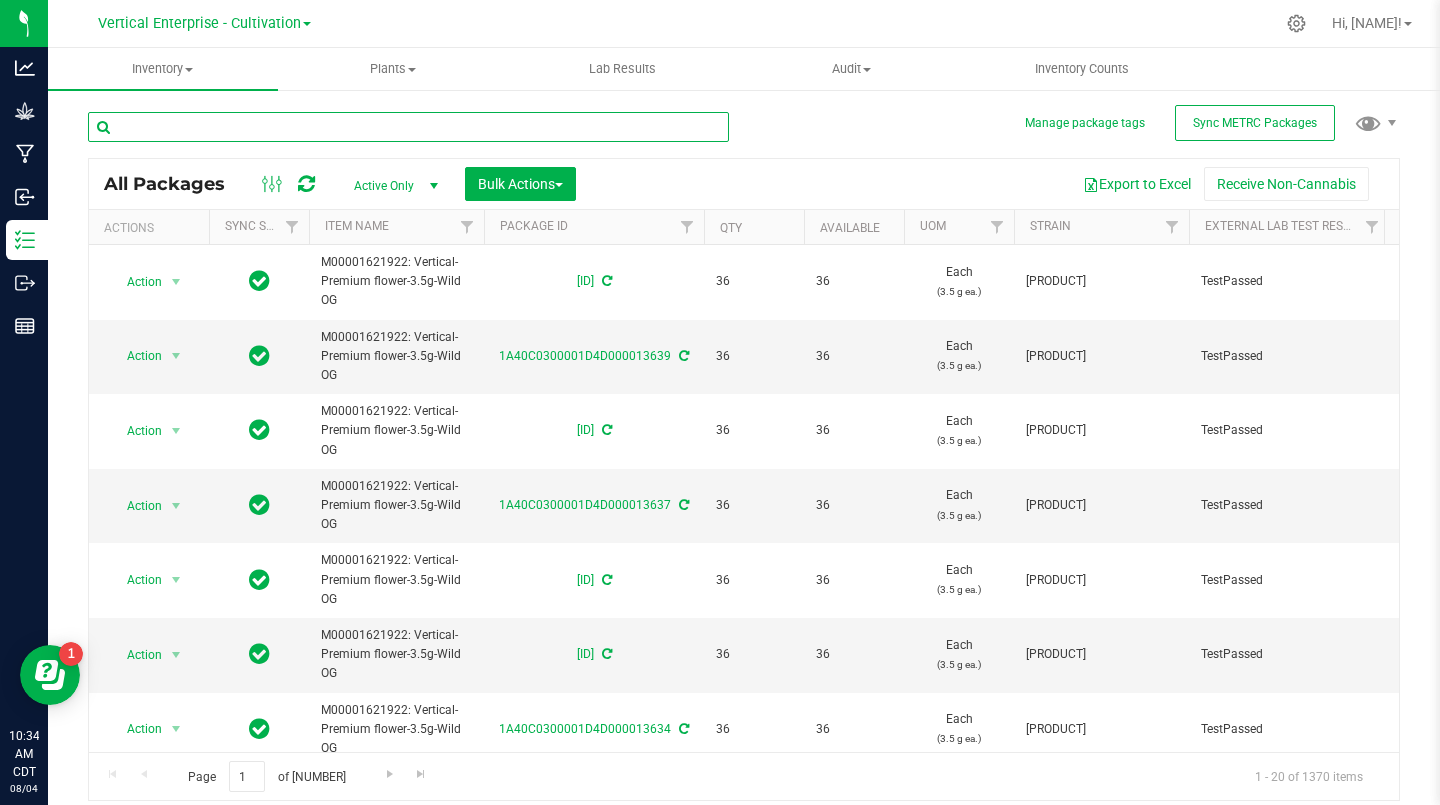 click at bounding box center [408, 127] 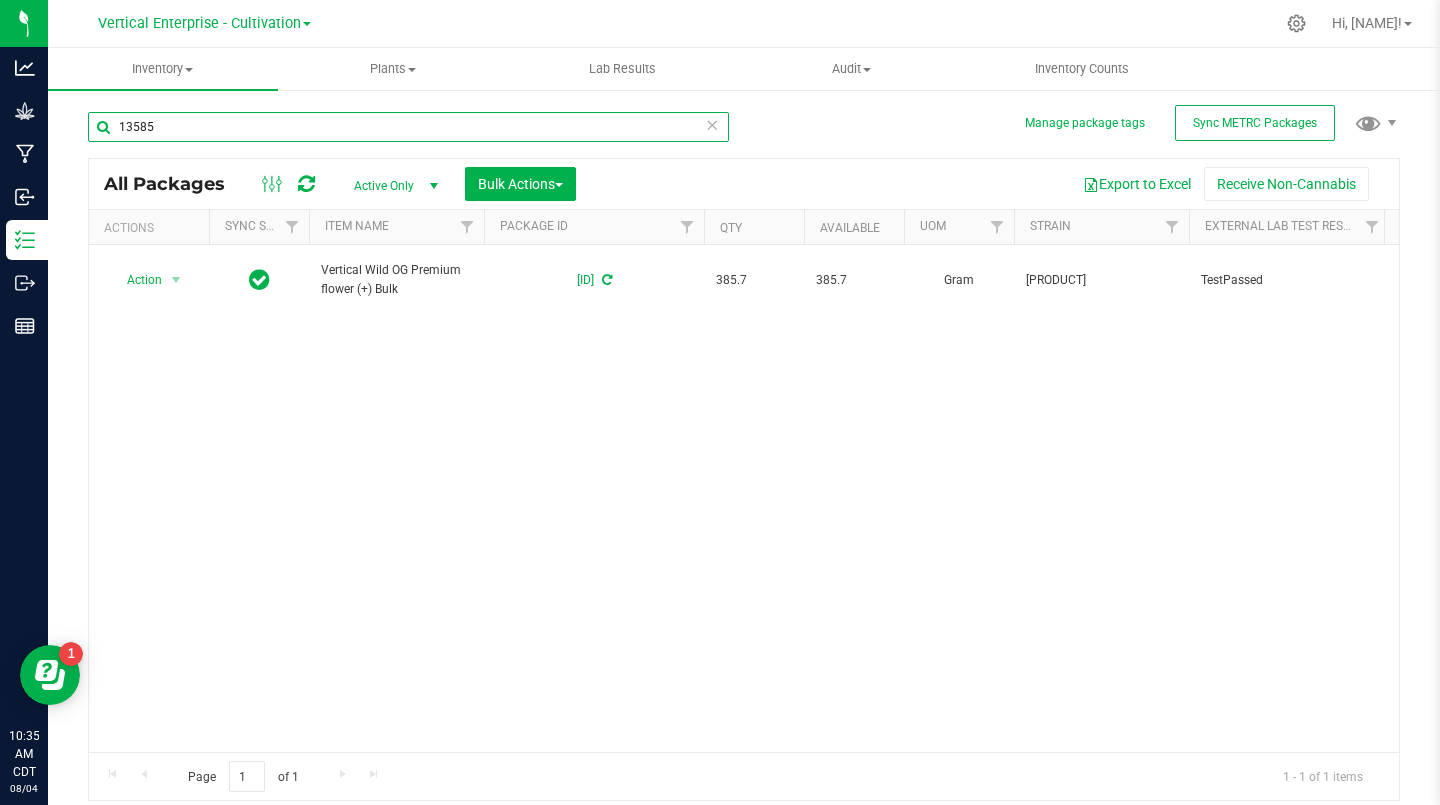 type on "13585" 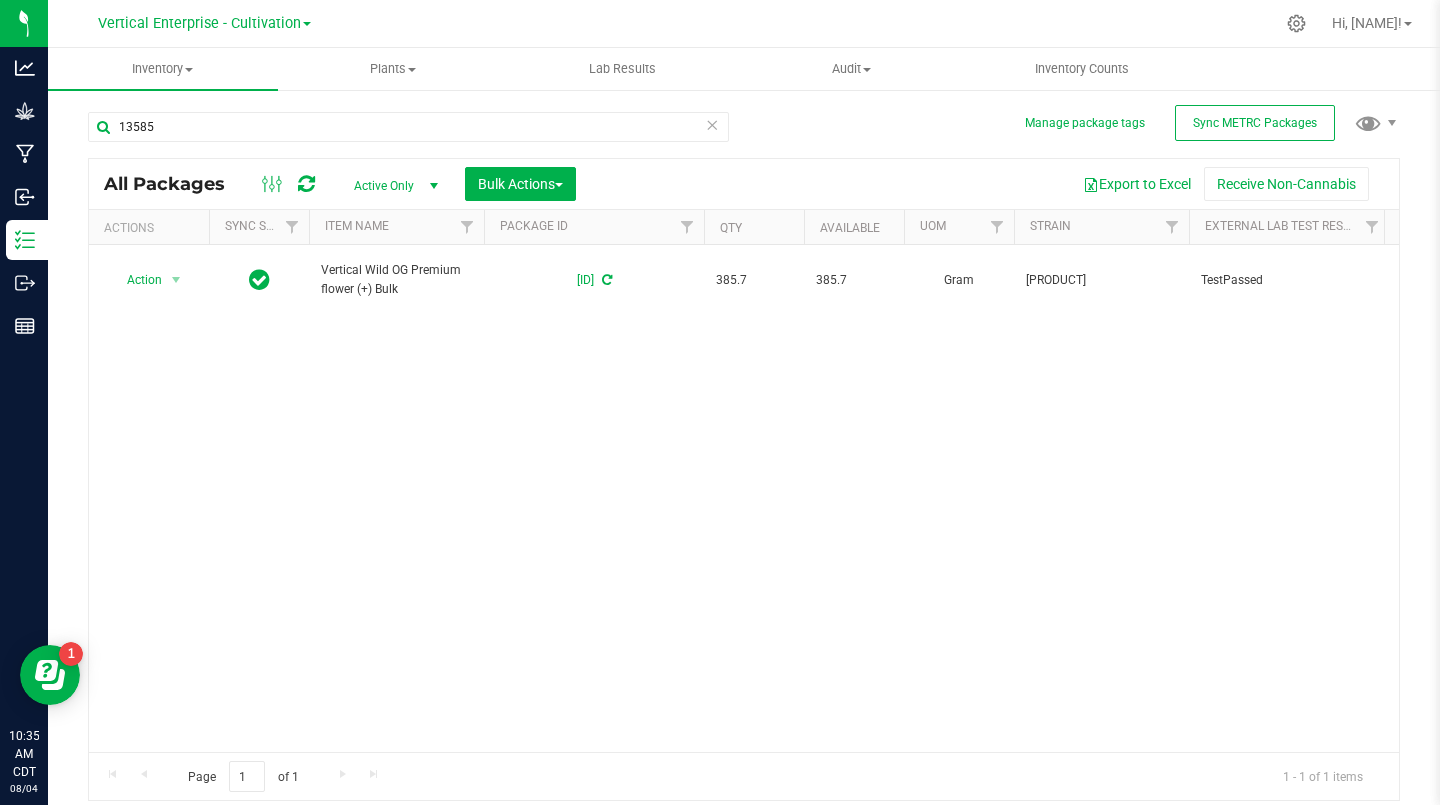 click on "Action" at bounding box center [136, 280] 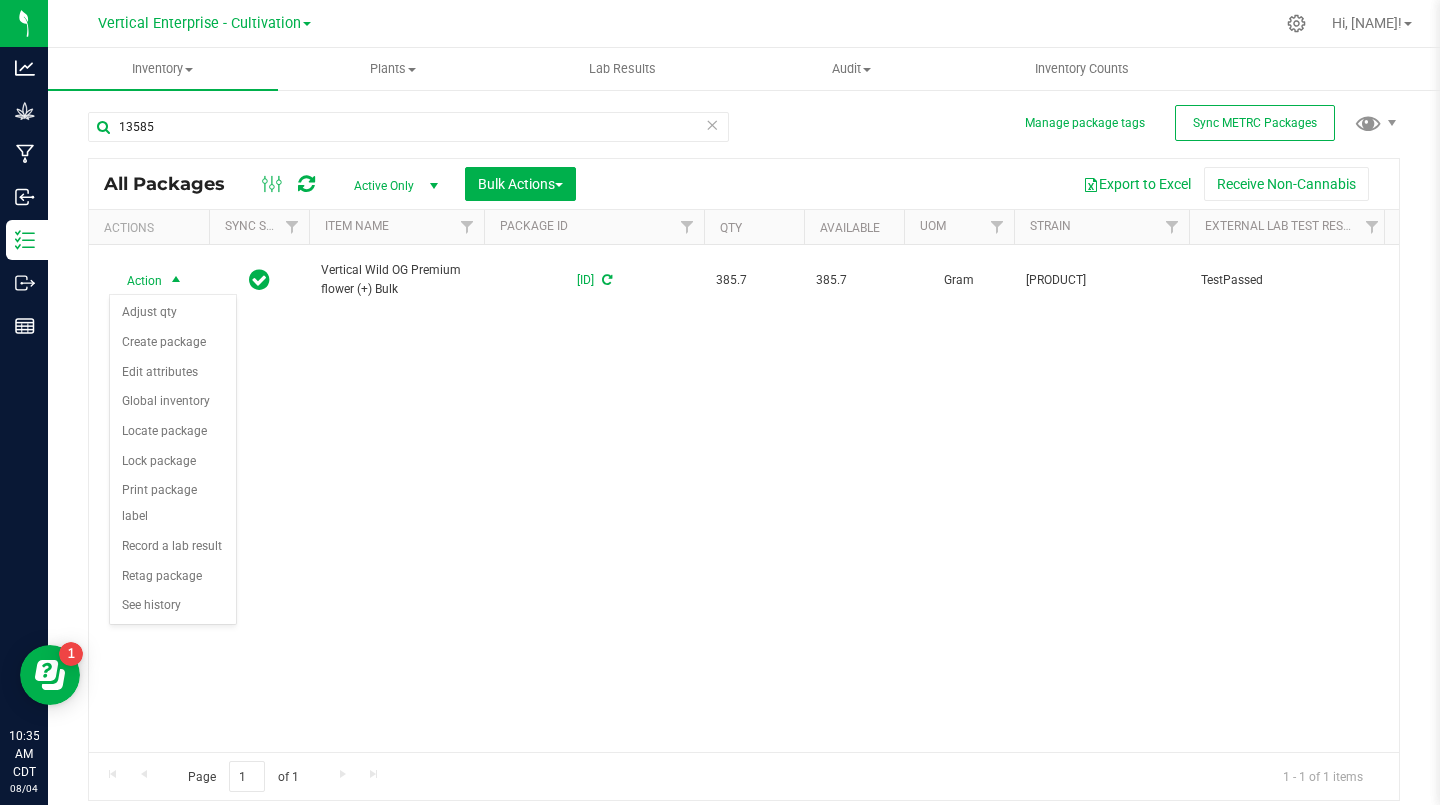 click on "Create package" at bounding box center (173, 343) 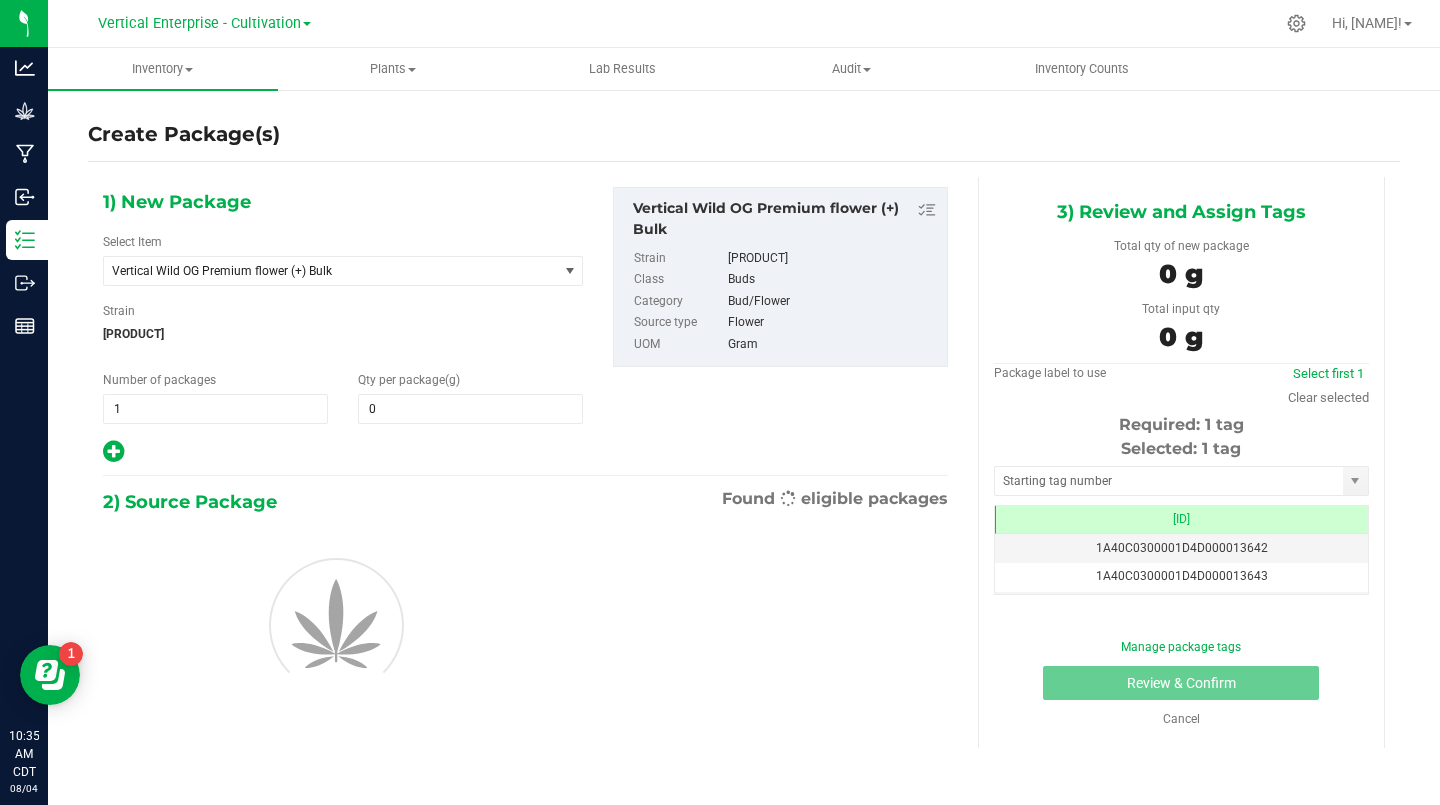 type on "0.0000" 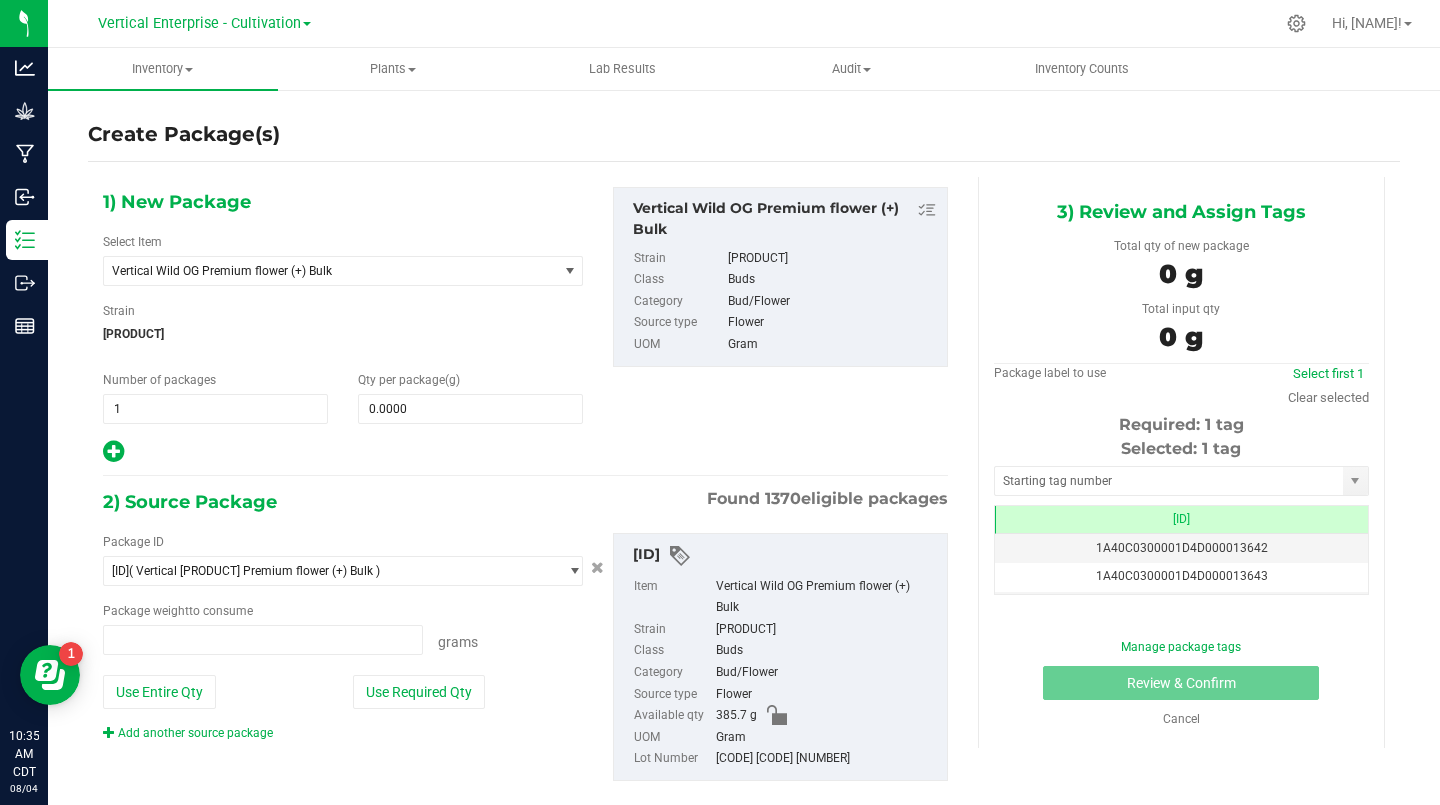 scroll, scrollTop: 0, scrollLeft: 0, axis: both 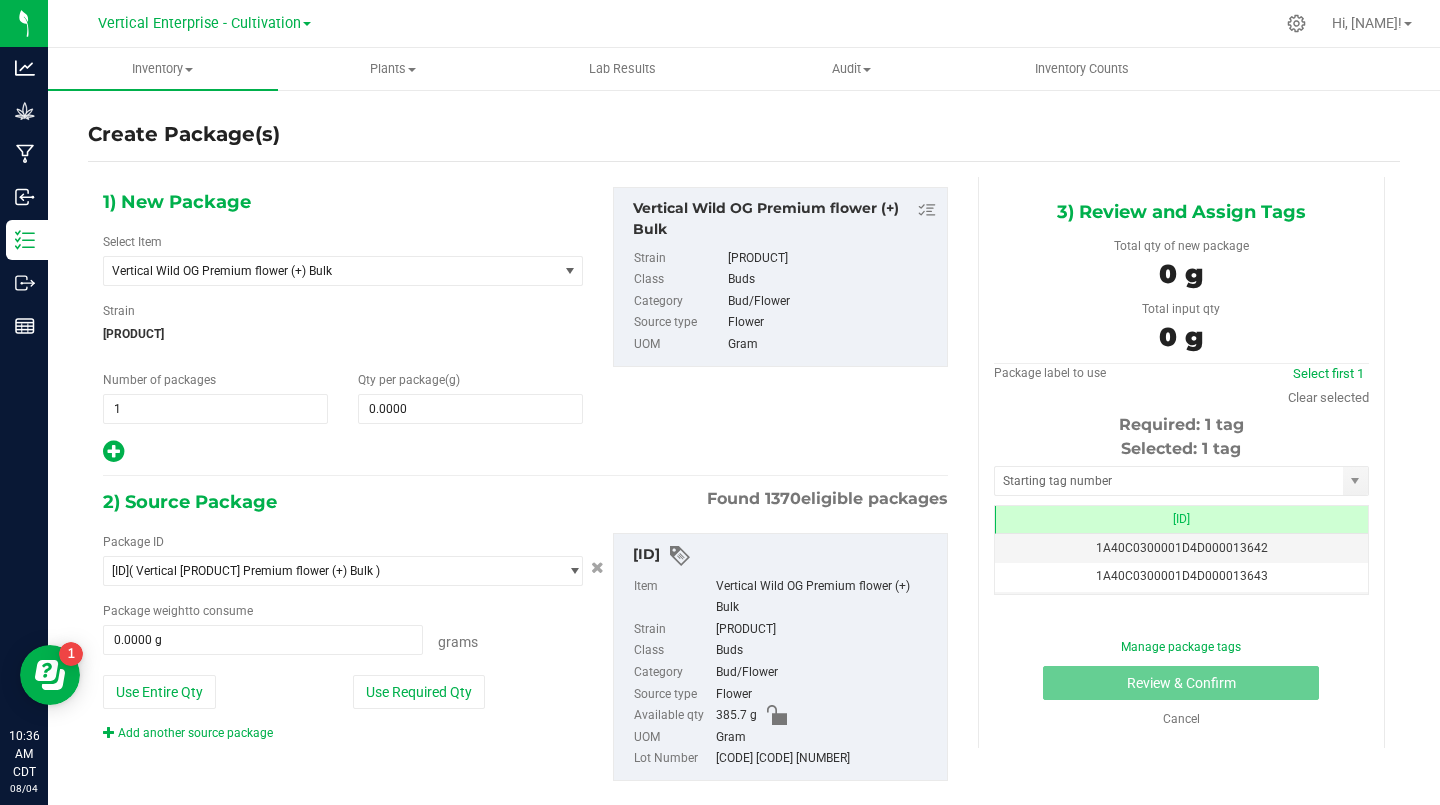 click on "Vertical Wild OG Premium flower (+) Bulk" at bounding box center [322, 271] 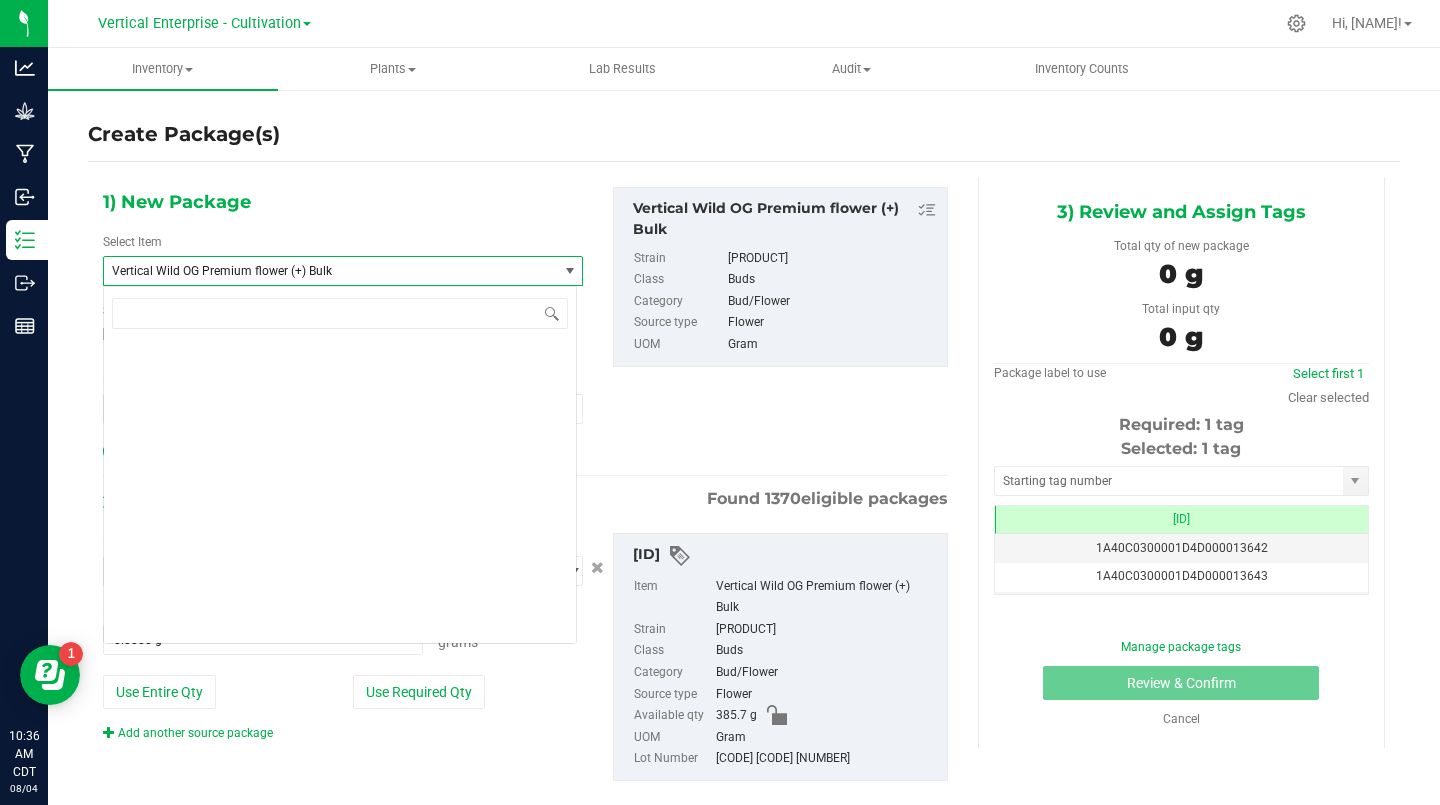 scroll, scrollTop: 205632, scrollLeft: 0, axis: vertical 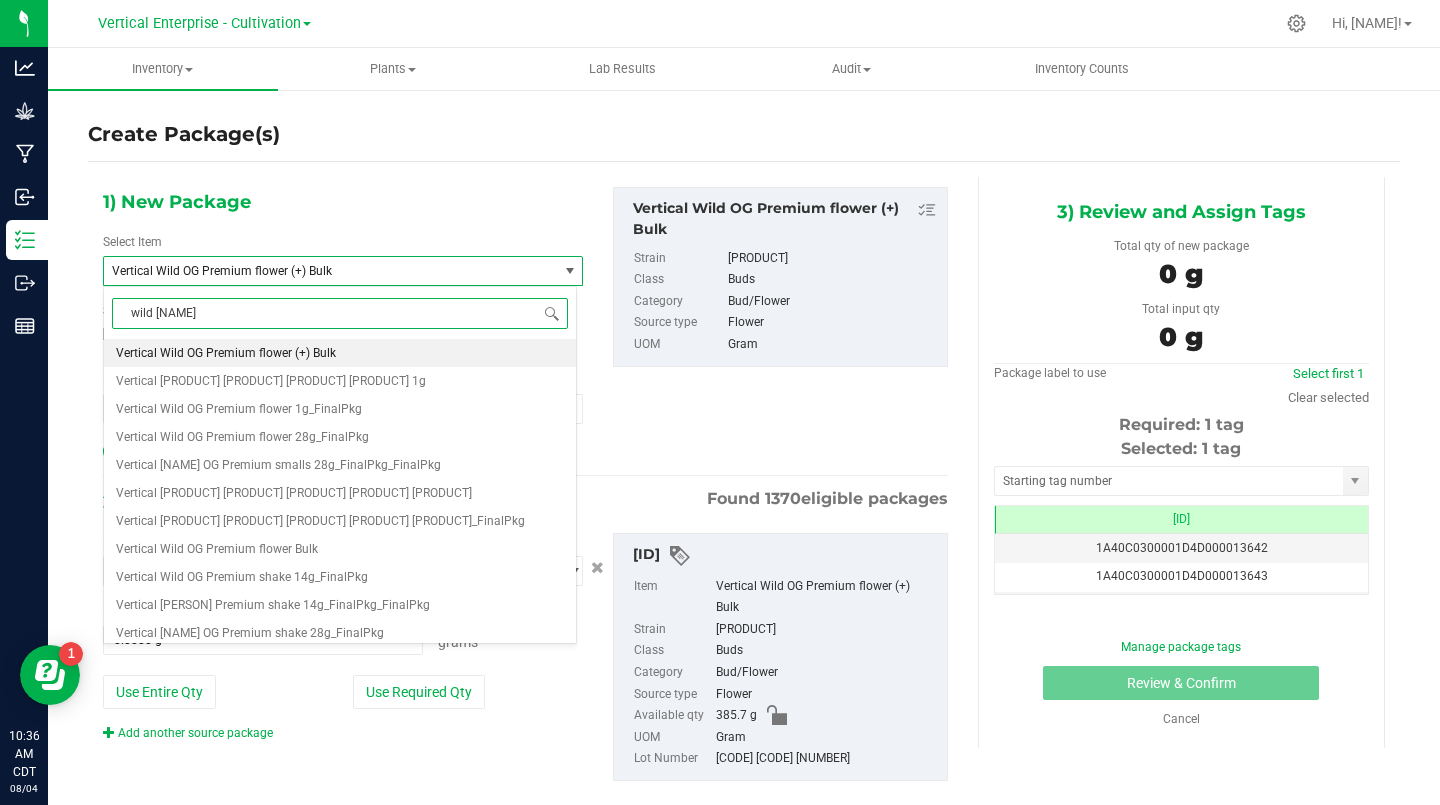 type on "wild og" 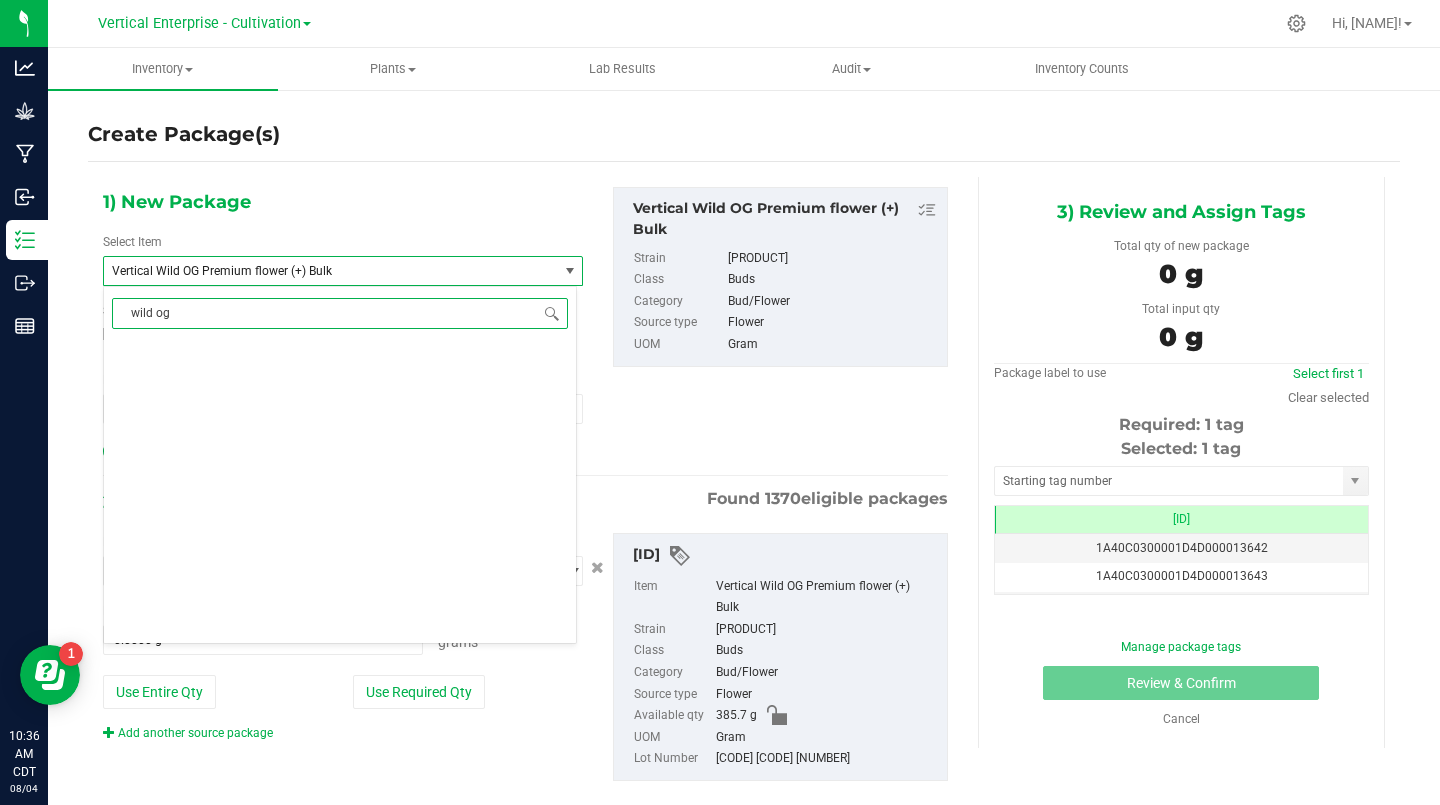 scroll, scrollTop: 0, scrollLeft: 0, axis: both 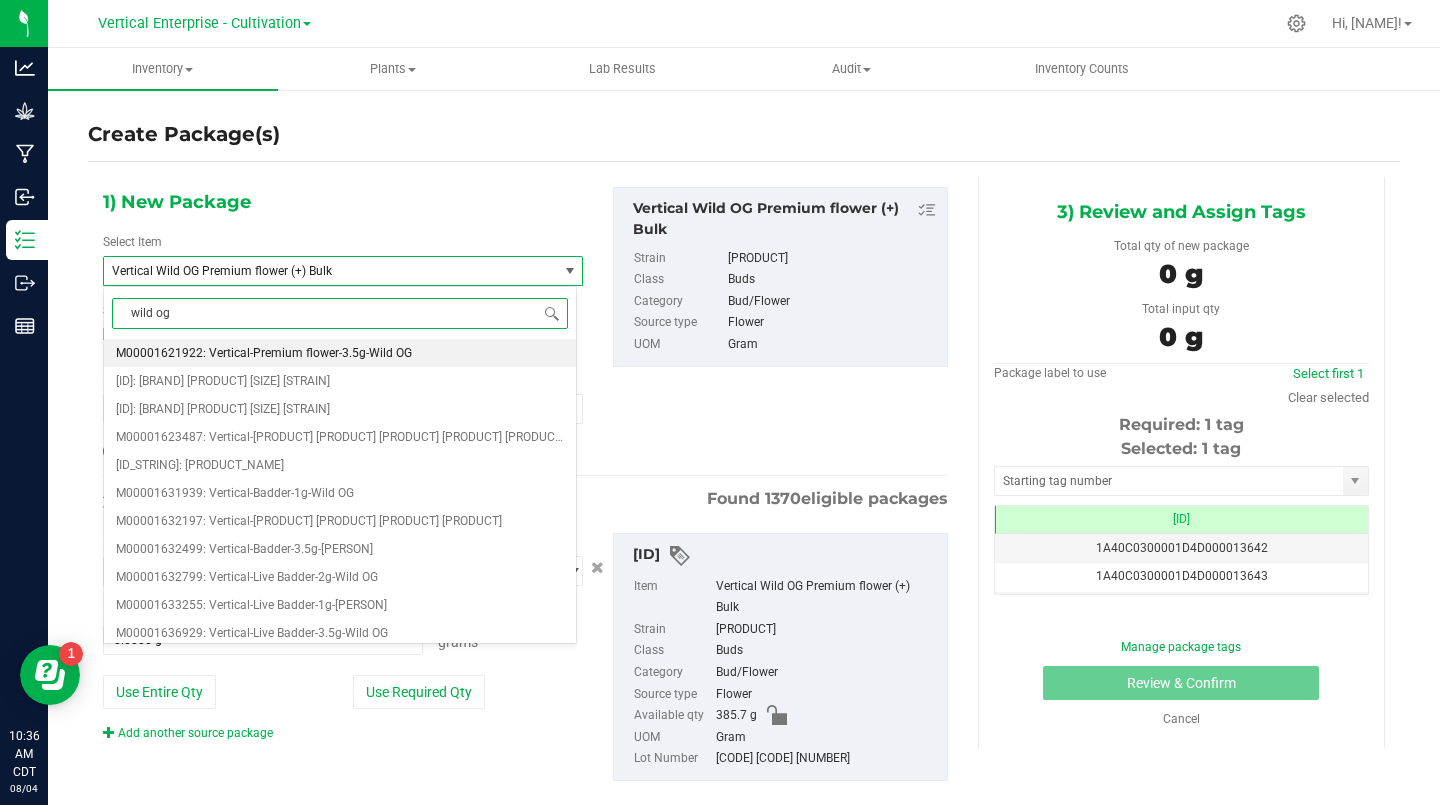 click on "M00001621922: Vertical-Premium flower-3.5g-Wild OG" at bounding box center [264, 353] 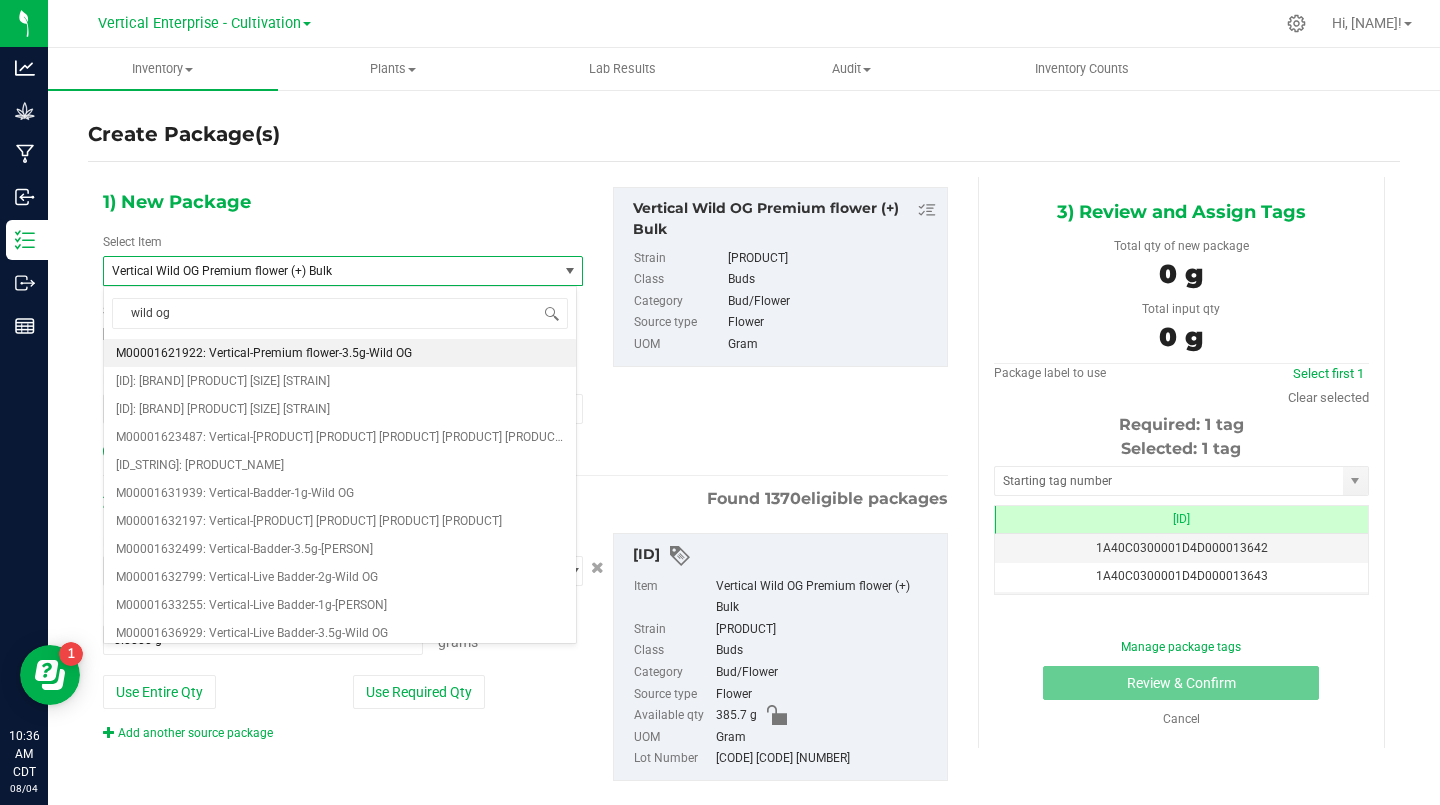 type 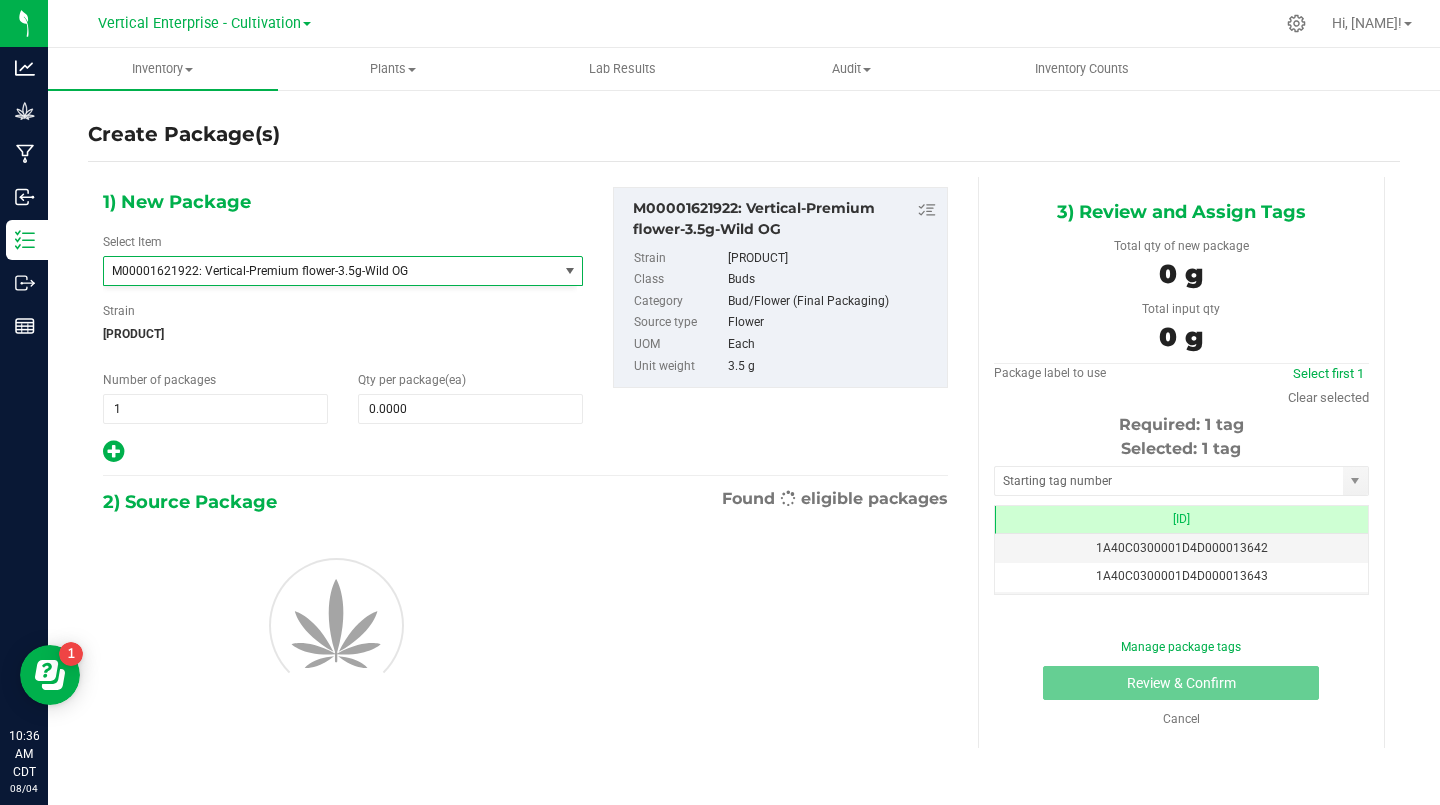 type on "0" 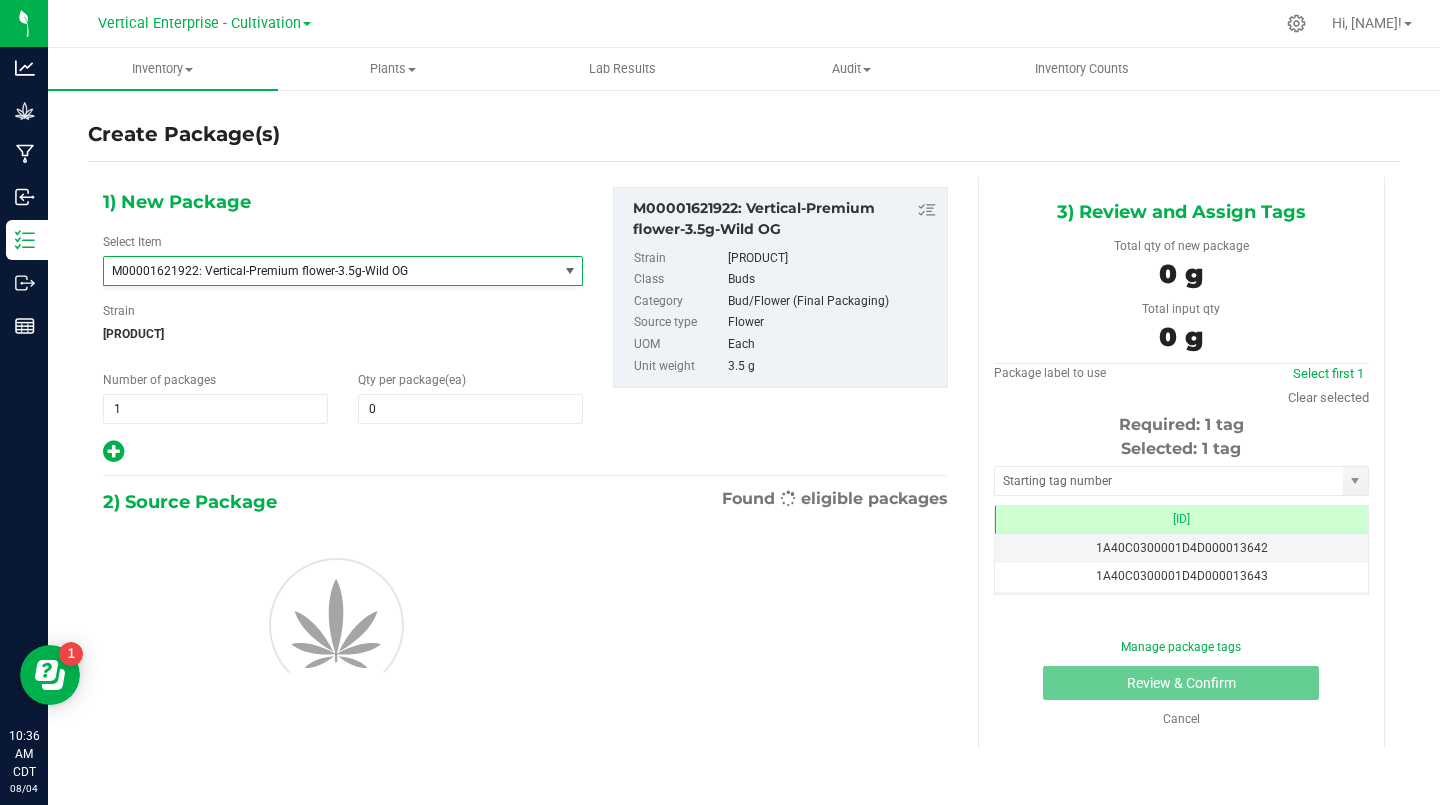 scroll, scrollTop: 1400, scrollLeft: 0, axis: vertical 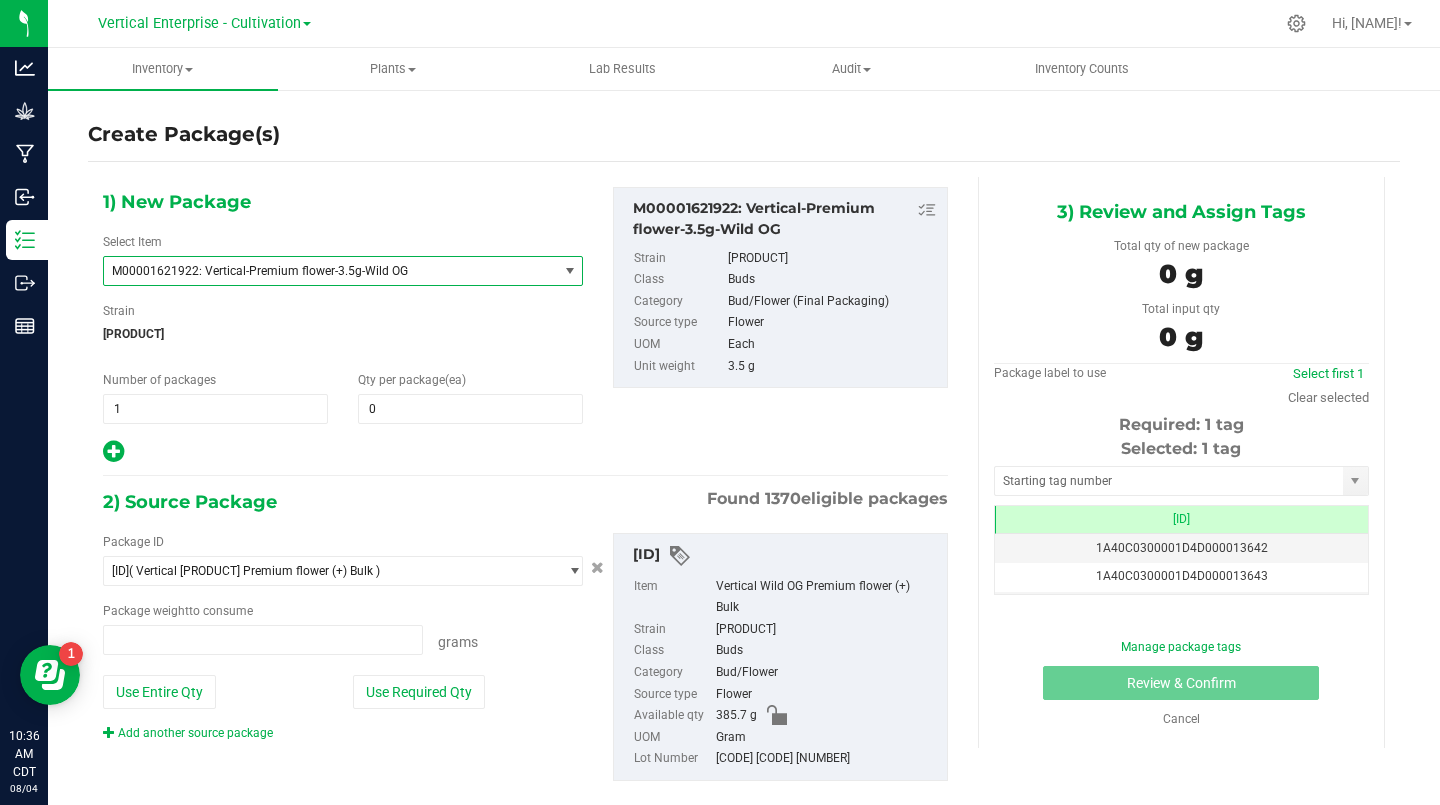 type on "0.0000 g" 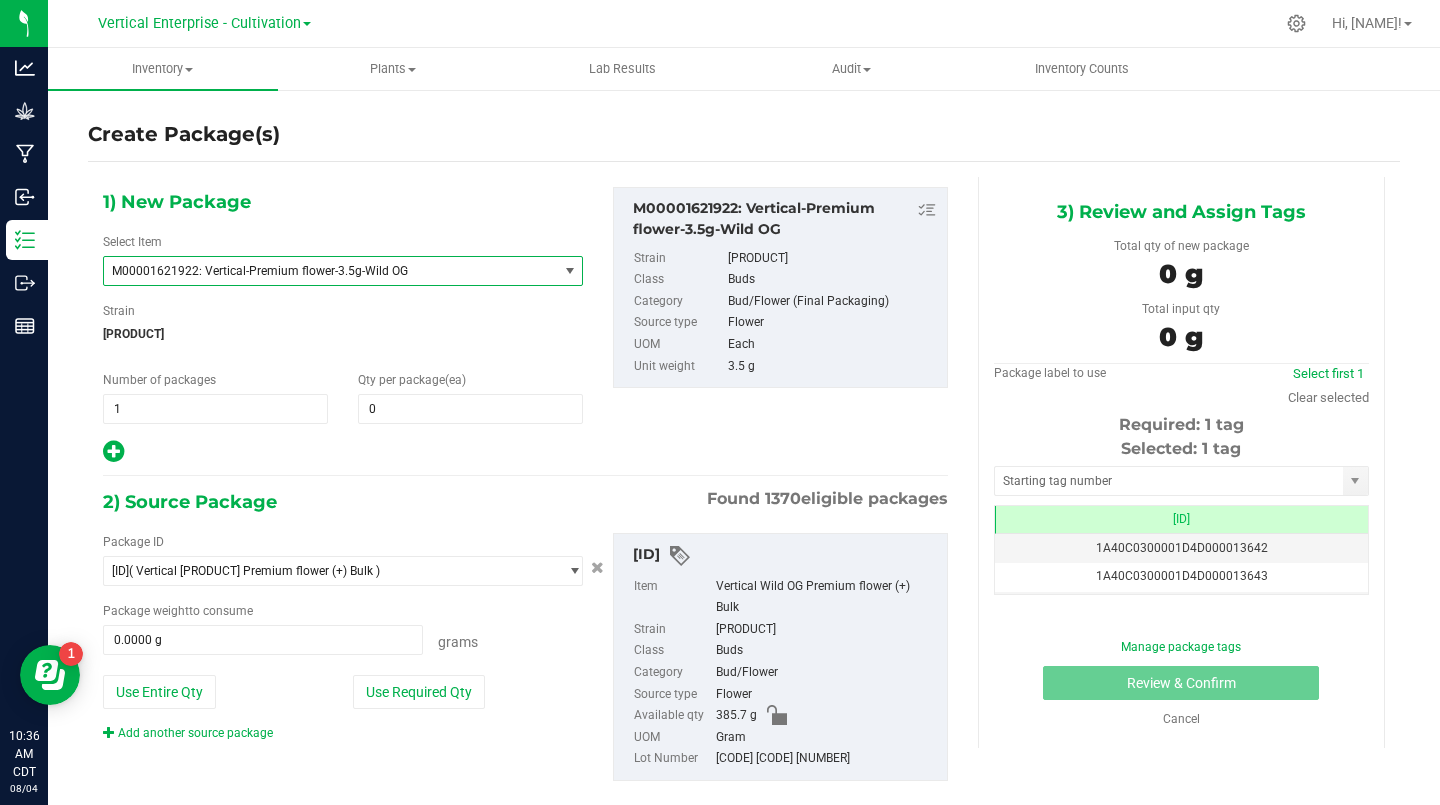click on "0" at bounding box center [470, 409] 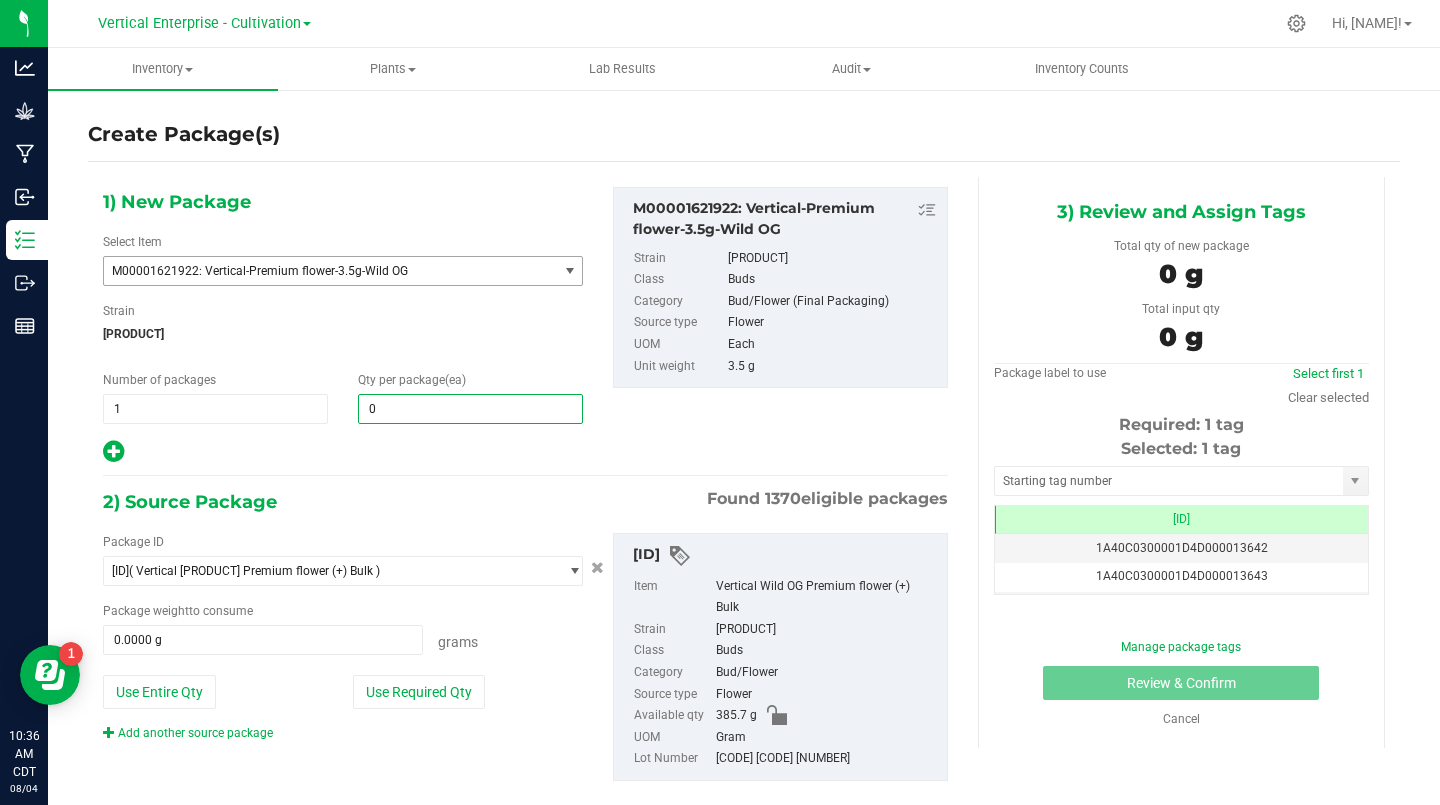 type 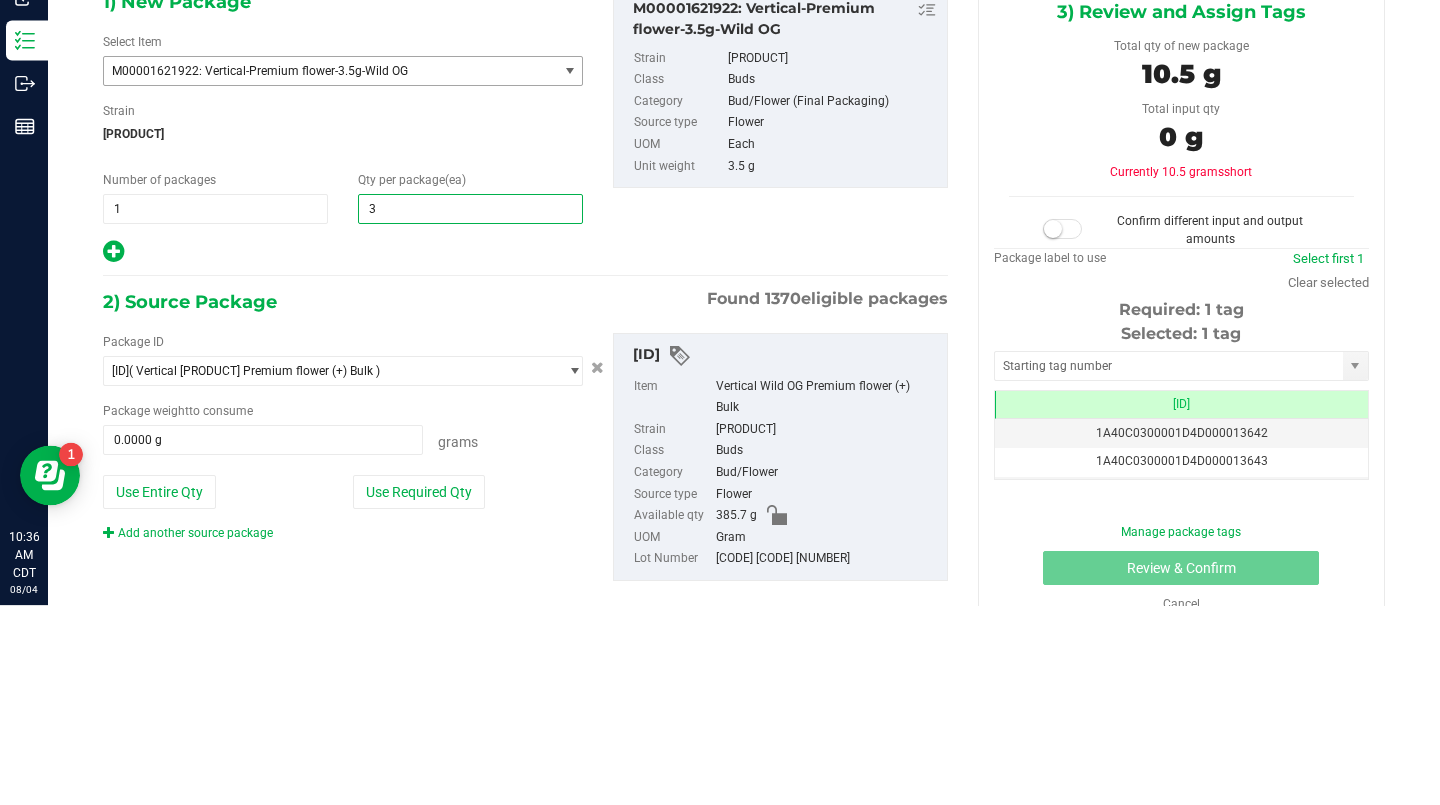 type on "36" 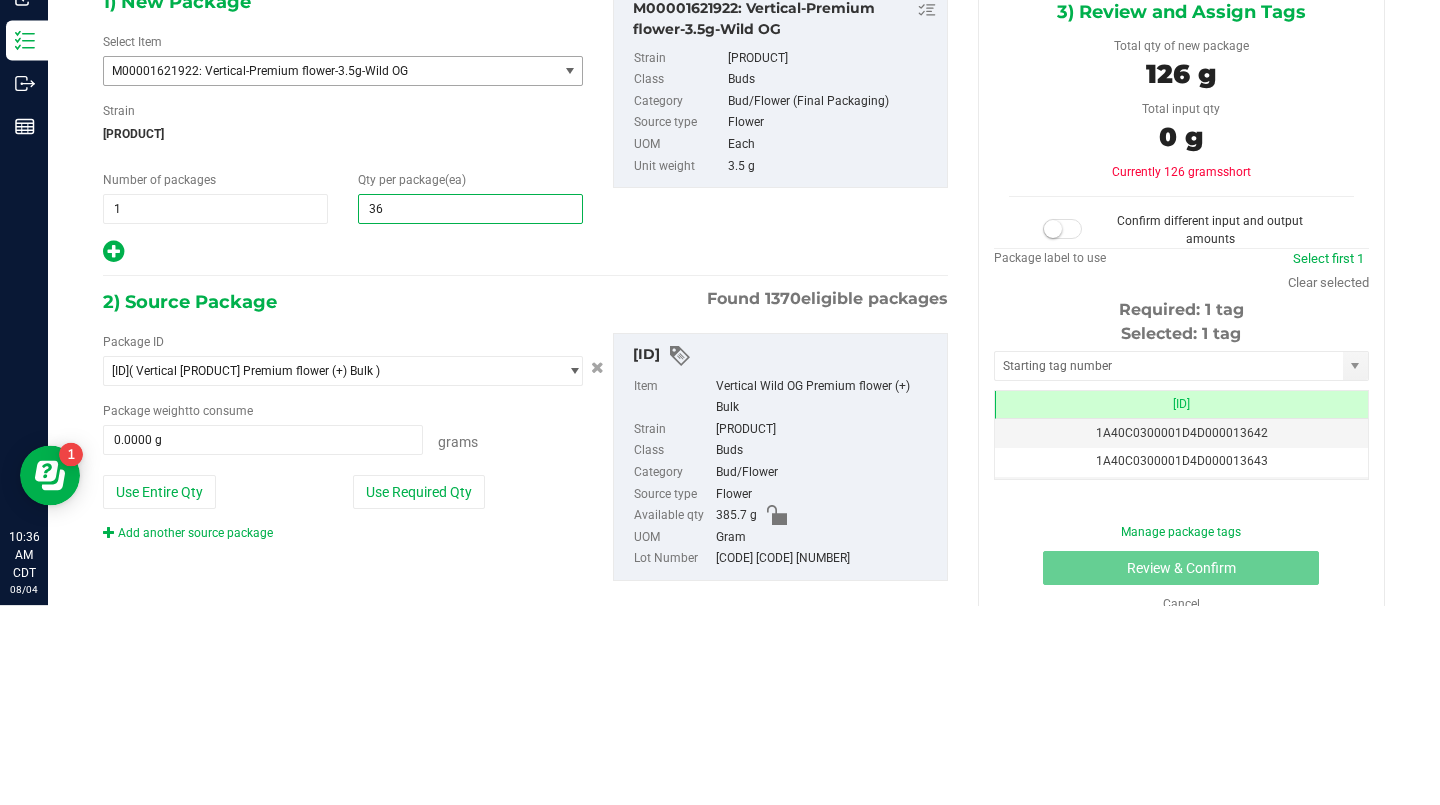 click on "2) Source Package
Found
1370
eligible packages" at bounding box center (525, 502) 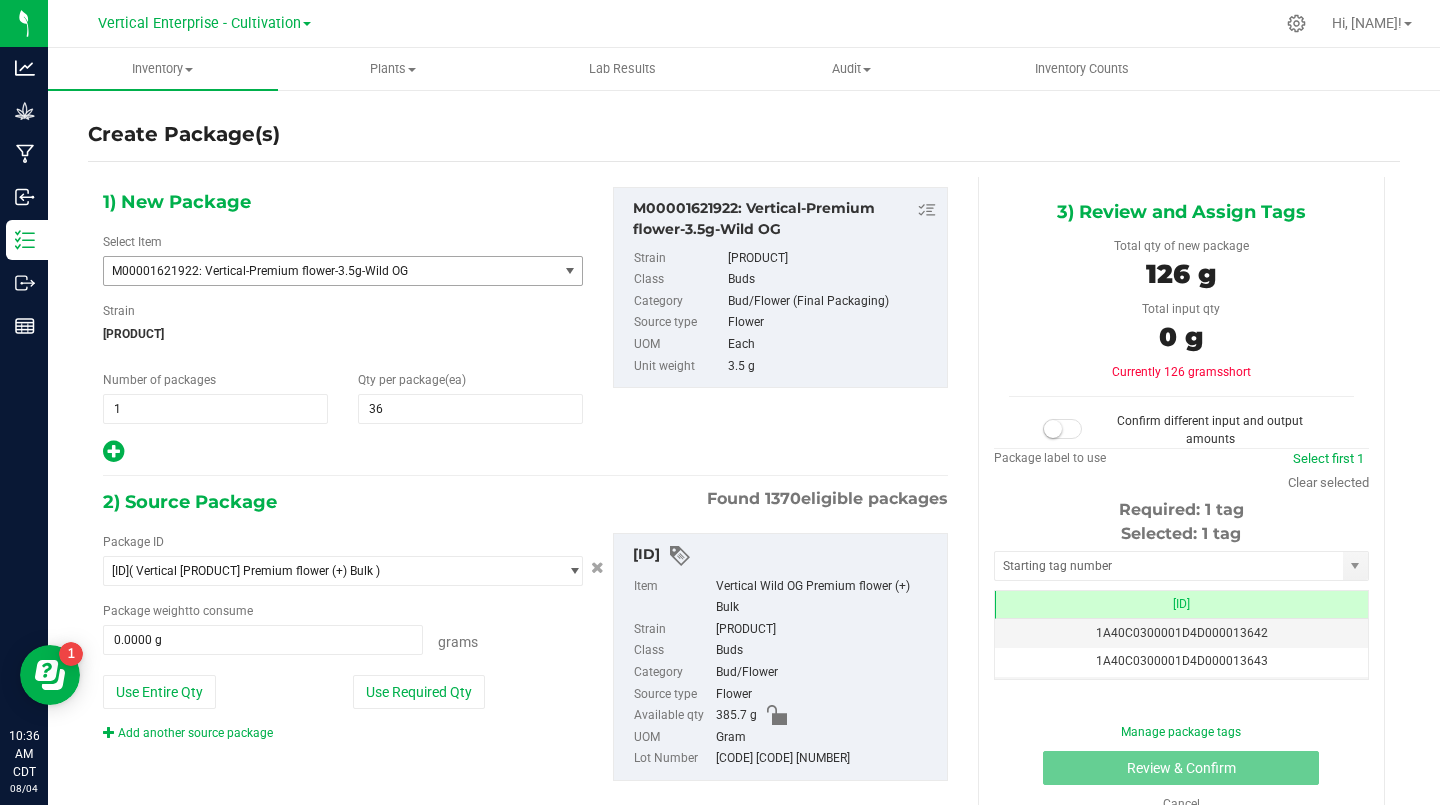 click on "Use Required Qty" at bounding box center [419, 692] 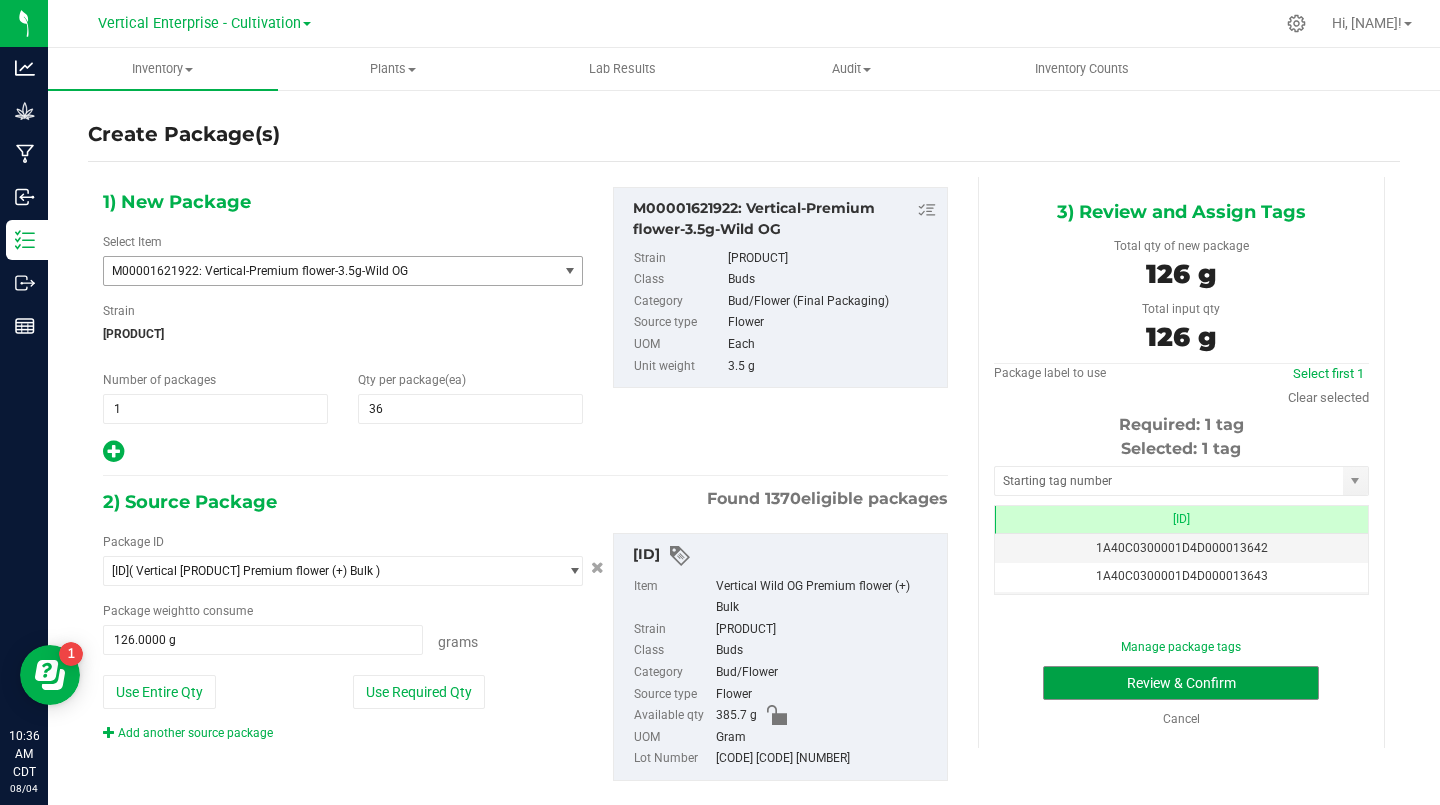 click on "Review & Confirm" at bounding box center [1181, 683] 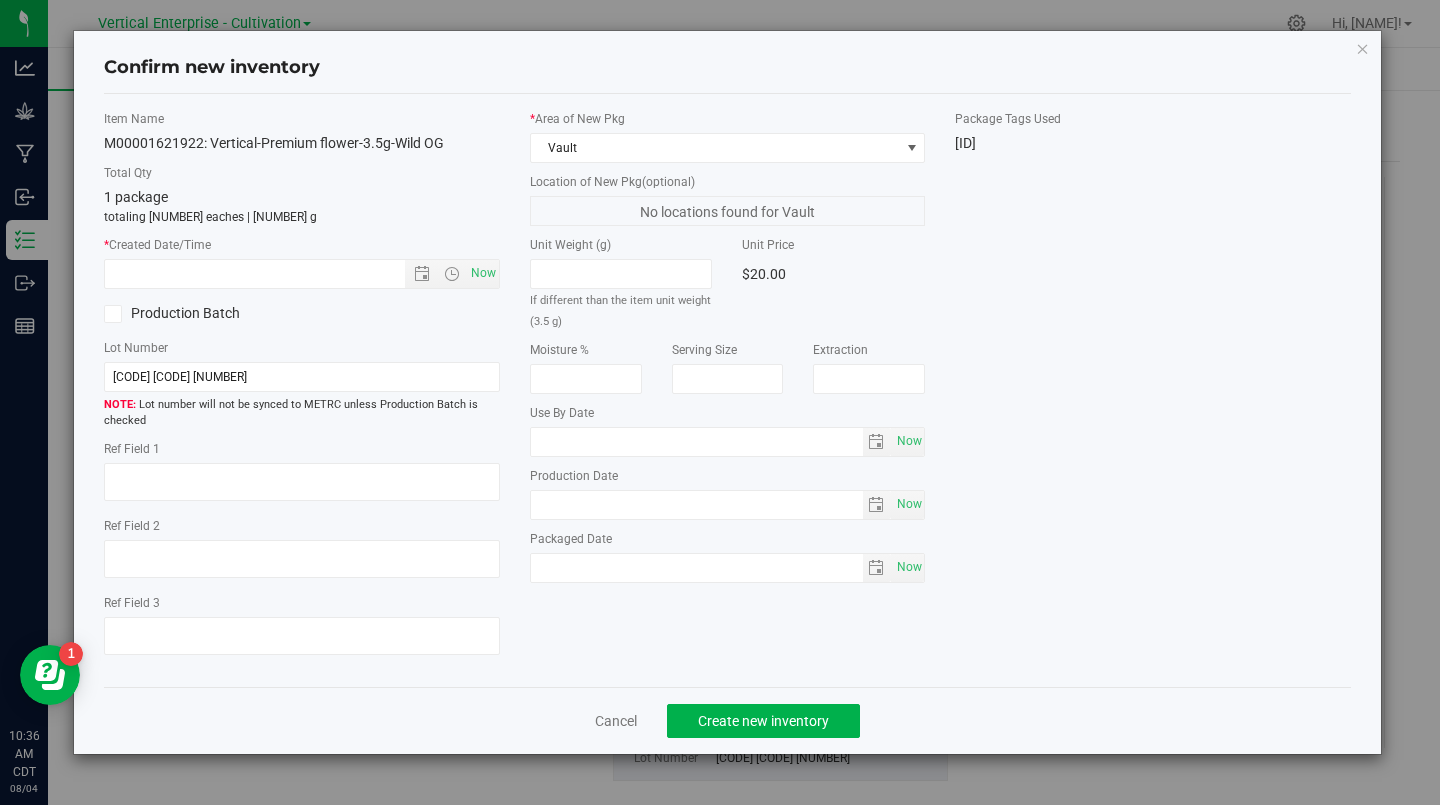 click on "Now" at bounding box center [483, 273] 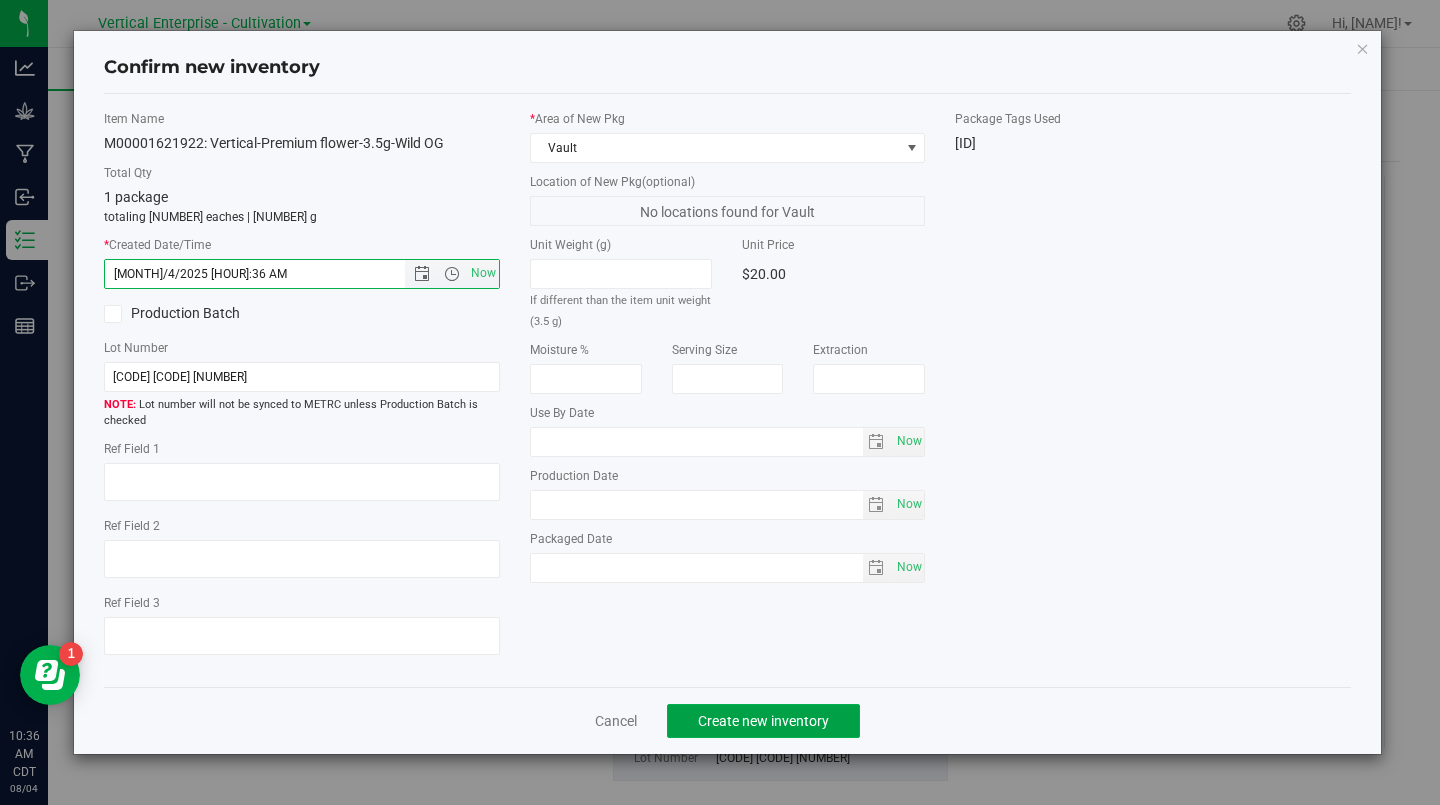 click on "Create new inventory" 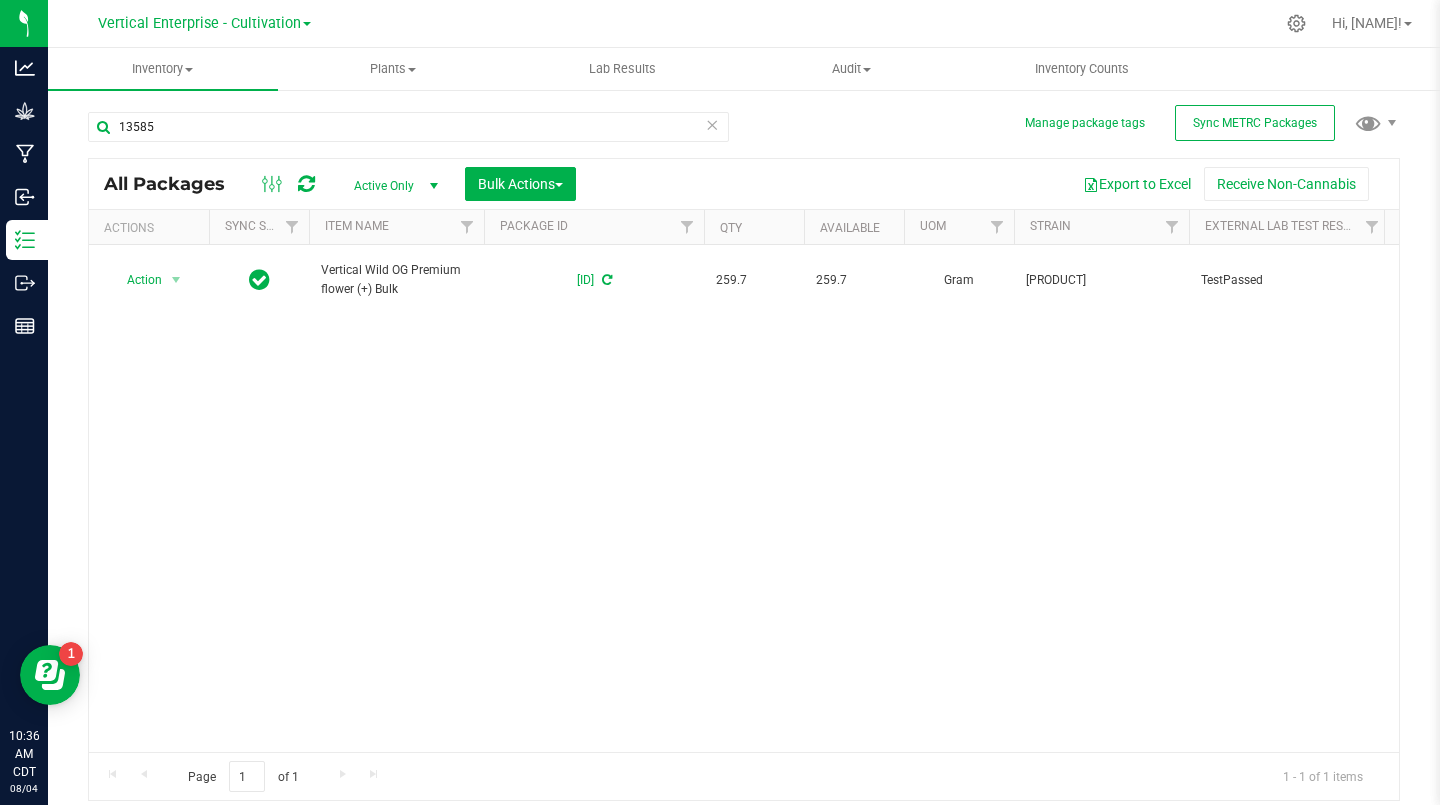 click on "Vertical Enterprise - Cultivation" at bounding box center (199, 23) 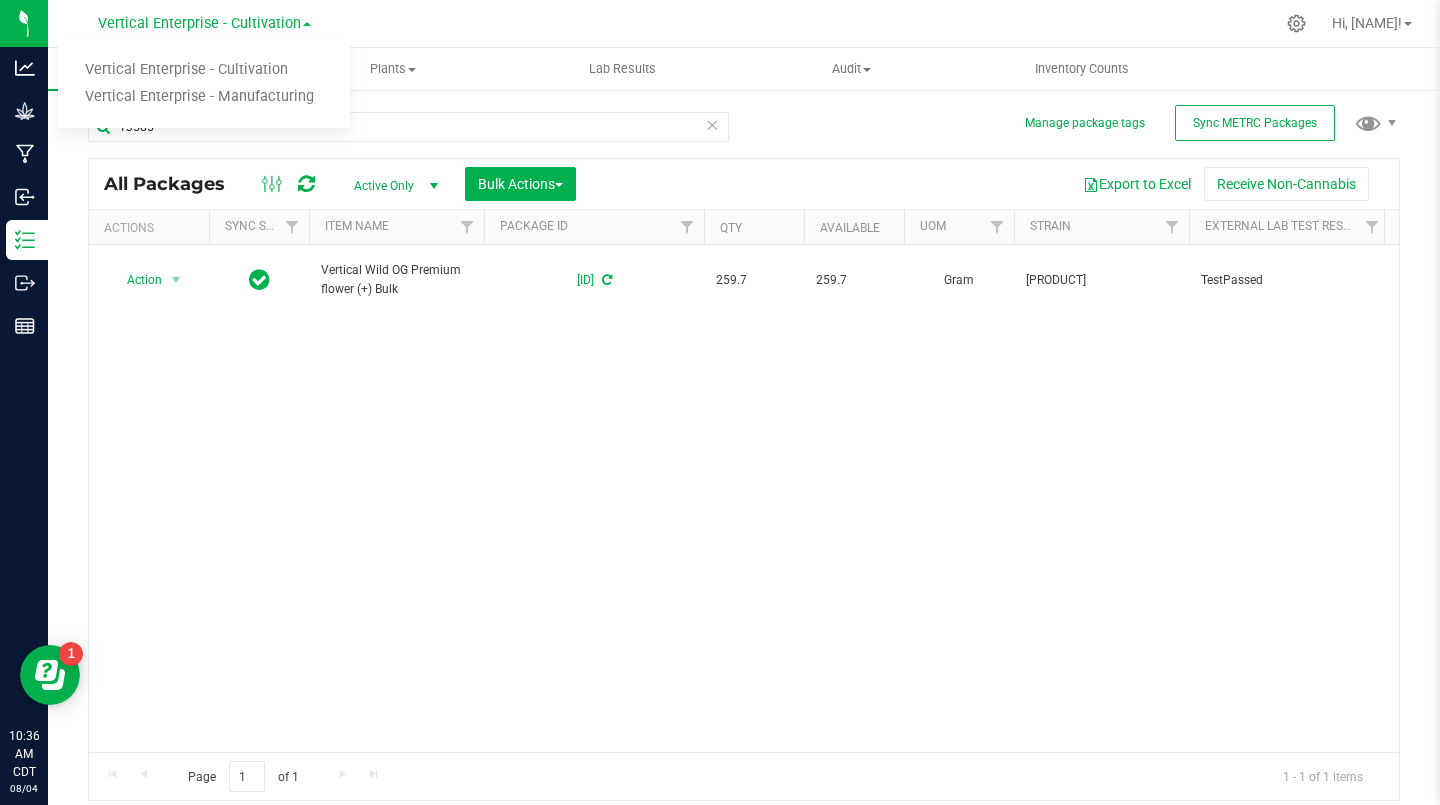 click on "Vertical Enterprise - Manufacturing" at bounding box center (204, 97) 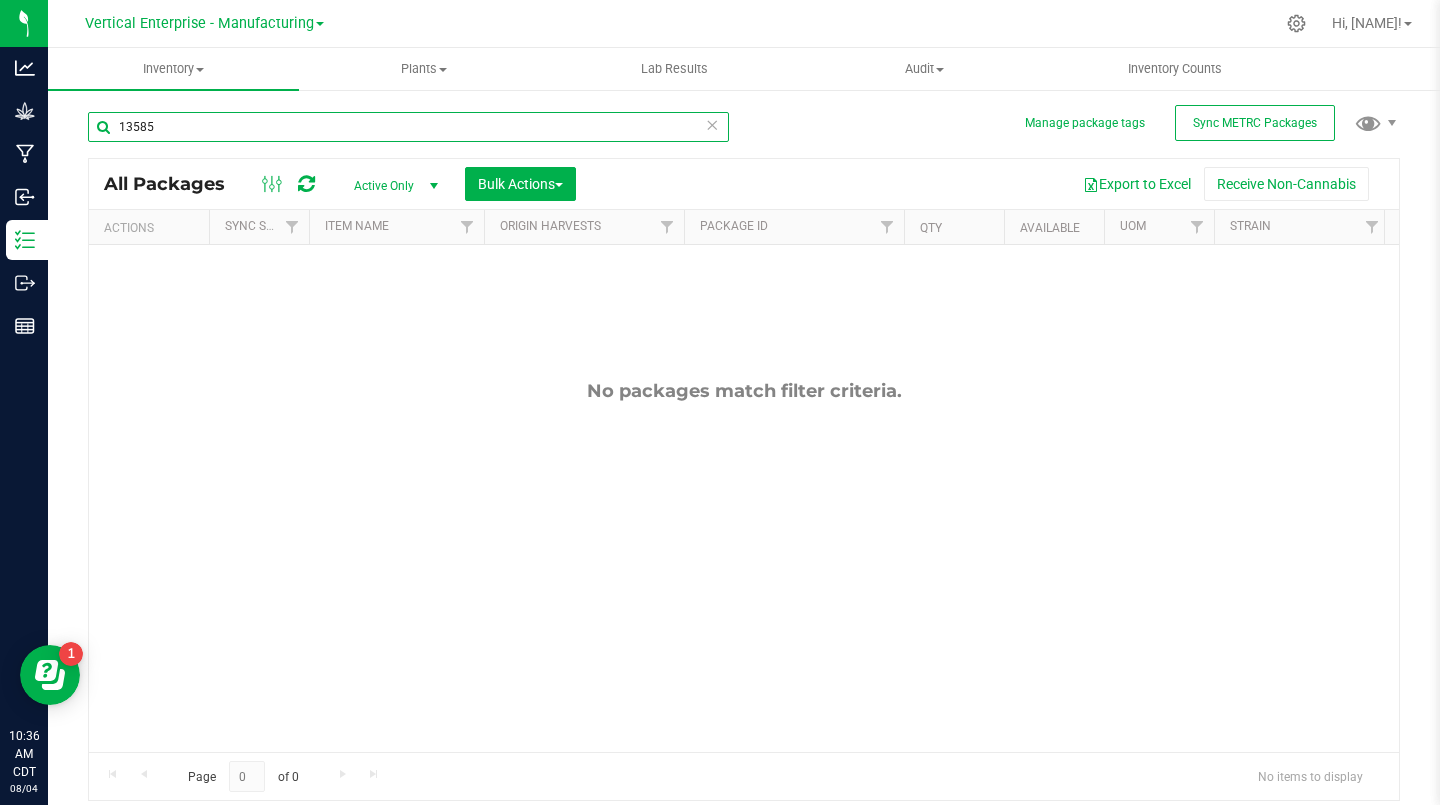 click on "13585" at bounding box center (408, 127) 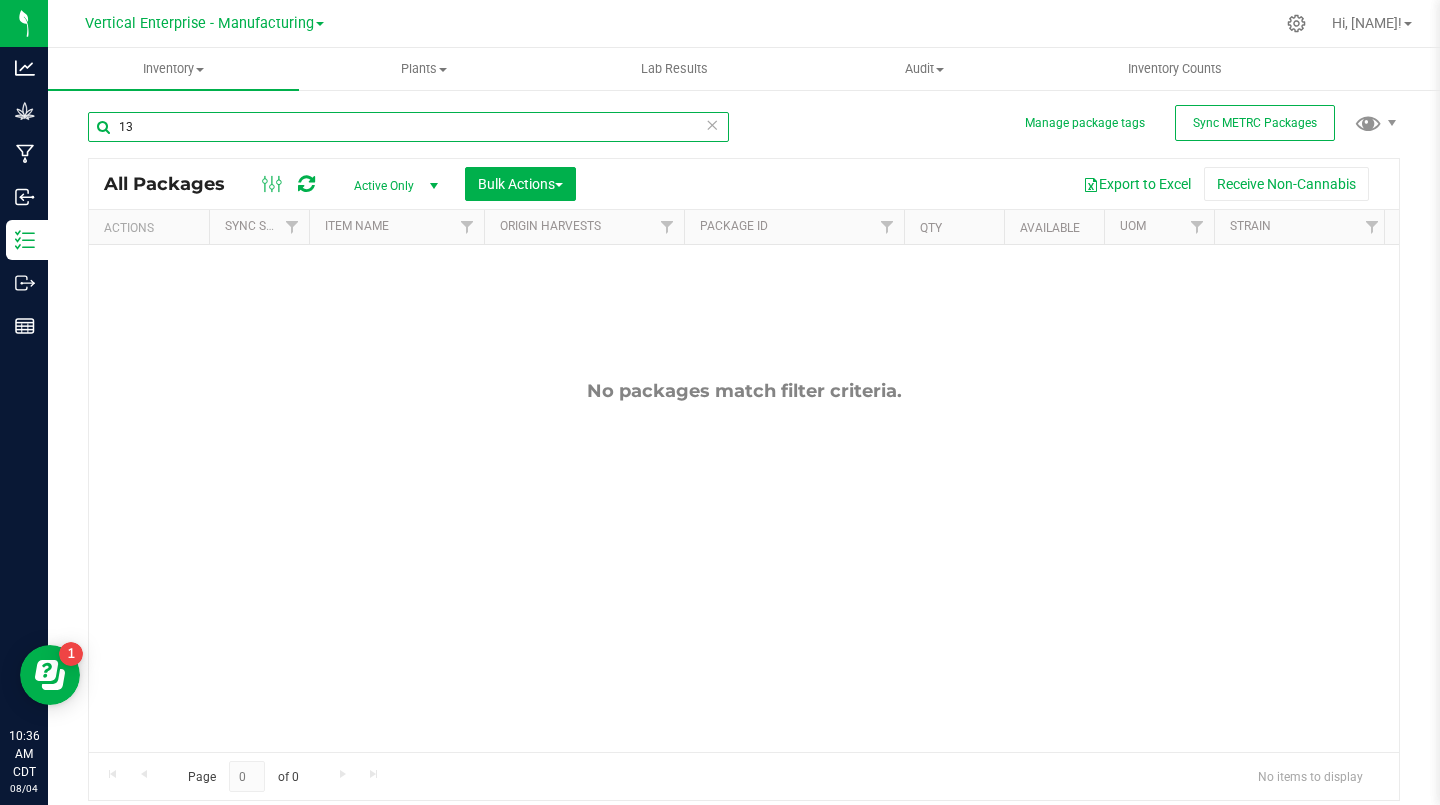 type on "1" 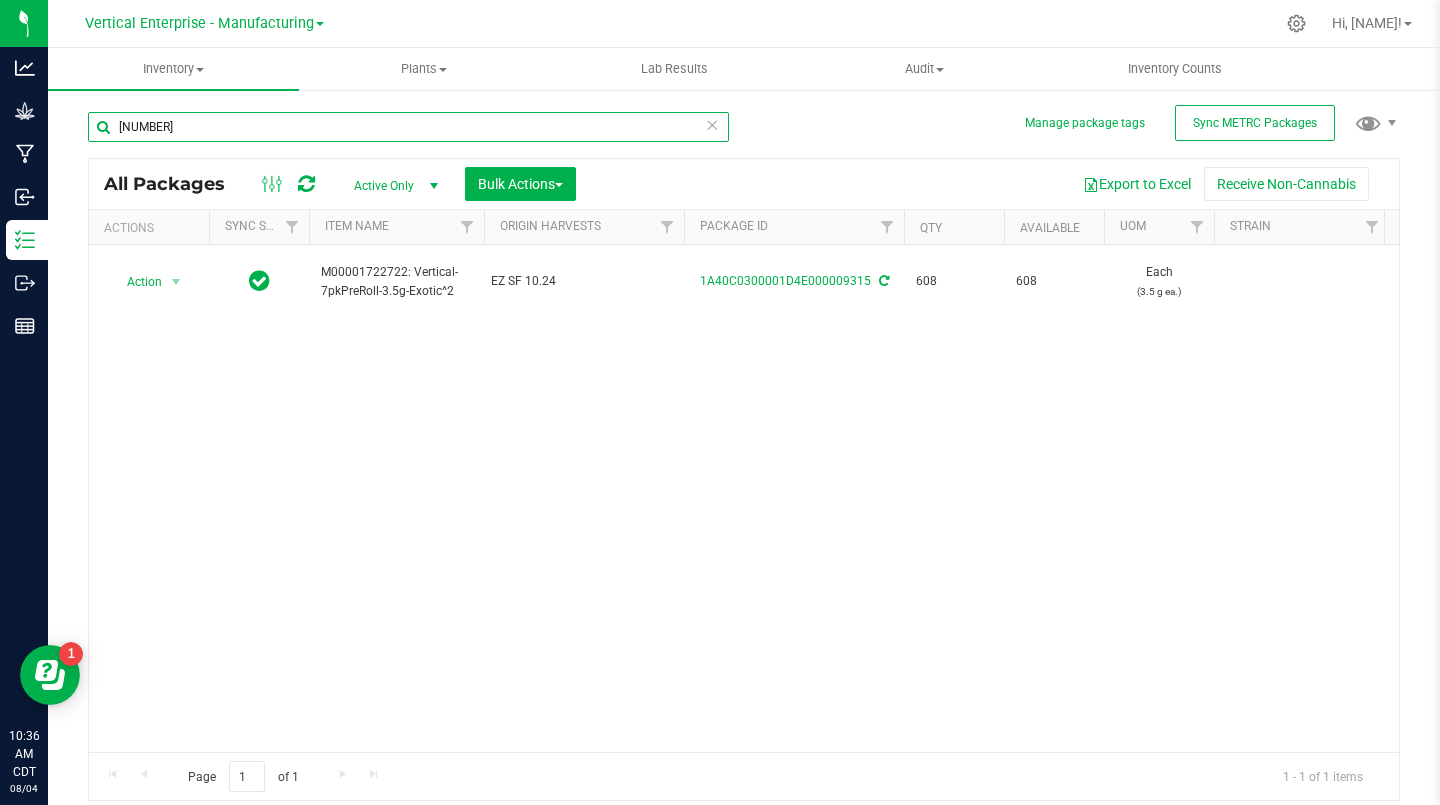 type on "[ZIP_CODE]" 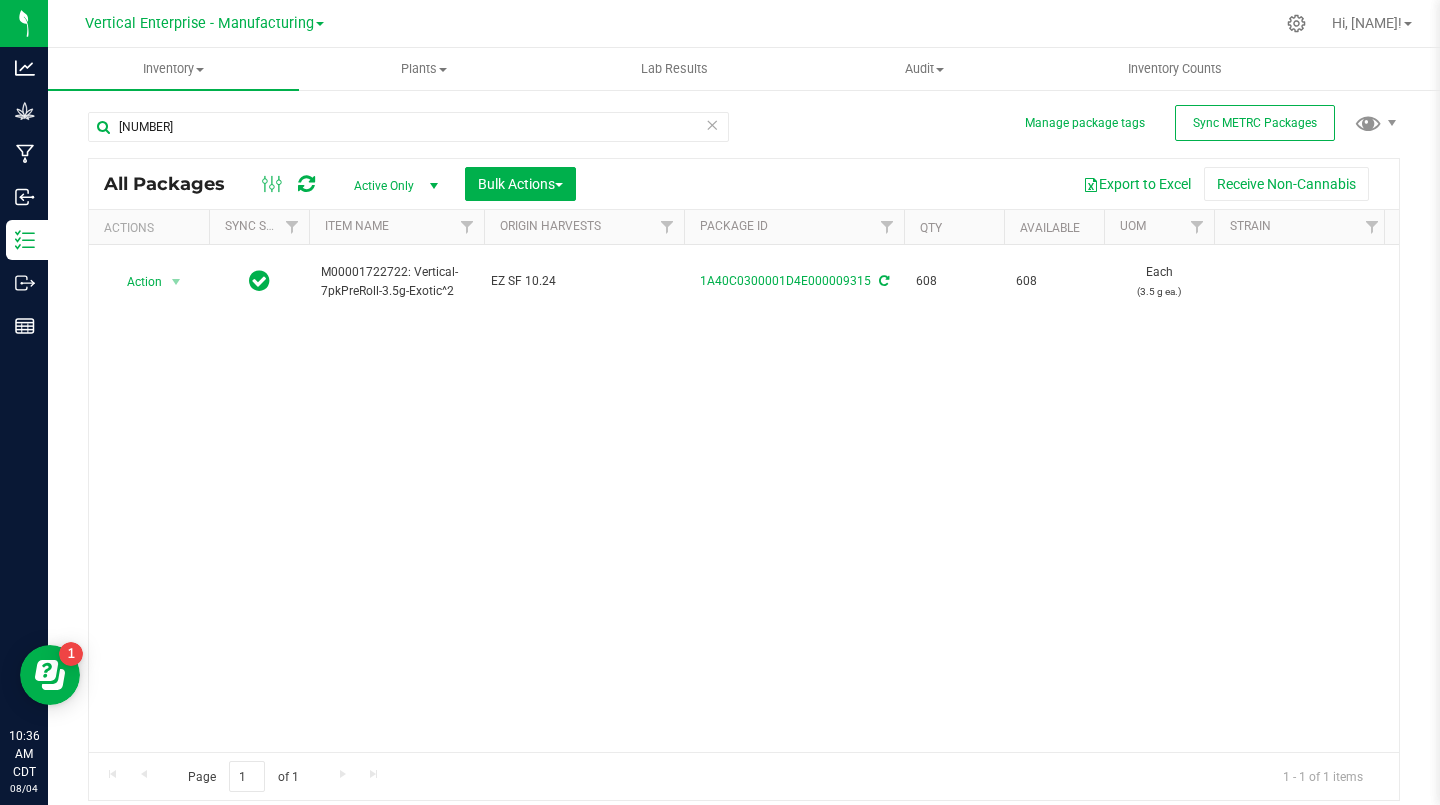 click on "Action" at bounding box center [136, 282] 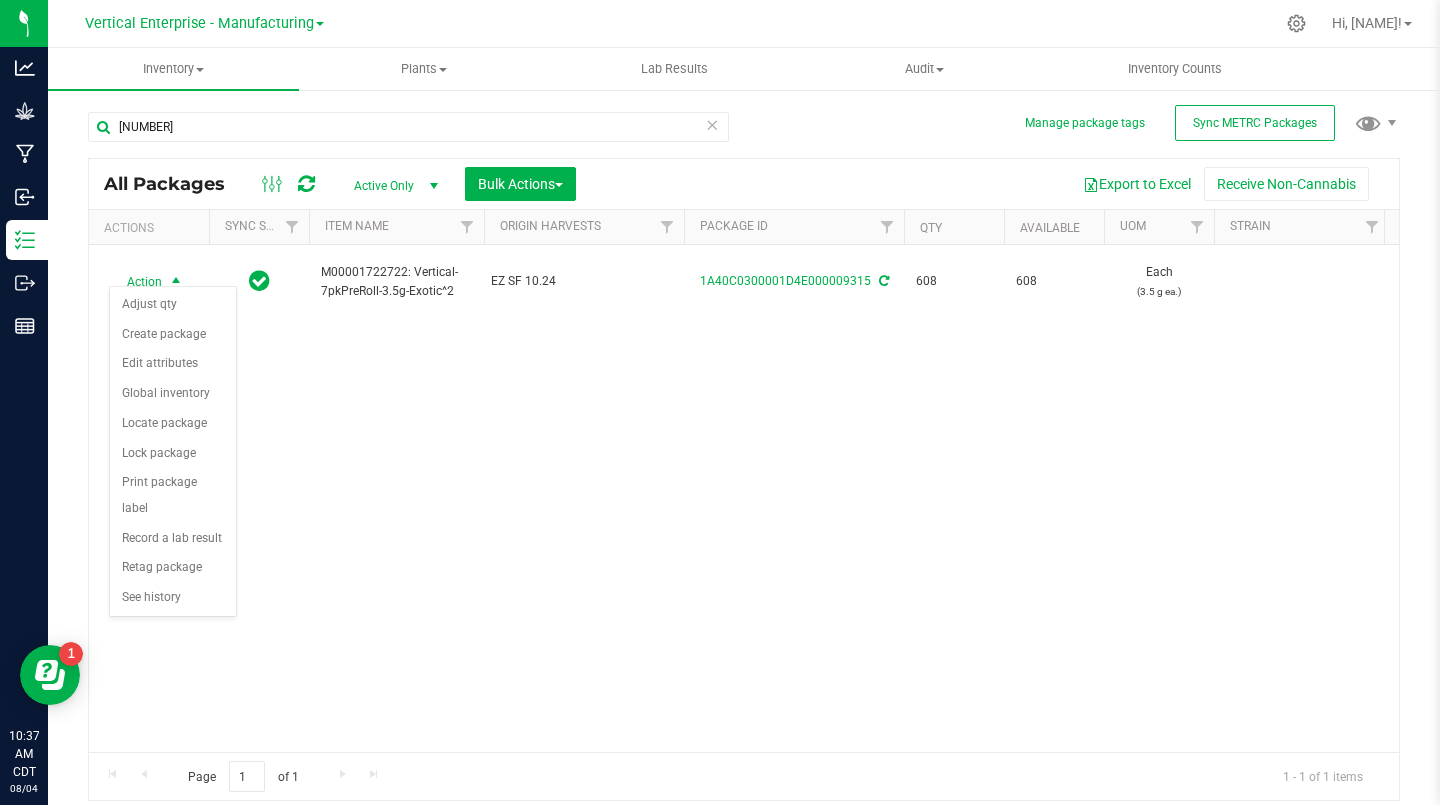 click on "Create package" at bounding box center [173, 335] 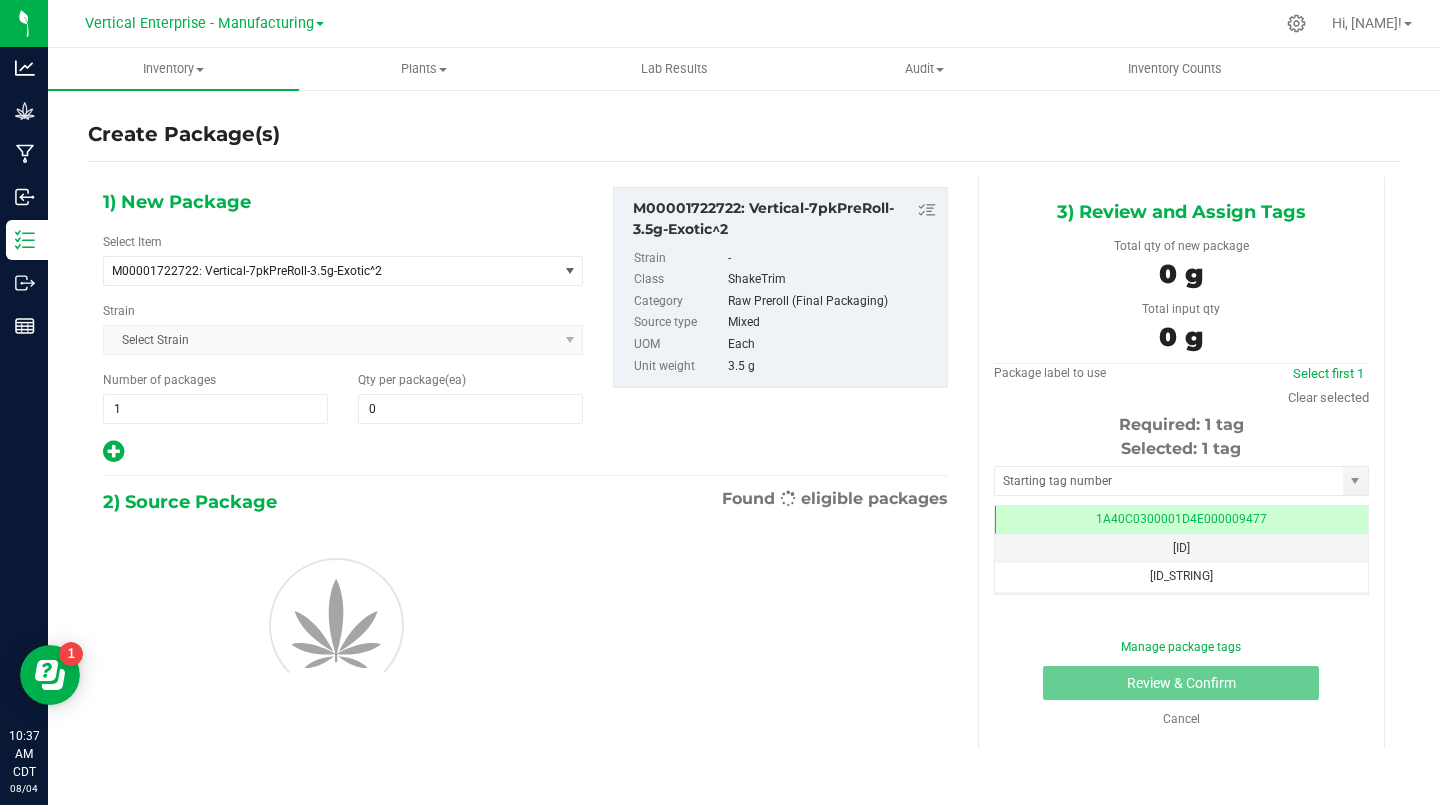 type on "0" 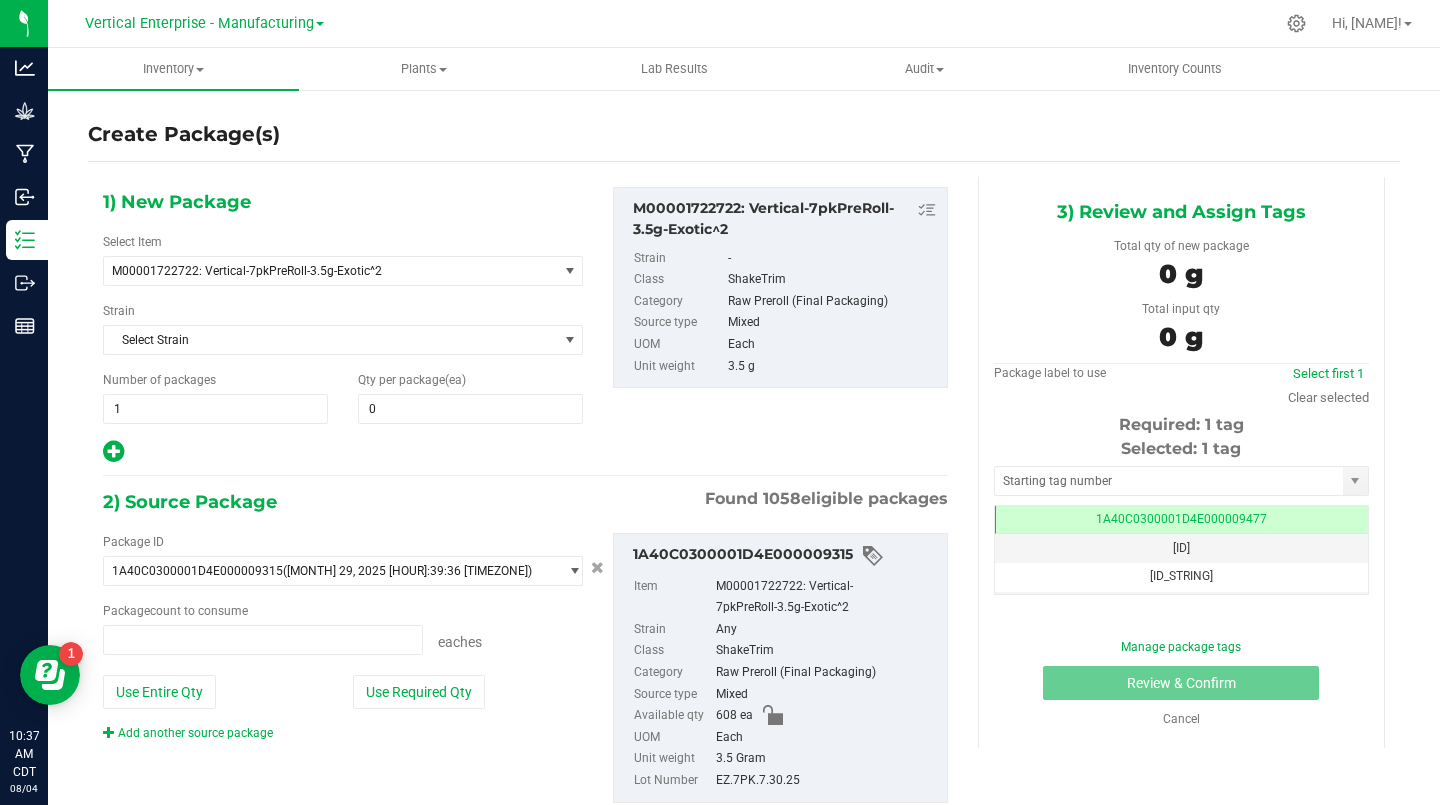 type on "0 ea" 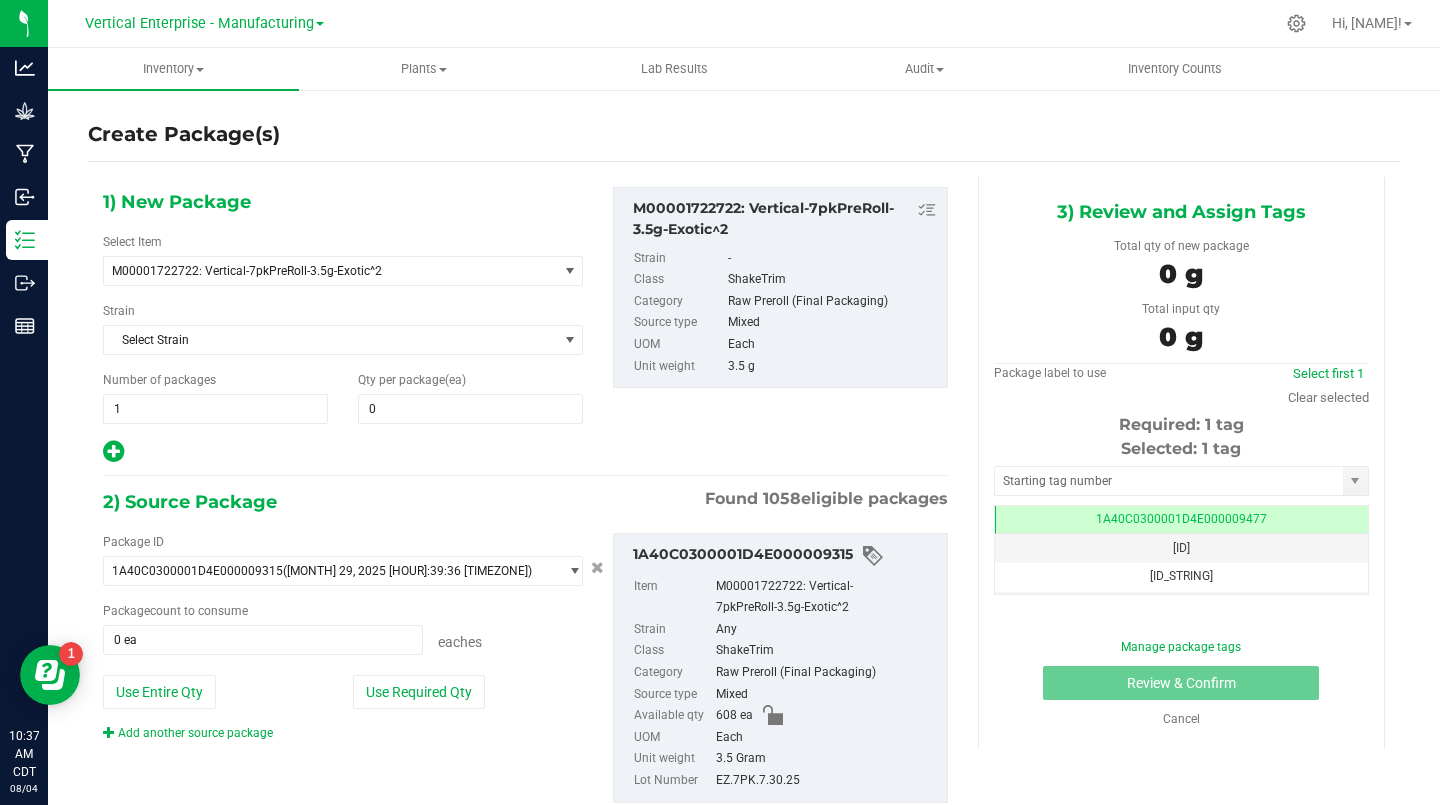 click on "1" at bounding box center (215, 409) 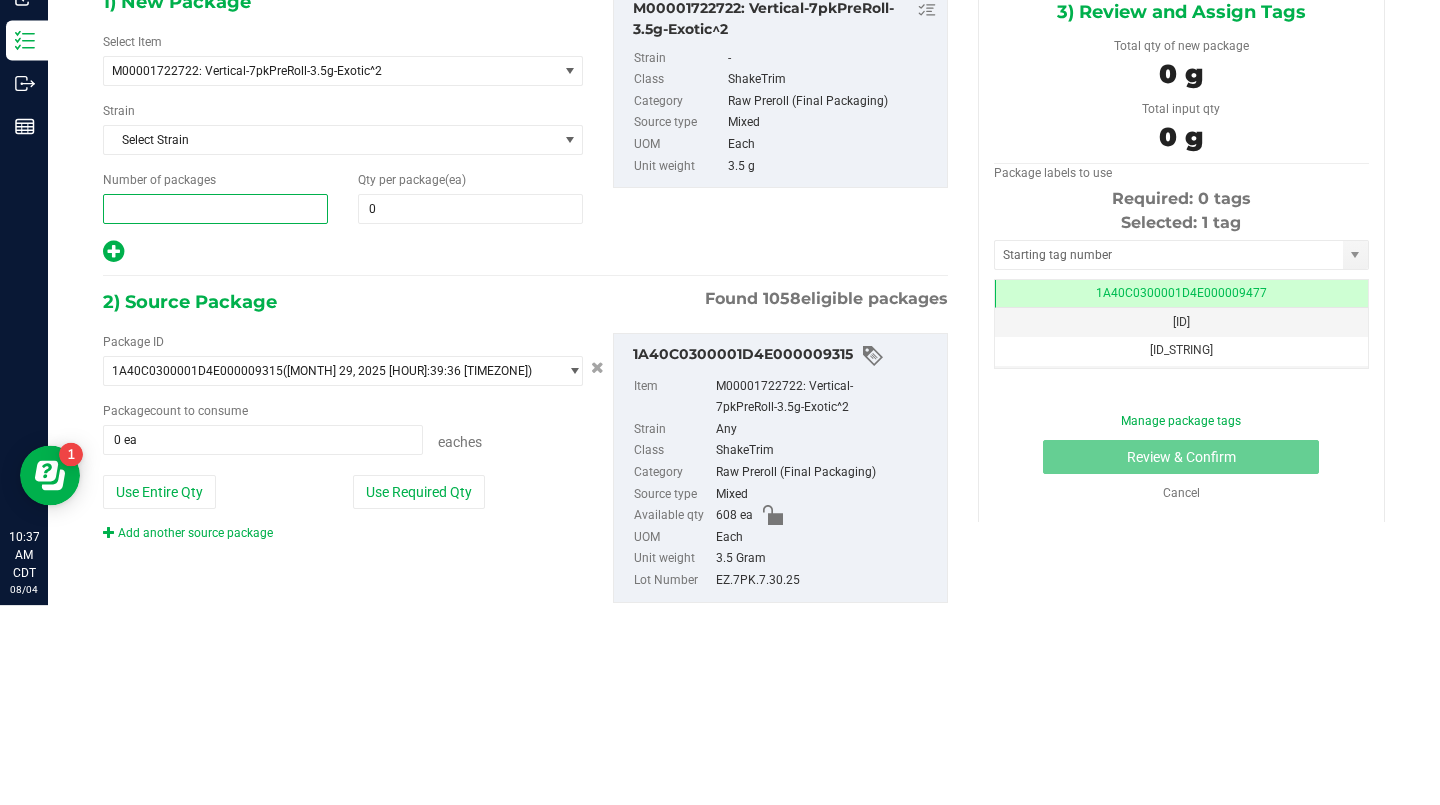 type on "2" 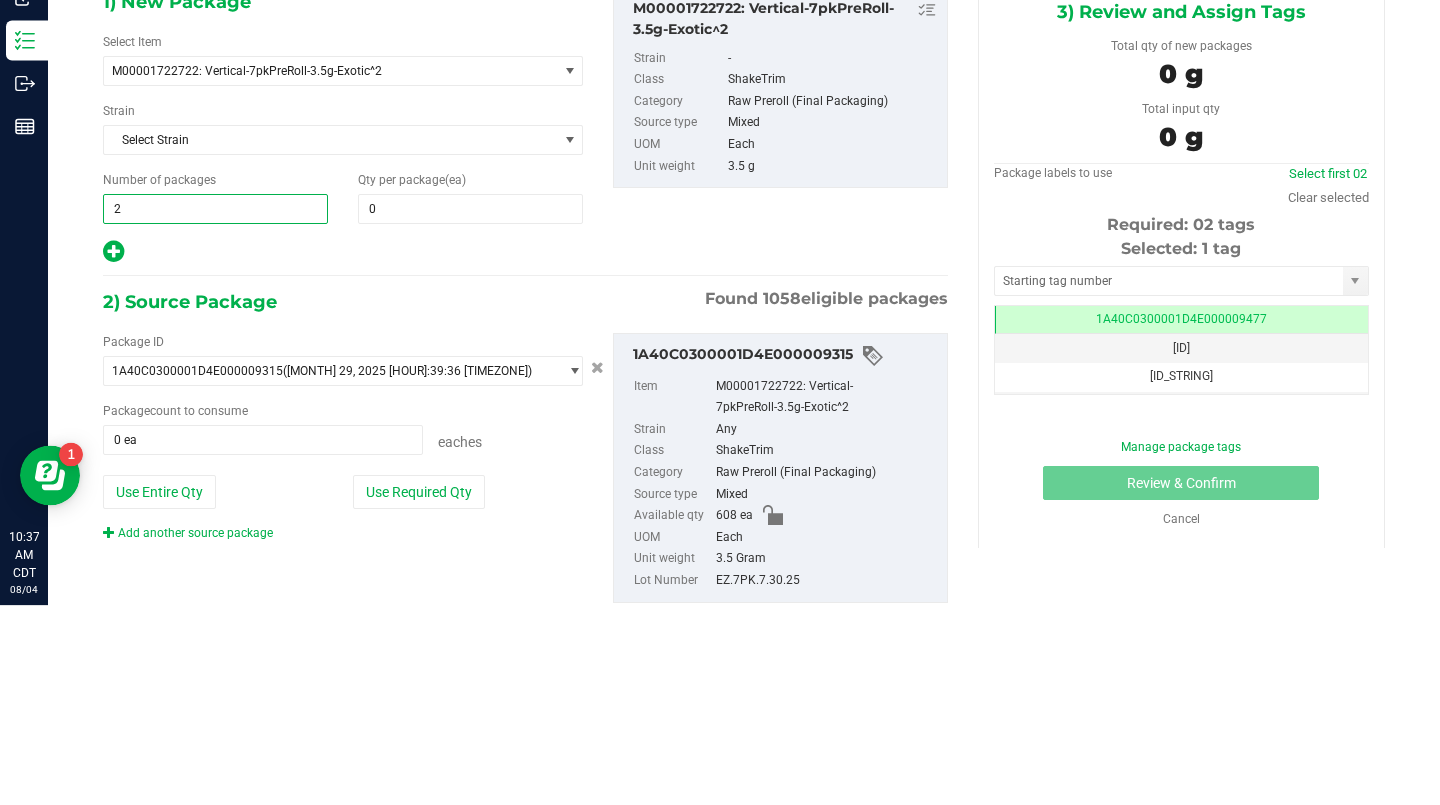 click on "0" at bounding box center (470, 409) 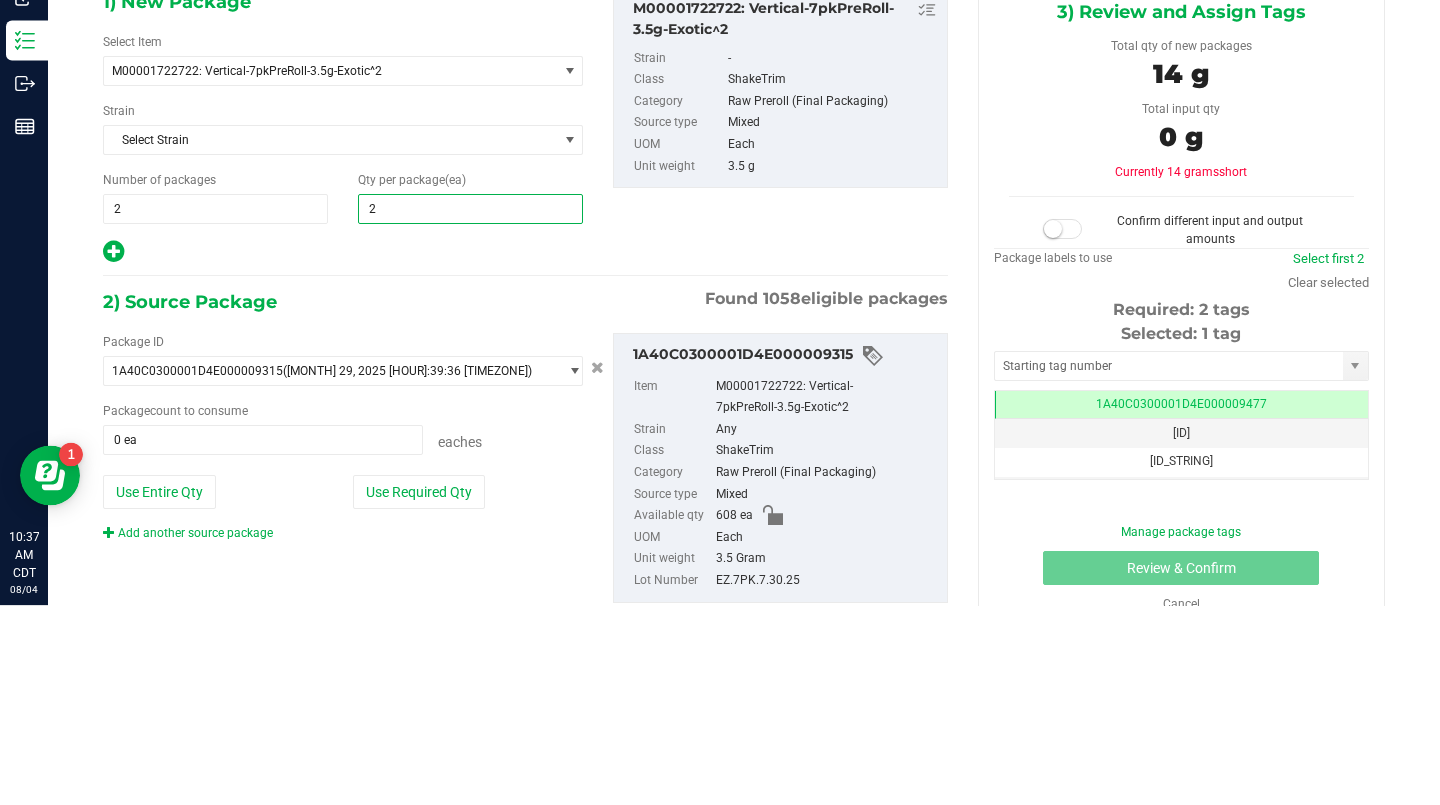 type on "25" 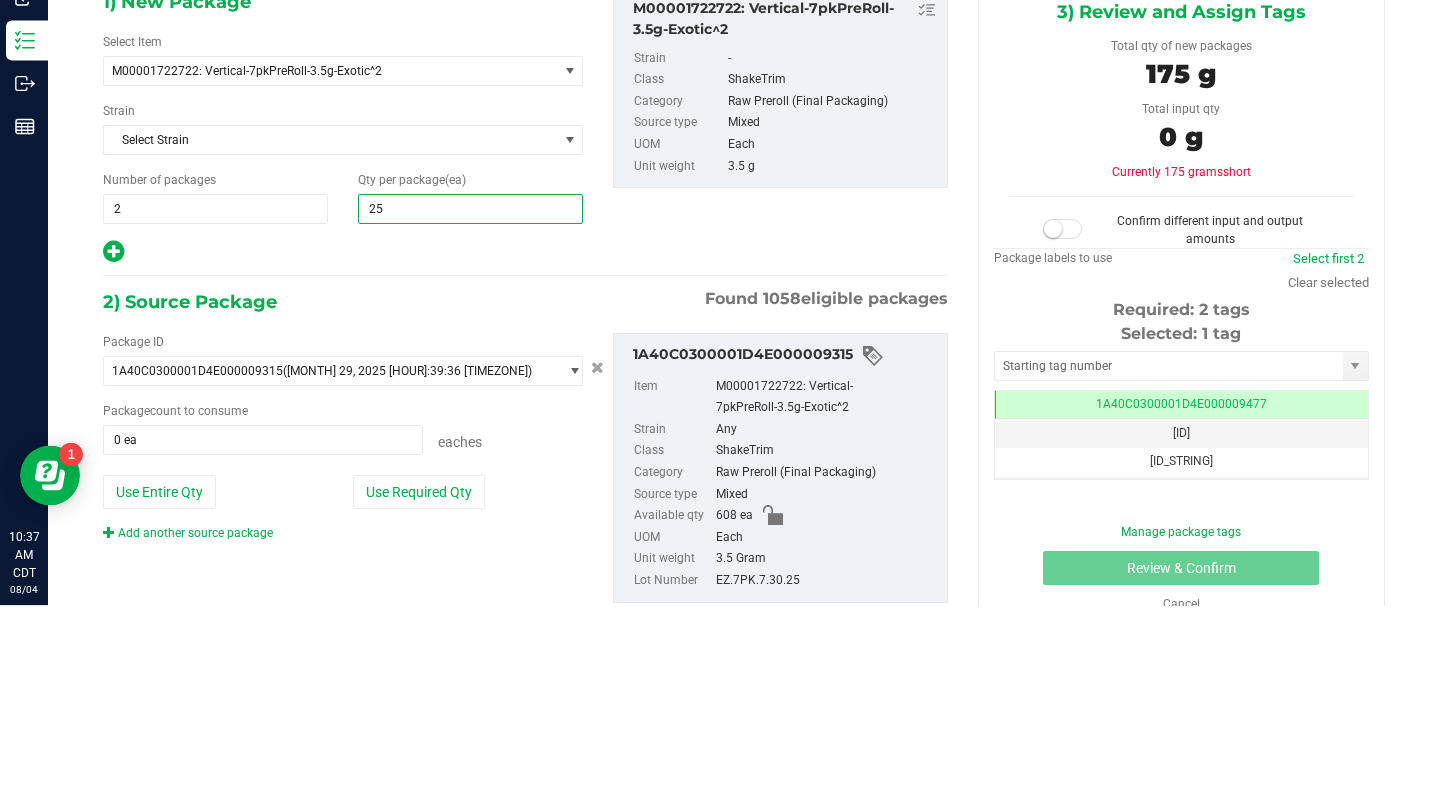 click on "2) Source Package
Found
1058
eligible packages" at bounding box center [525, 502] 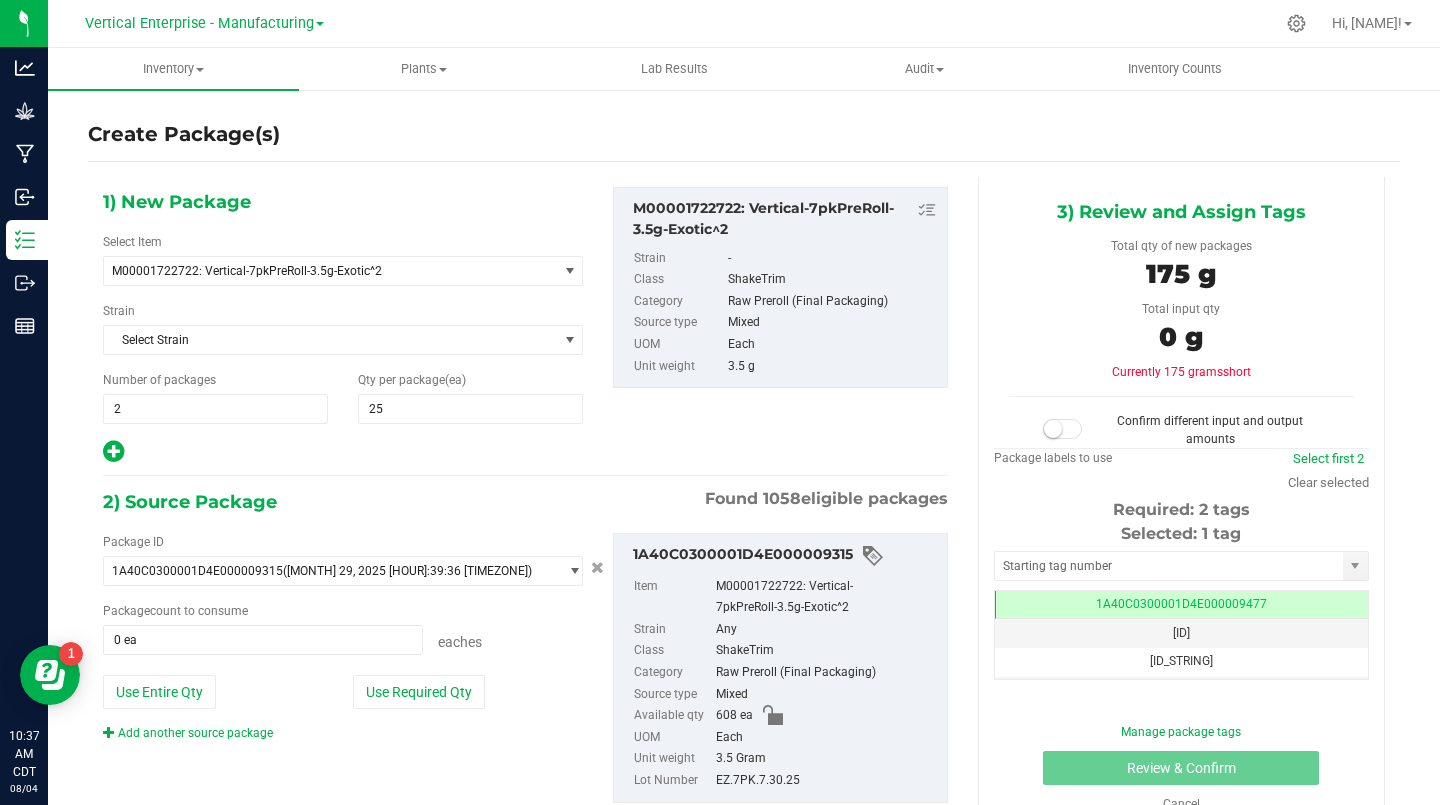 click on "Use Required Qty" at bounding box center [419, 692] 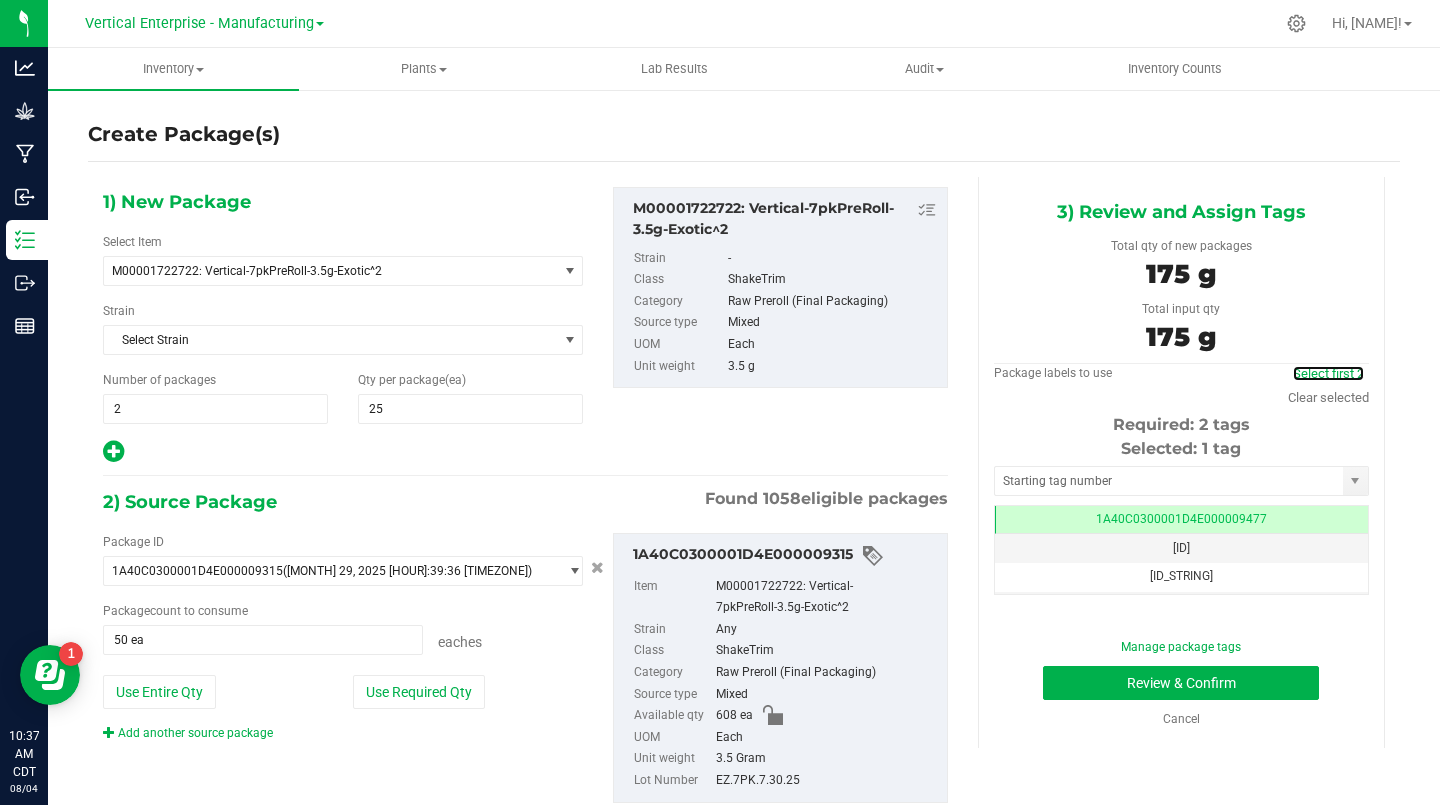click on "Select first 2" at bounding box center [1328, 373] 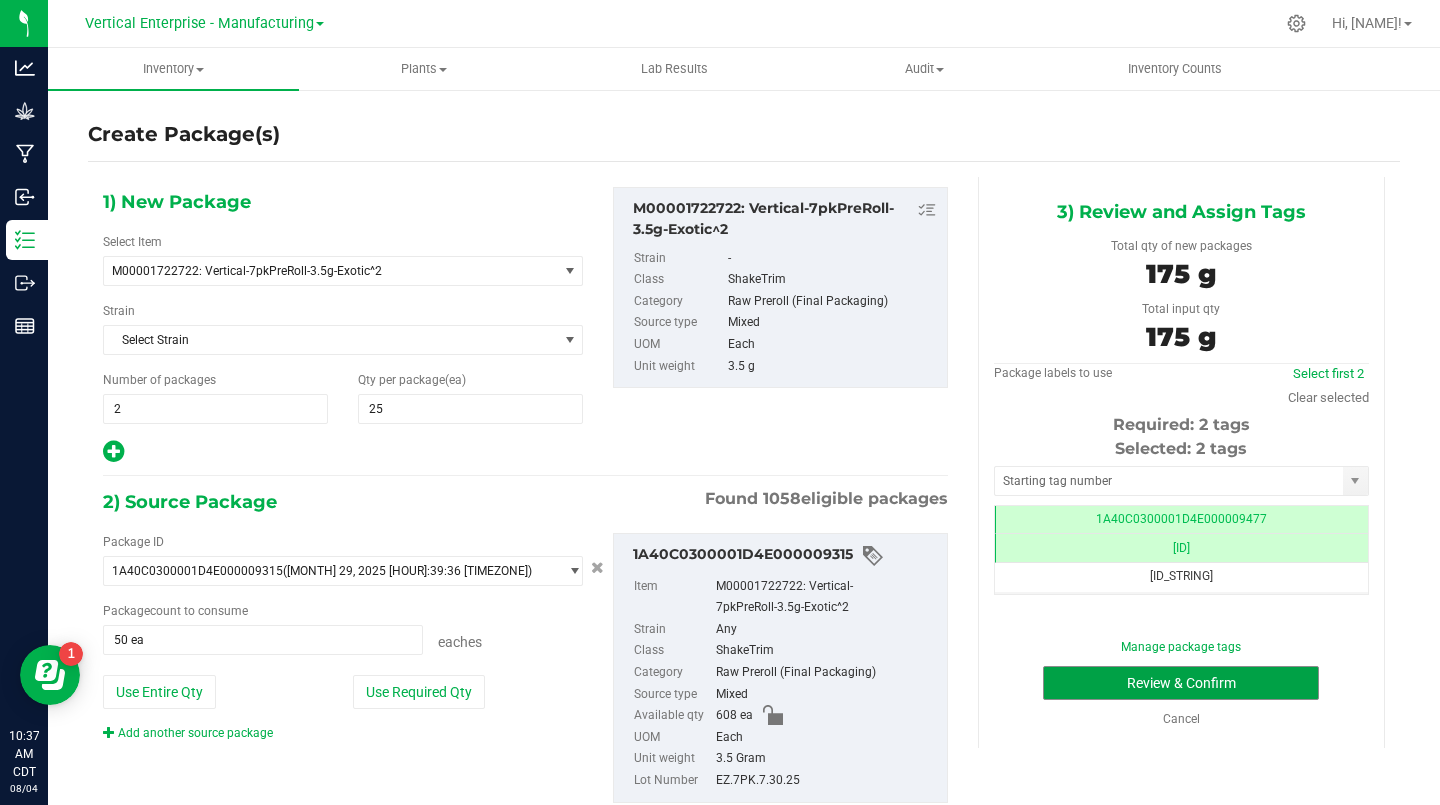 click on "Review & Confirm" at bounding box center (1181, 683) 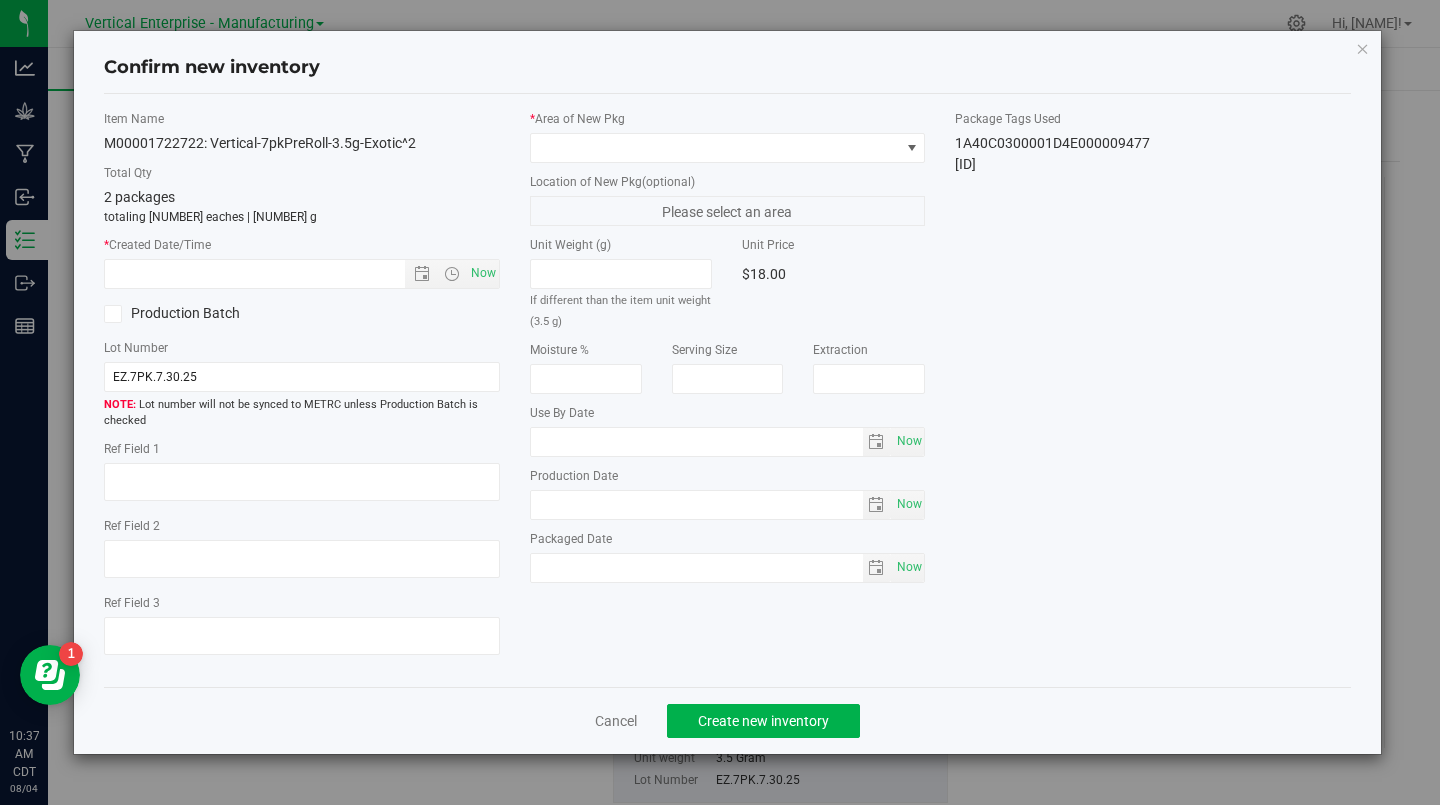 click on "Now" at bounding box center (483, 273) 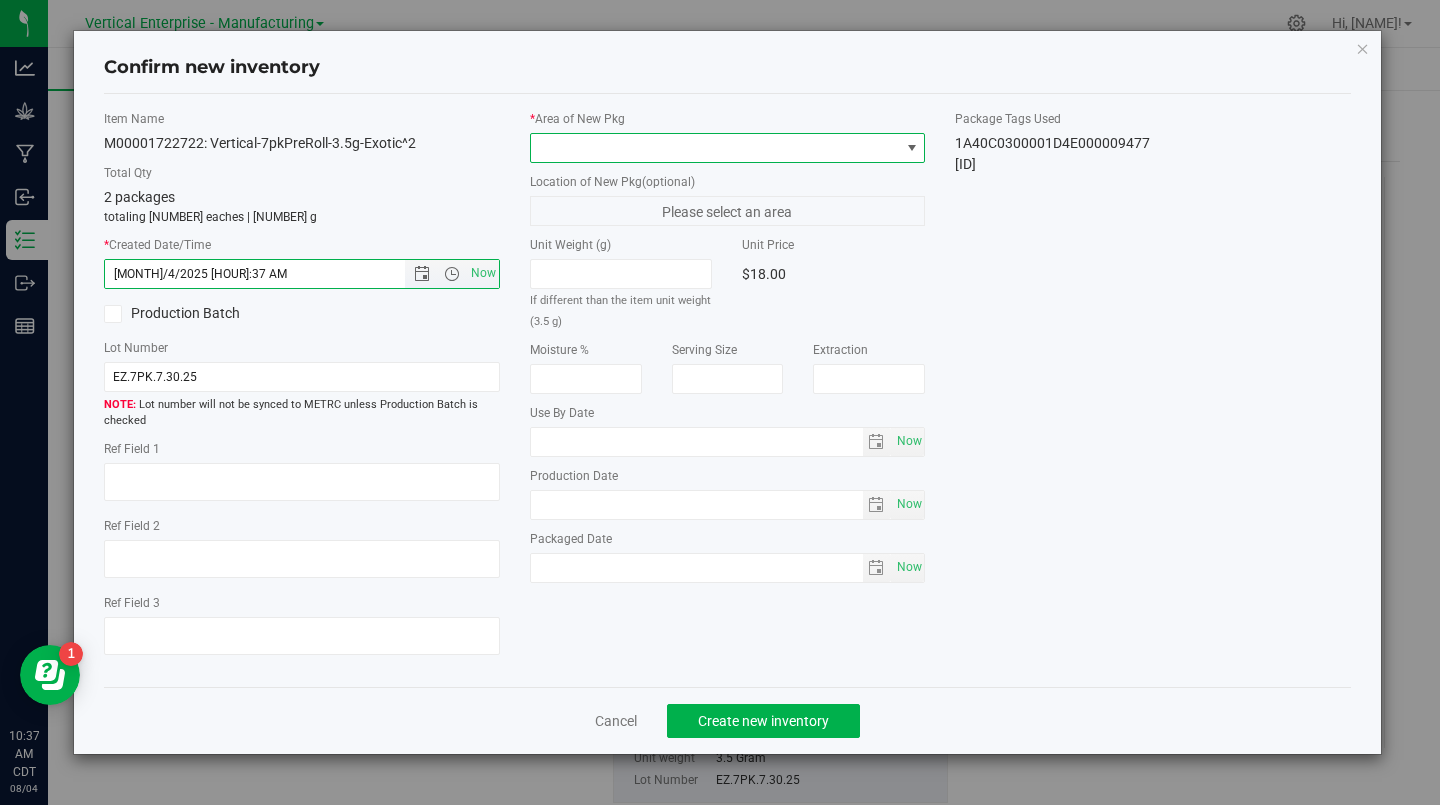 click at bounding box center (715, 148) 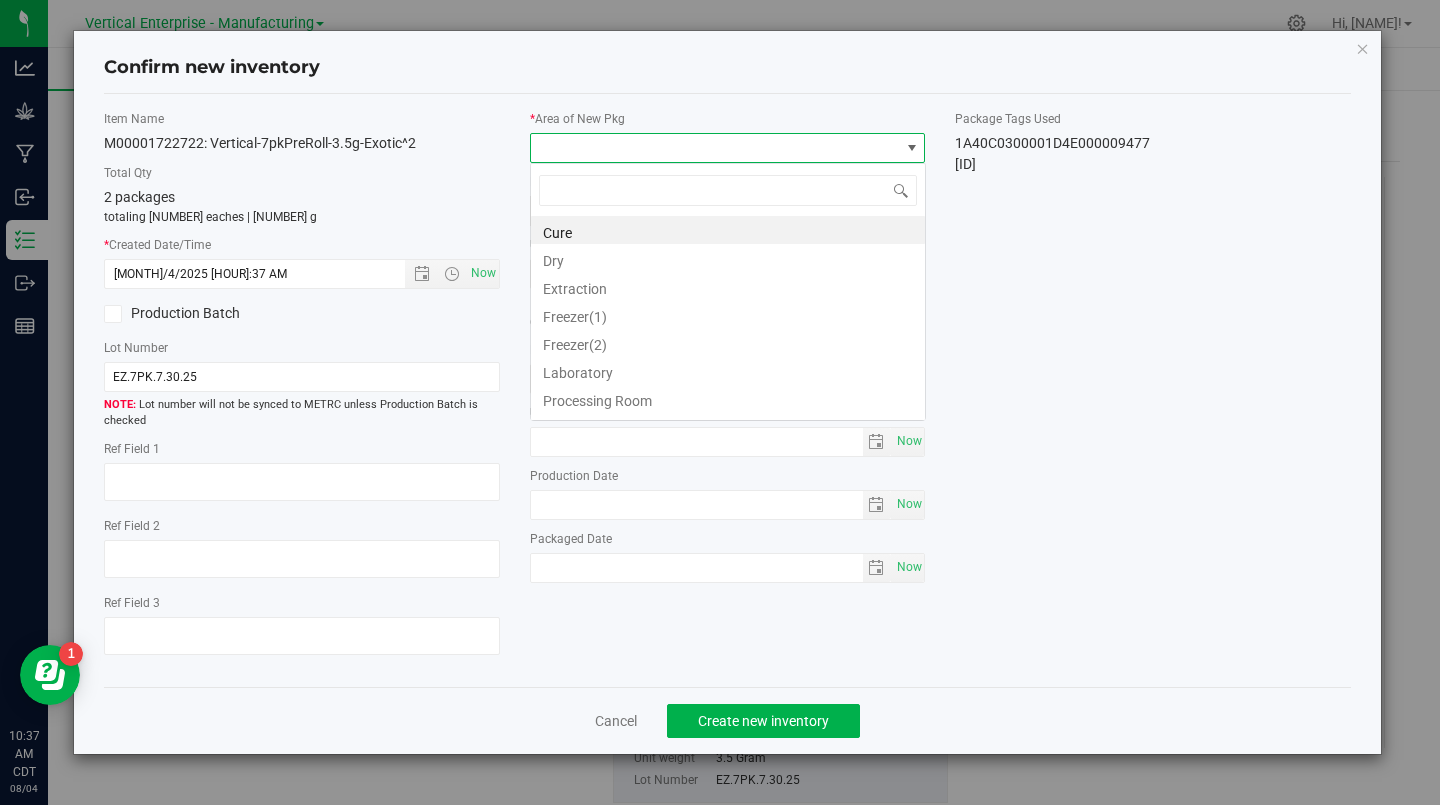 scroll, scrollTop: 99970, scrollLeft: 99604, axis: both 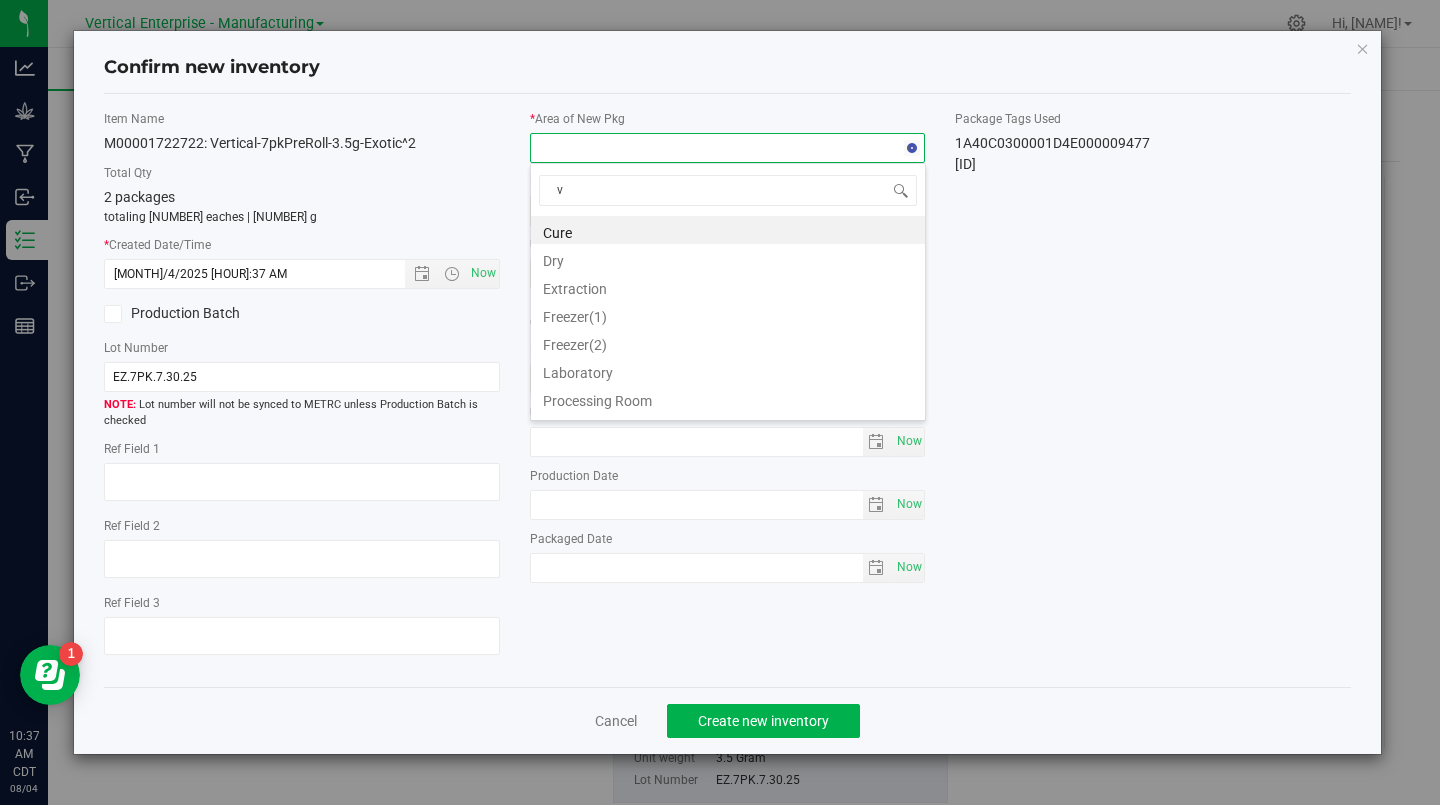 type on "va" 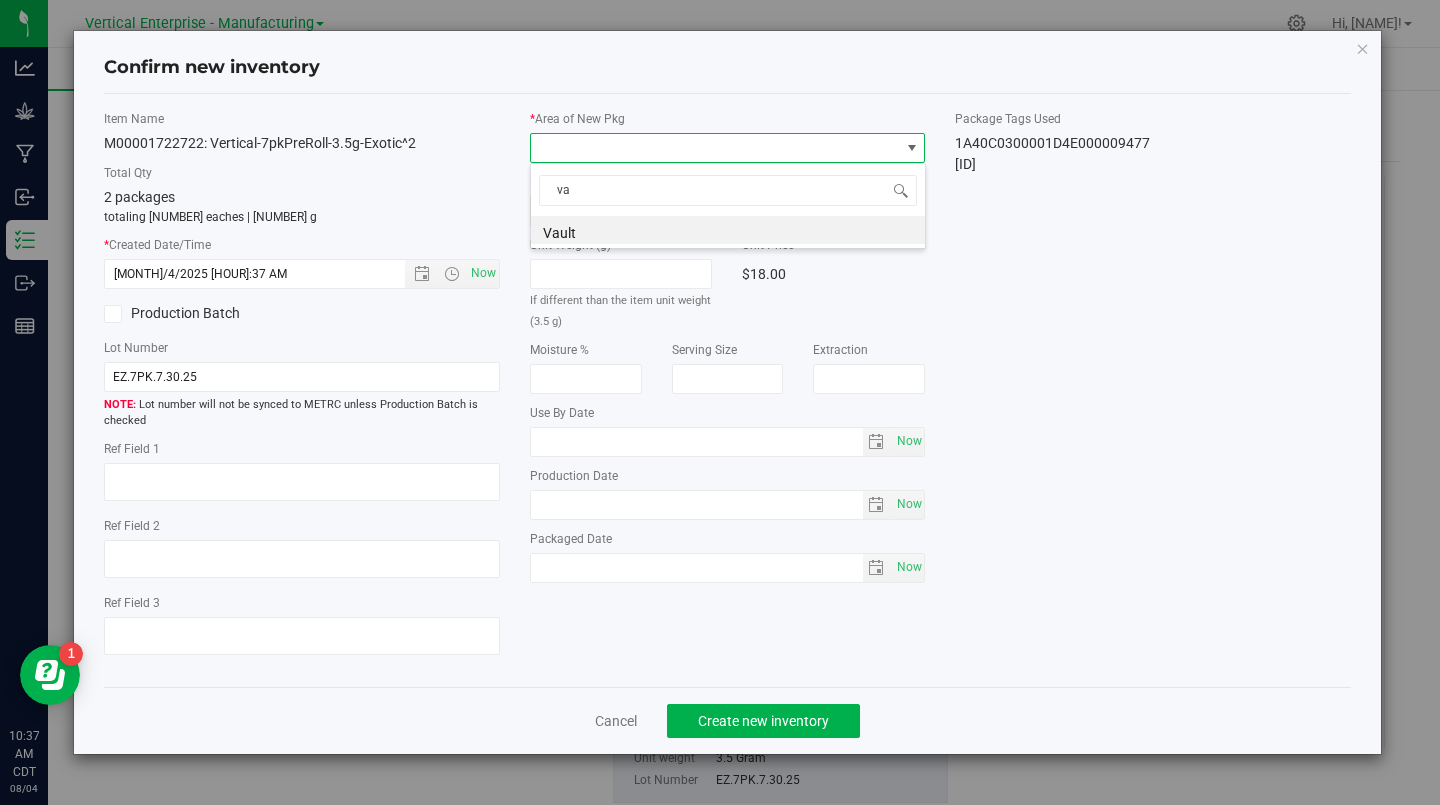 click on "Vault" at bounding box center [728, 230] 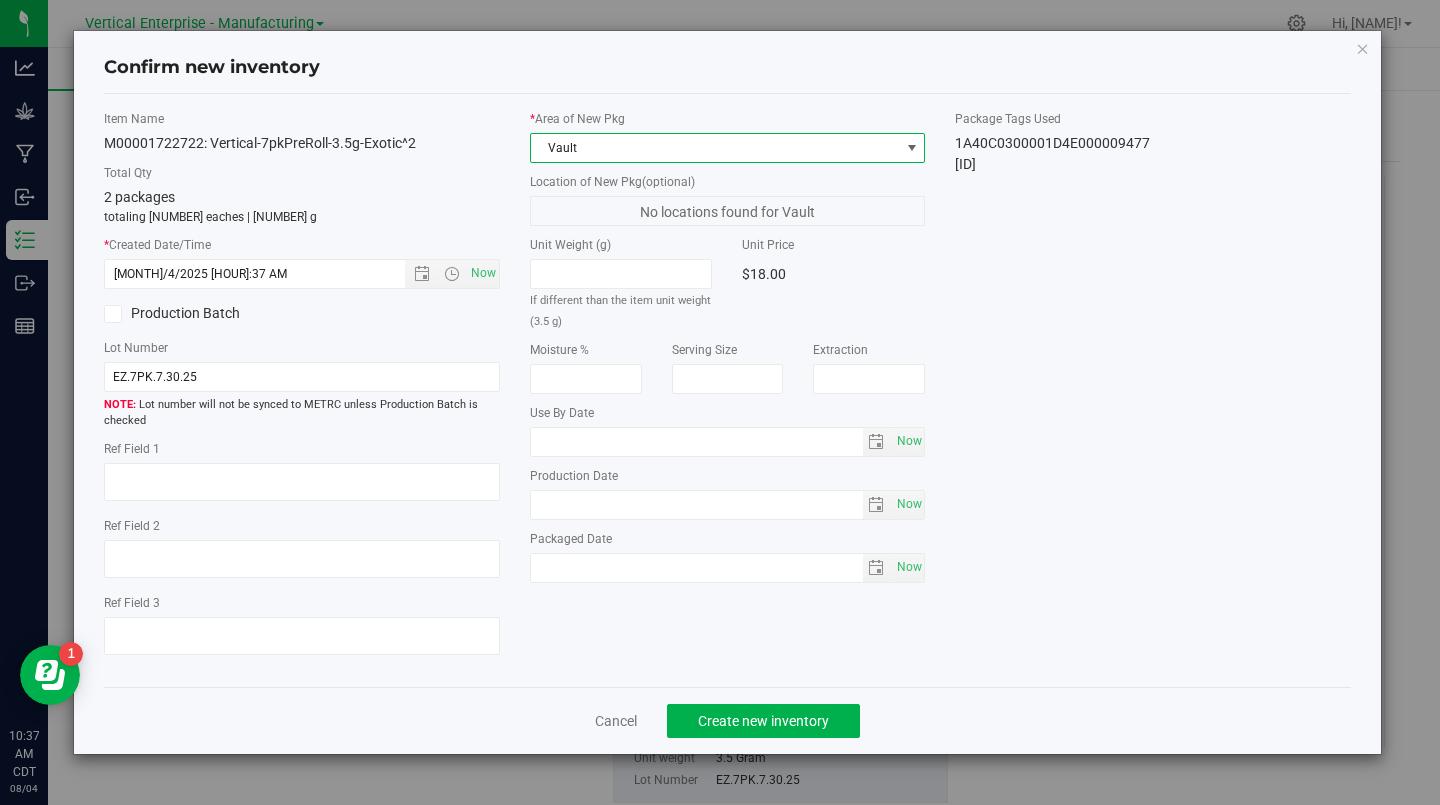 click on "Item Name
M00001722722: Vertical-7pkPreRoll-3.5g-Exotic^2
Total Qty
2 packages  totaling 50 eaches | 175 g
*
Created Date/Time
8/4/2025 10:37 AM
Now
Production Batch
Lot Number
EZ.7PK.7.30.25" at bounding box center [728, 390] 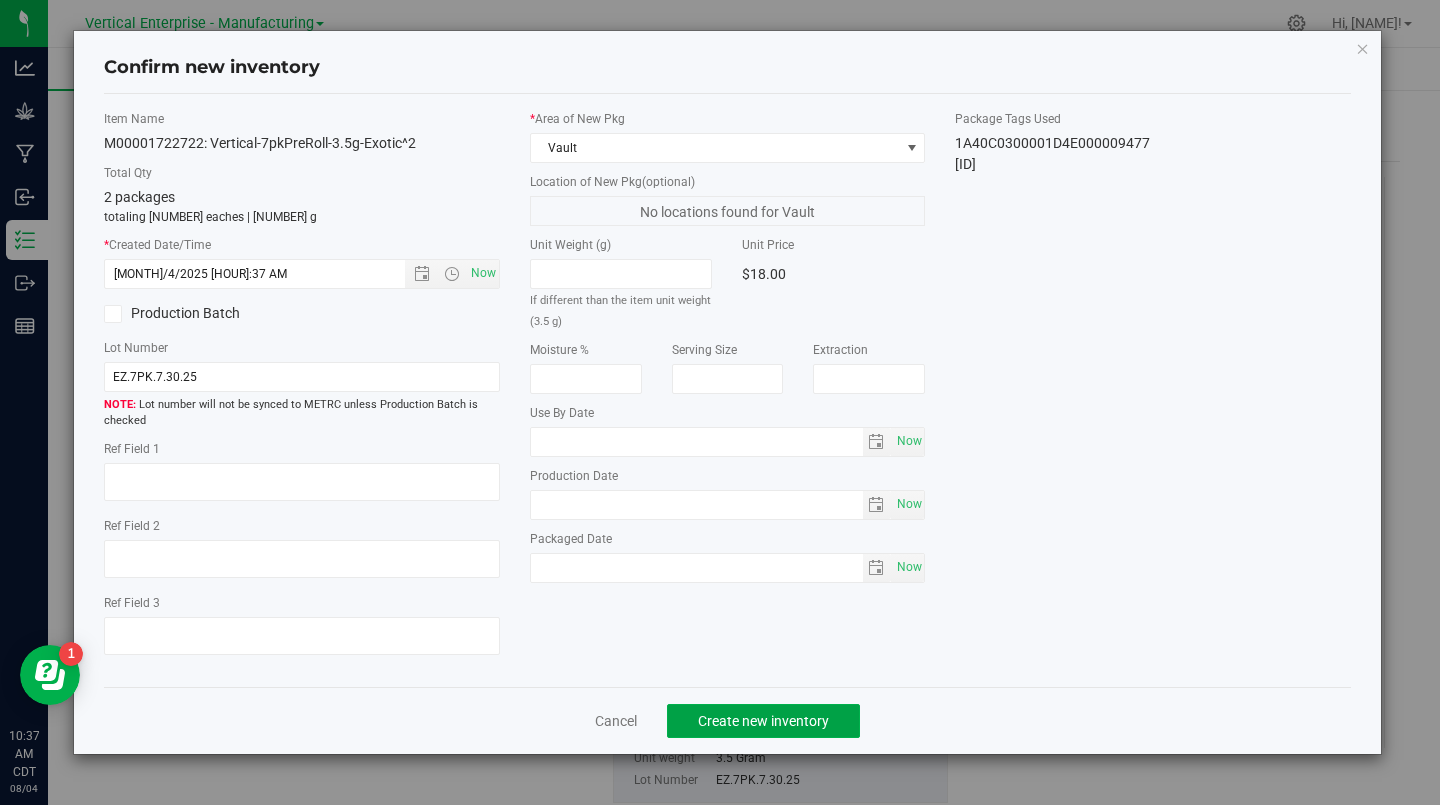 click on "Create new inventory" 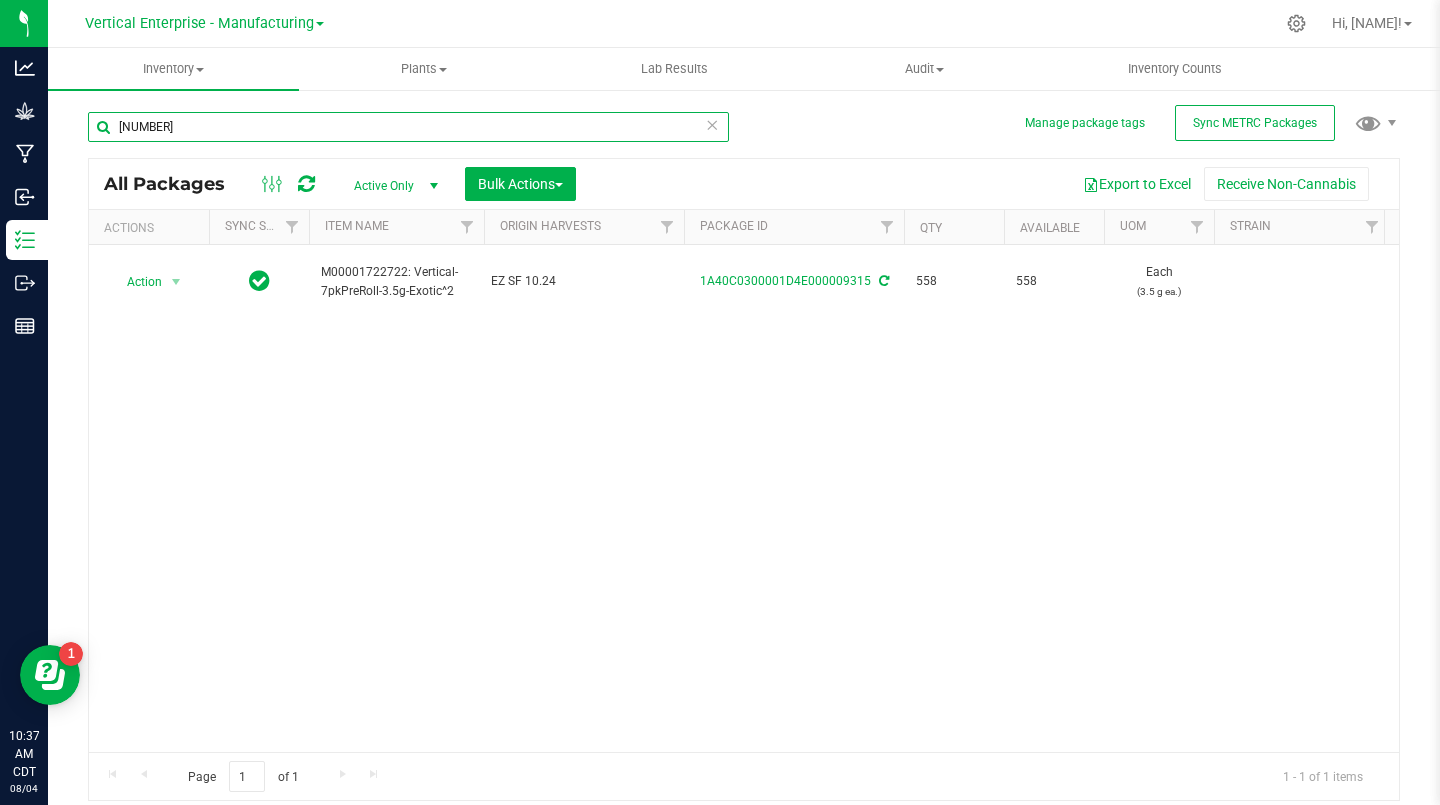 click on "[ZIP_CODE]" at bounding box center (408, 127) 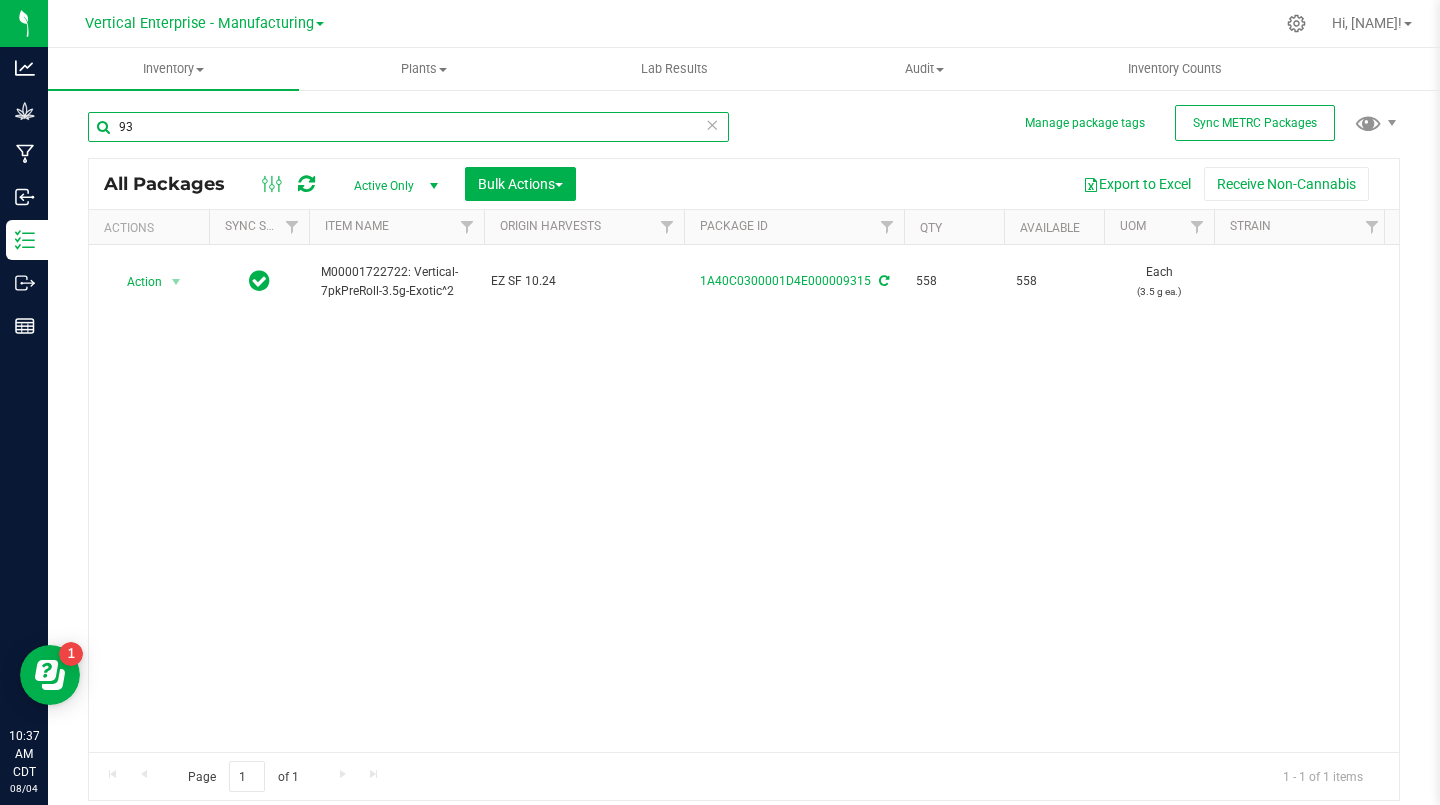 type on "9" 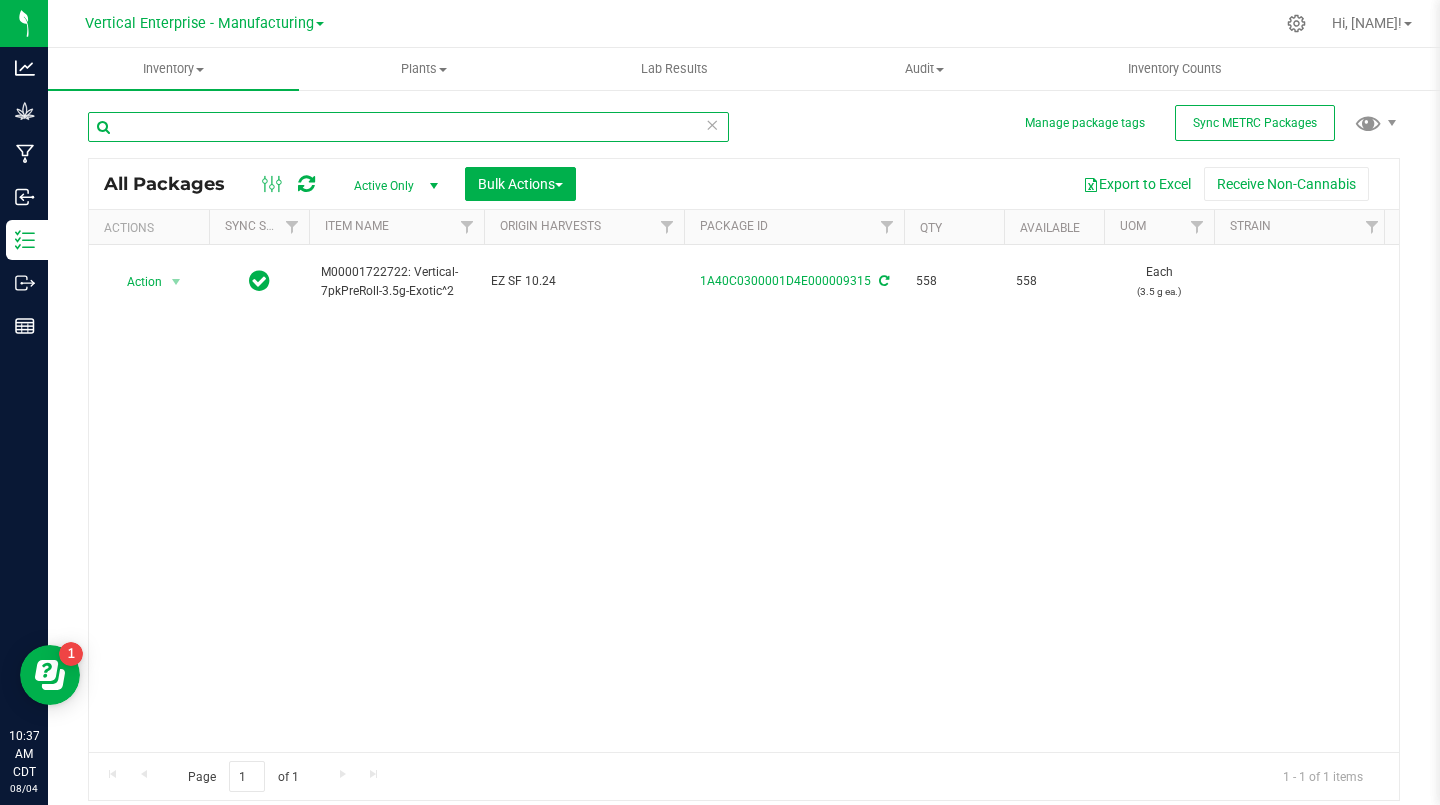 type 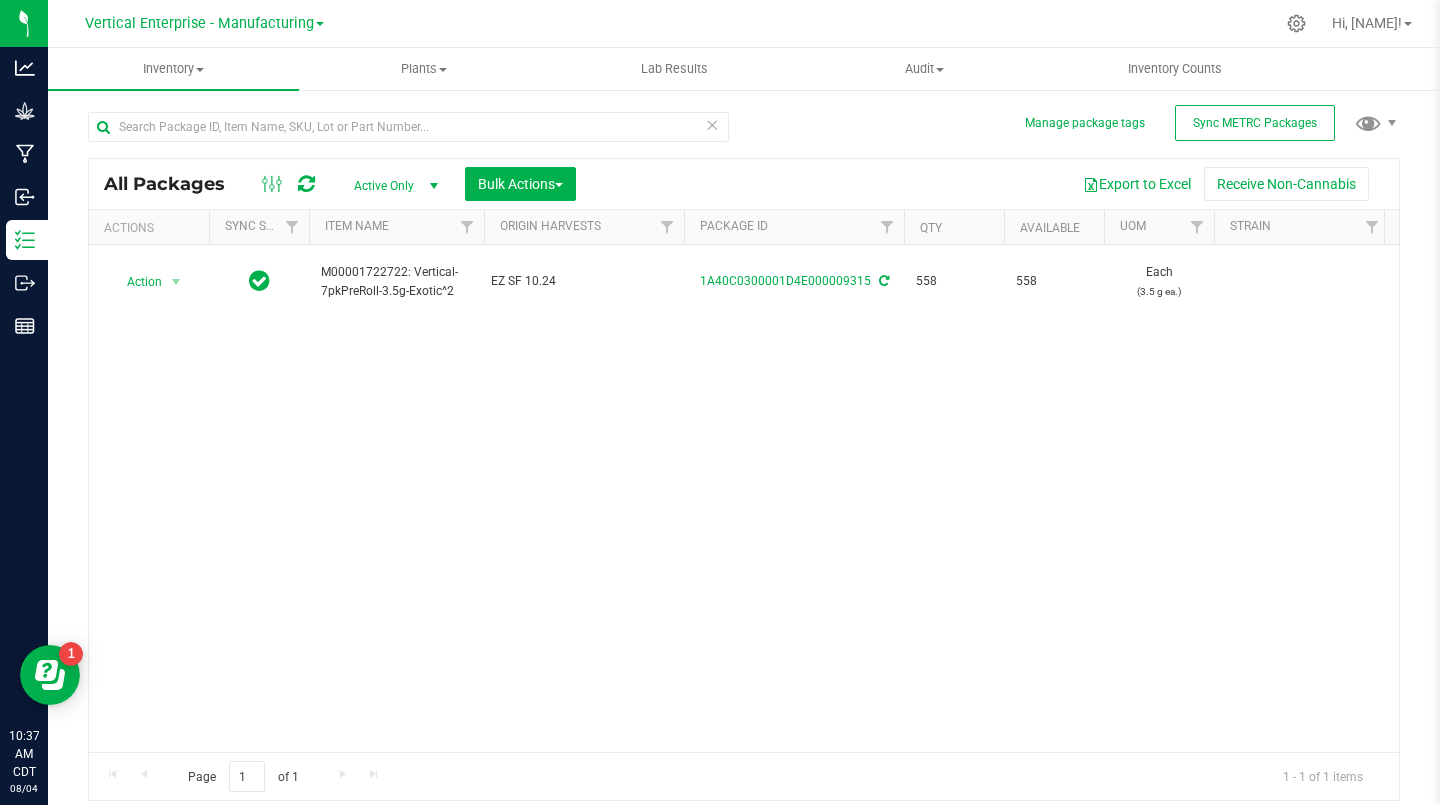click on "Vertical Enterprise - Manufacturing" at bounding box center [199, 23] 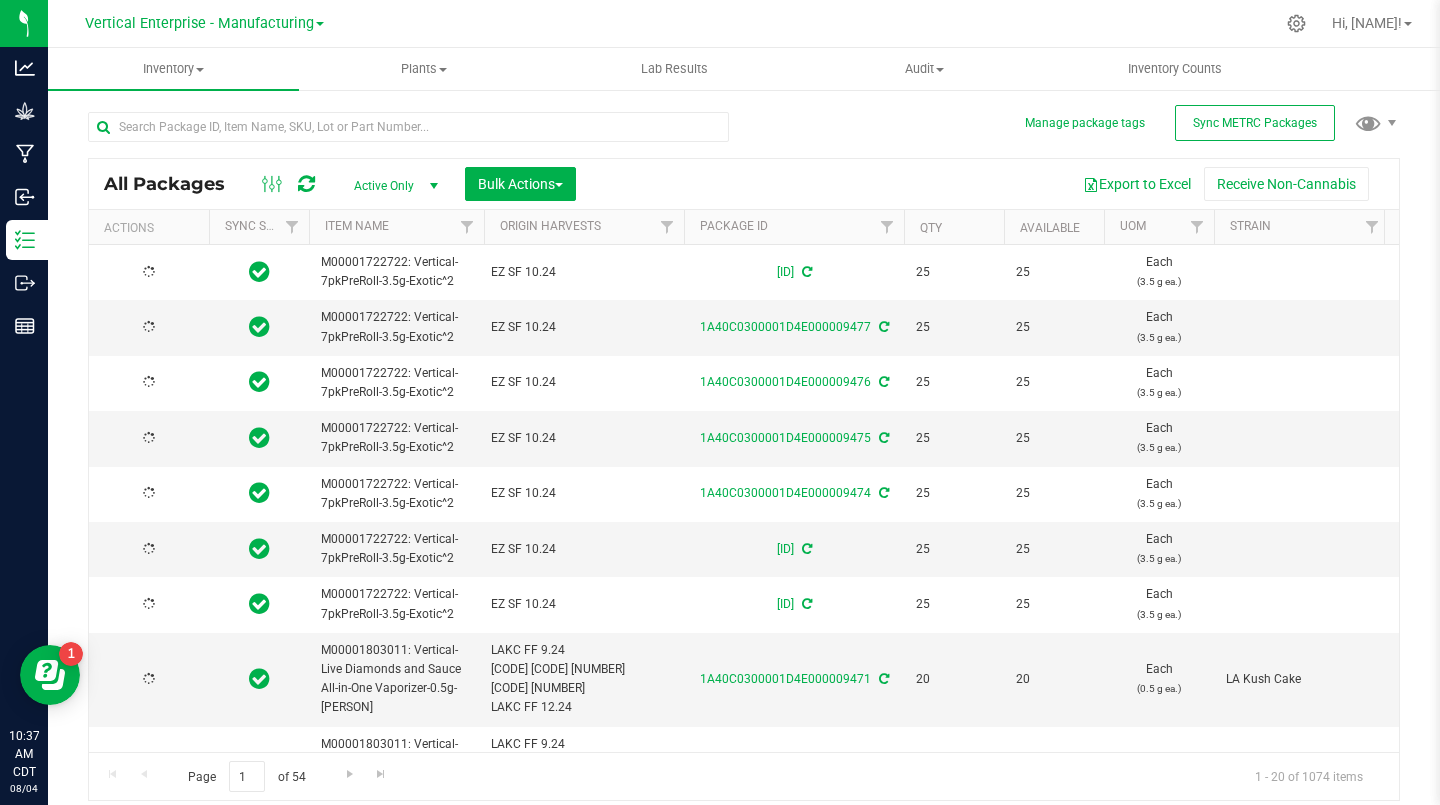 click on "Vertical Enterprise - Manufacturing" at bounding box center (199, 23) 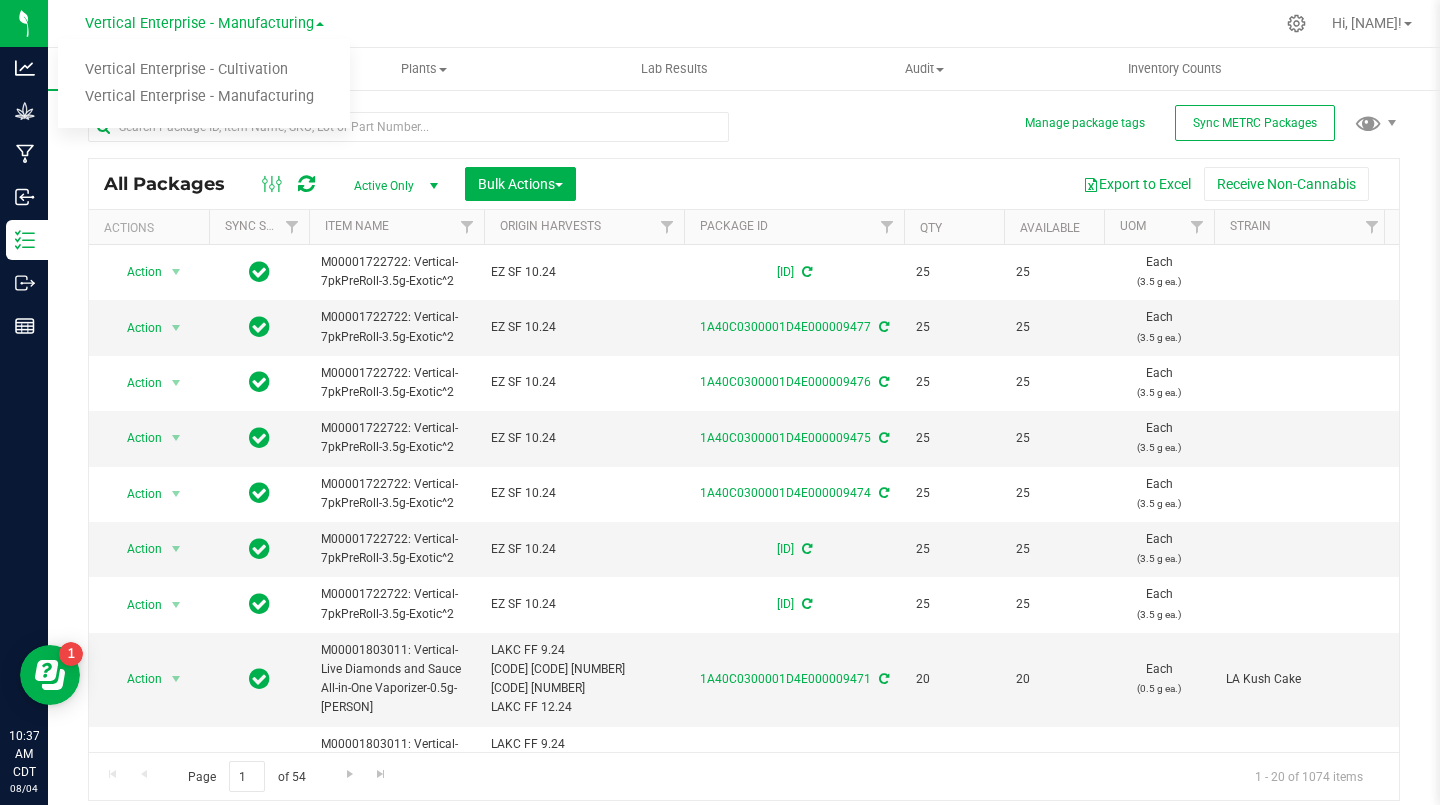 click on "Vertical Enterprise - Cultivation" at bounding box center (204, 70) 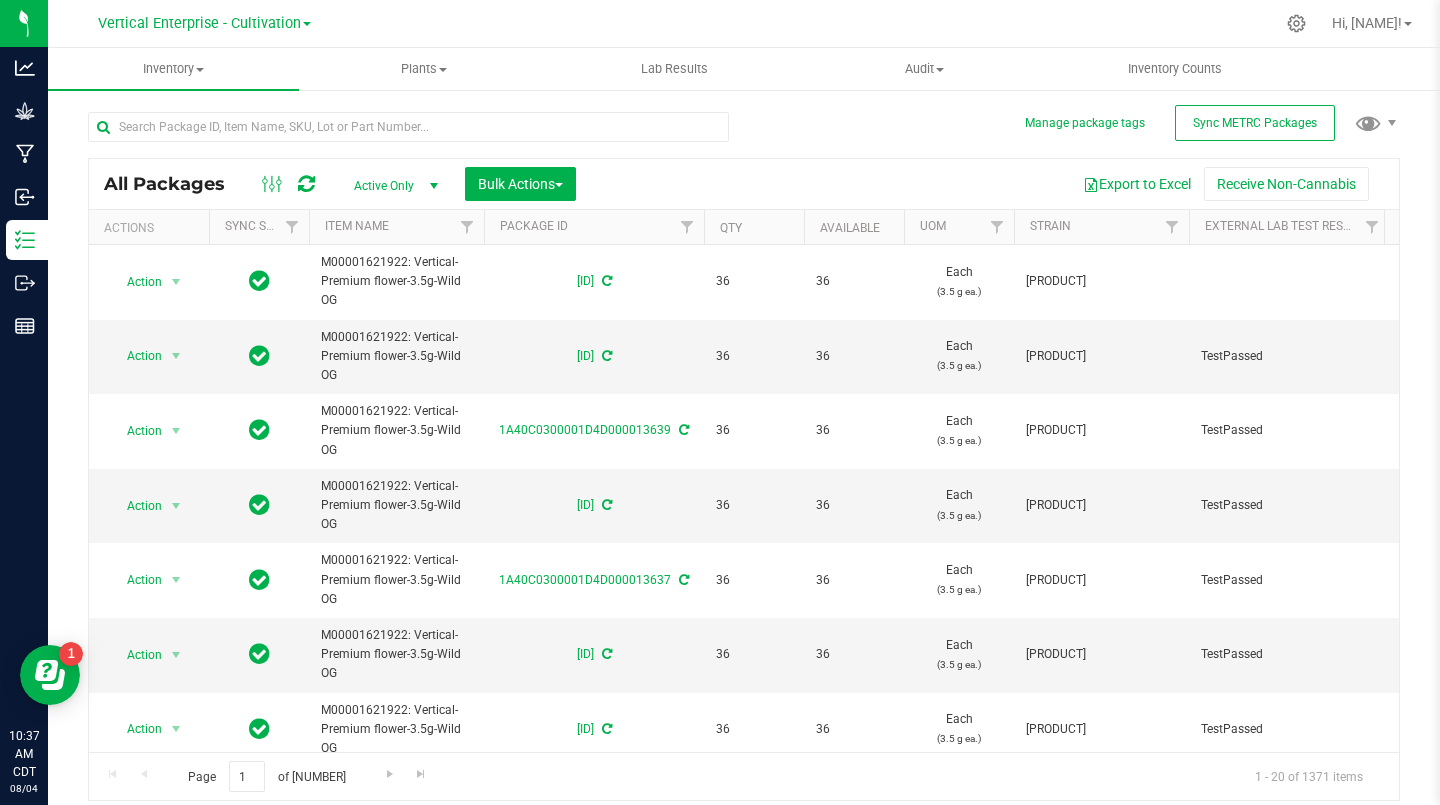 scroll, scrollTop: 0, scrollLeft: 567, axis: horizontal 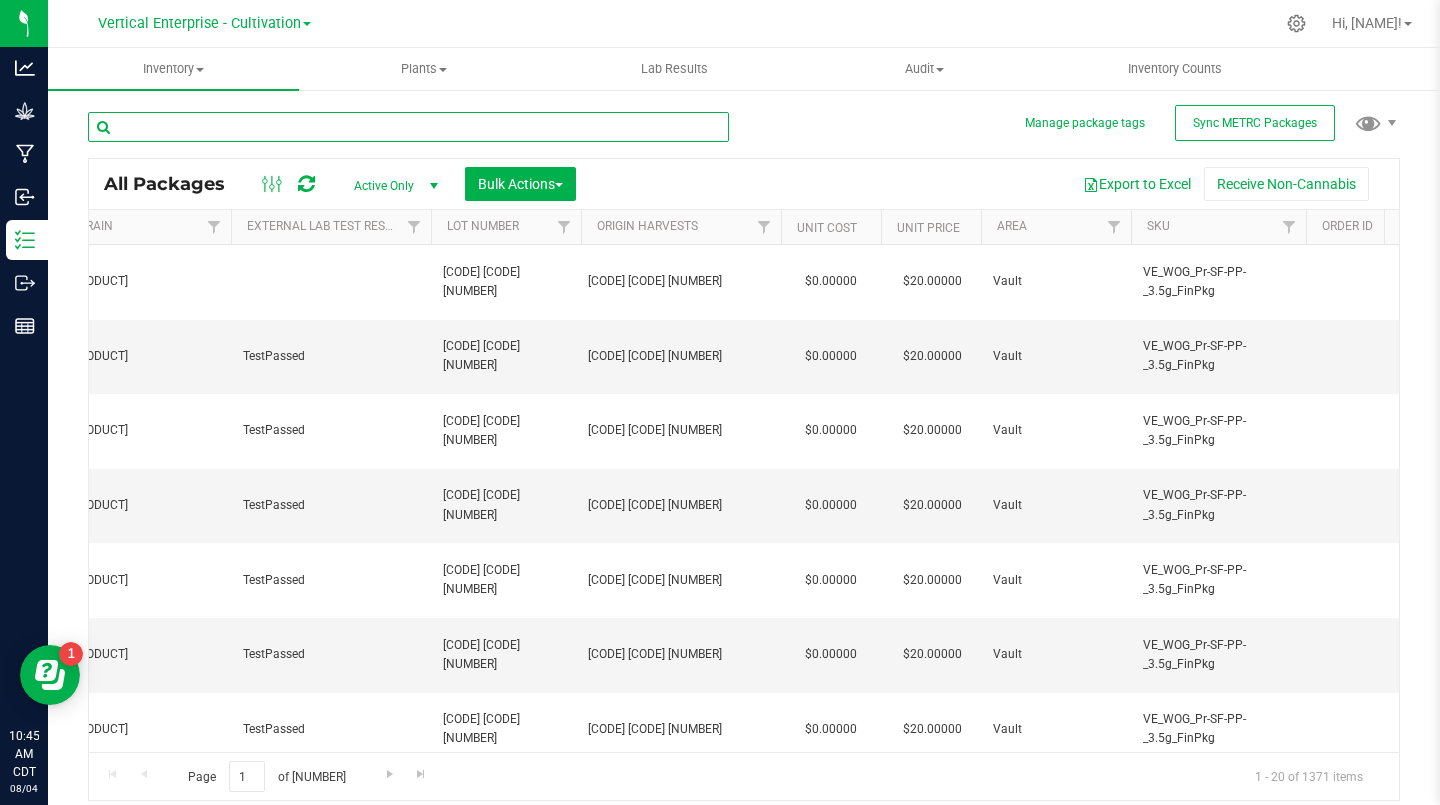 click at bounding box center (408, 127) 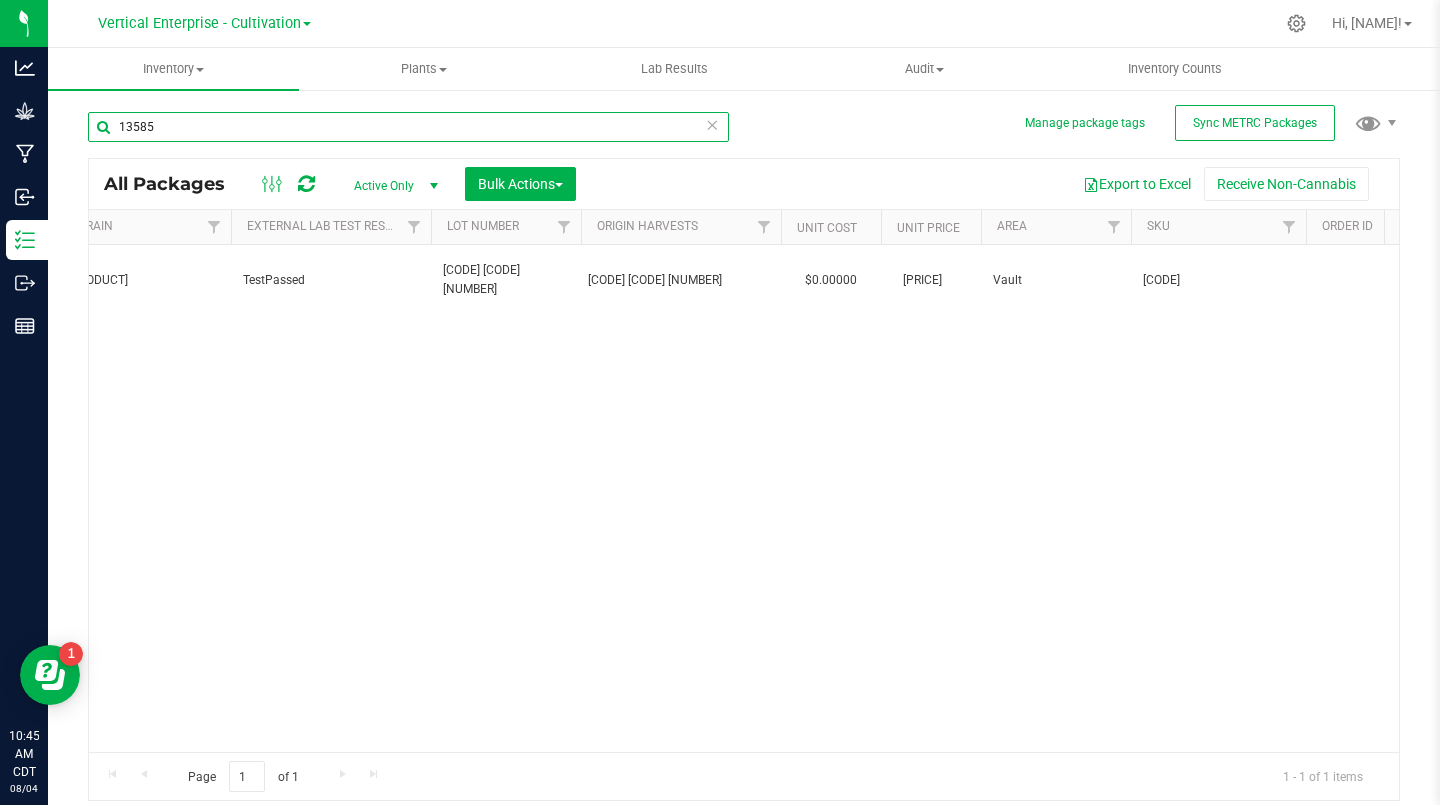 scroll, scrollTop: 0, scrollLeft: 545, axis: horizontal 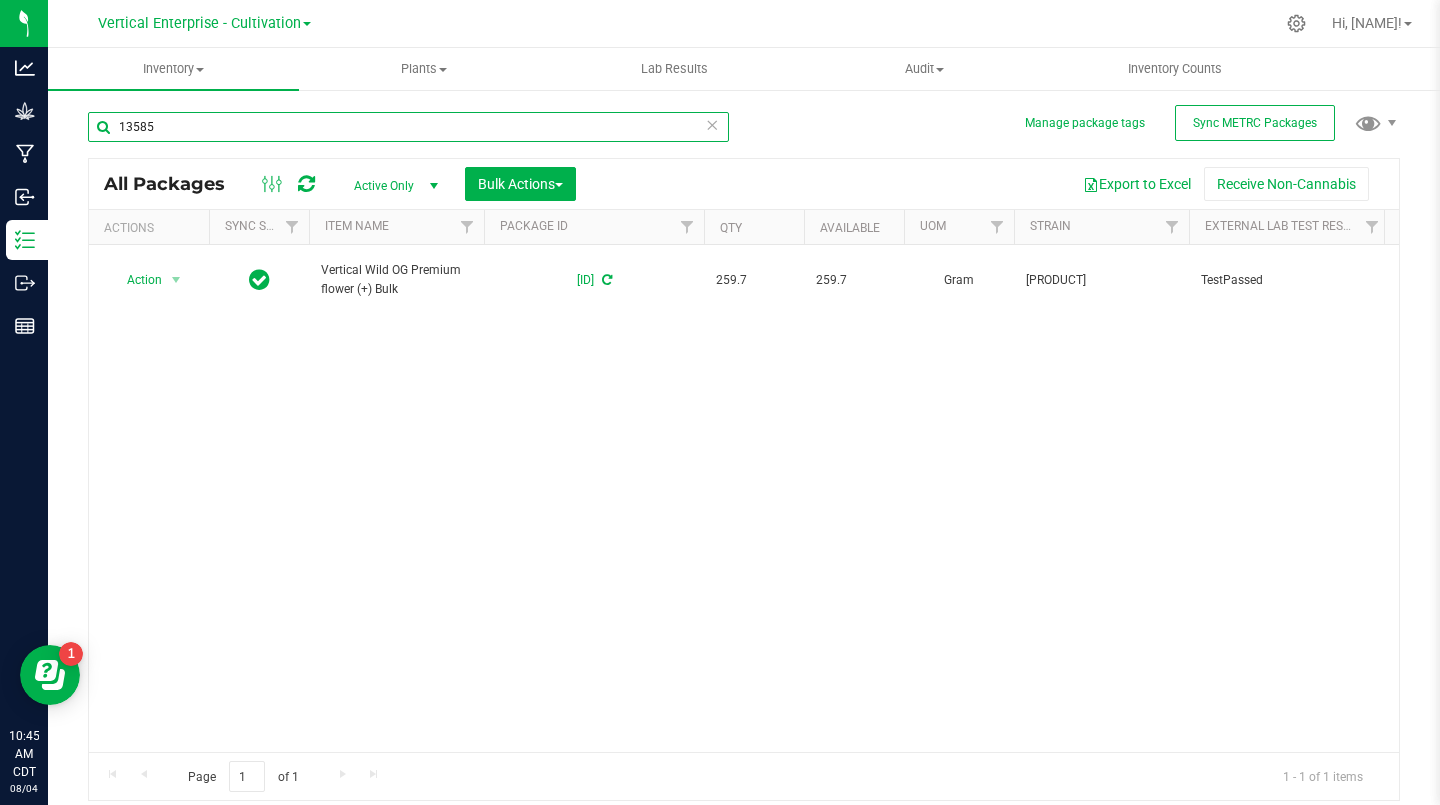 type on "13585" 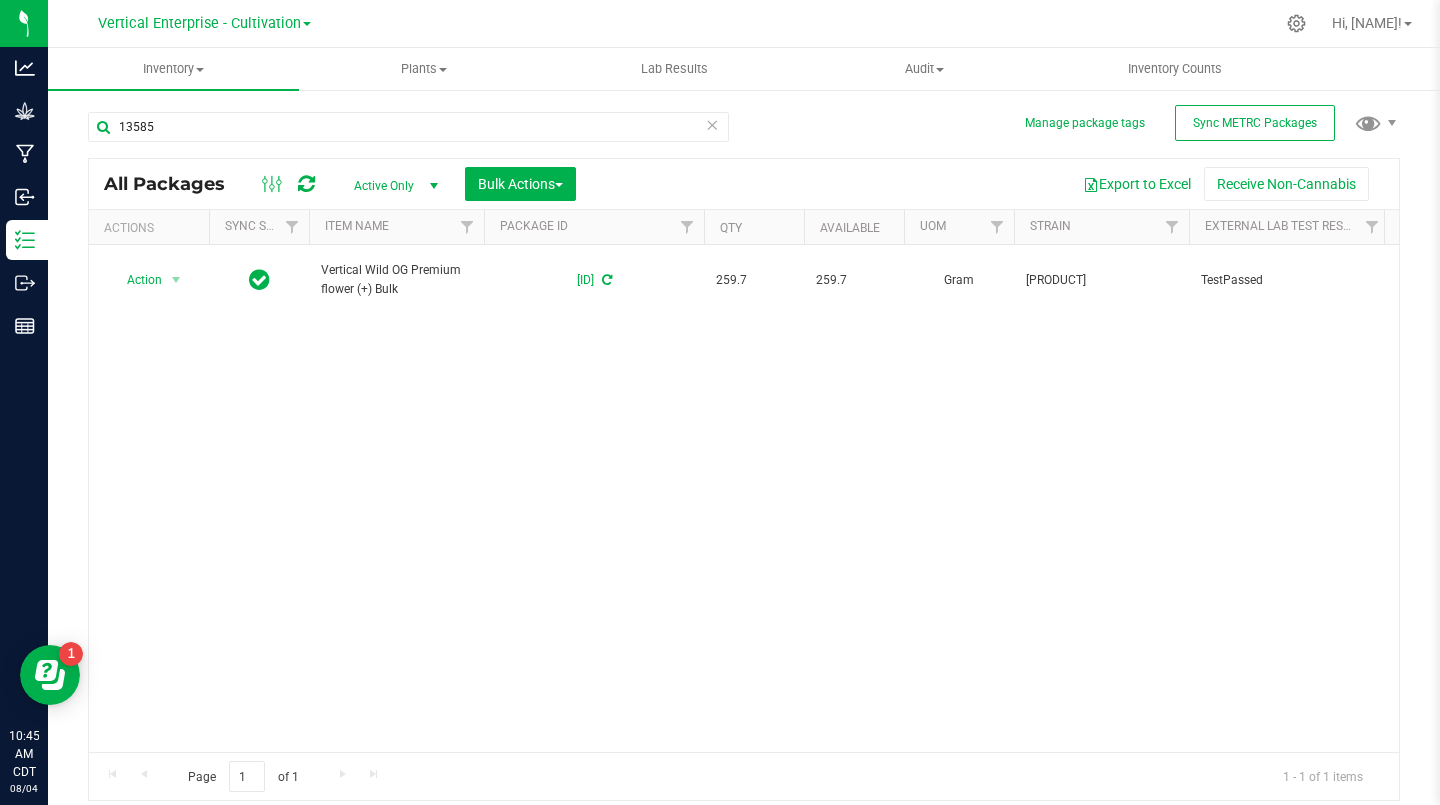click on "Action" at bounding box center [136, 280] 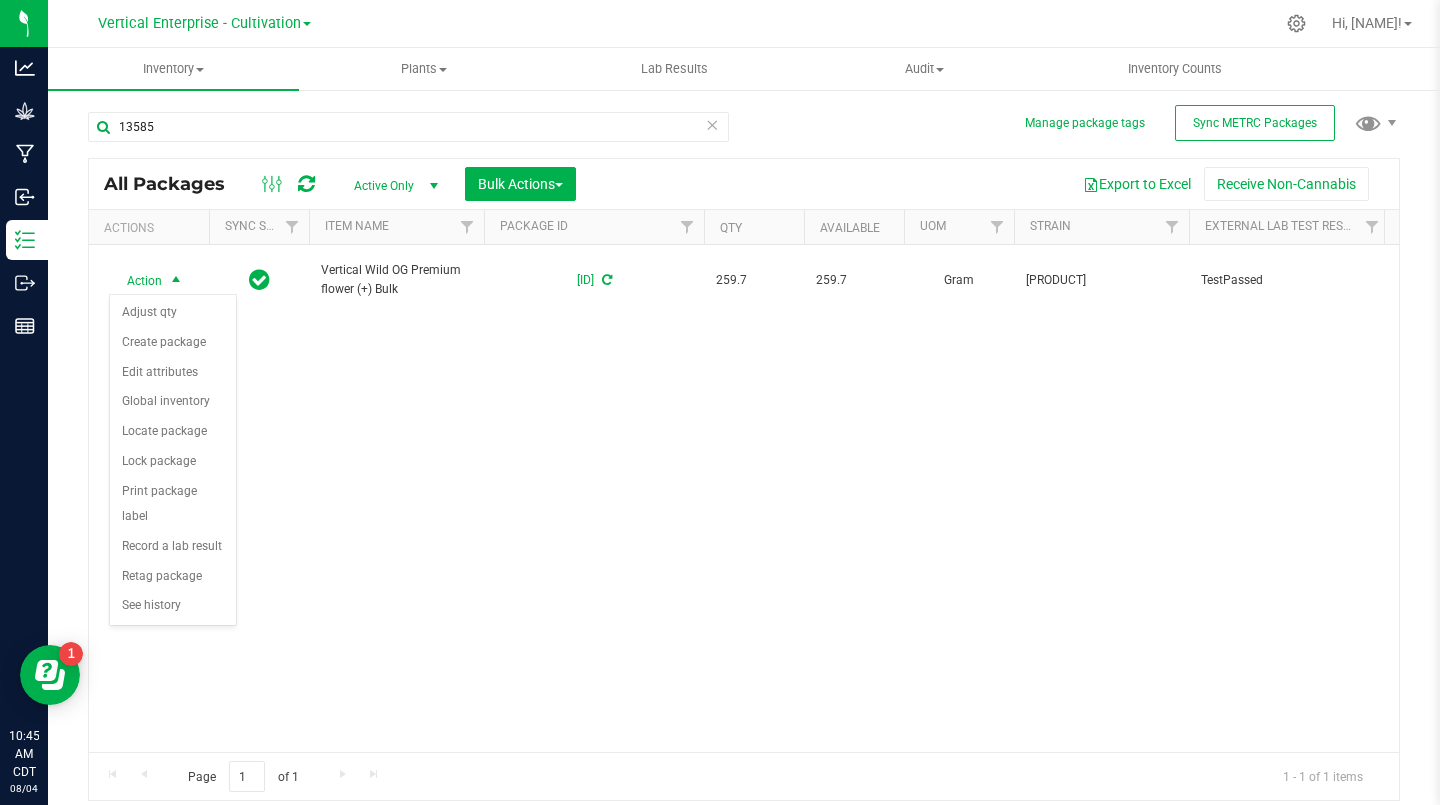 click on "Create package" at bounding box center [173, 343] 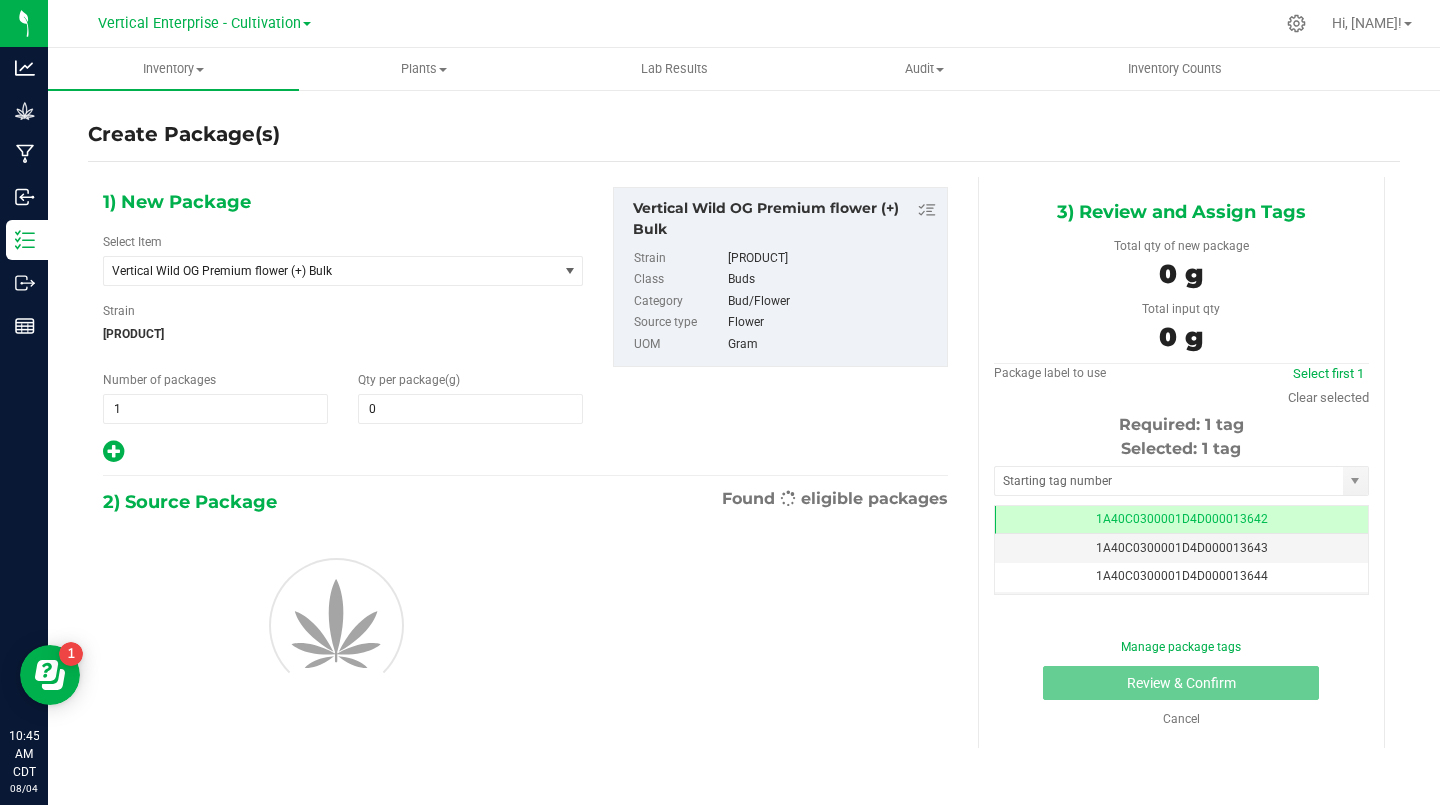 type on "0.0000" 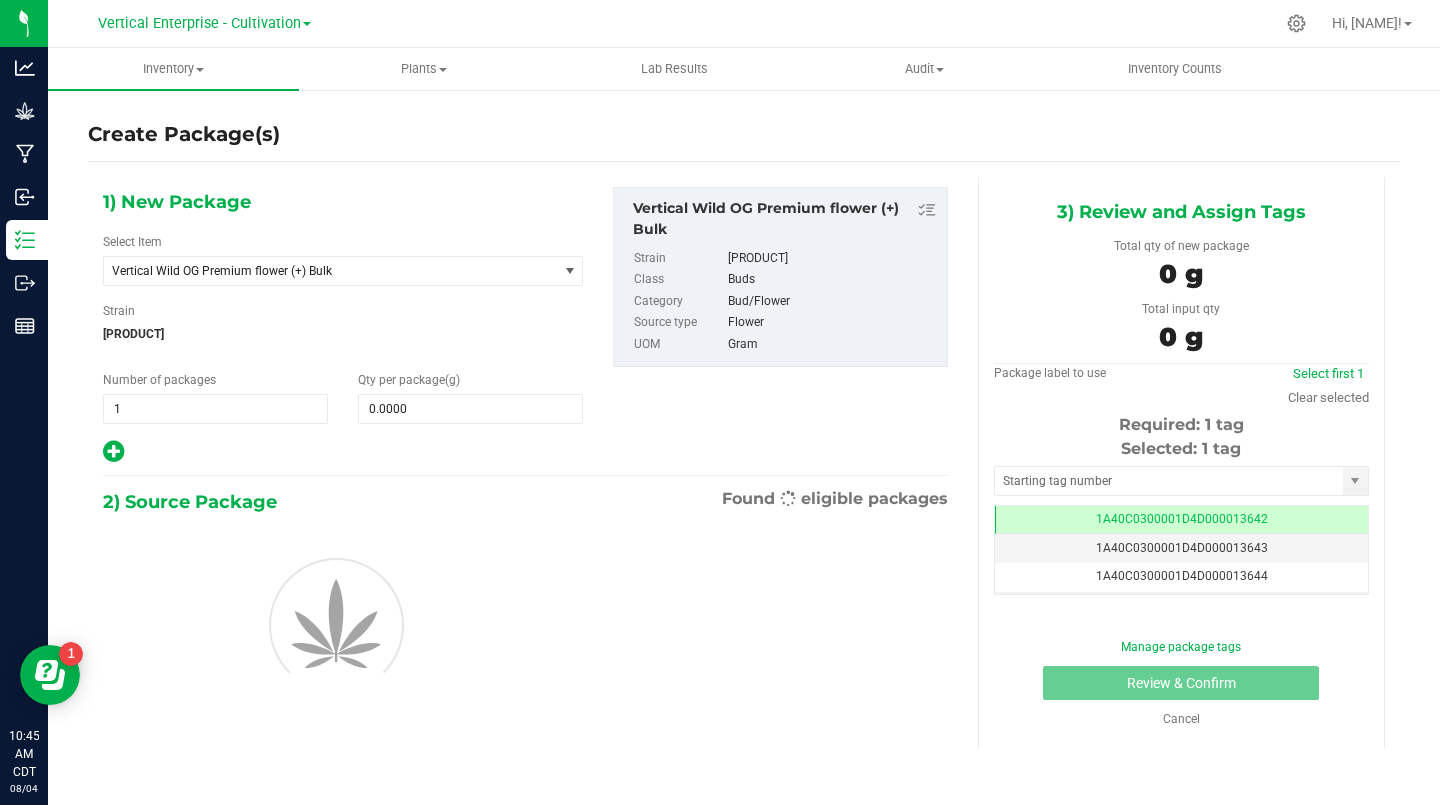 scroll, scrollTop: 0, scrollLeft: 0, axis: both 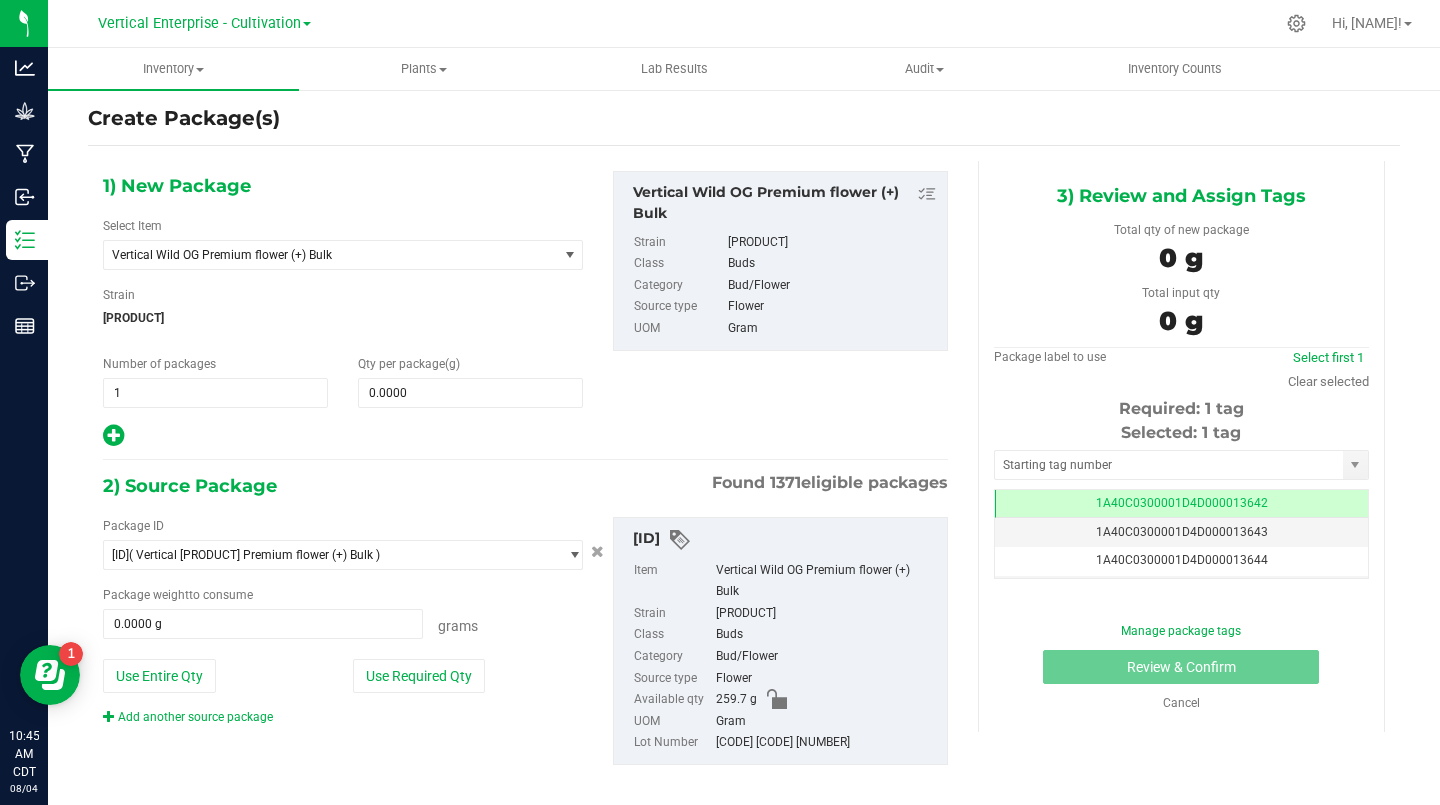 click on "Vertical Wild OG Premium flower (+) Bulk" at bounding box center [322, 255] 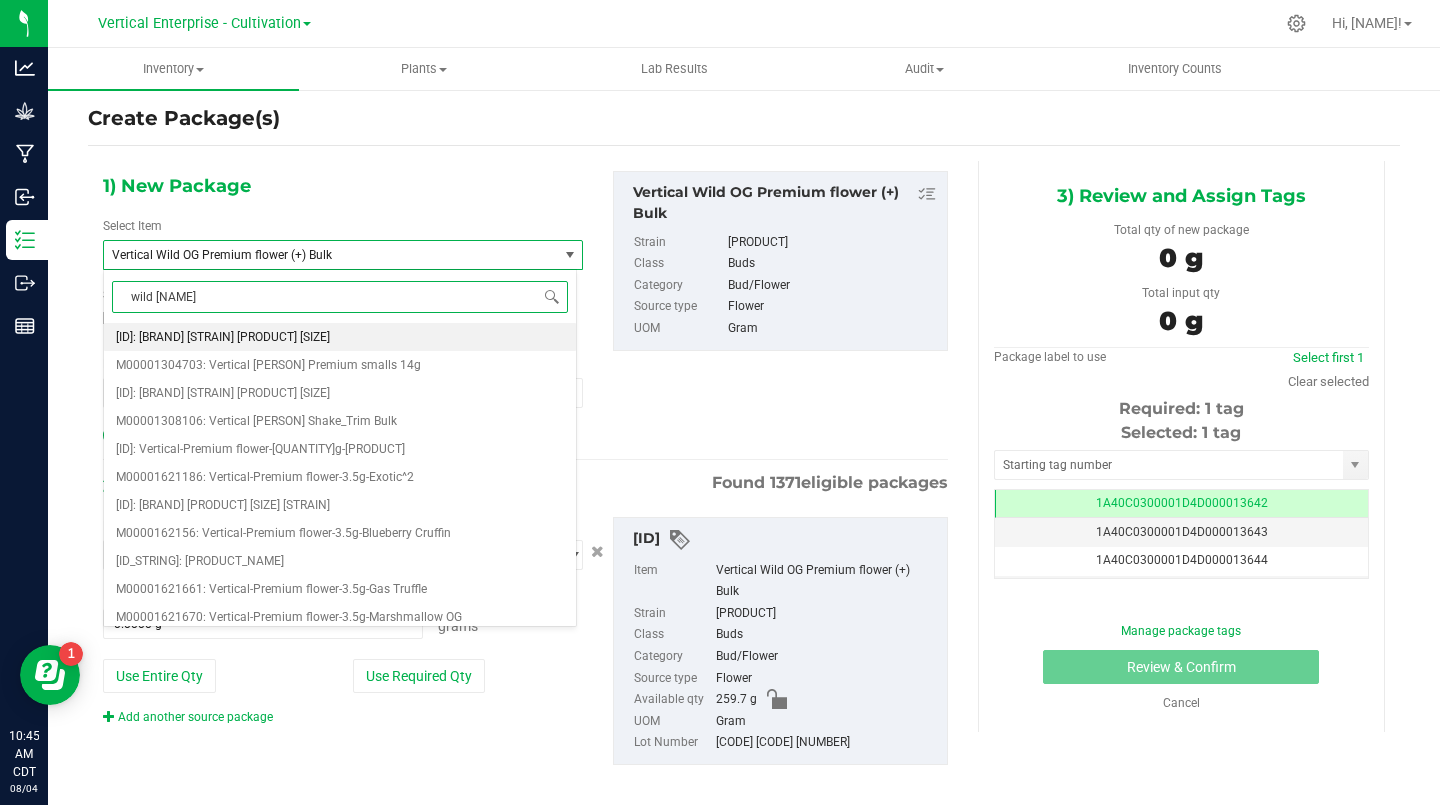 type on "wild og" 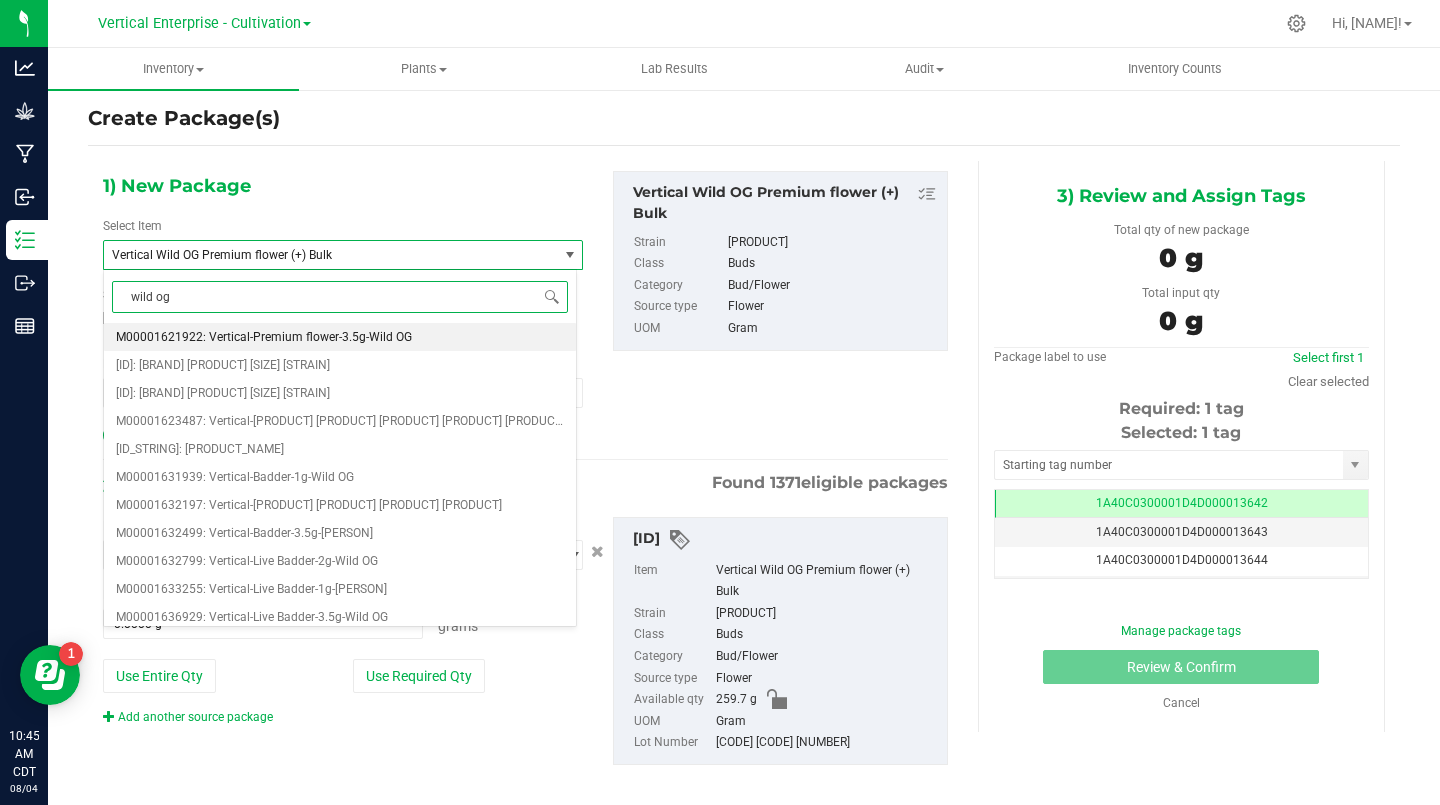 click on "M00001621922: Vertical-Premium flower-3.5g-Wild OG" at bounding box center [264, 337] 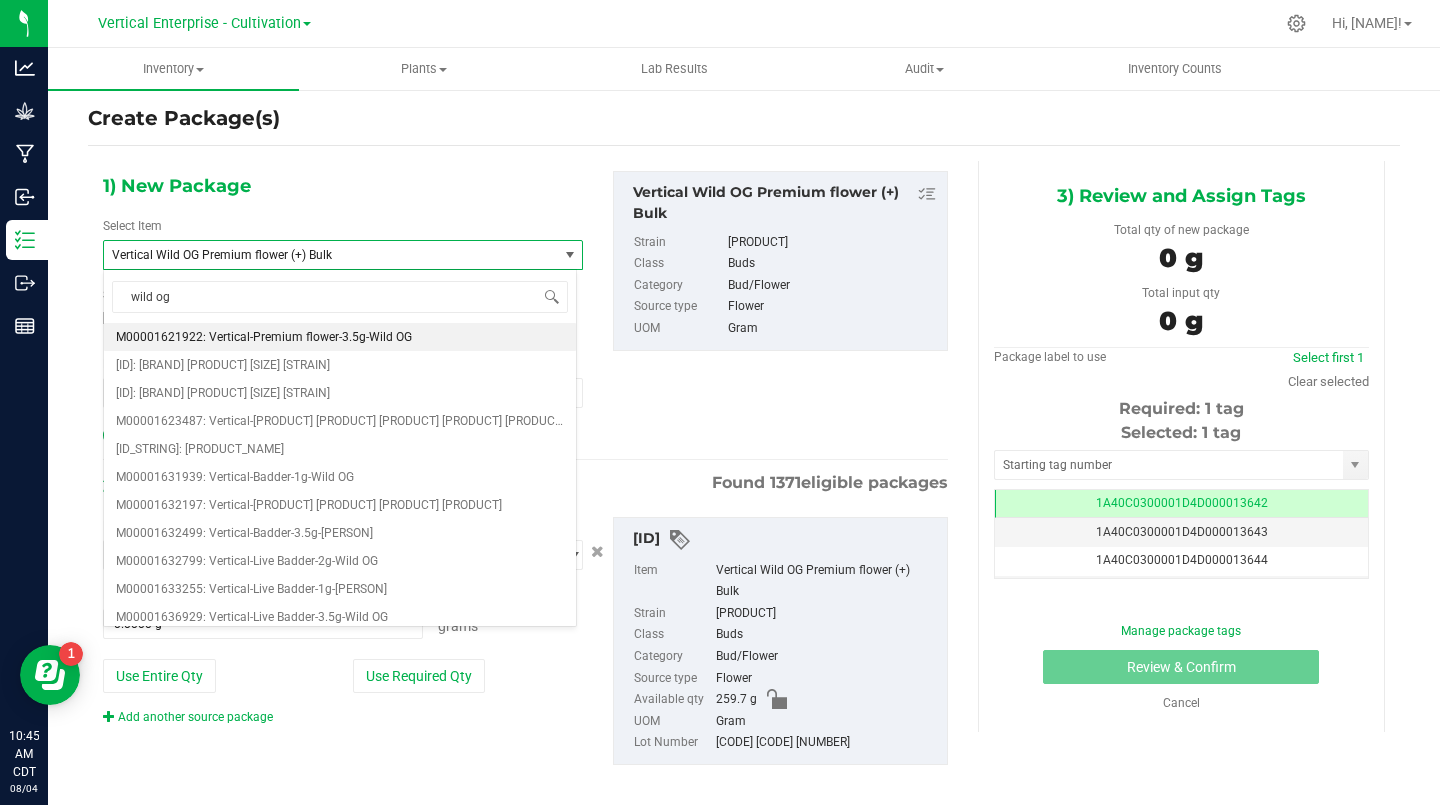 type 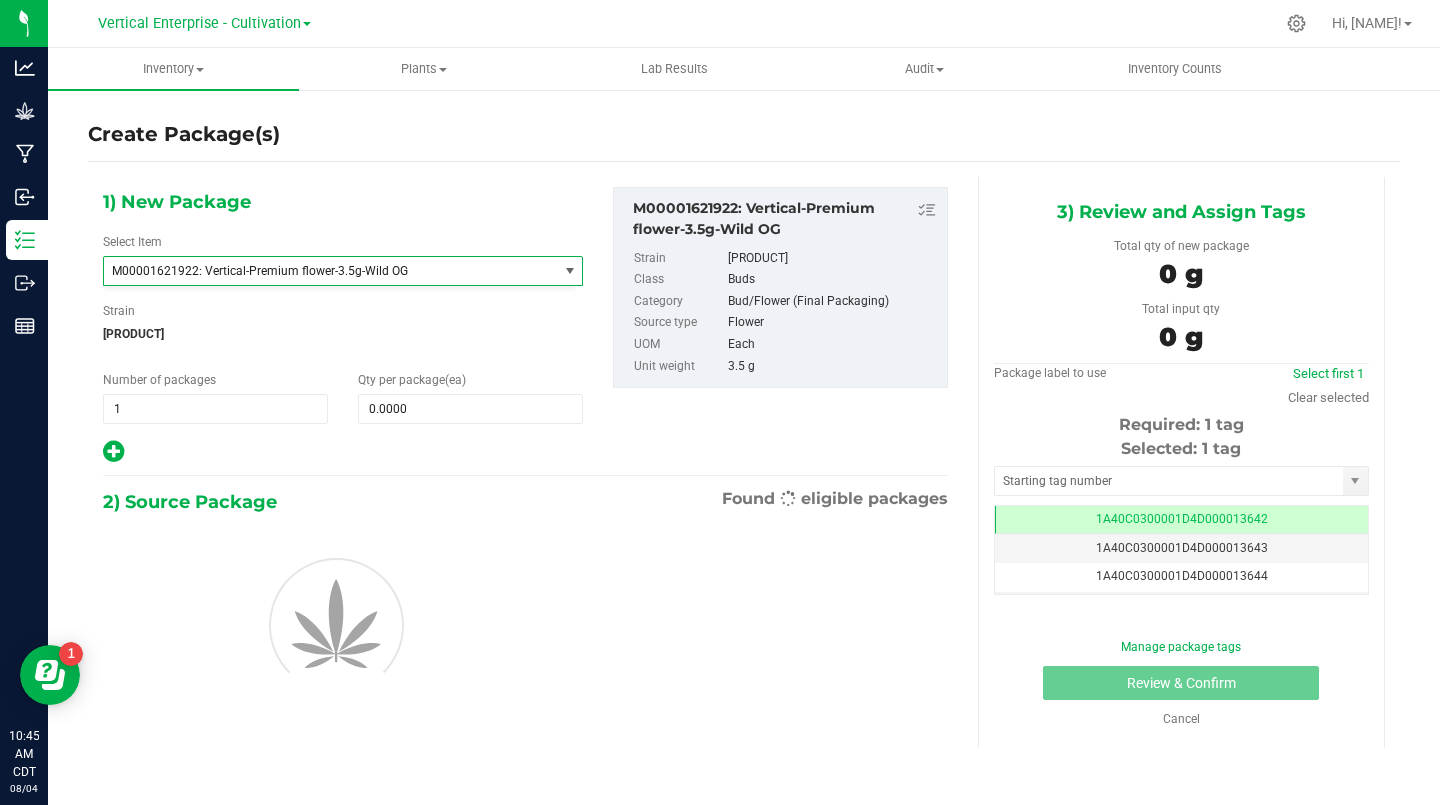 type on "0" 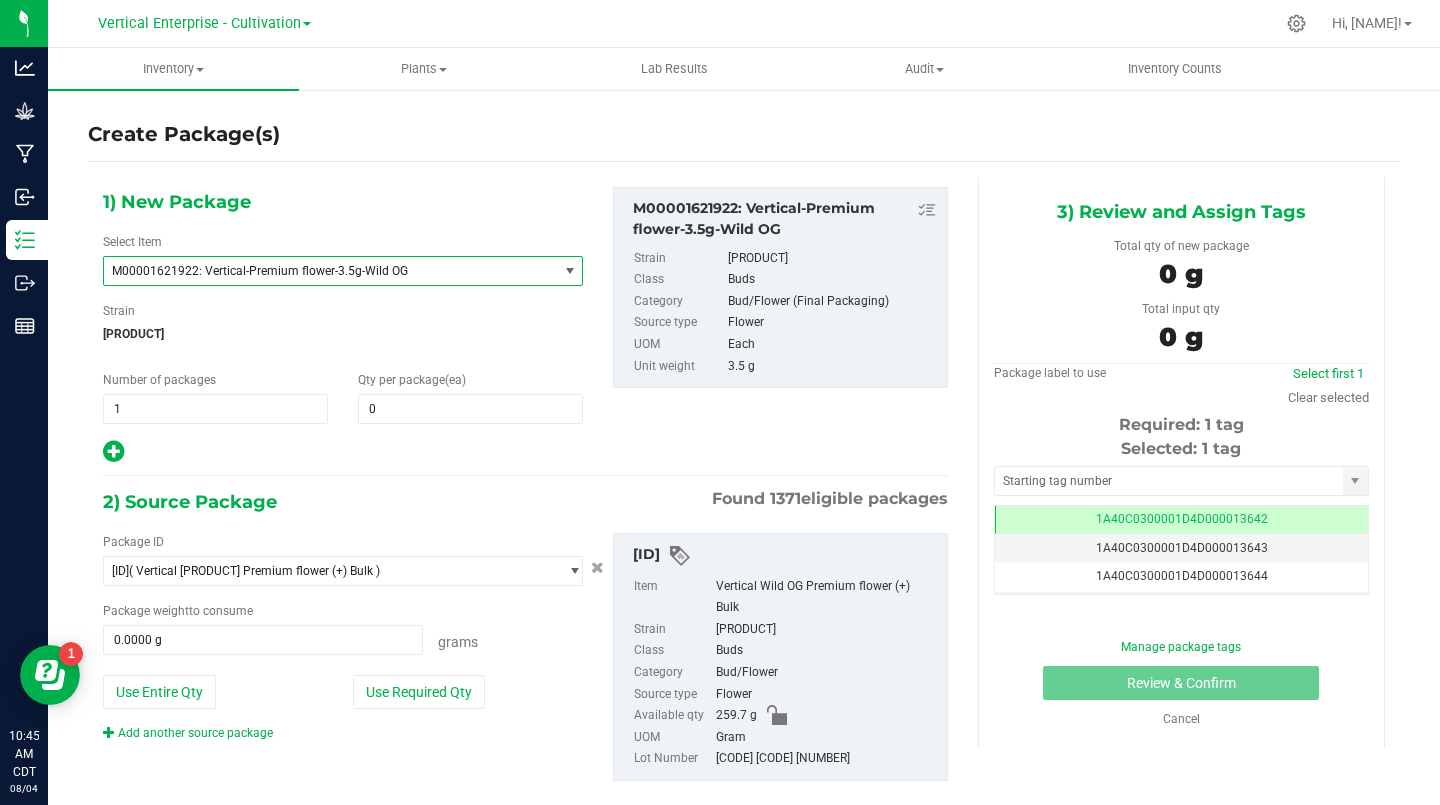 click on "0" at bounding box center (470, 409) 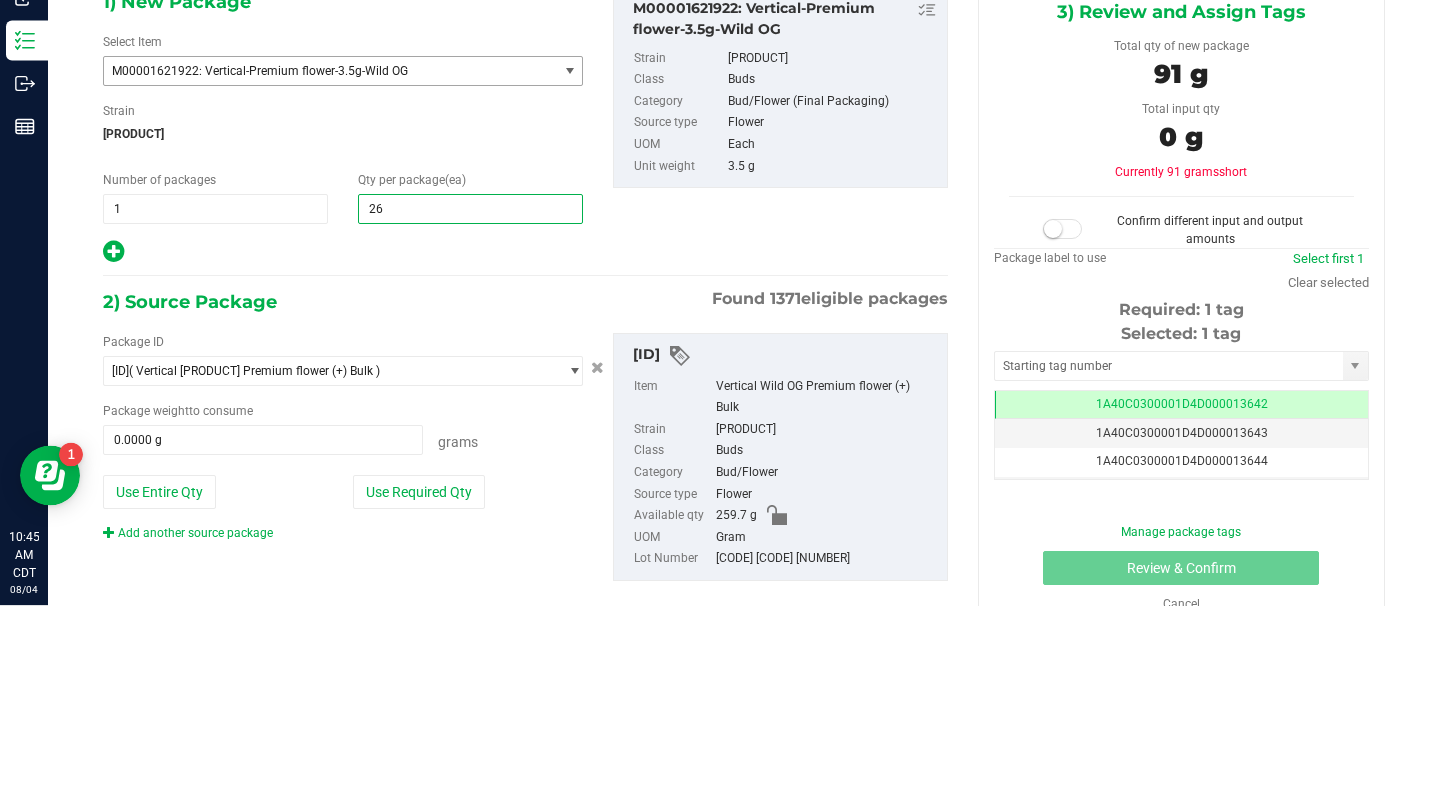 type on "2" 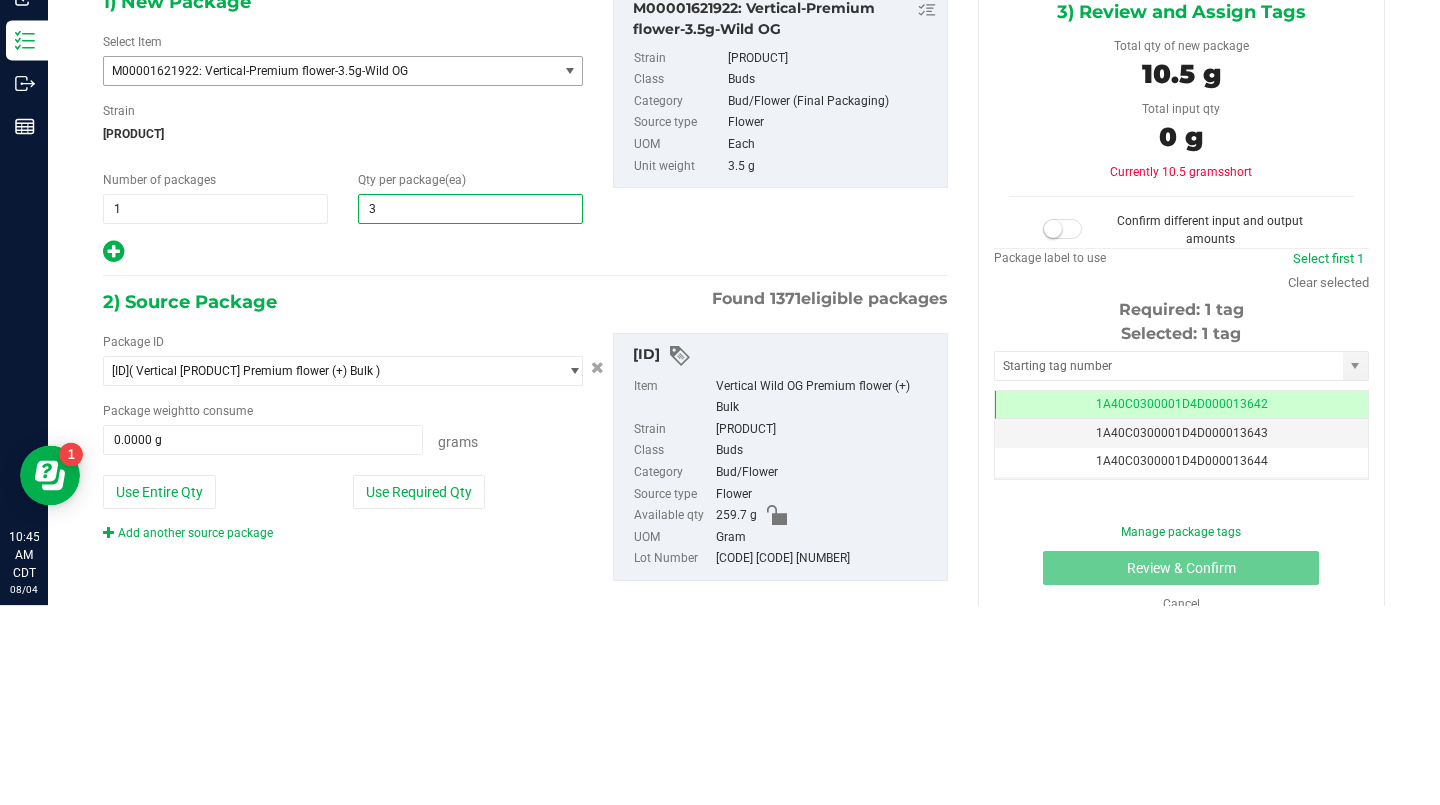 type on "36" 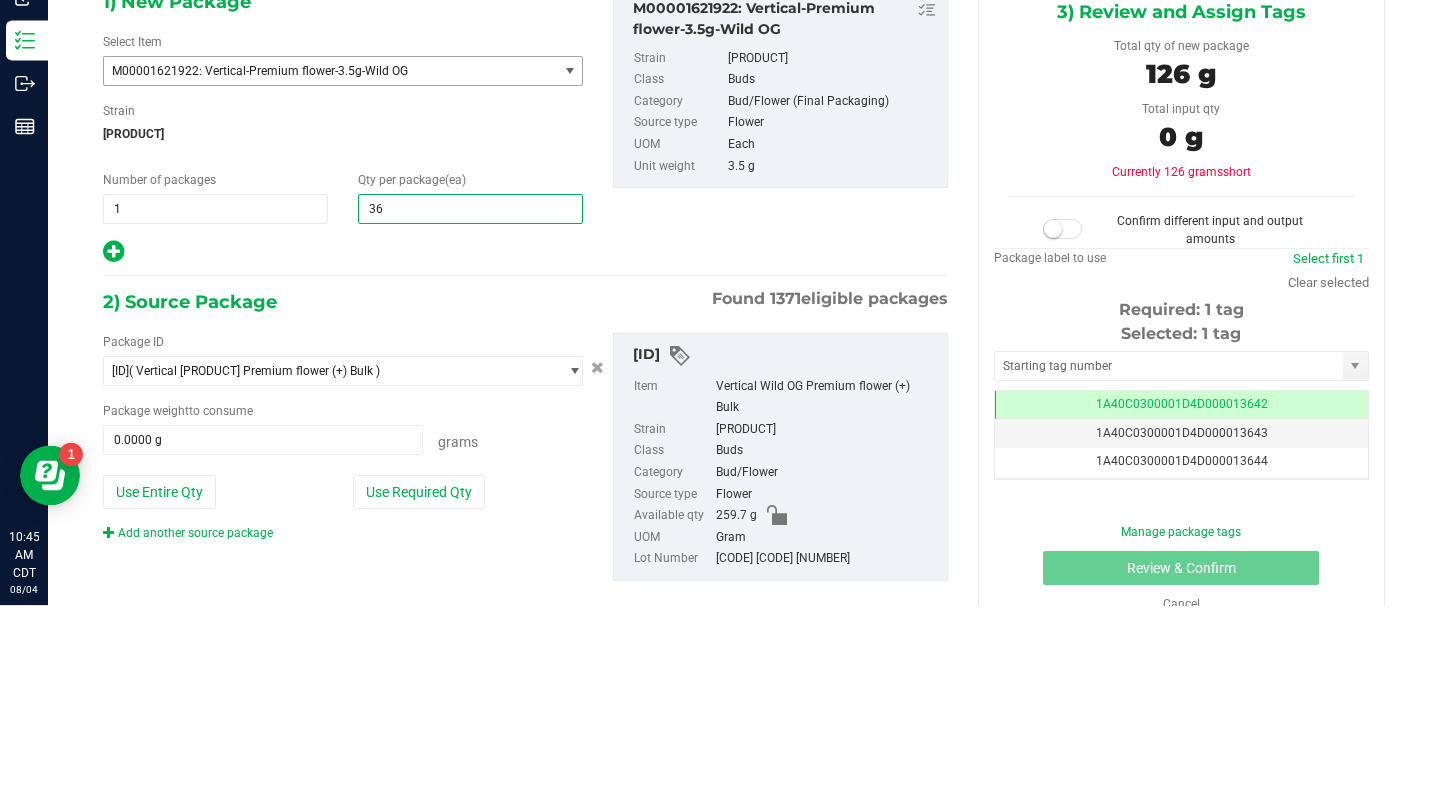 click at bounding box center [113, 451] 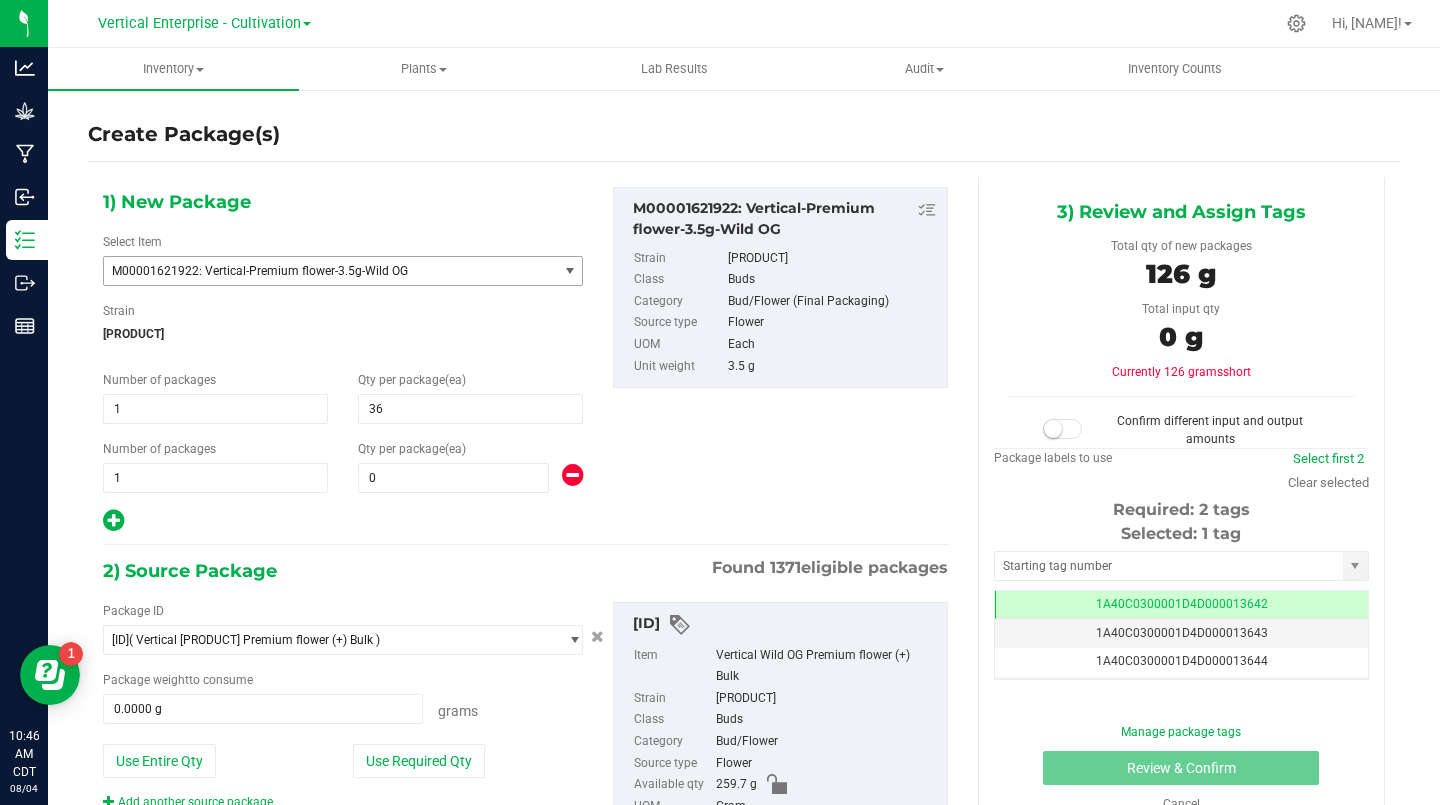 click on "0" at bounding box center (453, 478) 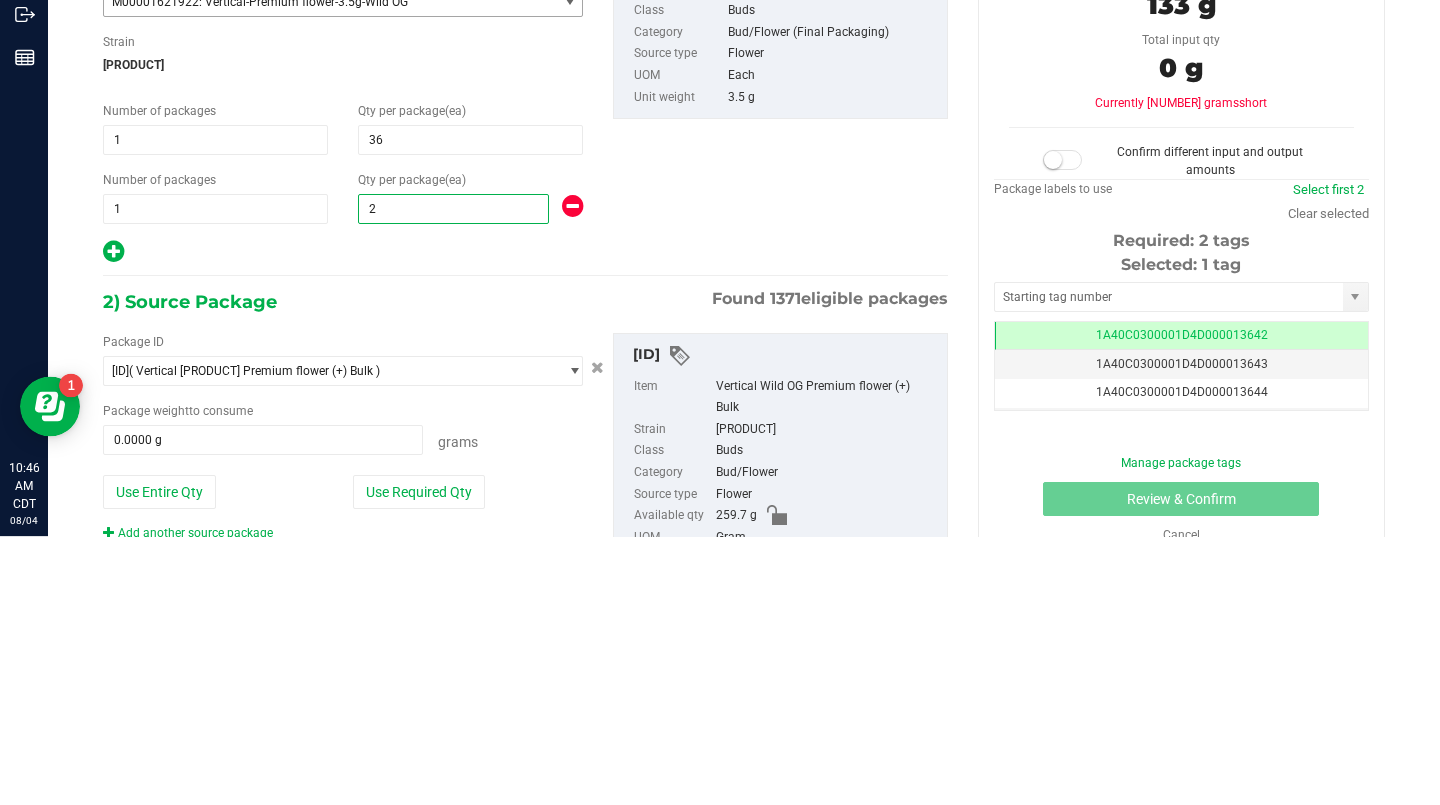 type on "21" 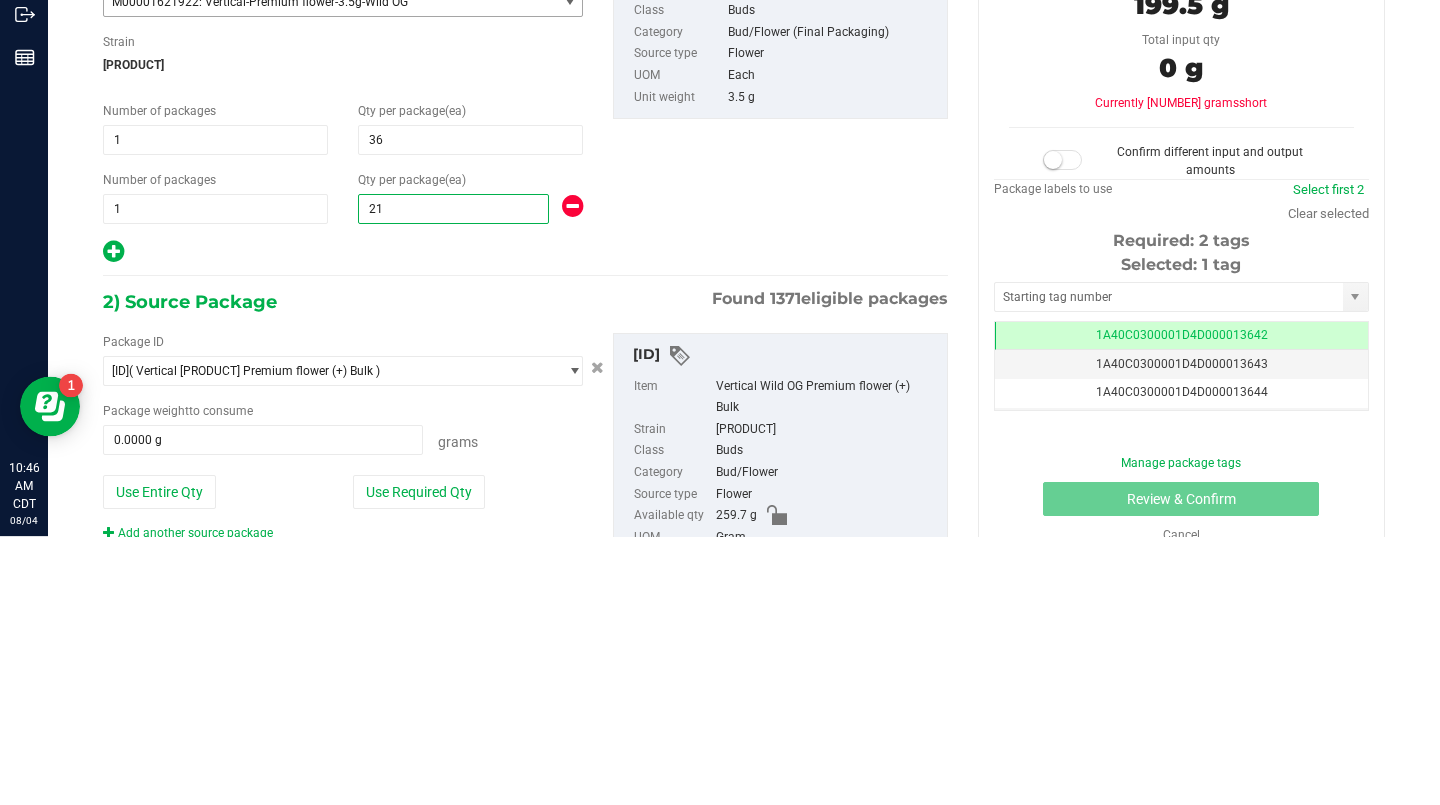 click on "Package ID
1A40C0300001D4D000013585
(
Vertical Wild OG Premium flower (+) Bulk
)
1A40C0300001D4D000000919 1A40C0300001D4D000000921 1A40C0300001D4D000002908 1A40C0300001D4D000004679 1A40C0300001D4D000004794 1A40C0300001D4D000004795 1A40C0300001D4D000006443 1A40C0300001D4D000006447 1A40C0300001D4D000007001 1A40C0300001D4D000007003 1A40C0300001D4D000007010 1A40C0300001D4D000009145 1A40C0300001D4D000009399 1A40C0300001D4D000009408 1A40C0300001D4D000009427 1A40C0300001D4D000009431 1A40C0300001D4D000009591 1A40C0300001D4D000009592 1A40C0300001D4D000009593 1A40C0300001D4D000009603 1A40C0300001D4D000009845 1A40C0300001D4D000009846 1A40C0300001D4D000009847 1A40C0300001D4D000009856 1A40C0300001D4D000009857 1A40C0300001D4D000009861 1A40C0300001D4D000009862 1A40C0300001D4D000009873 1A40C0300001D4D000009875" at bounding box center (525, 726) 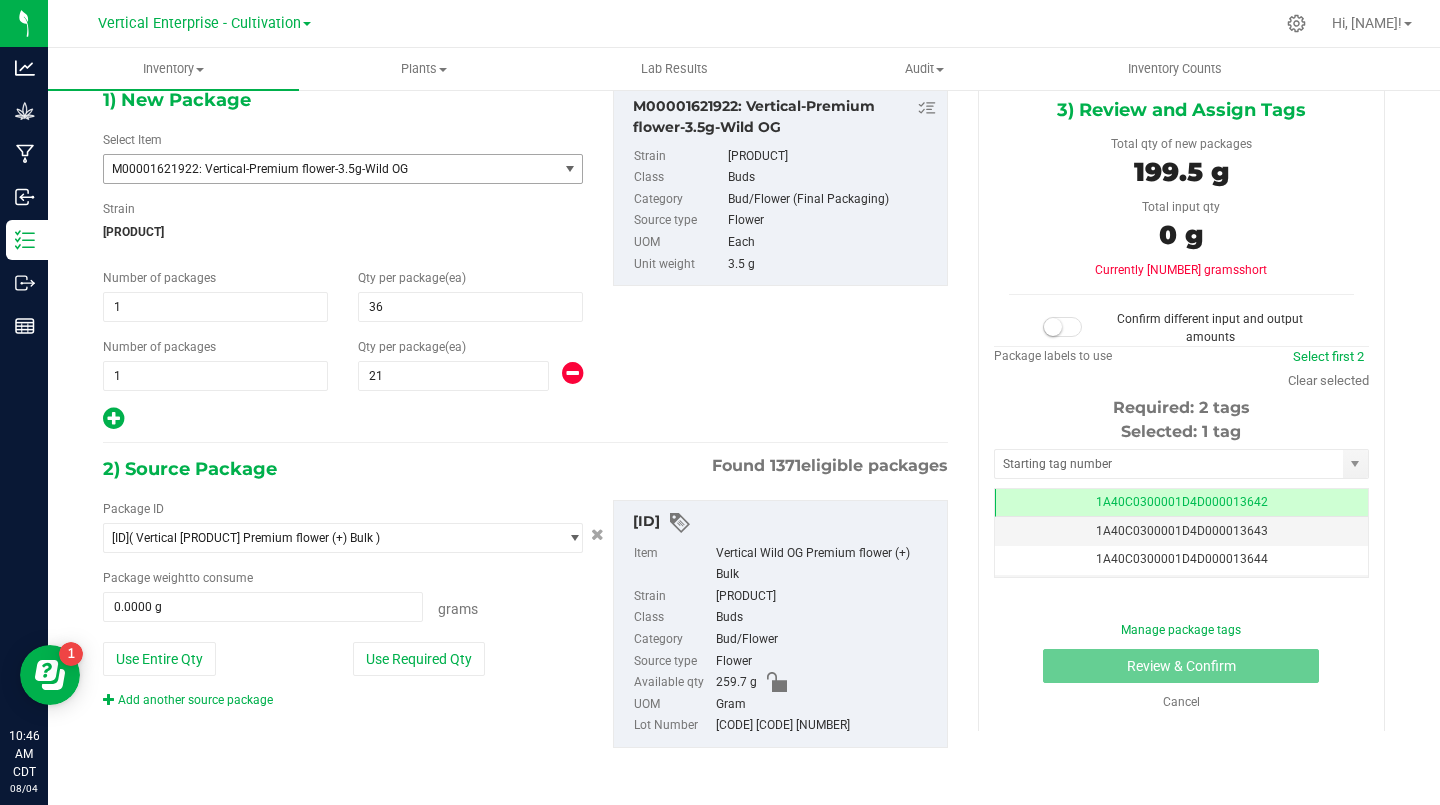 click on "Use Entire Qty" at bounding box center [159, 659] 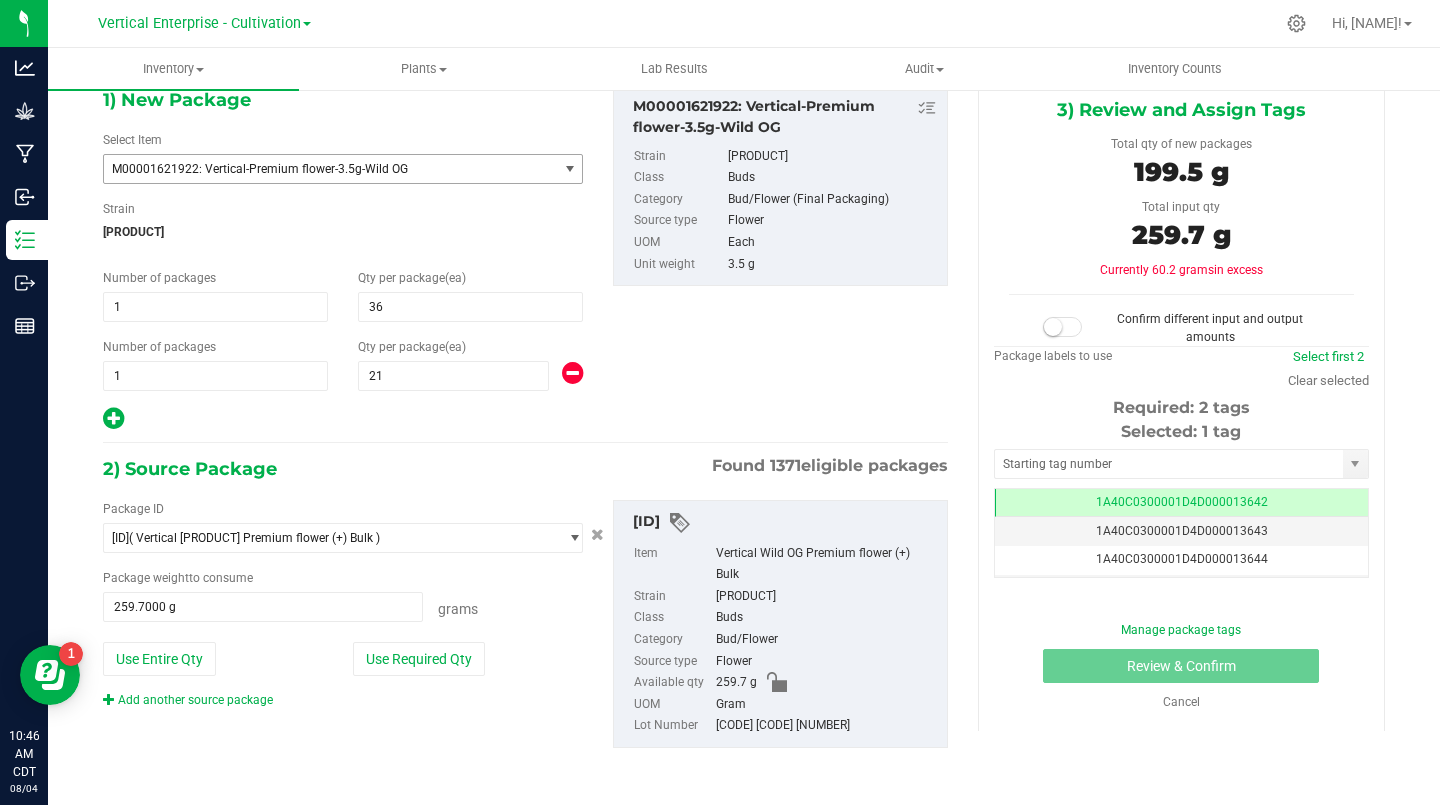 click at bounding box center [1063, 327] 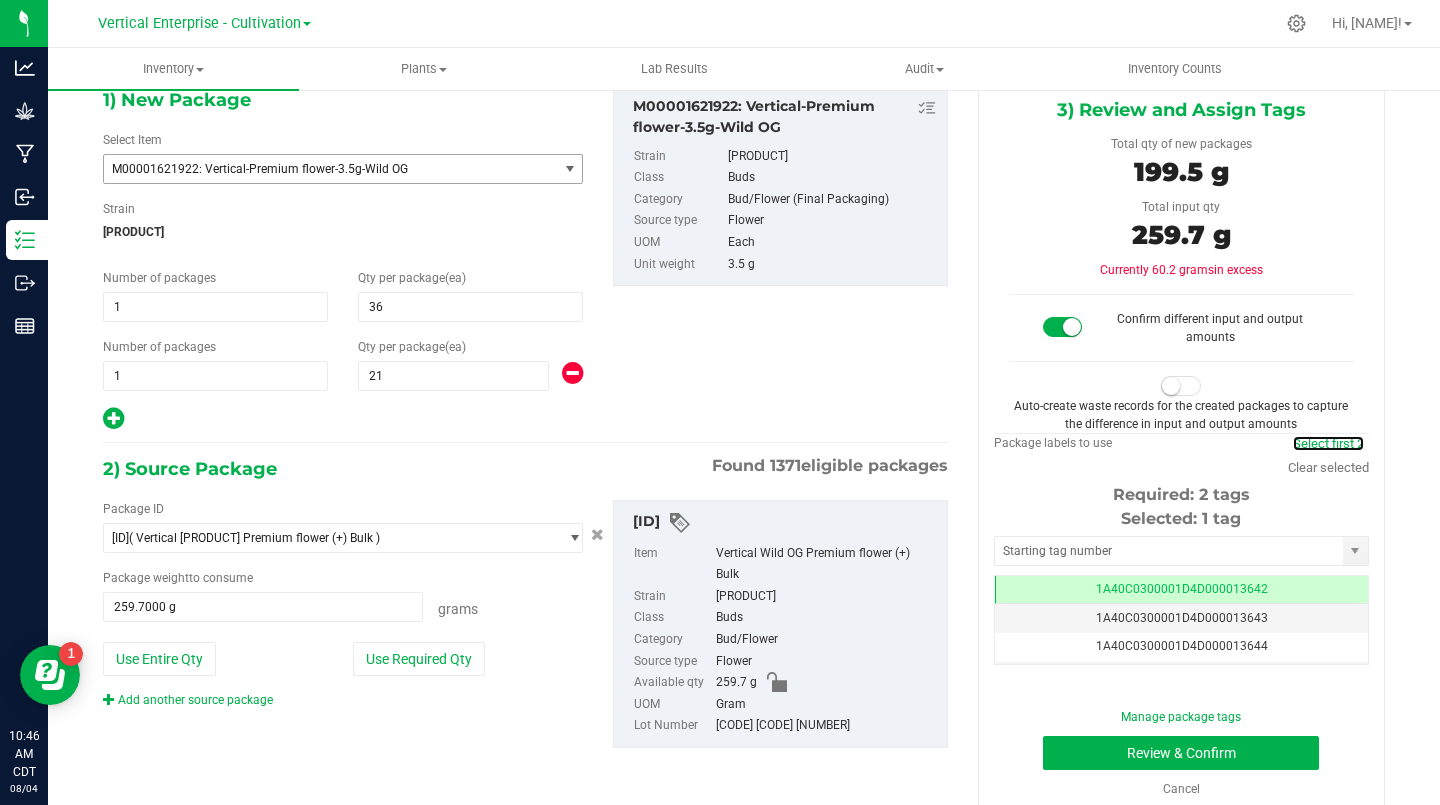 click on "Select first 2" at bounding box center (1328, 443) 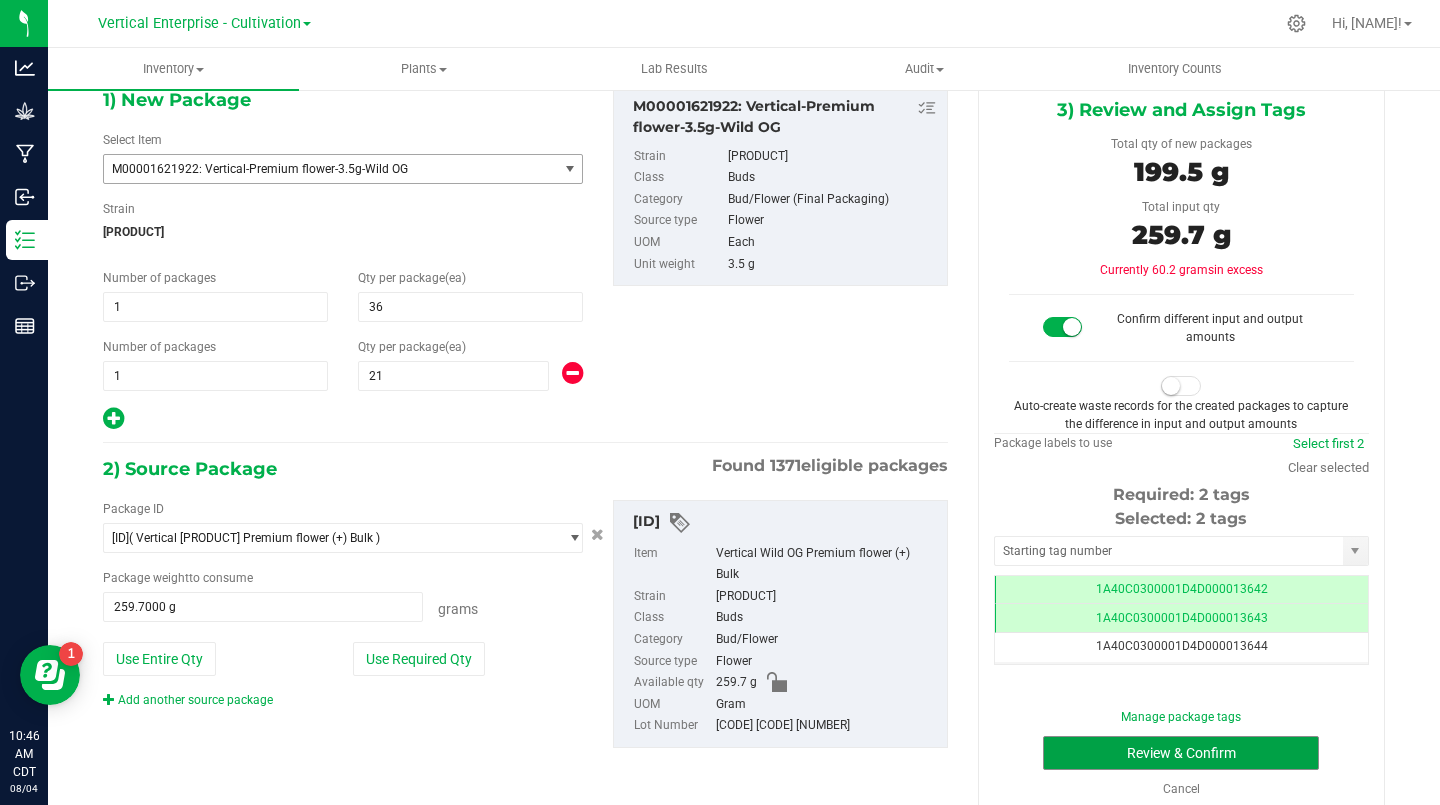click on "Review & Confirm" at bounding box center [1181, 753] 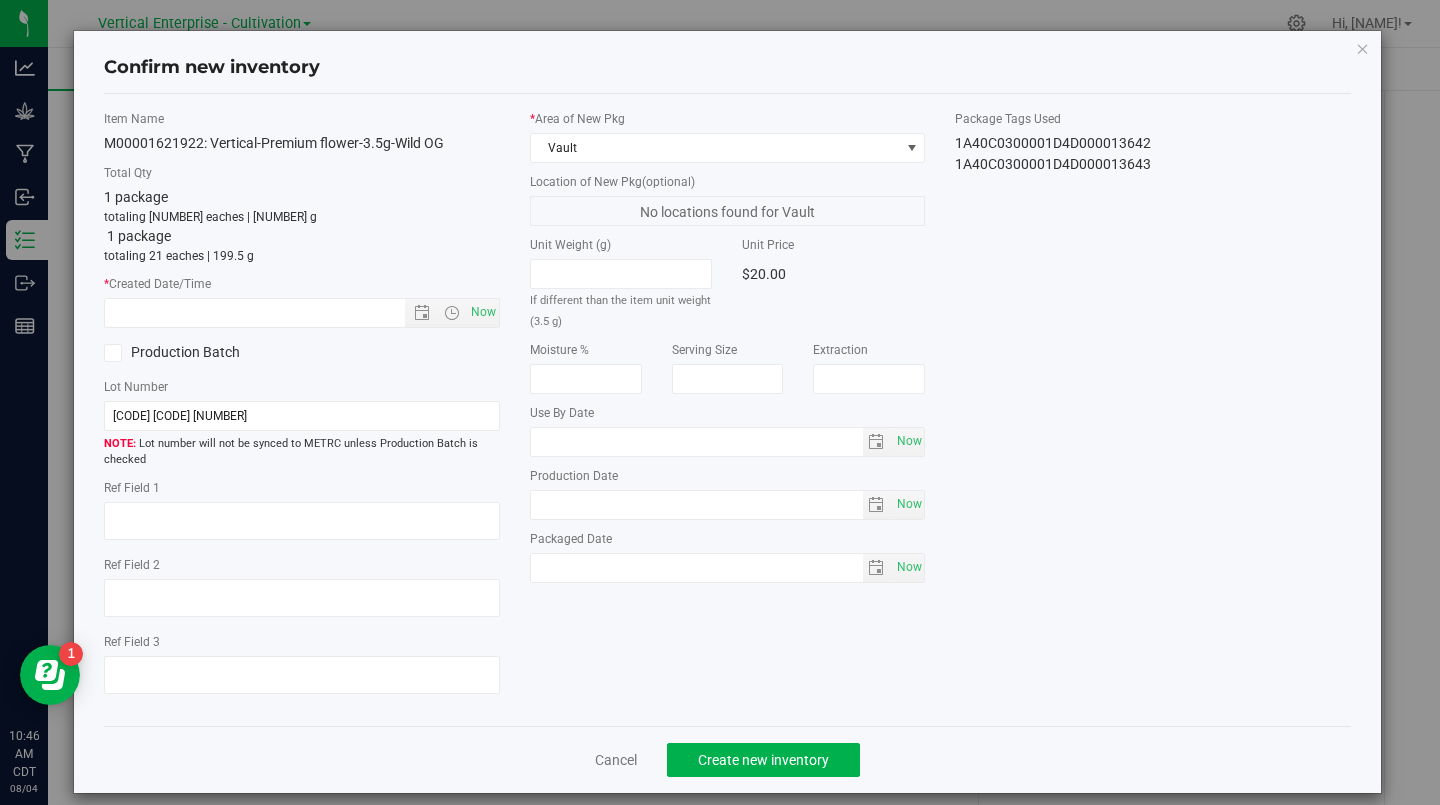 click on "Now" at bounding box center [483, 312] 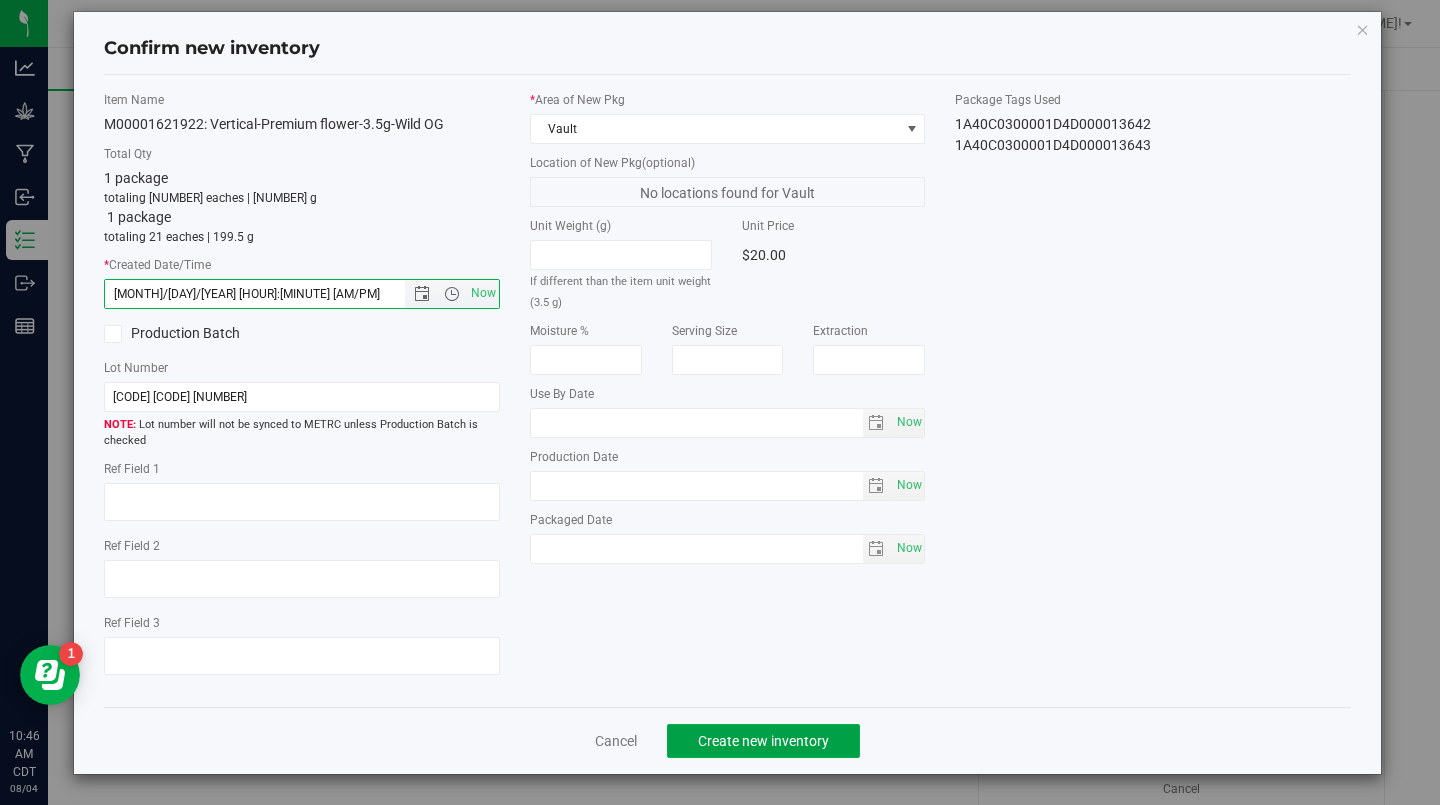 click on "Create new inventory" 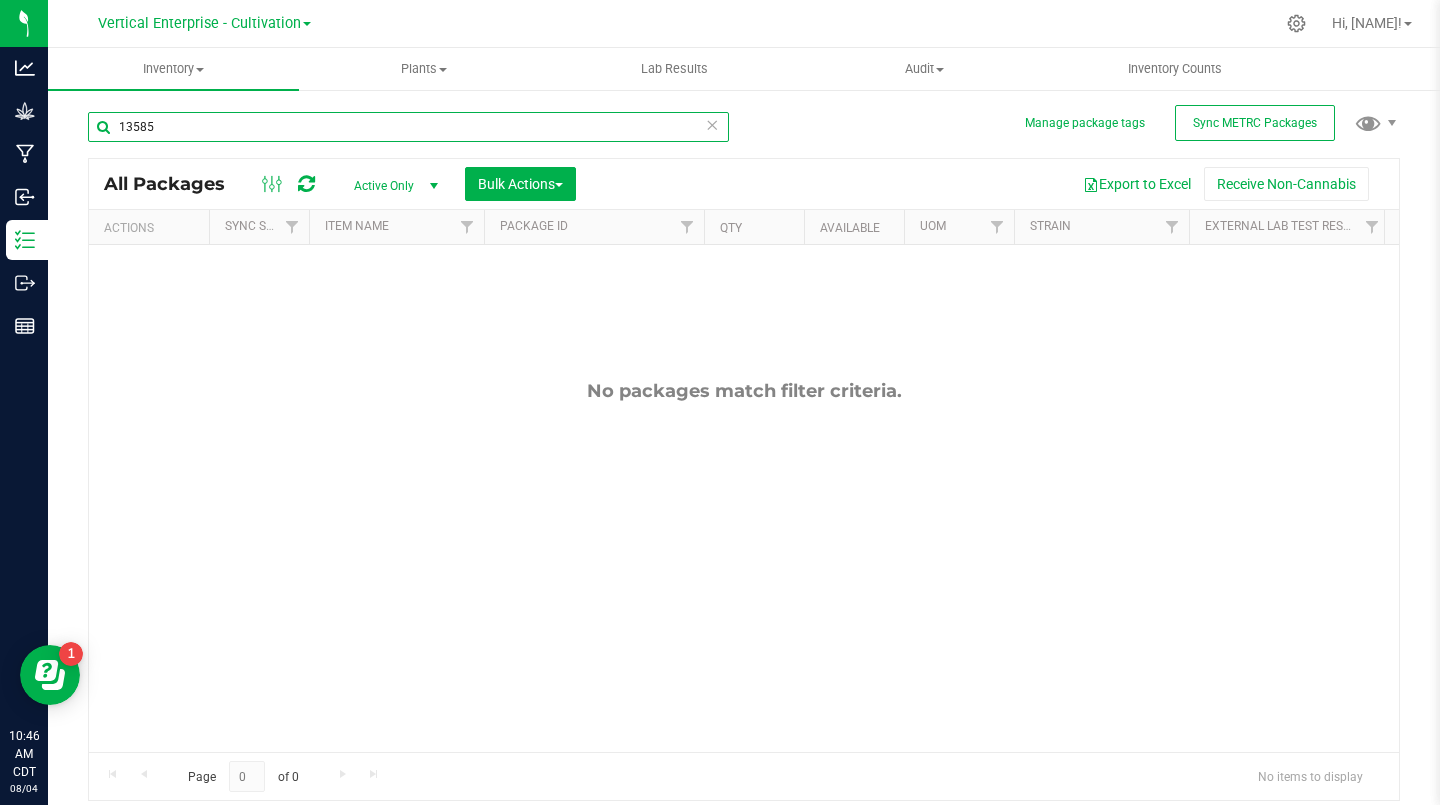 click on "13585" at bounding box center [408, 127] 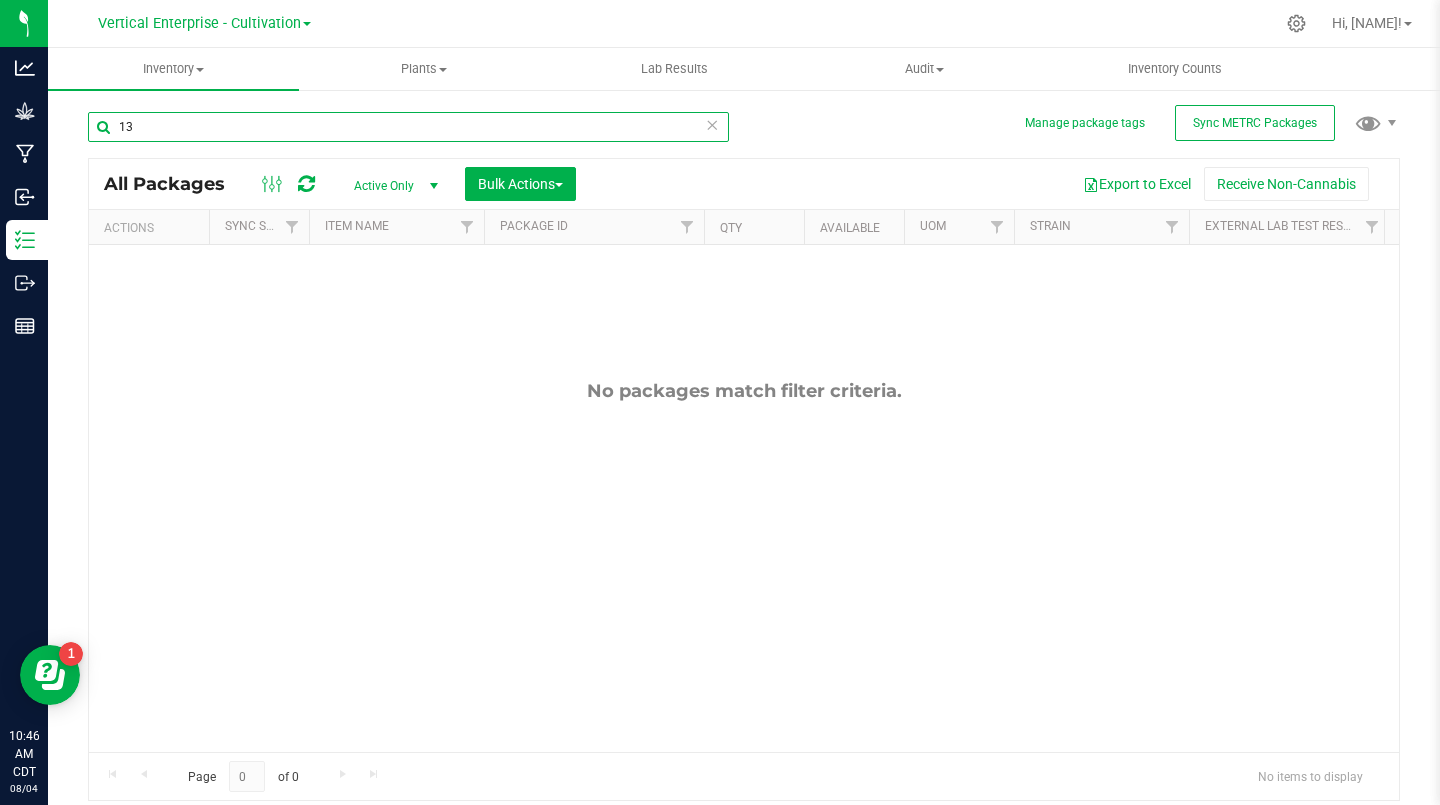 type on "1" 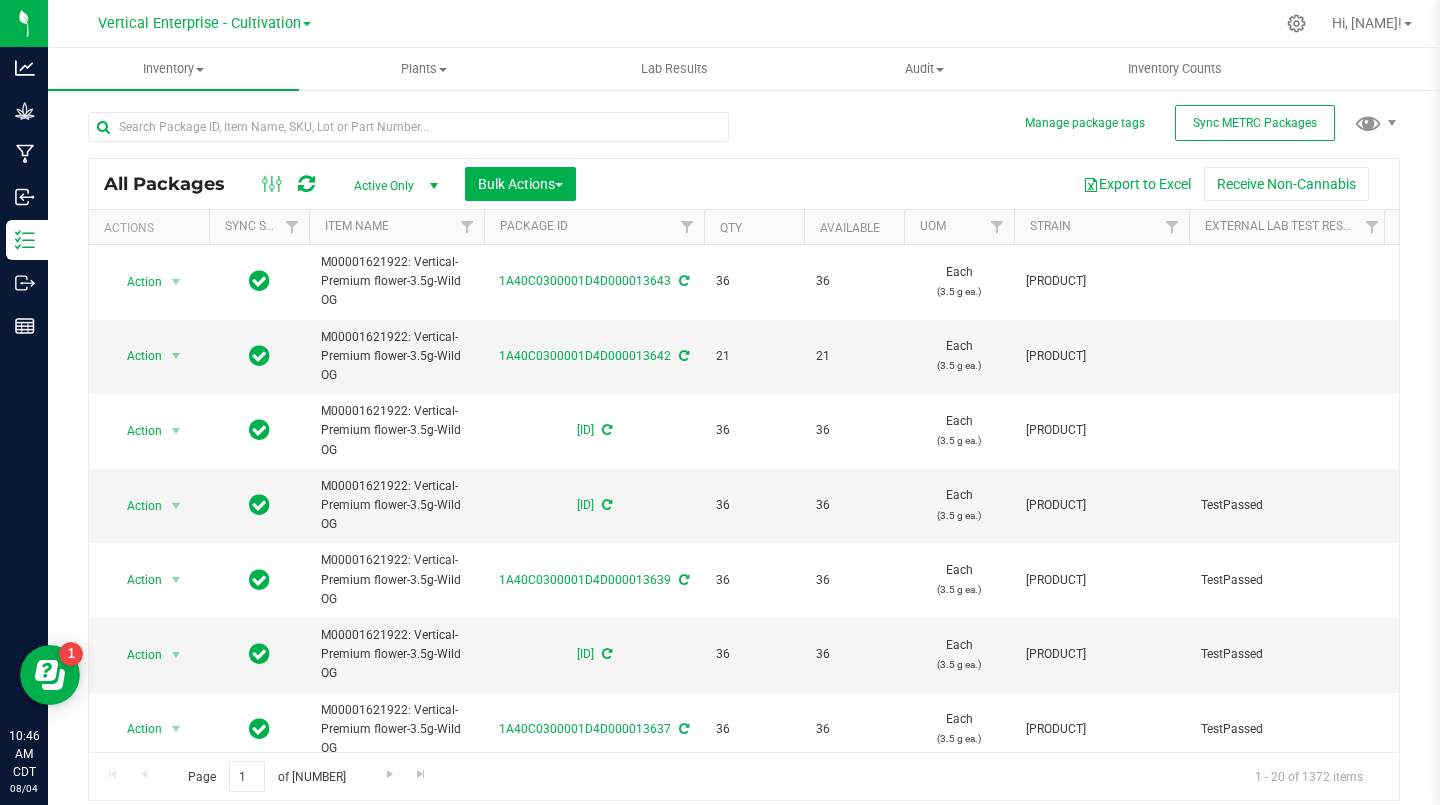 click on "All Packages
Active Only Active Only Lab Samples Locked All External Internal
Bulk Actions
Add to manufacturing run
Add to outbound order
Combine packages" at bounding box center (744, 447) 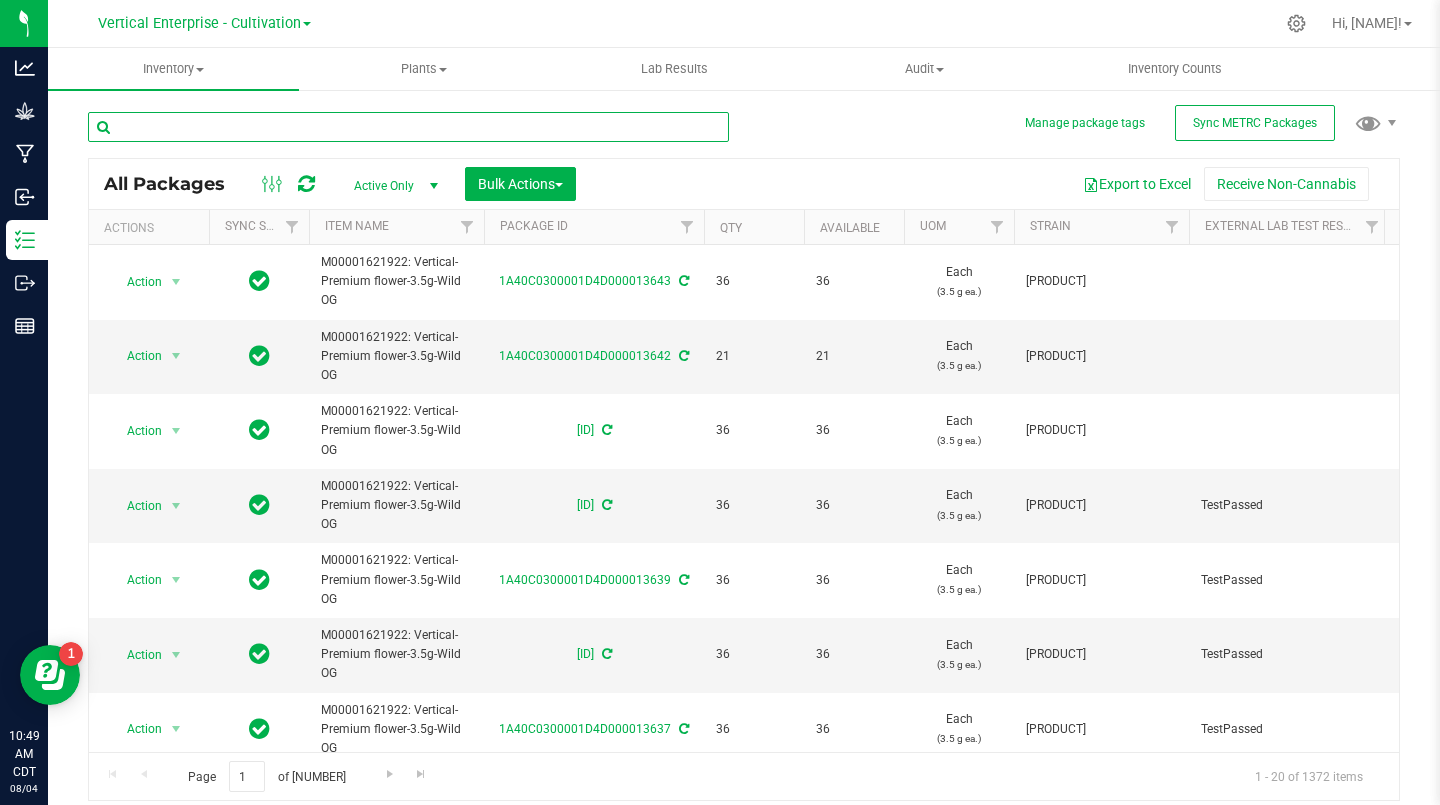 click at bounding box center [408, 127] 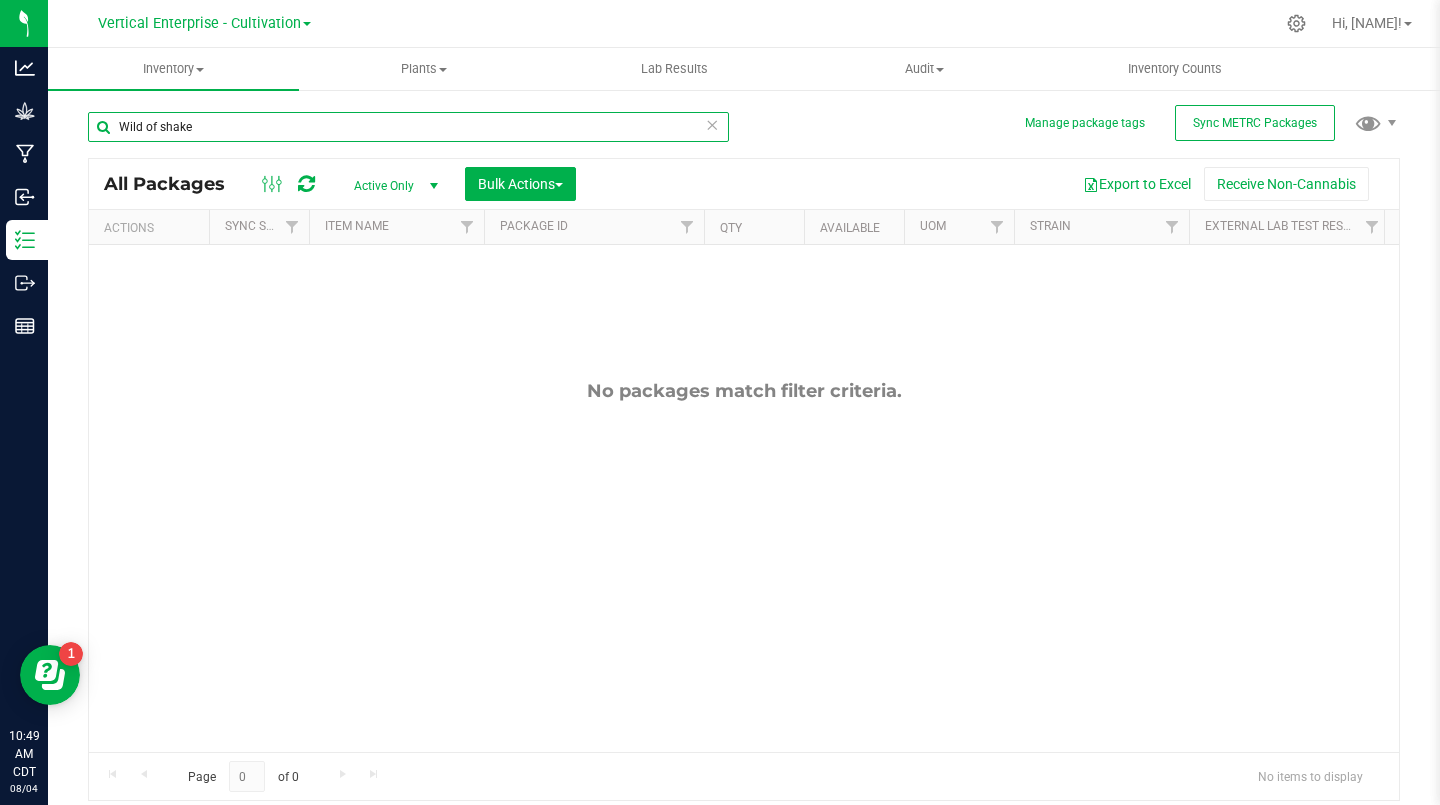 click on "Wild of shake" at bounding box center (408, 127) 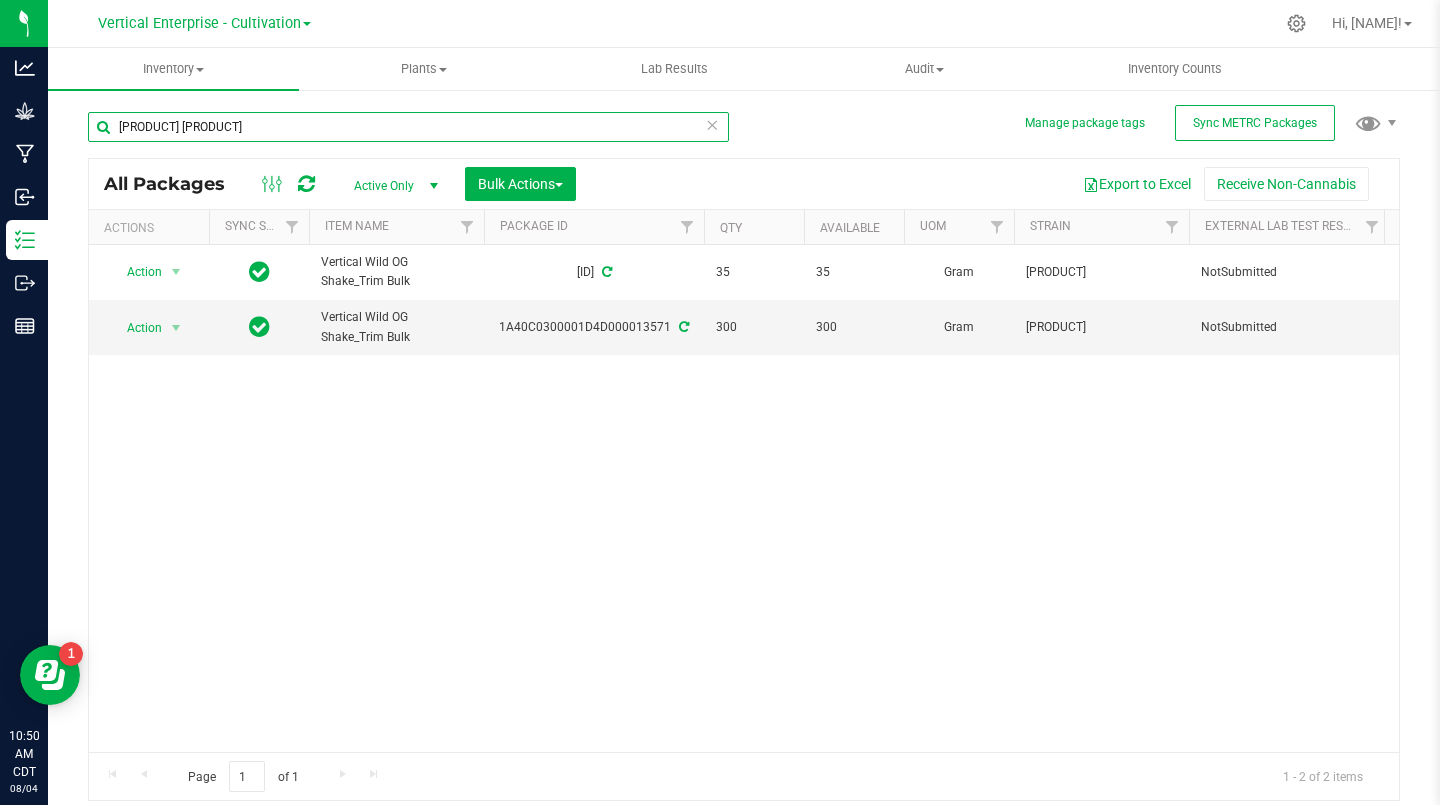 scroll, scrollTop: 0, scrollLeft: 90, axis: horizontal 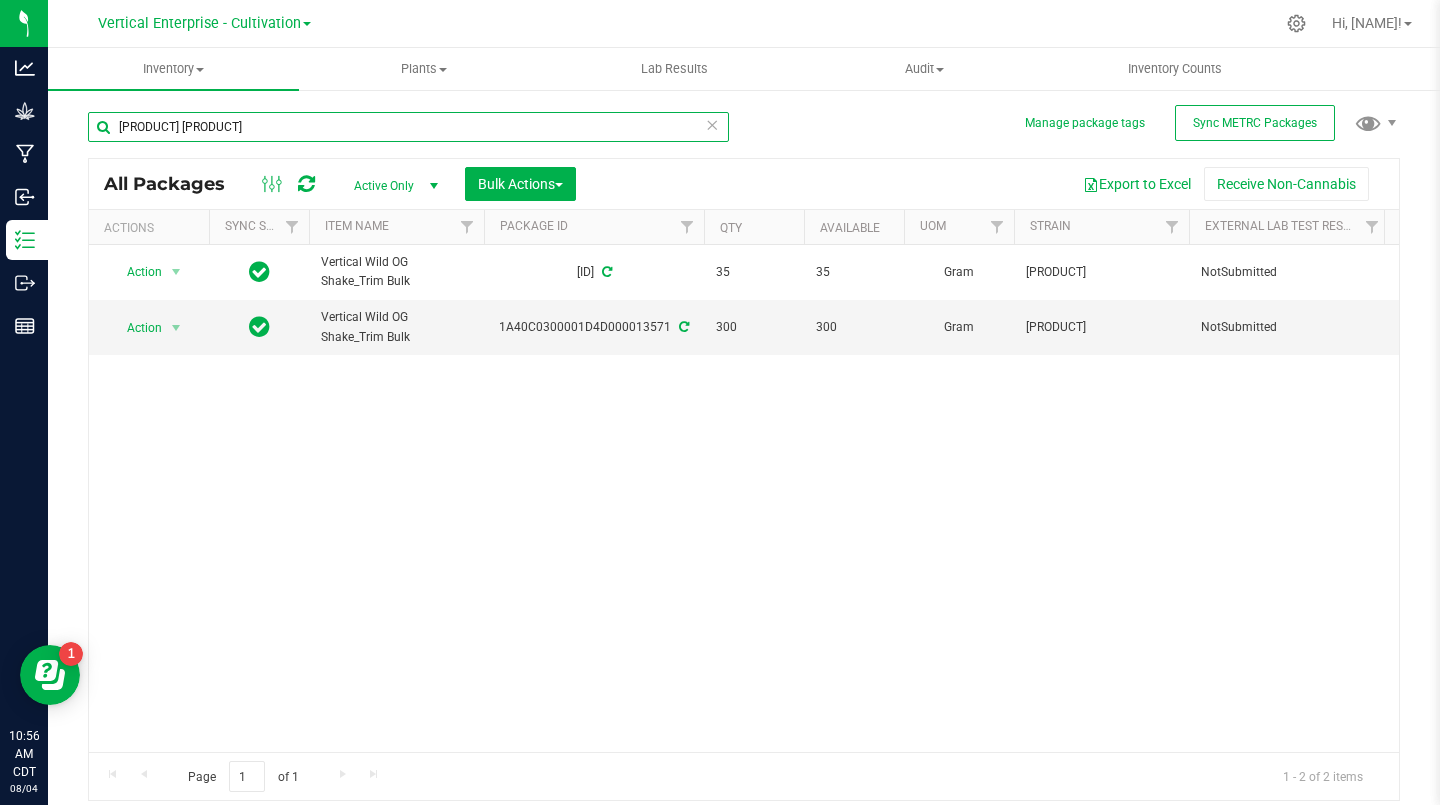 click on "Wild og shake" at bounding box center (408, 127) 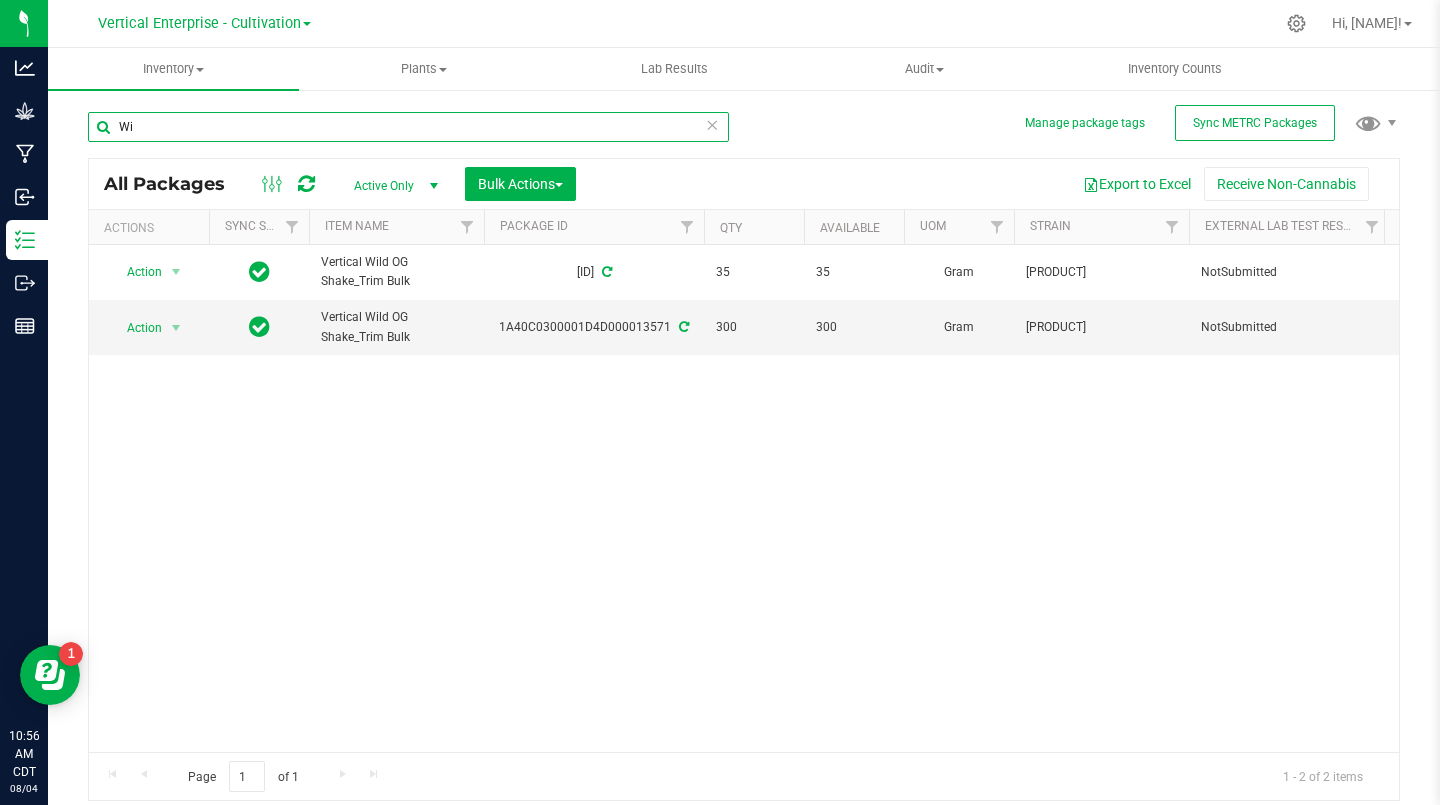 type on "W" 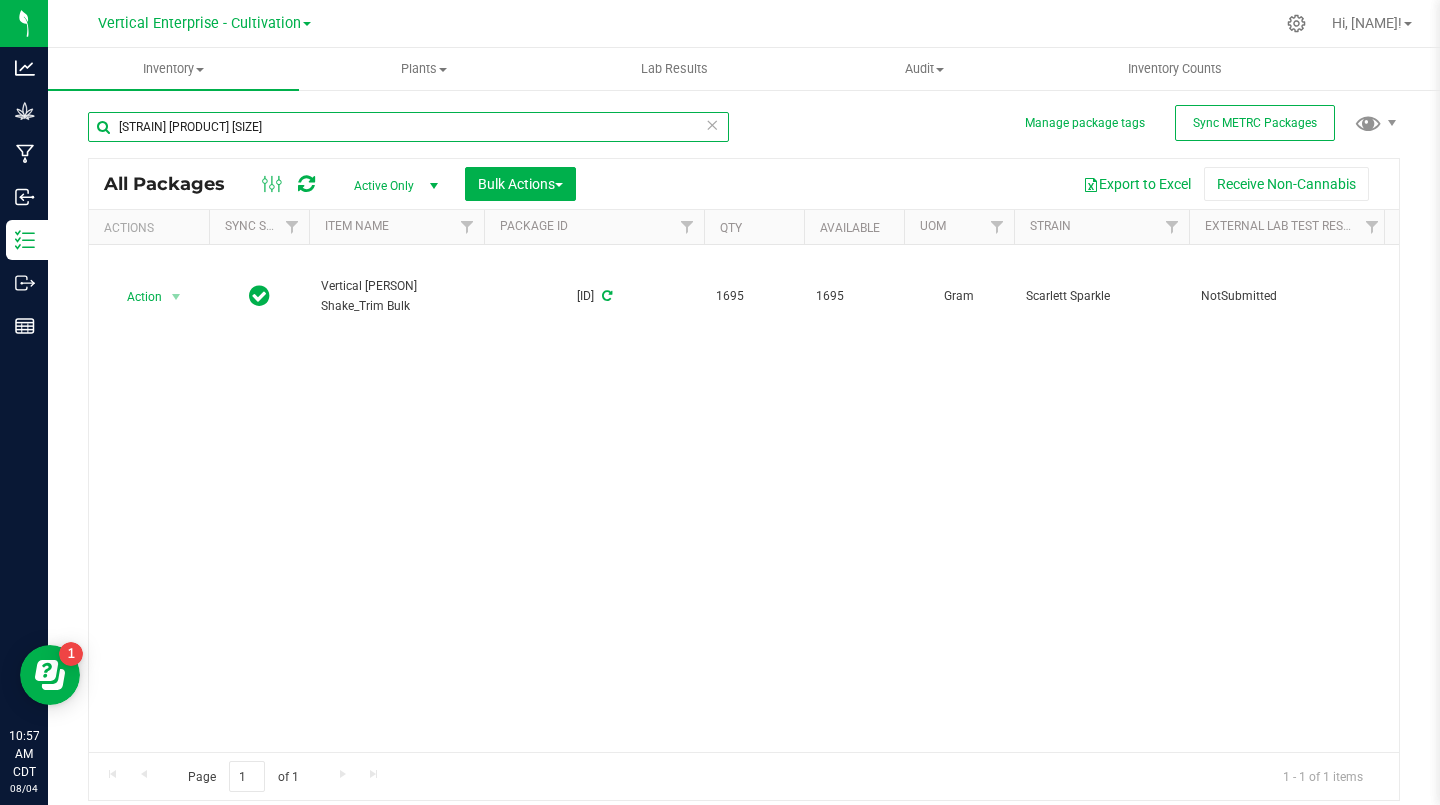 type on "Scarlett sparkle shake" 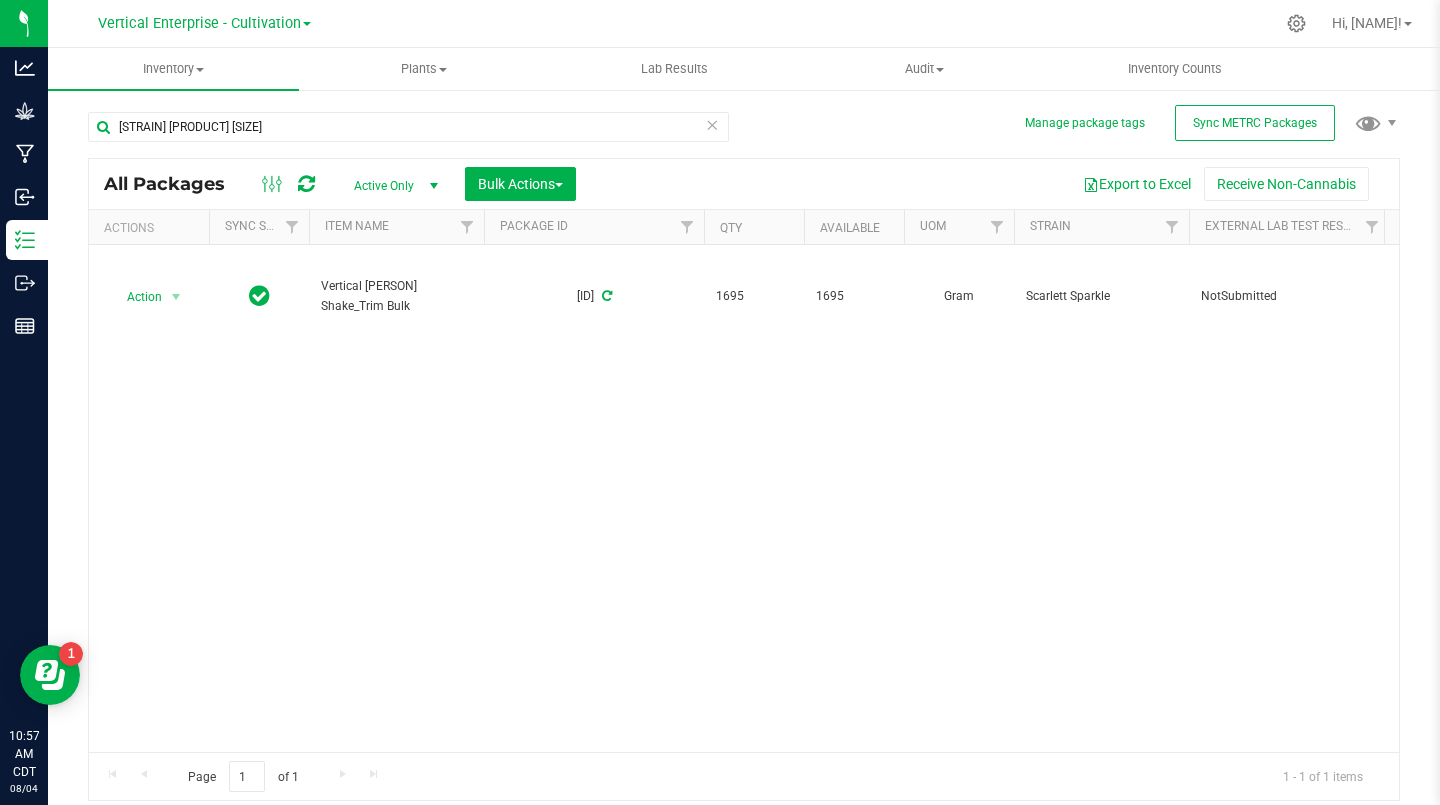 click on "Action" at bounding box center (136, 297) 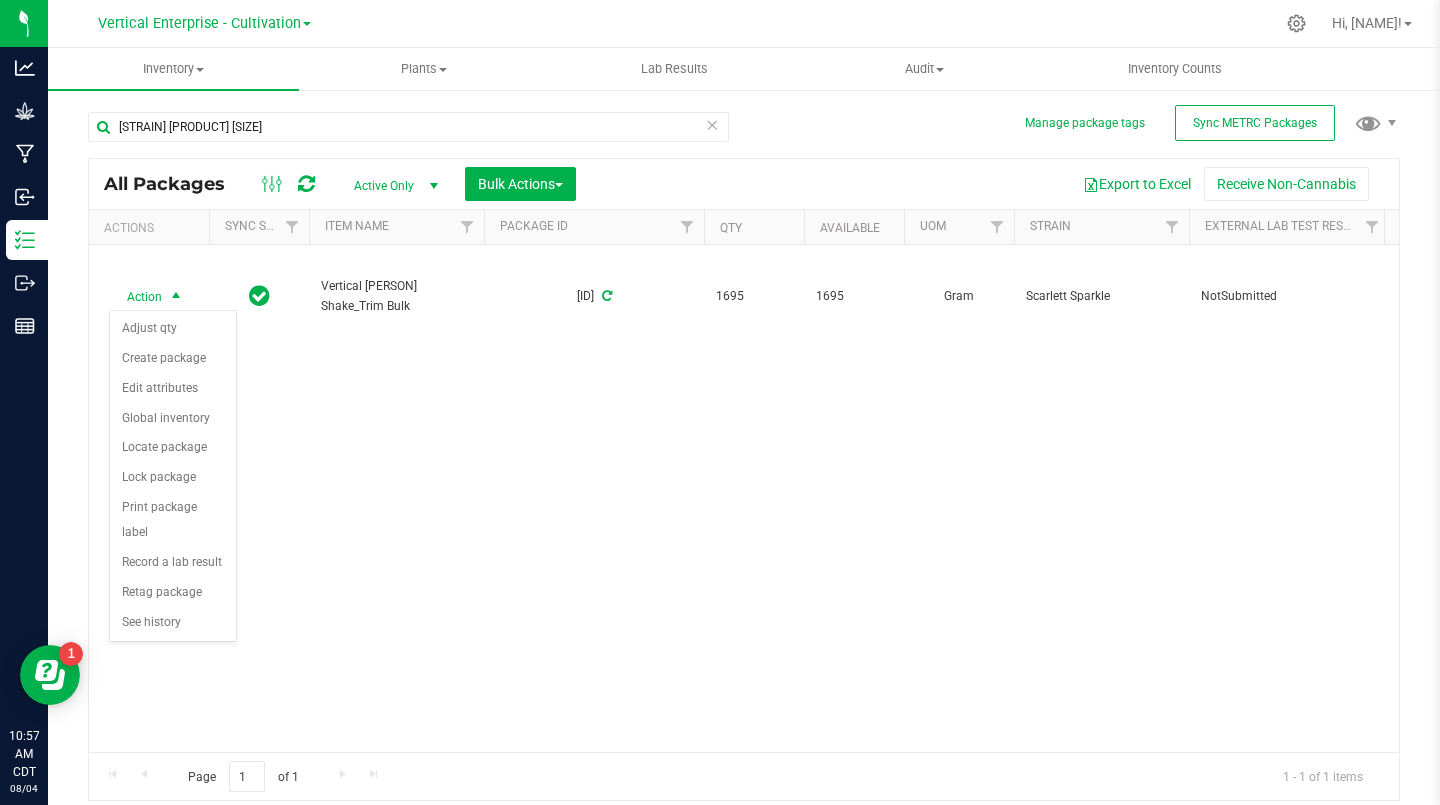 click on "Create package" at bounding box center [173, 359] 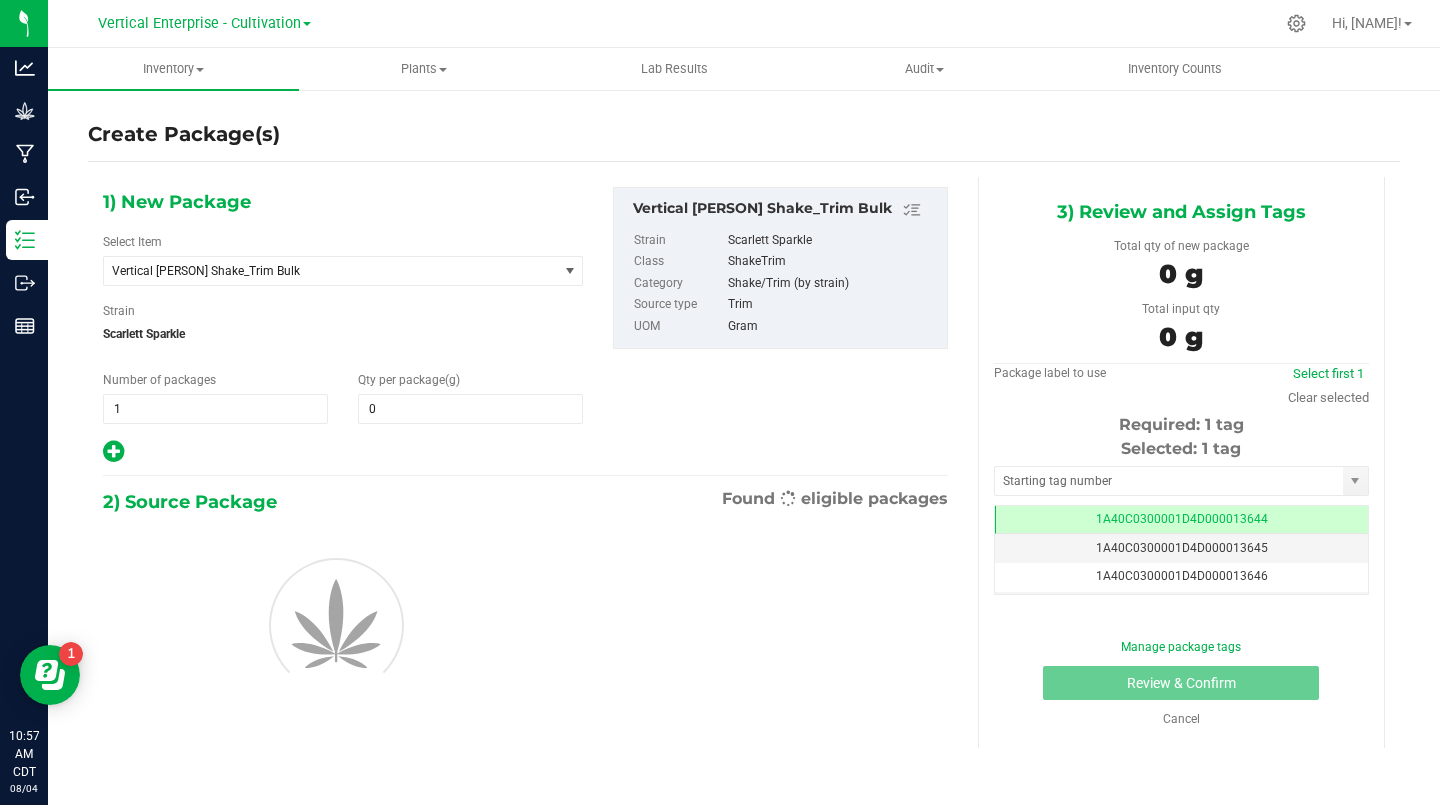 type on "0.0000" 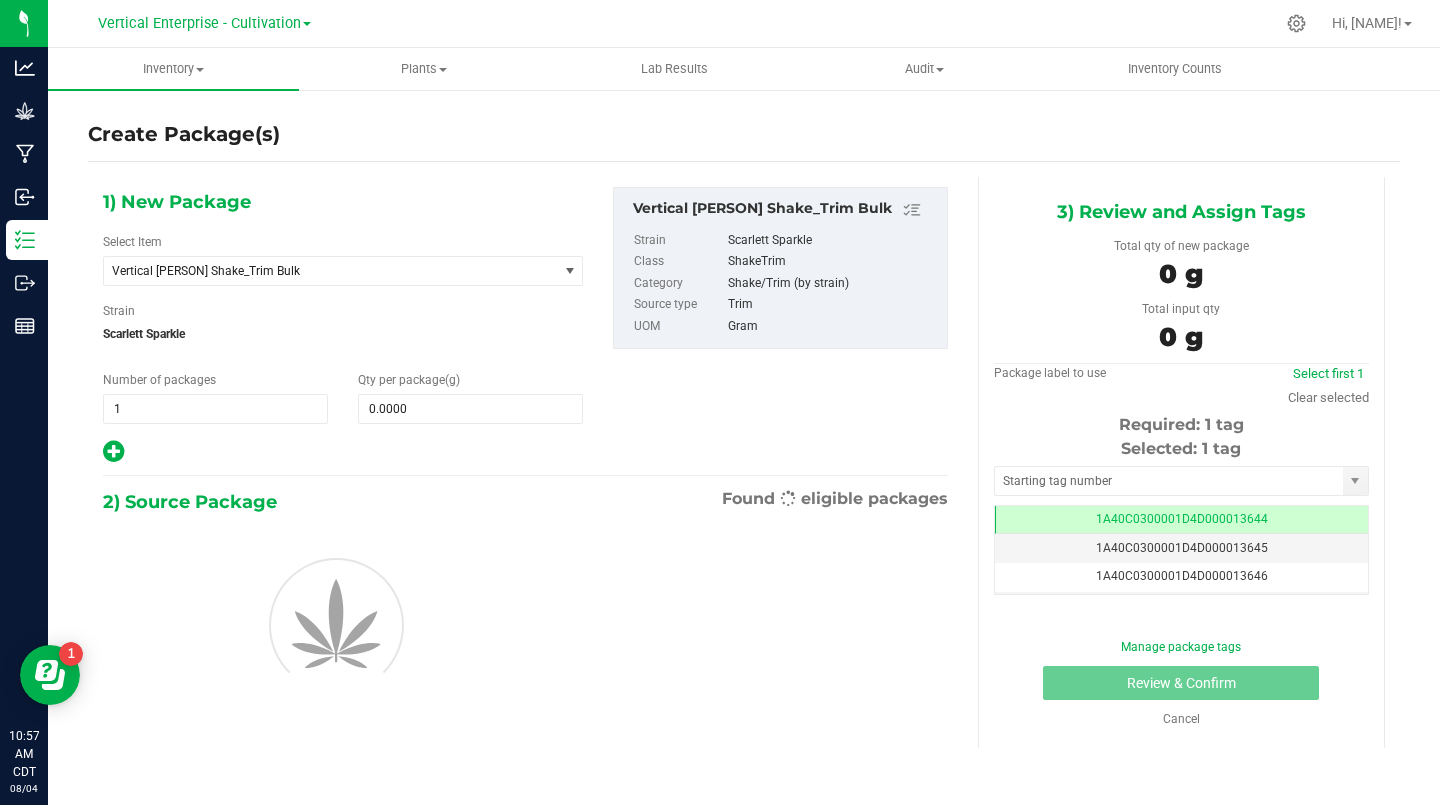 scroll, scrollTop: 0, scrollLeft: 0, axis: both 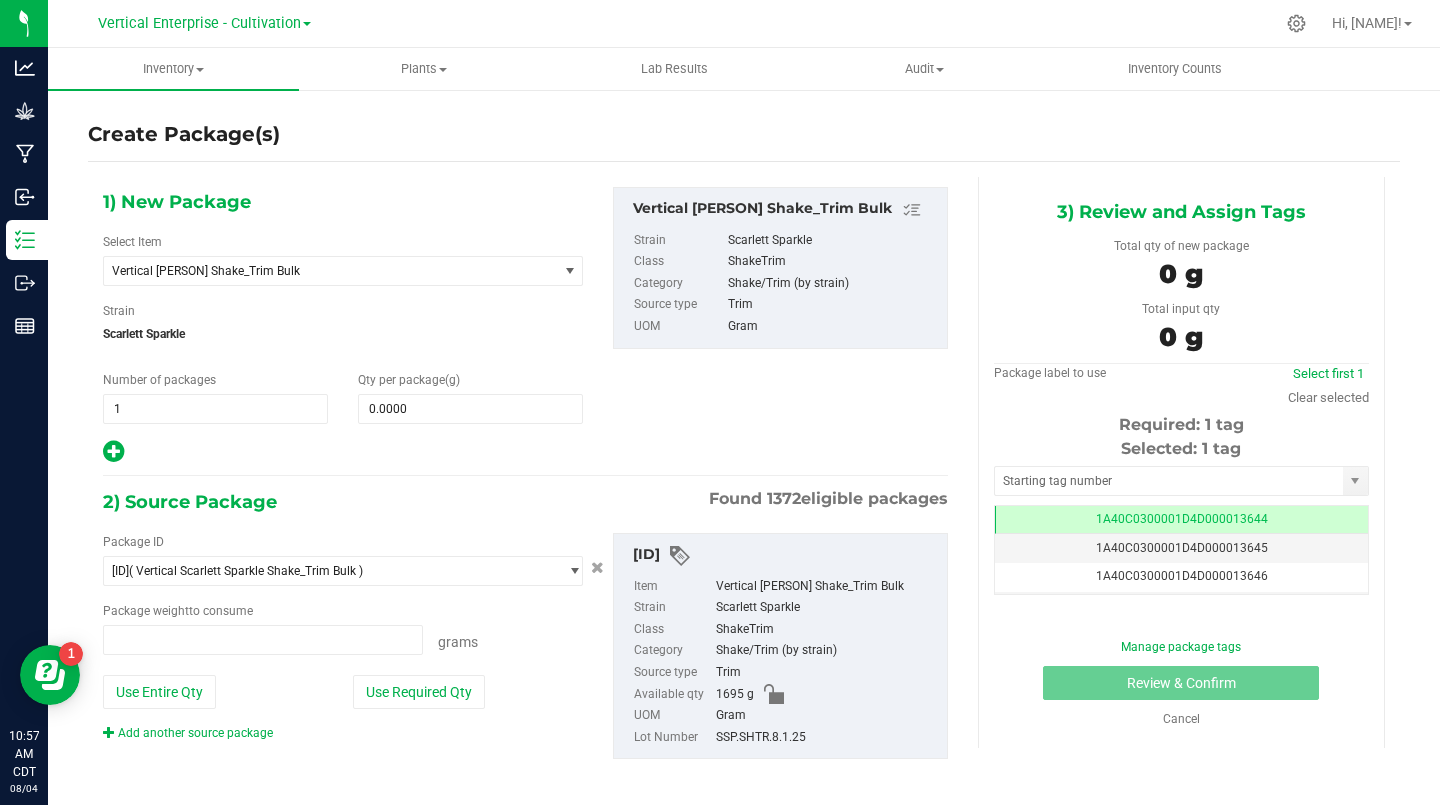 type on "0.0000 g" 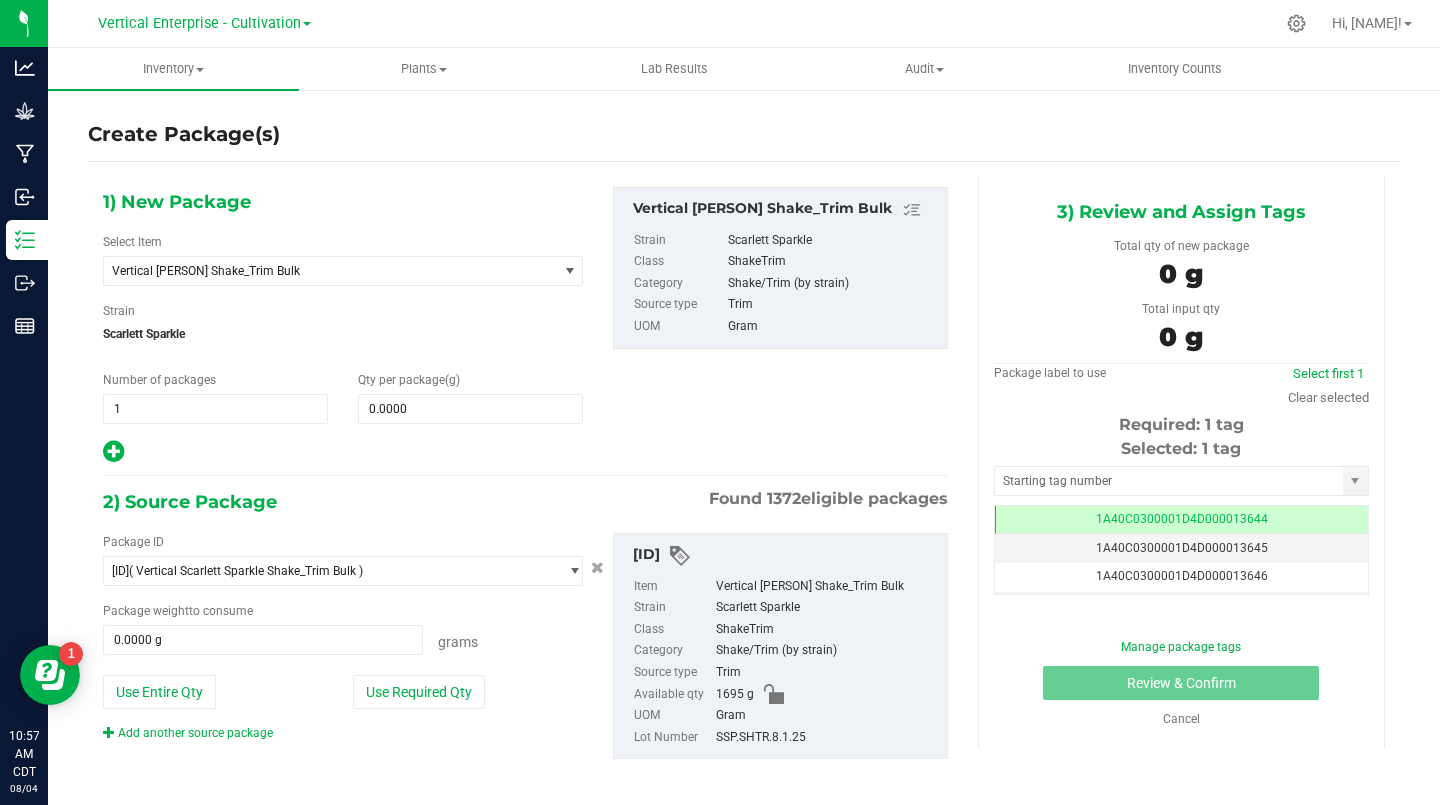click on "Vertical Scarlett Sparkle Shake_Trim Bulk" at bounding box center [322, 271] 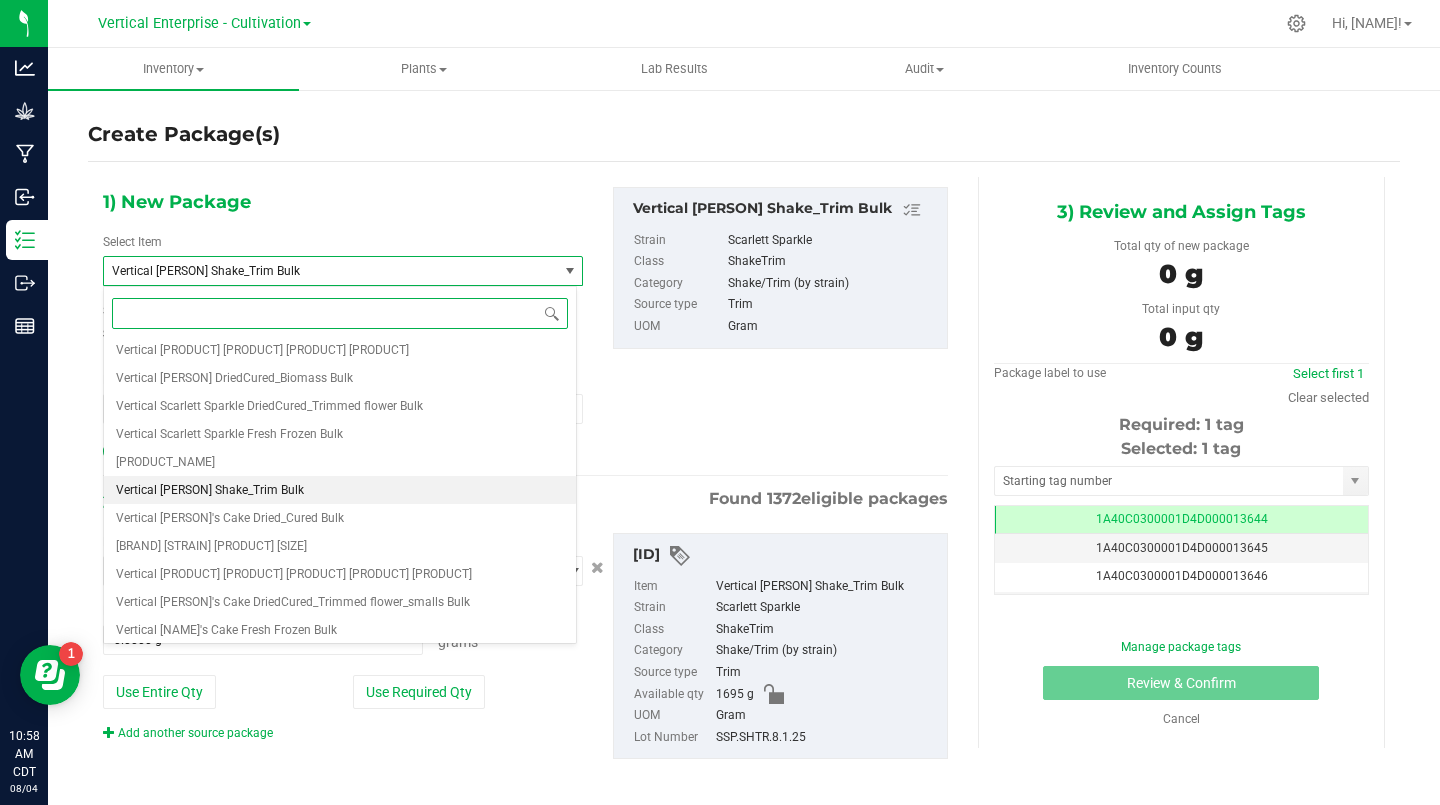 scroll, scrollTop: 192139, scrollLeft: 0, axis: vertical 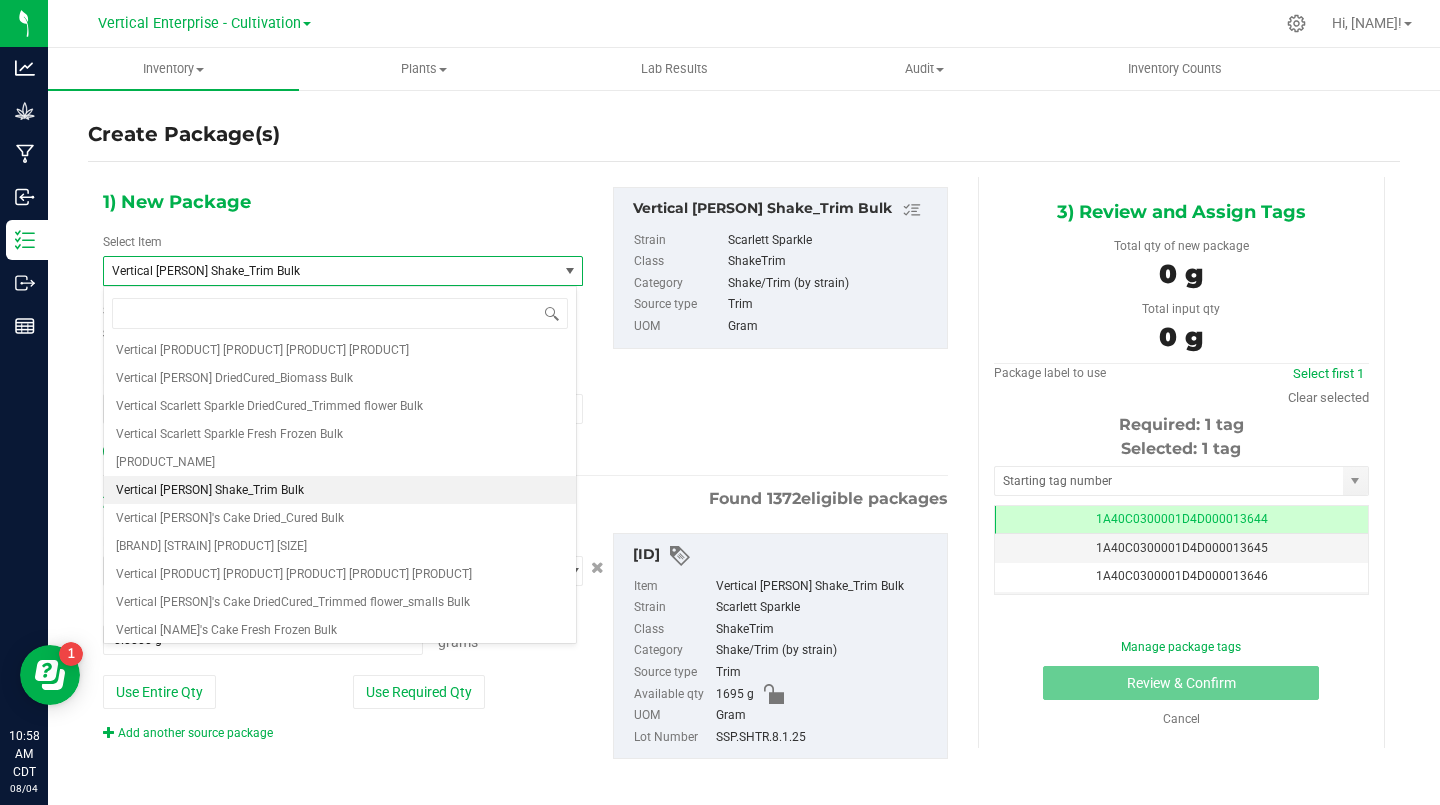 type on "0.0000" 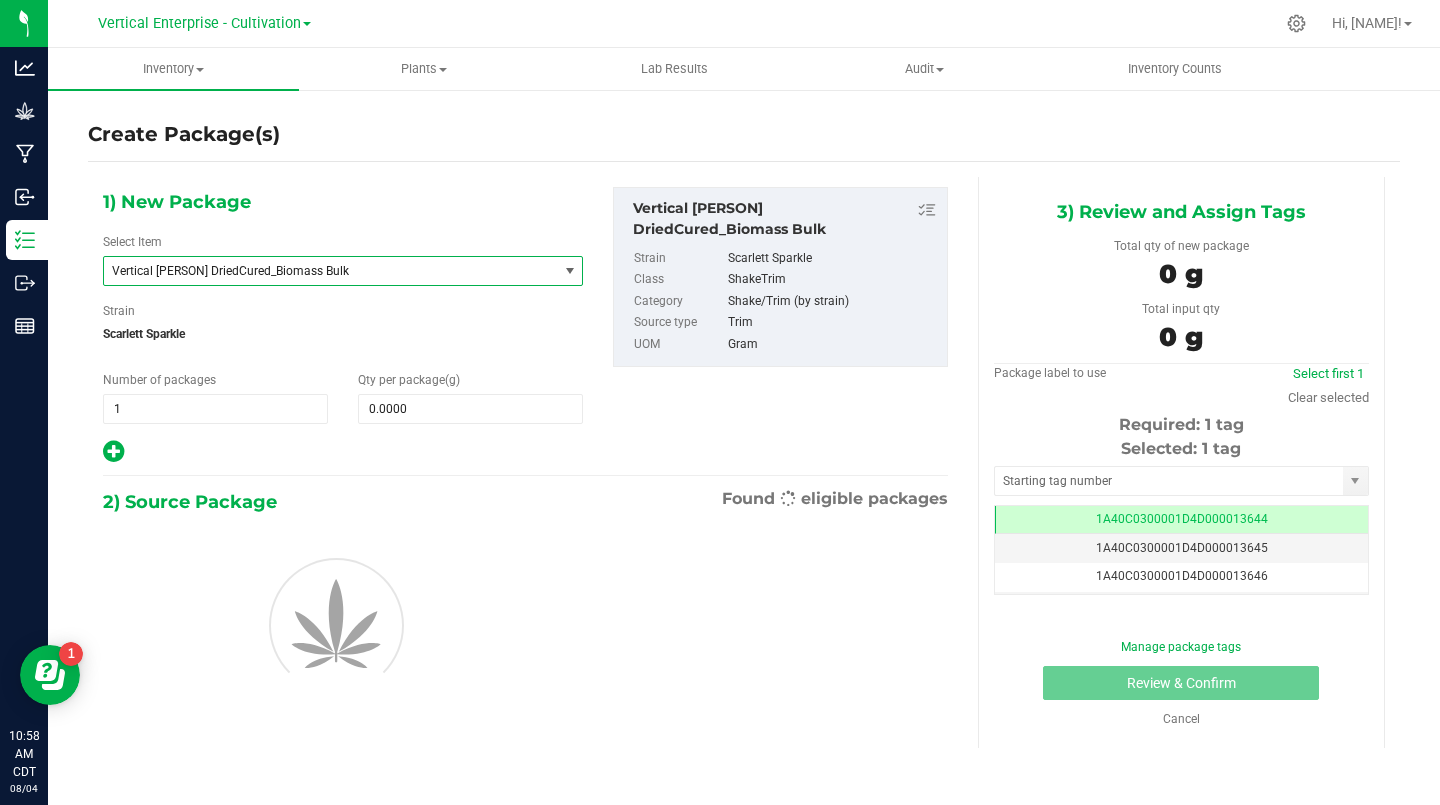 click on "0.0000" at bounding box center [470, 409] 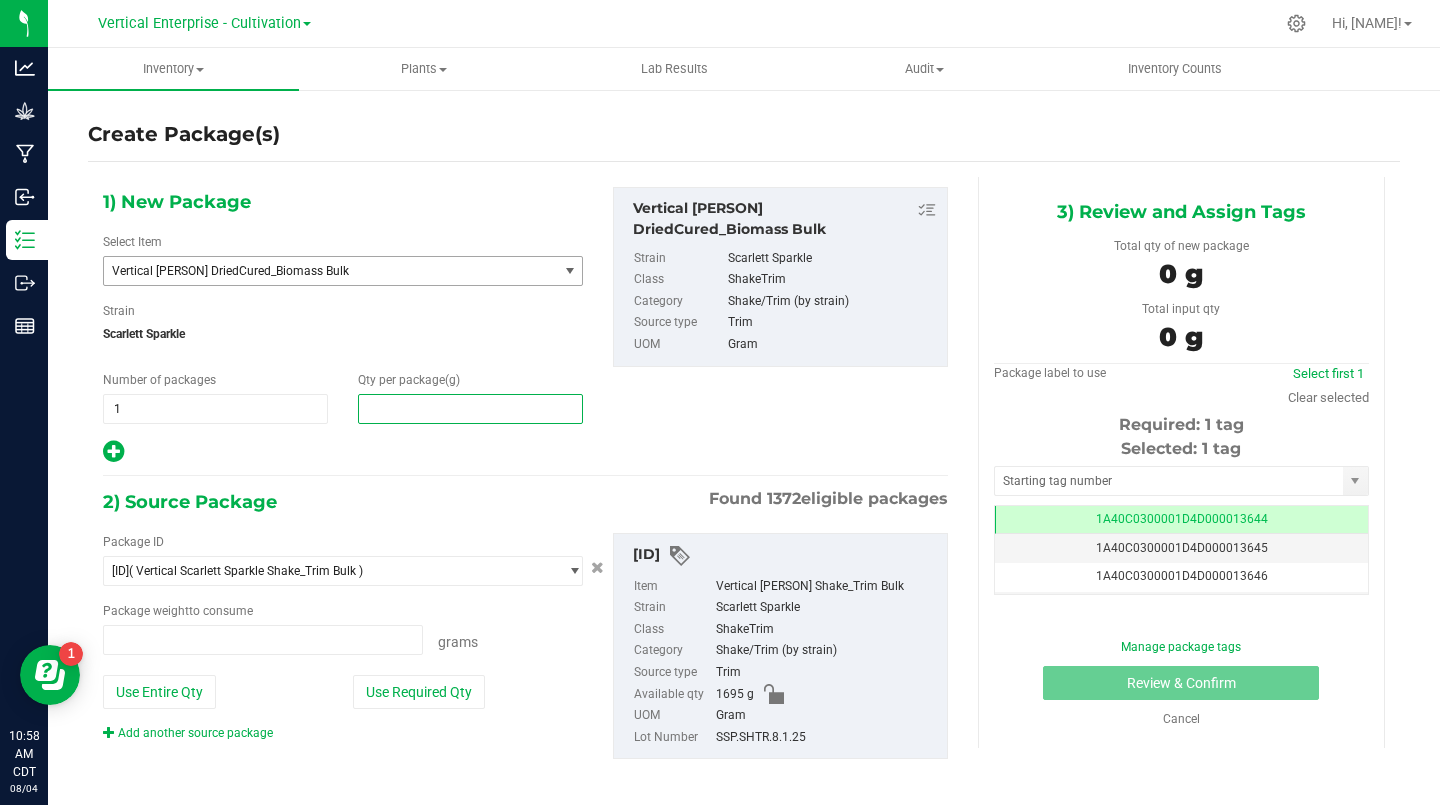 type on "0.0000 g" 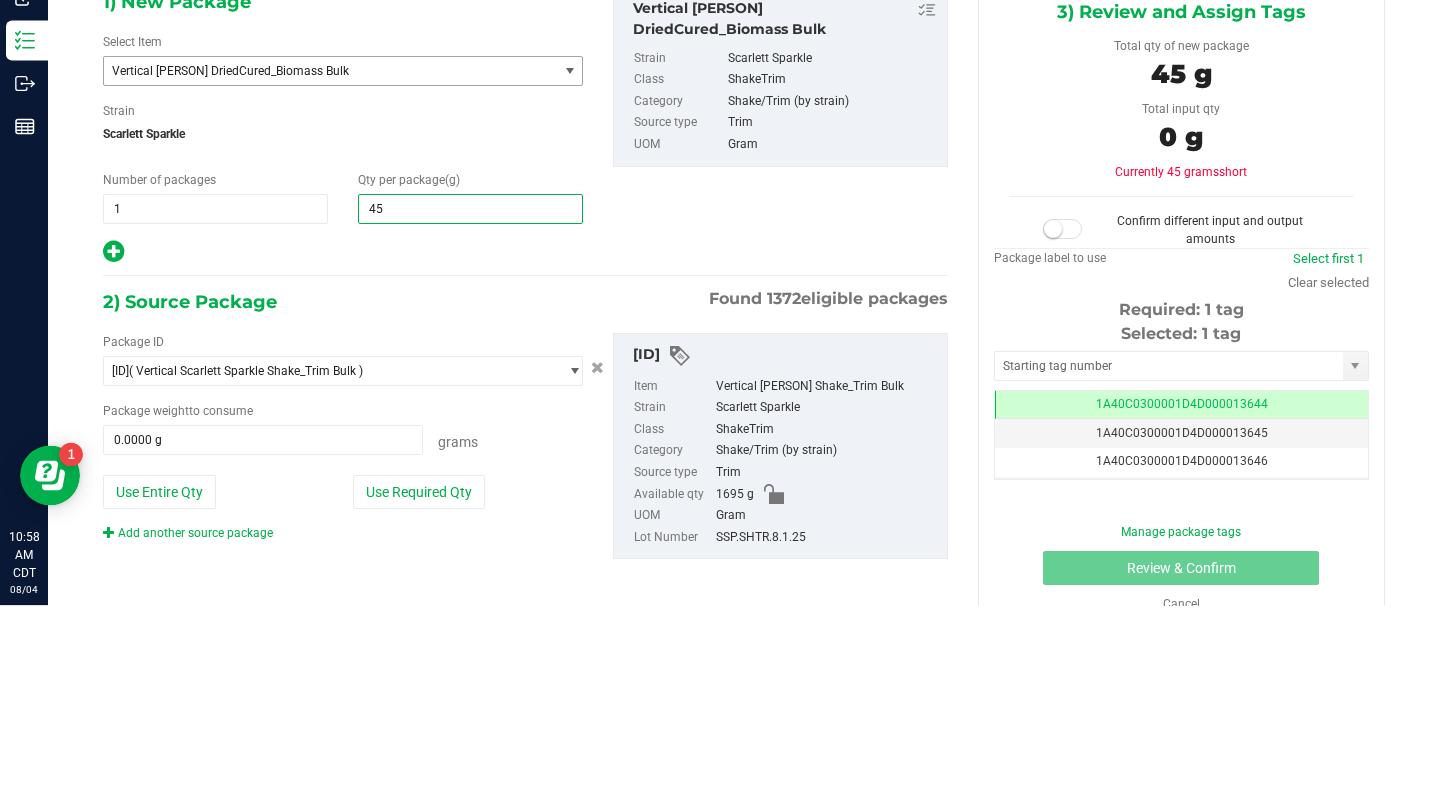 type on "455" 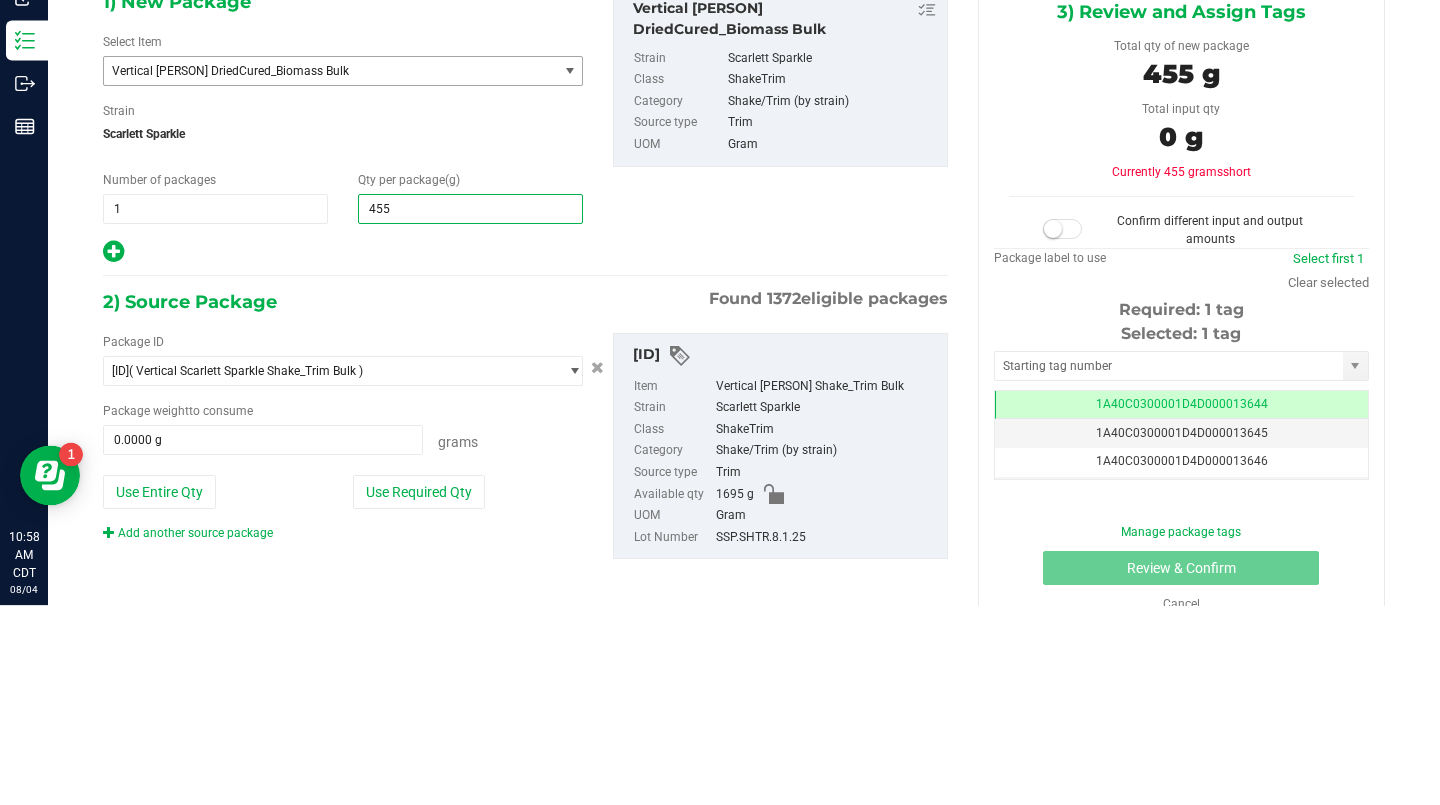 click on "2) Source Package
Found
1372
eligible packages" at bounding box center (525, 502) 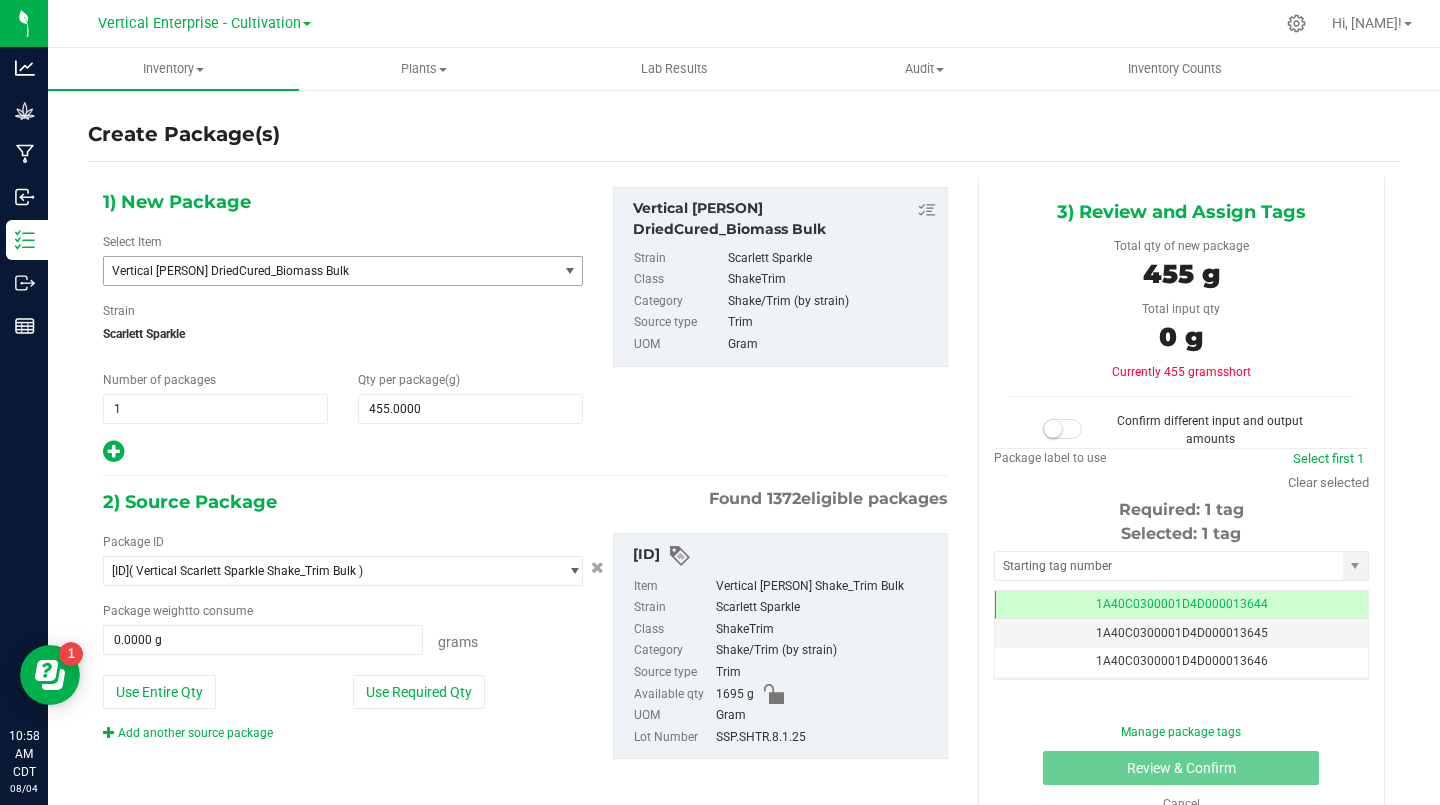 click on "Use Required Qty" at bounding box center [419, 692] 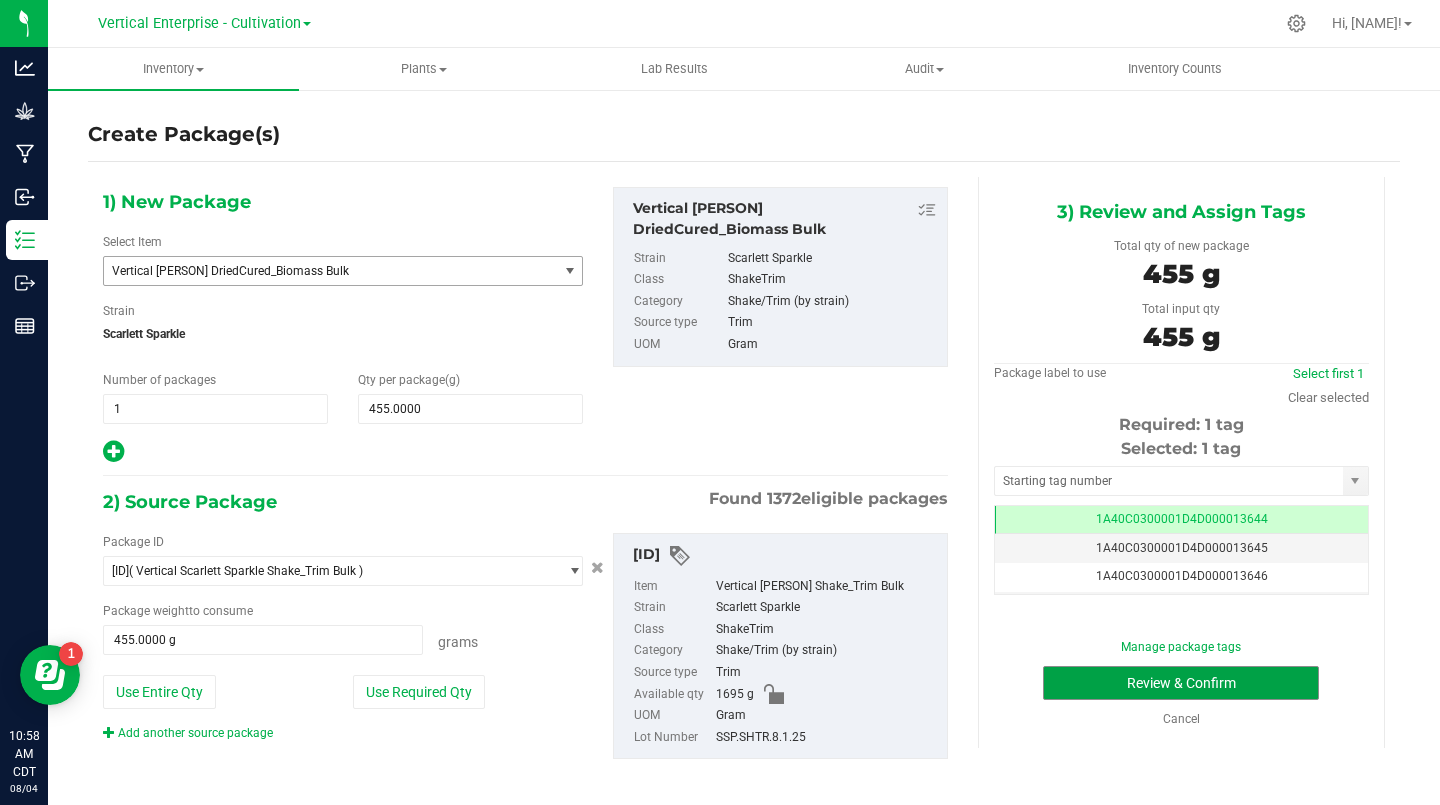click on "Review & Confirm" at bounding box center [1181, 683] 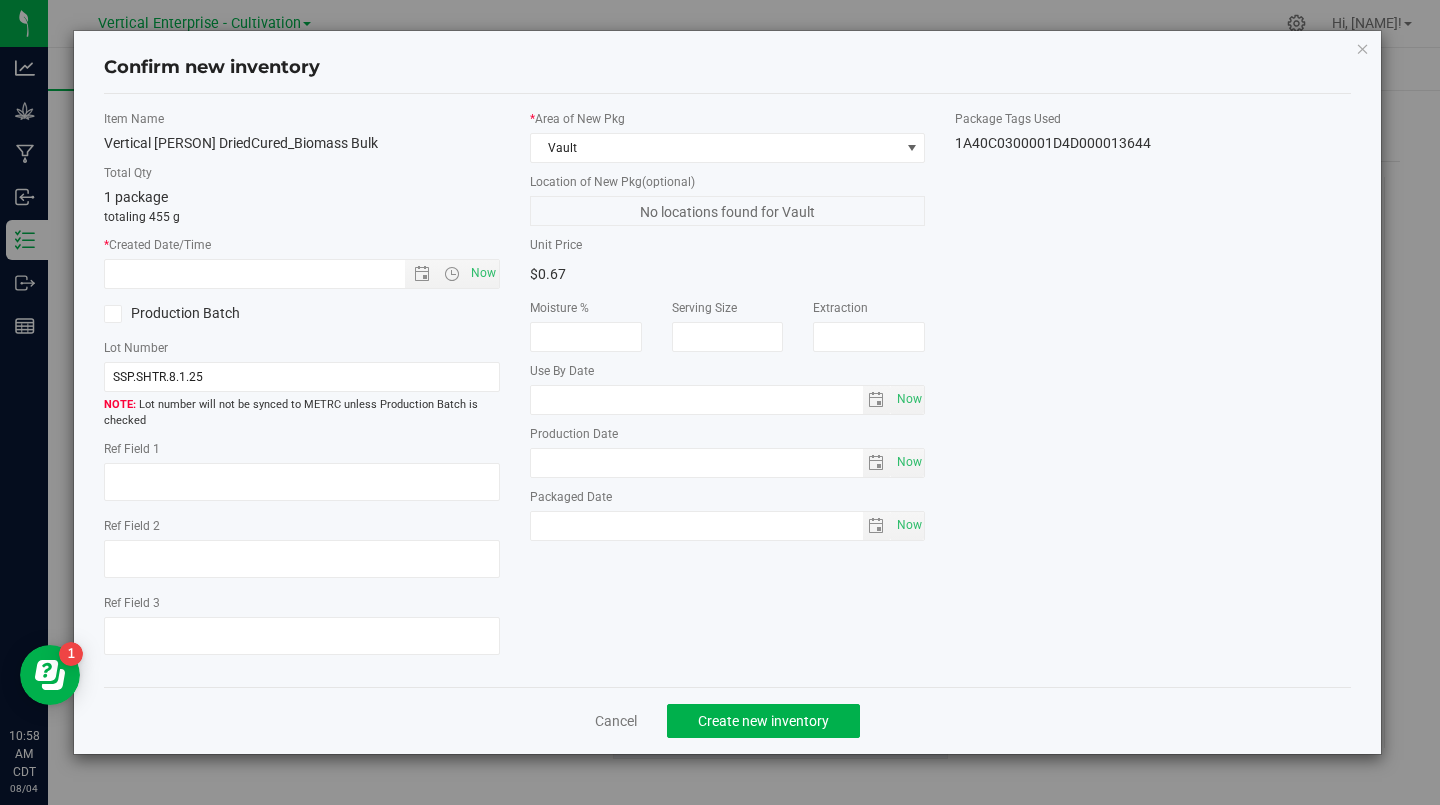 click on "Now" at bounding box center (483, 273) 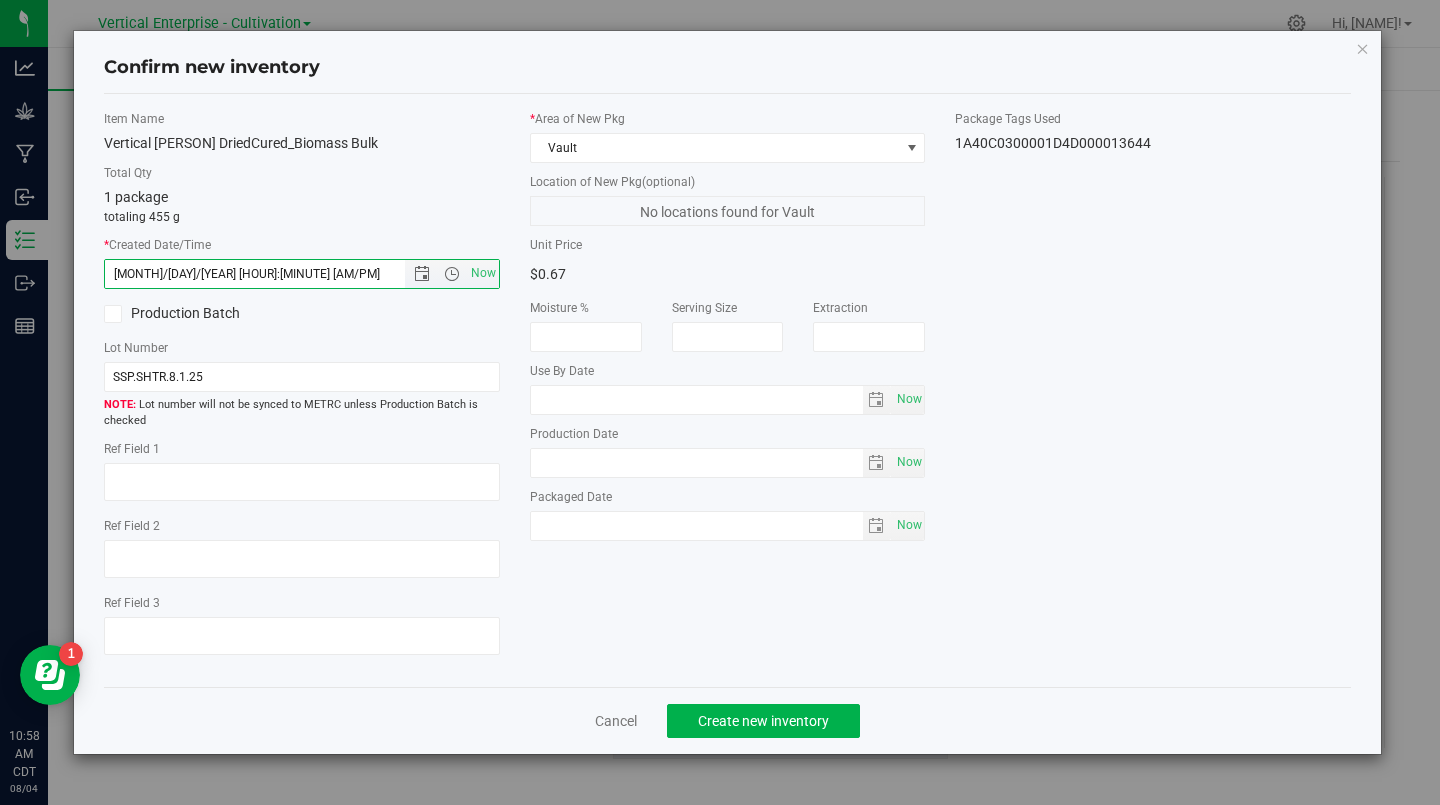 click at bounding box center [112, 314] 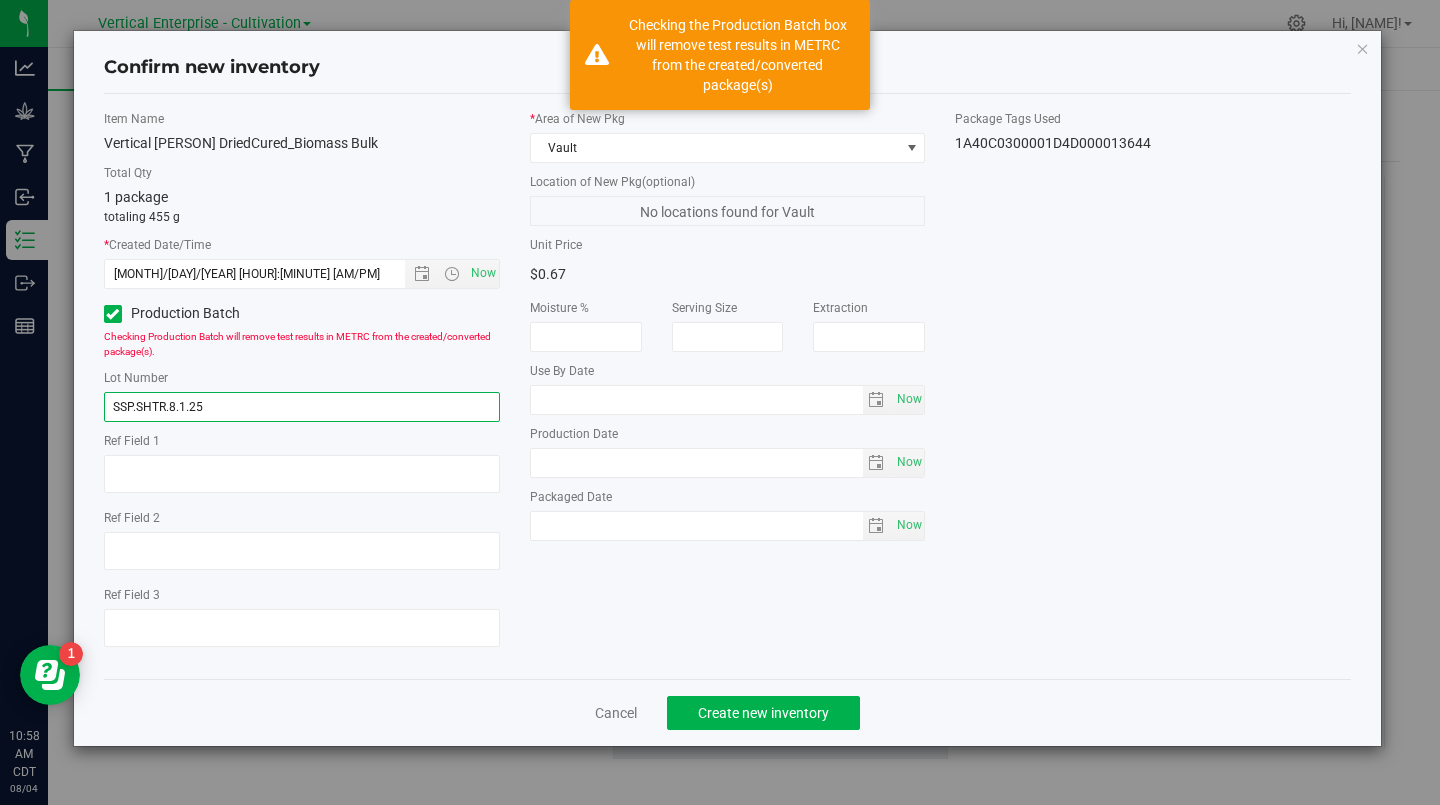 click on "[LETTER][LETTER].[LETTER].[LETTER].[MONTH].[DAY].[YEAR]" at bounding box center [302, 407] 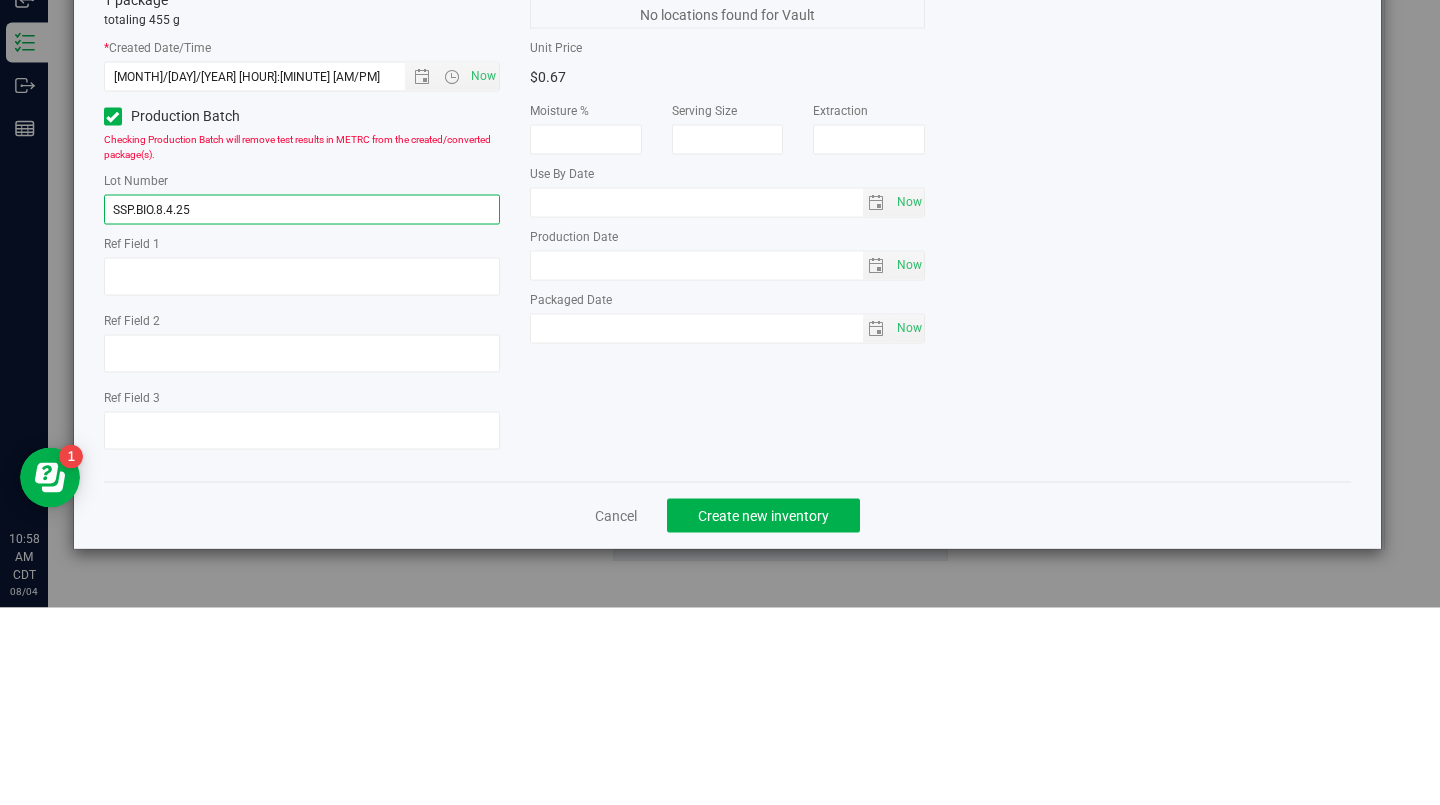 type on "SSP.BIO.8.4.25" 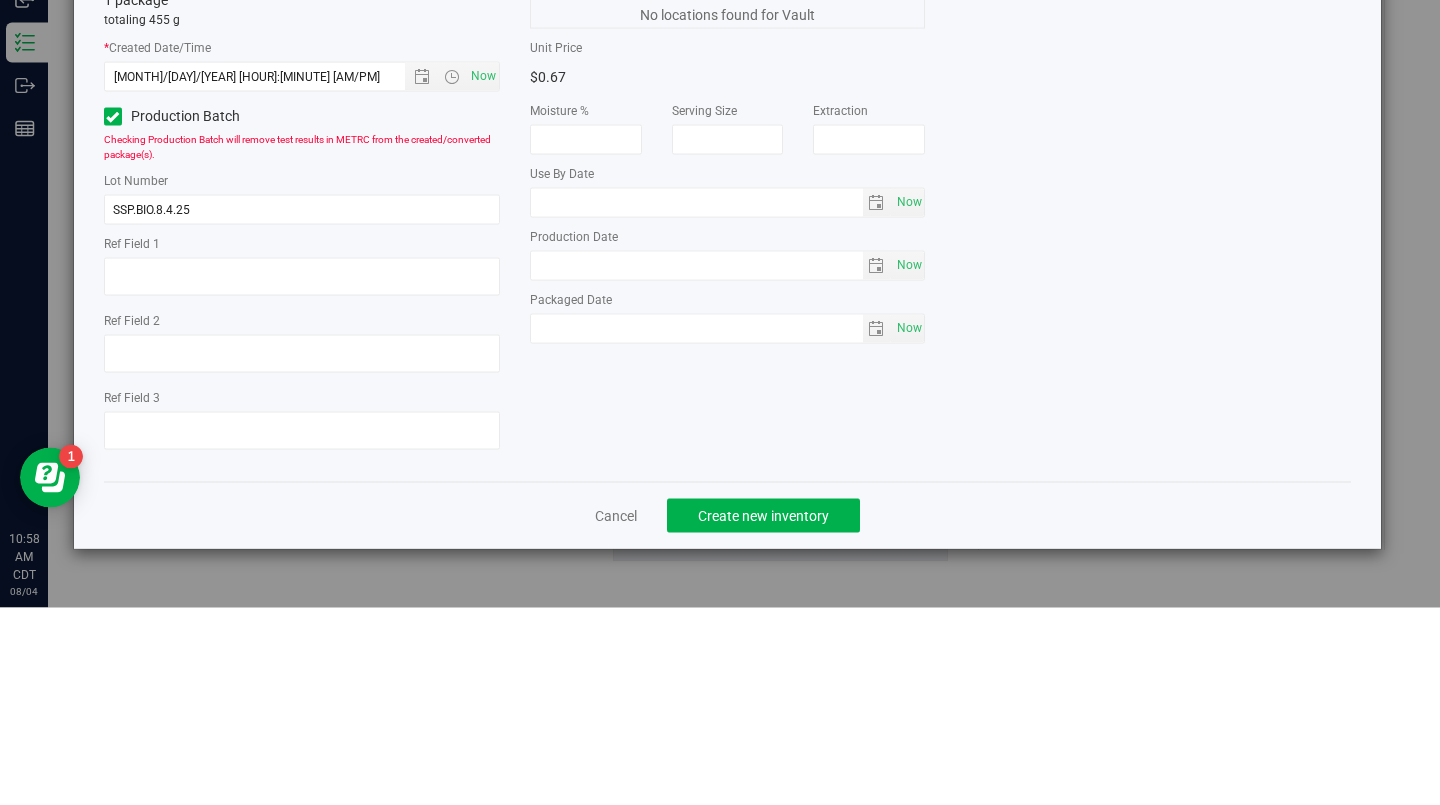 click on "Item Name
Vertical Scarlett Sparkle DriedCured_Biomass Bulk
Total Qty
1 package  totaling 455 g
*
Created Date/Time
8/4/2025 10:58 AM
Now
Production Batch
Checking Production Batch will remove test results in METRC from the created/converted package(s)." at bounding box center (728, 386) 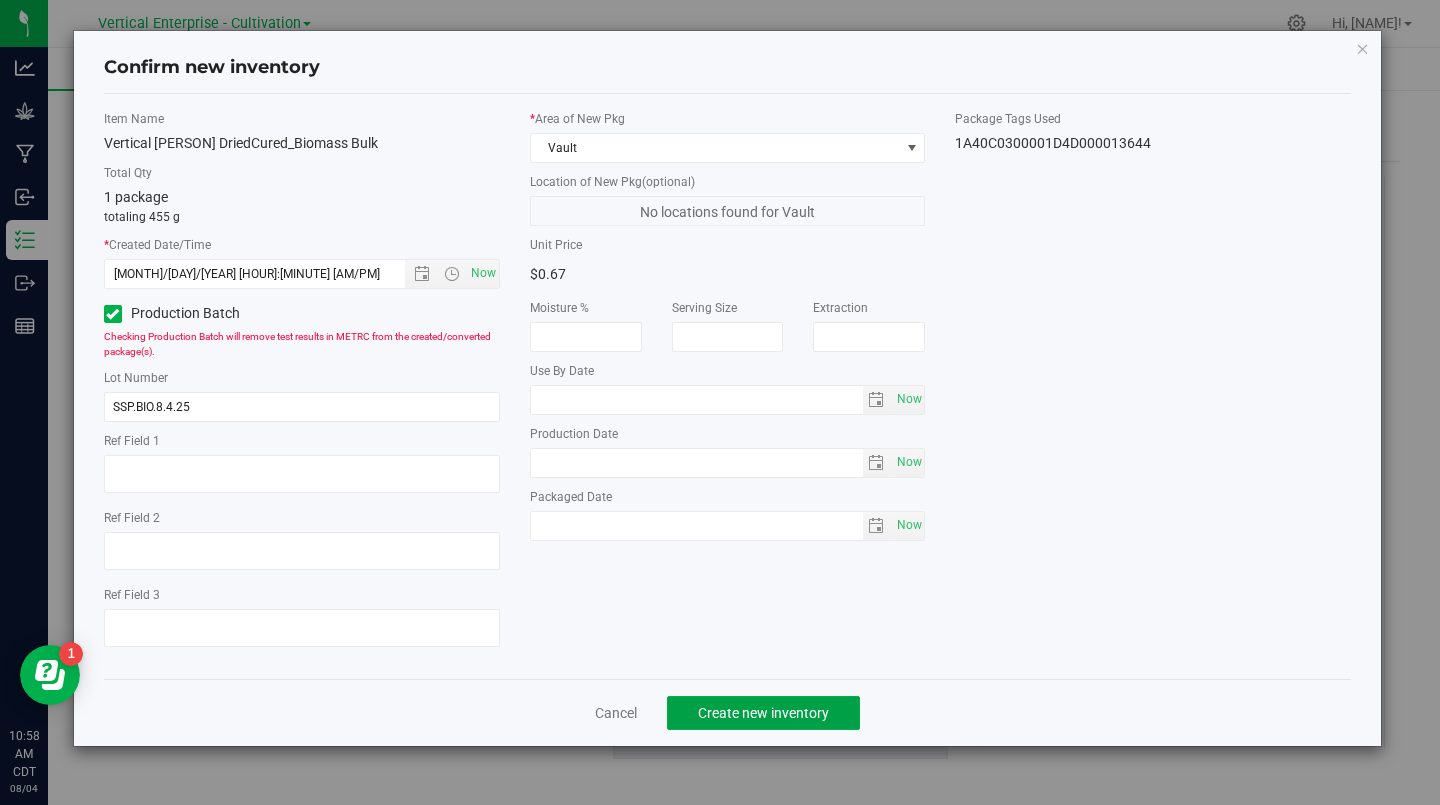 click on "Create new inventory" 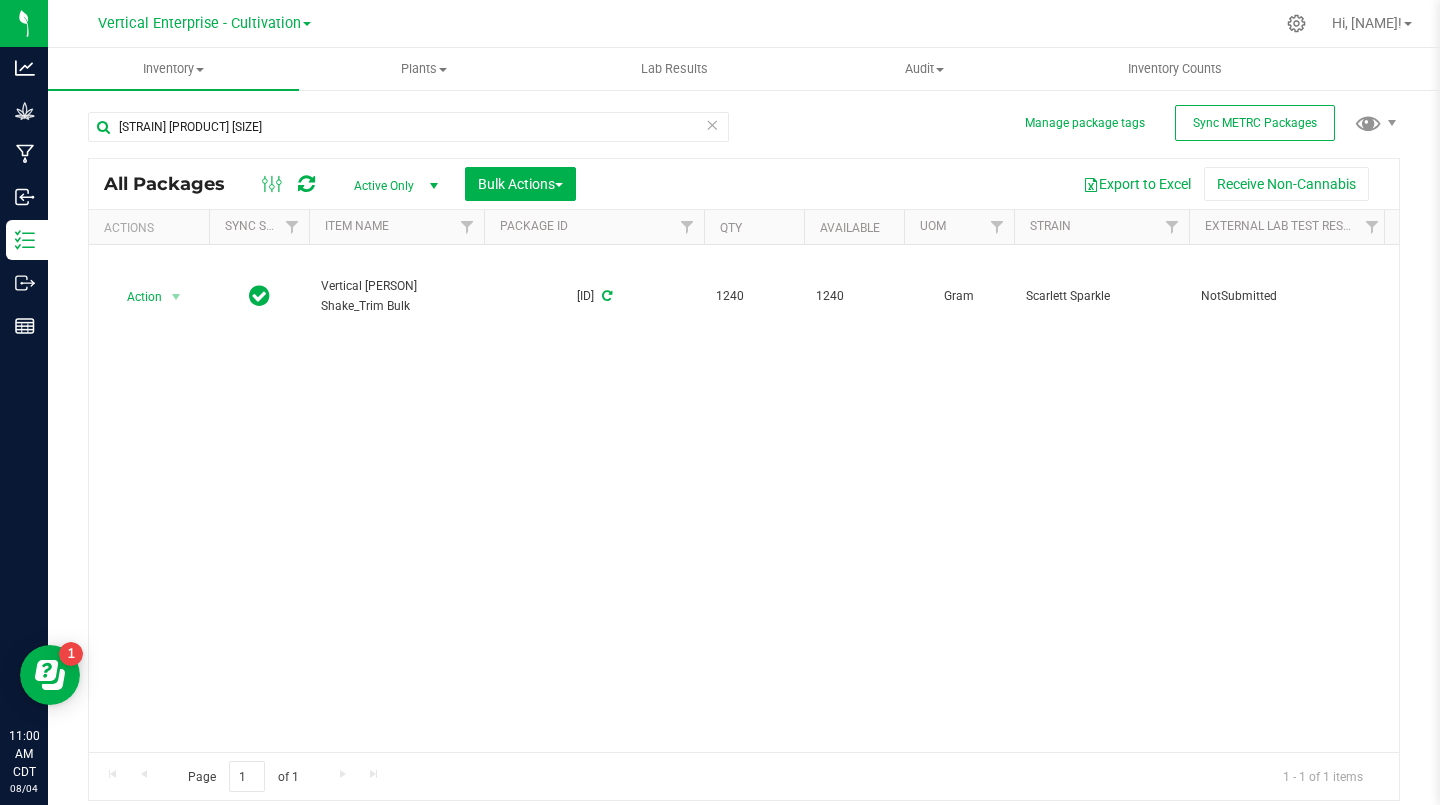 click on "Action" at bounding box center (136, 297) 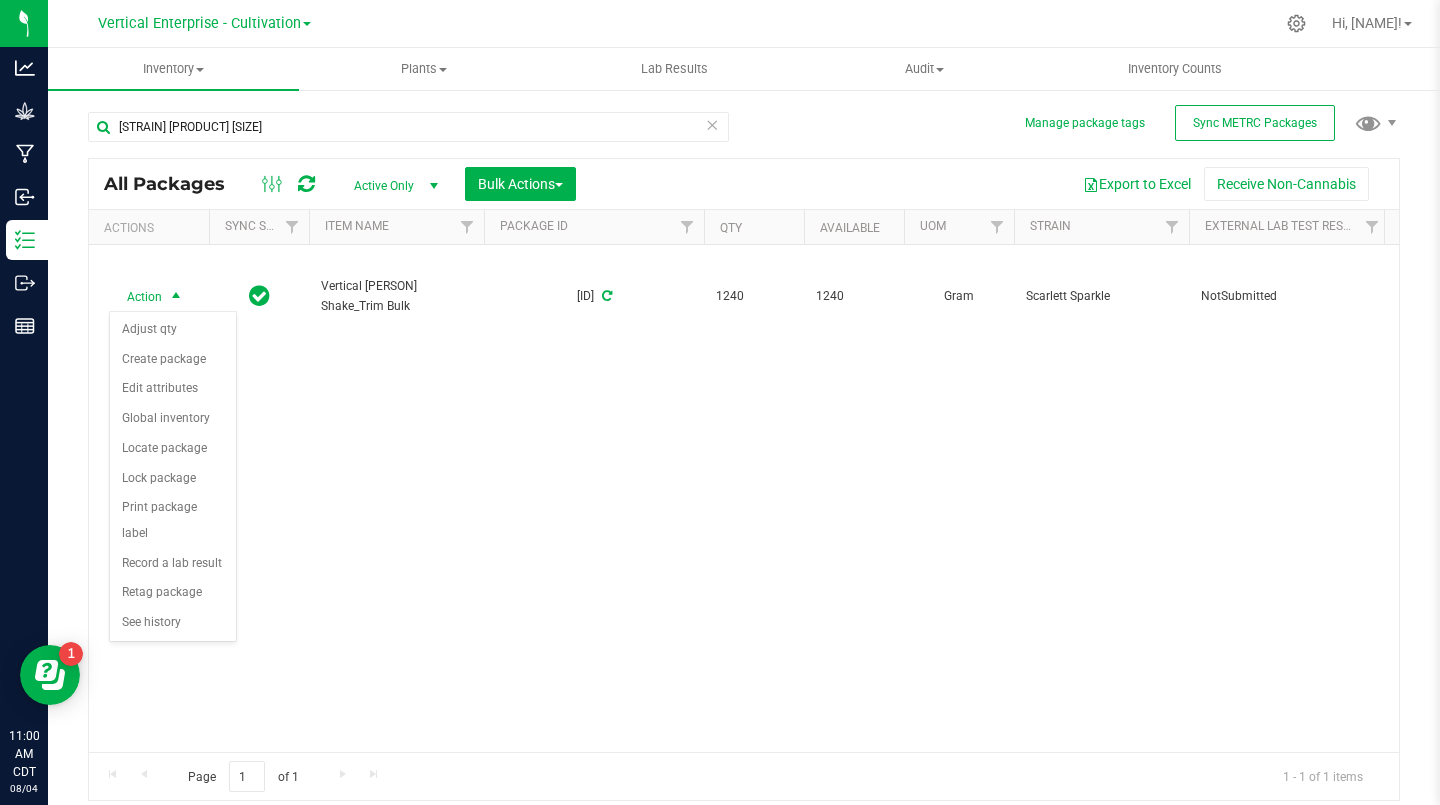 click on "Adjust qty" at bounding box center [173, 330] 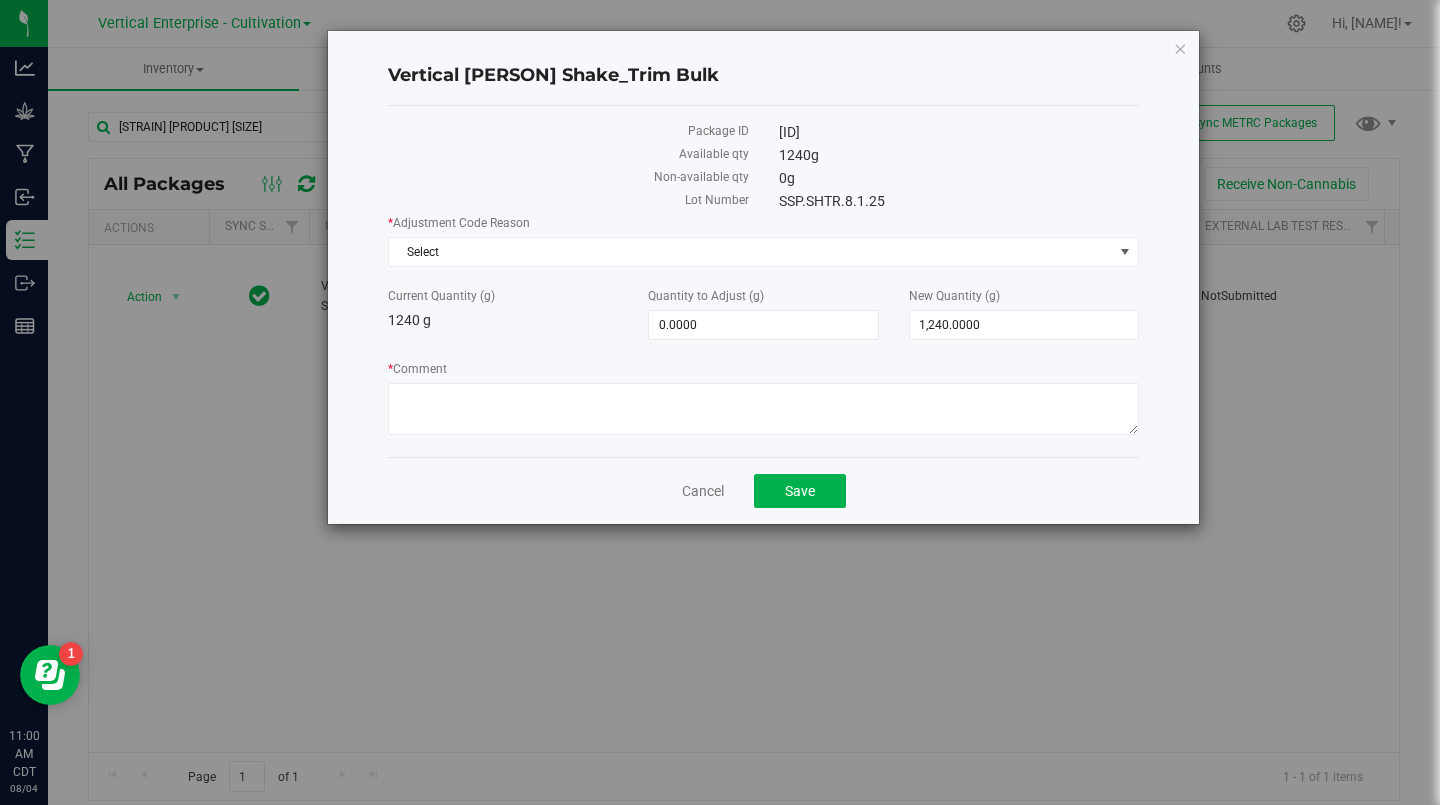 click on "Select" at bounding box center (751, 252) 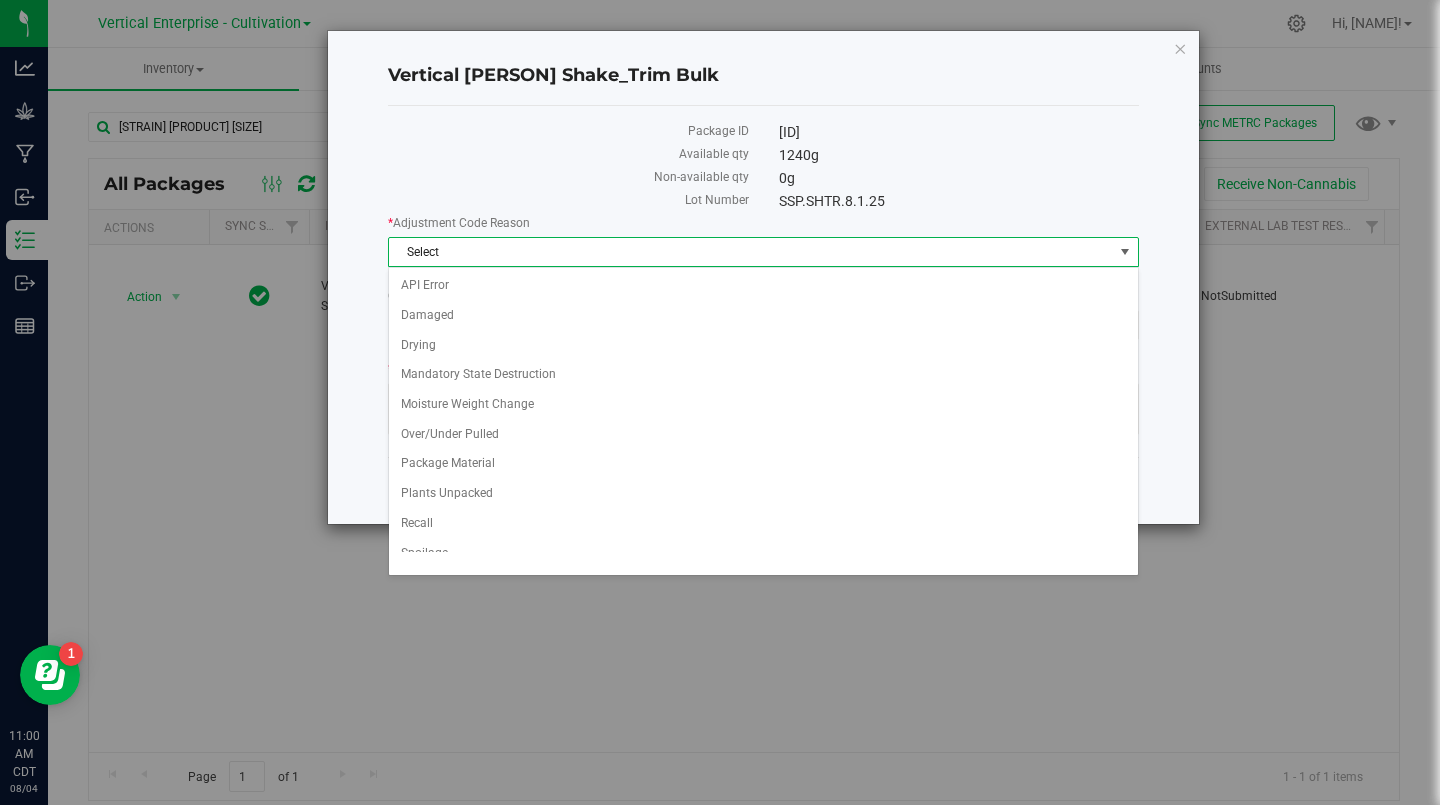 click on "Moisture Weight Change" at bounding box center [763, 405] 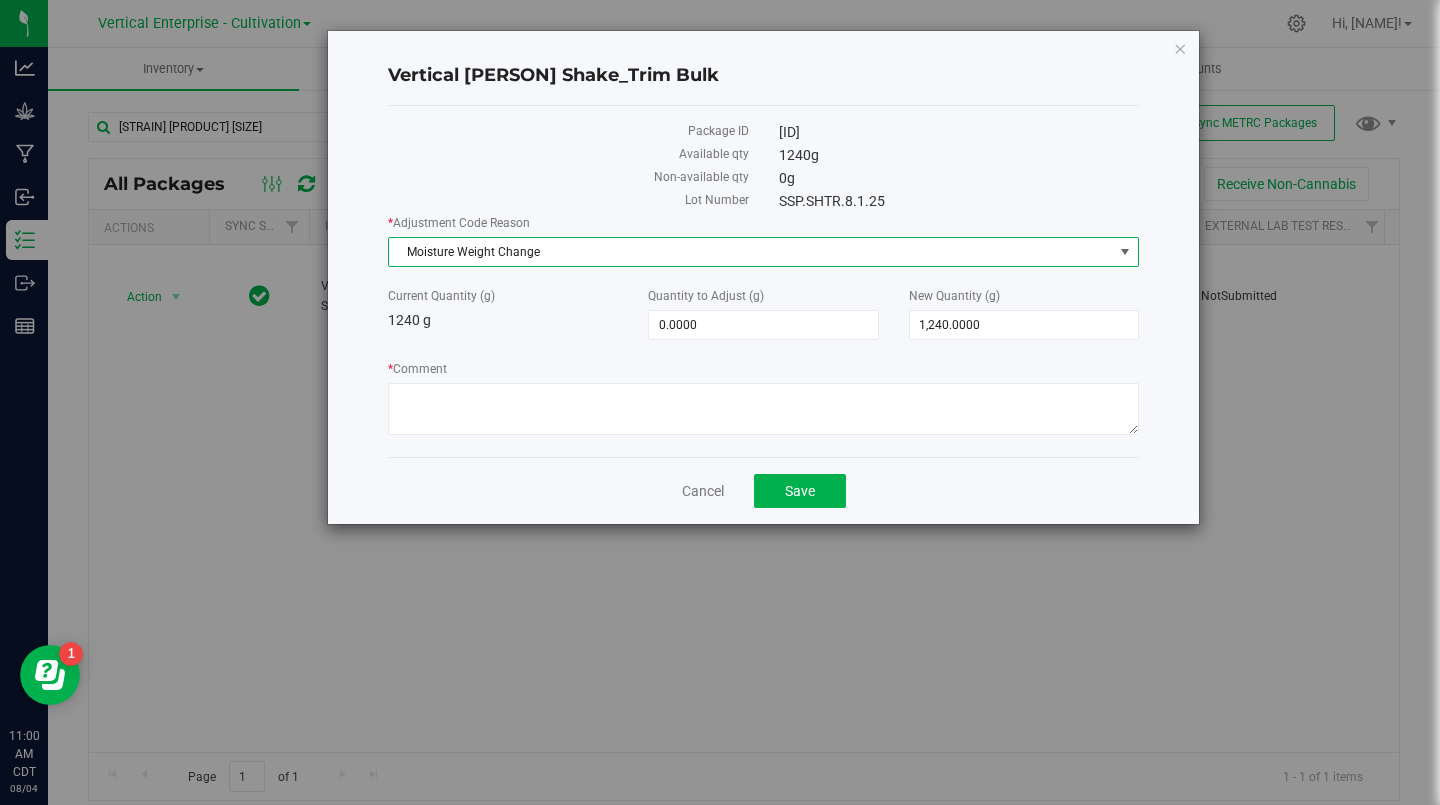 click on "Quantity to Adjust (g)" at bounding box center (763, 296) 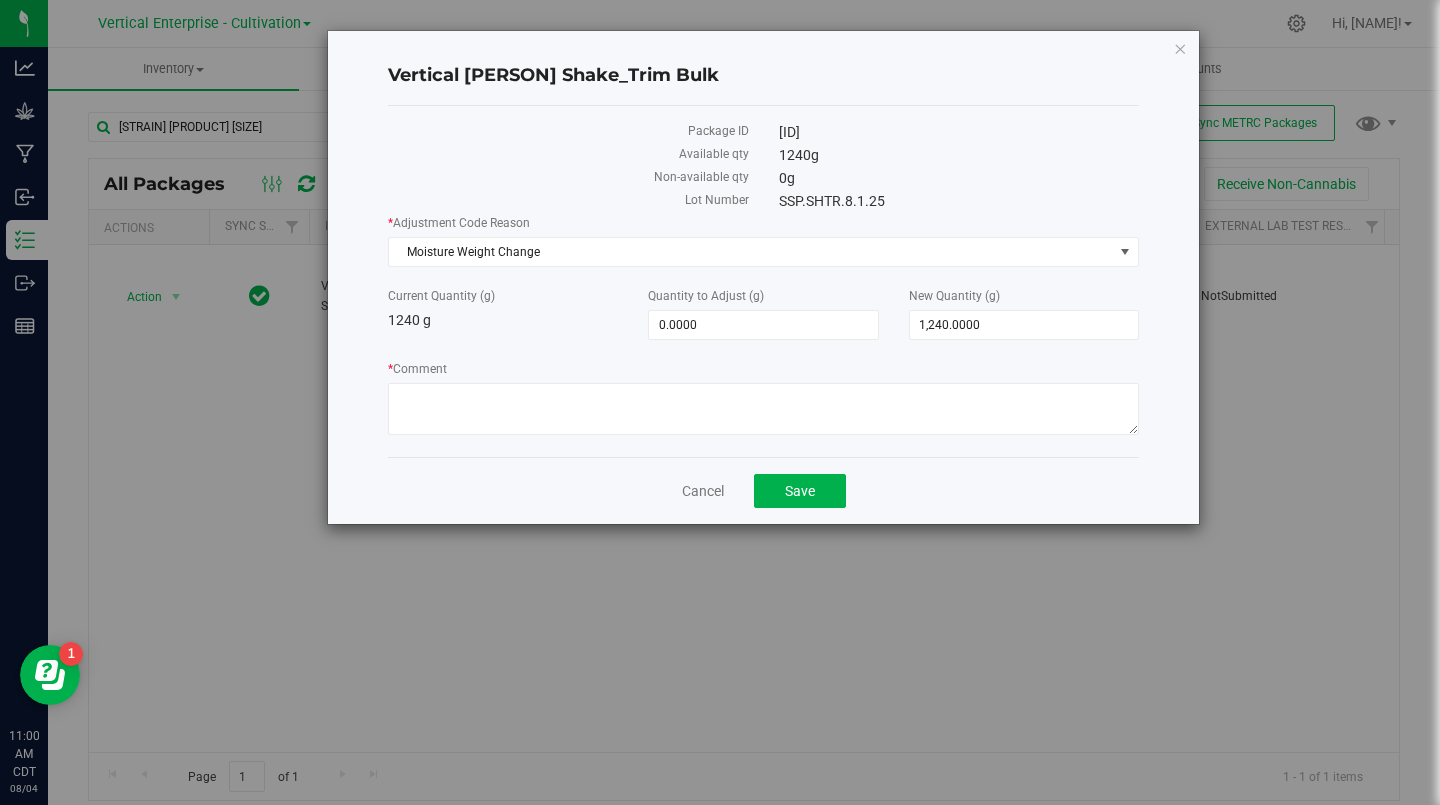 click on "0.0000" at bounding box center [763, 325] 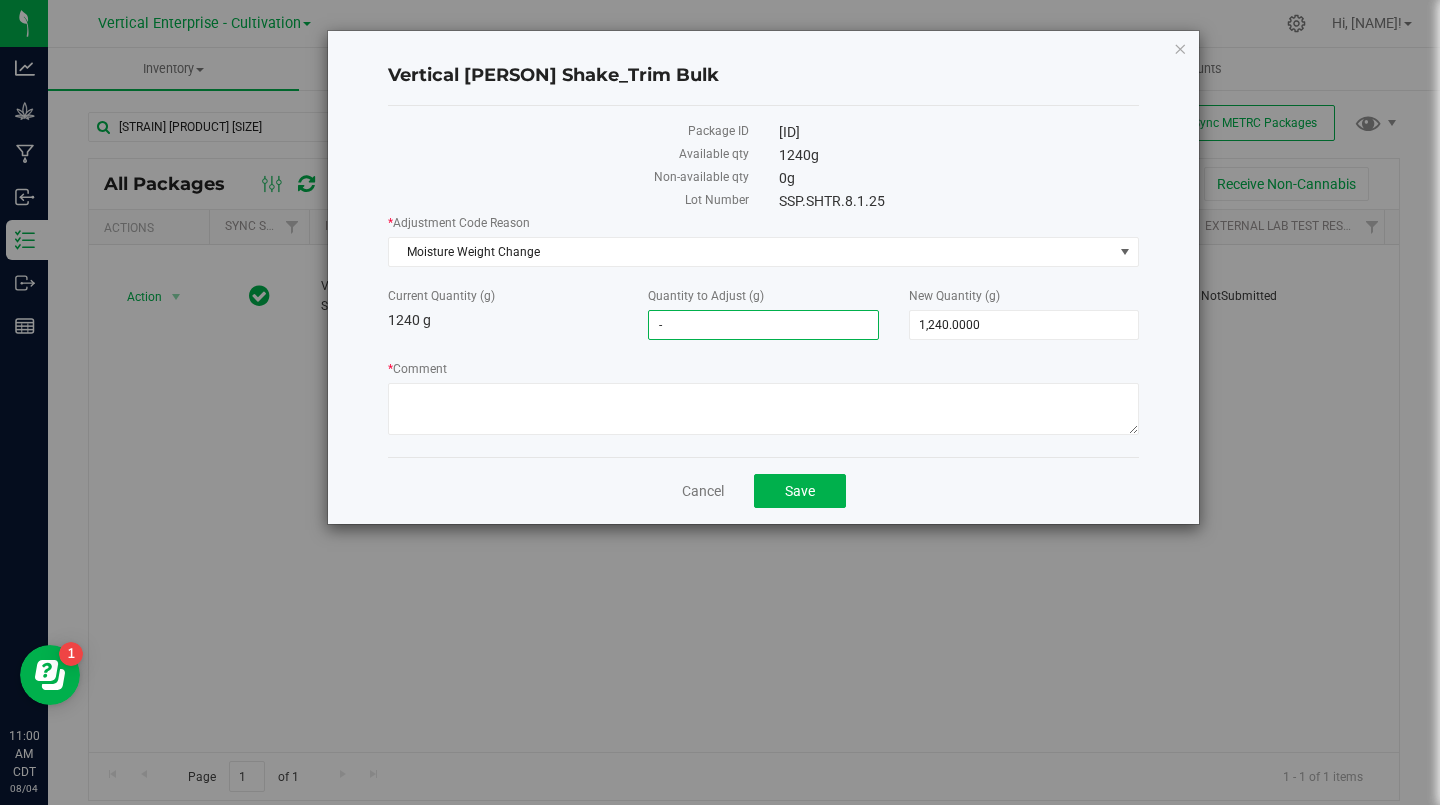 type on "-5" 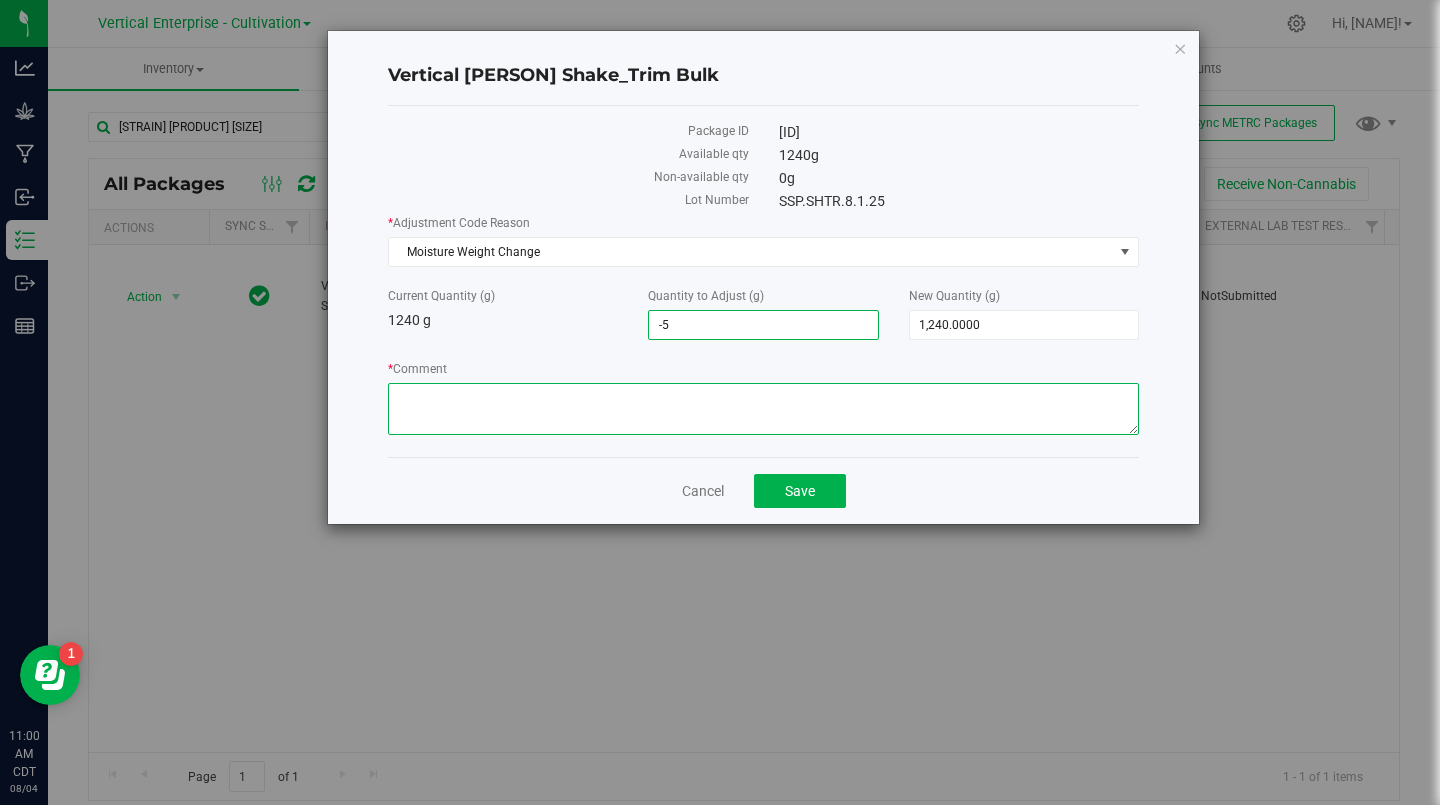 click on "*
Comment" at bounding box center (763, 409) 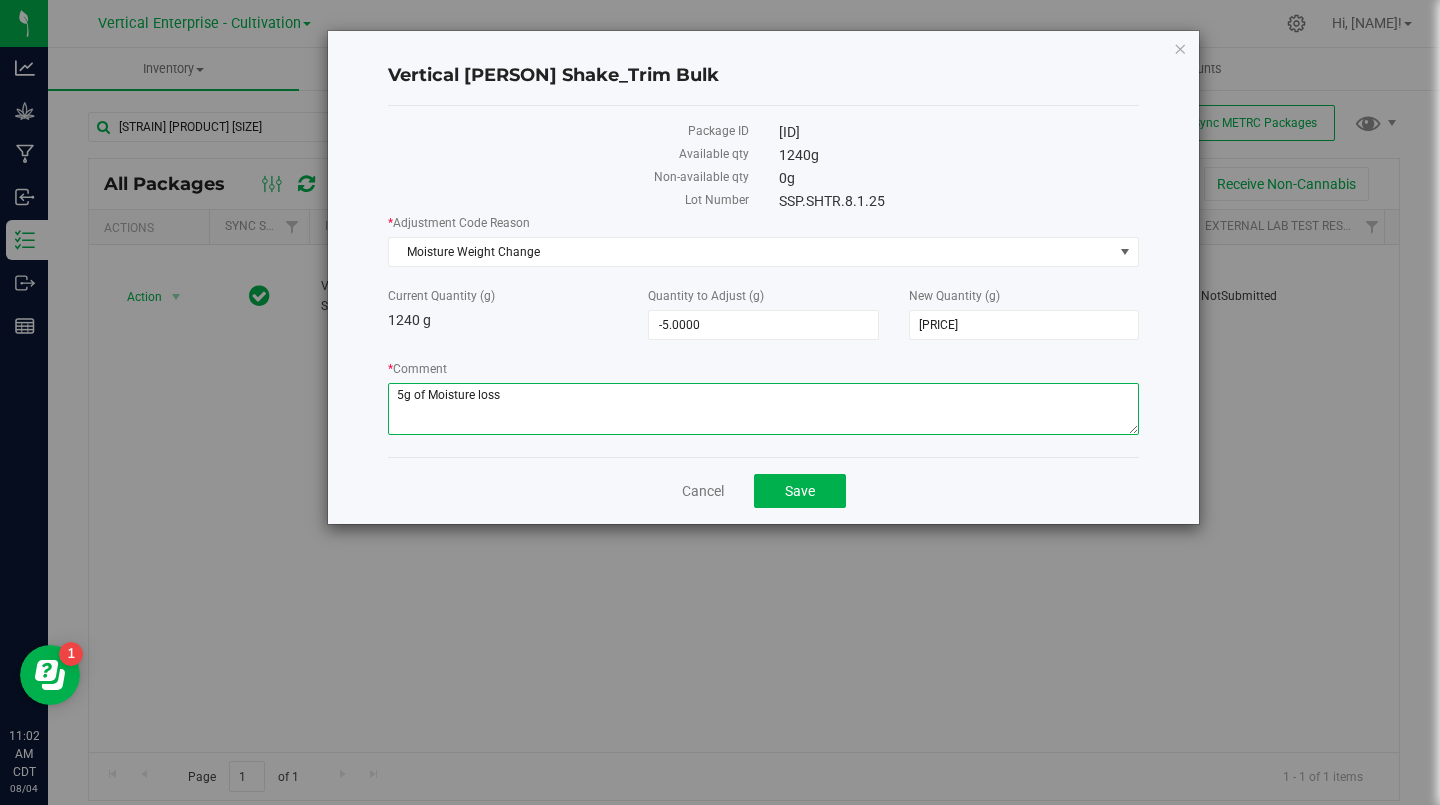 type on "5g of Moisture loss" 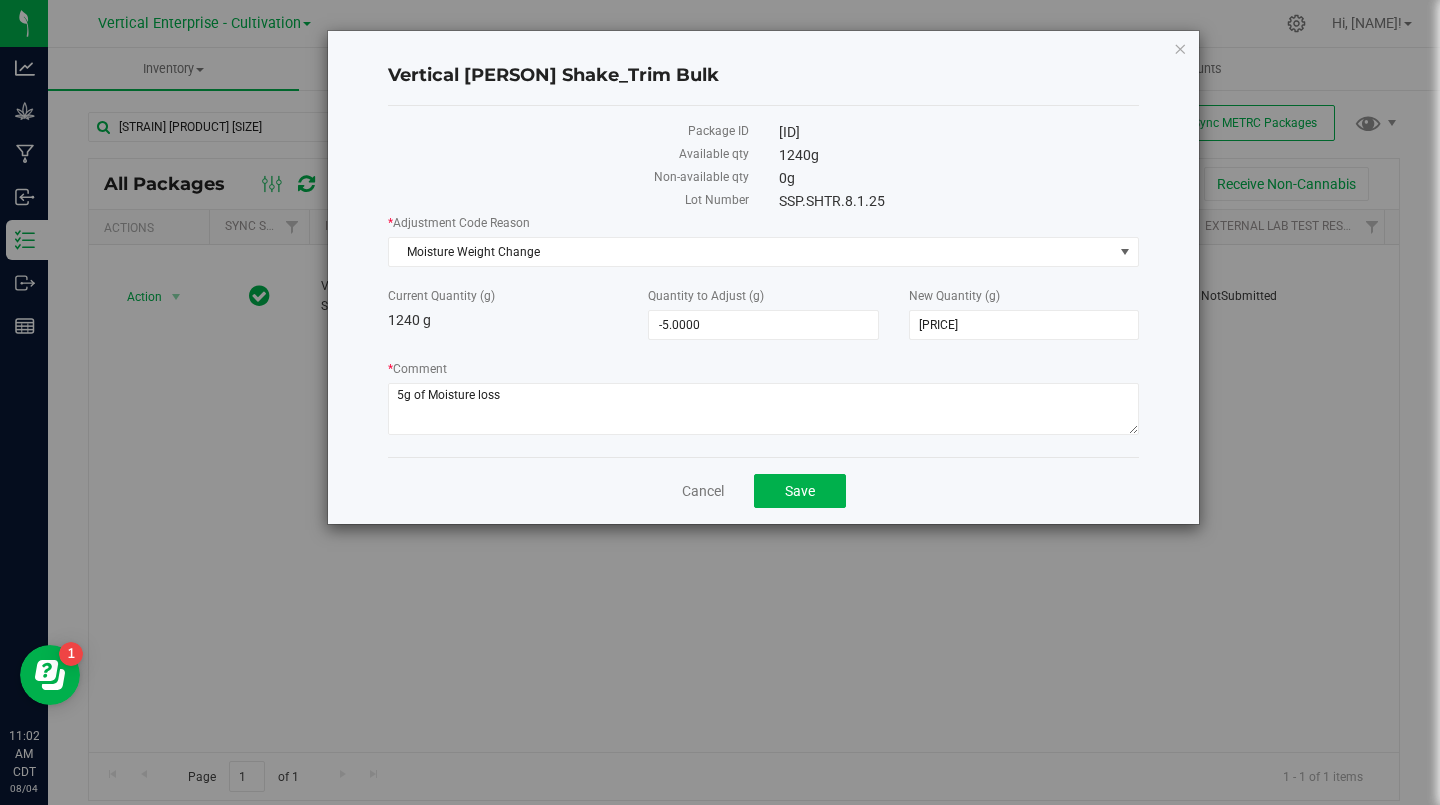 click on "Vertical Scarlett Sparkle Shake_Trim Bulk" at bounding box center [763, 76] 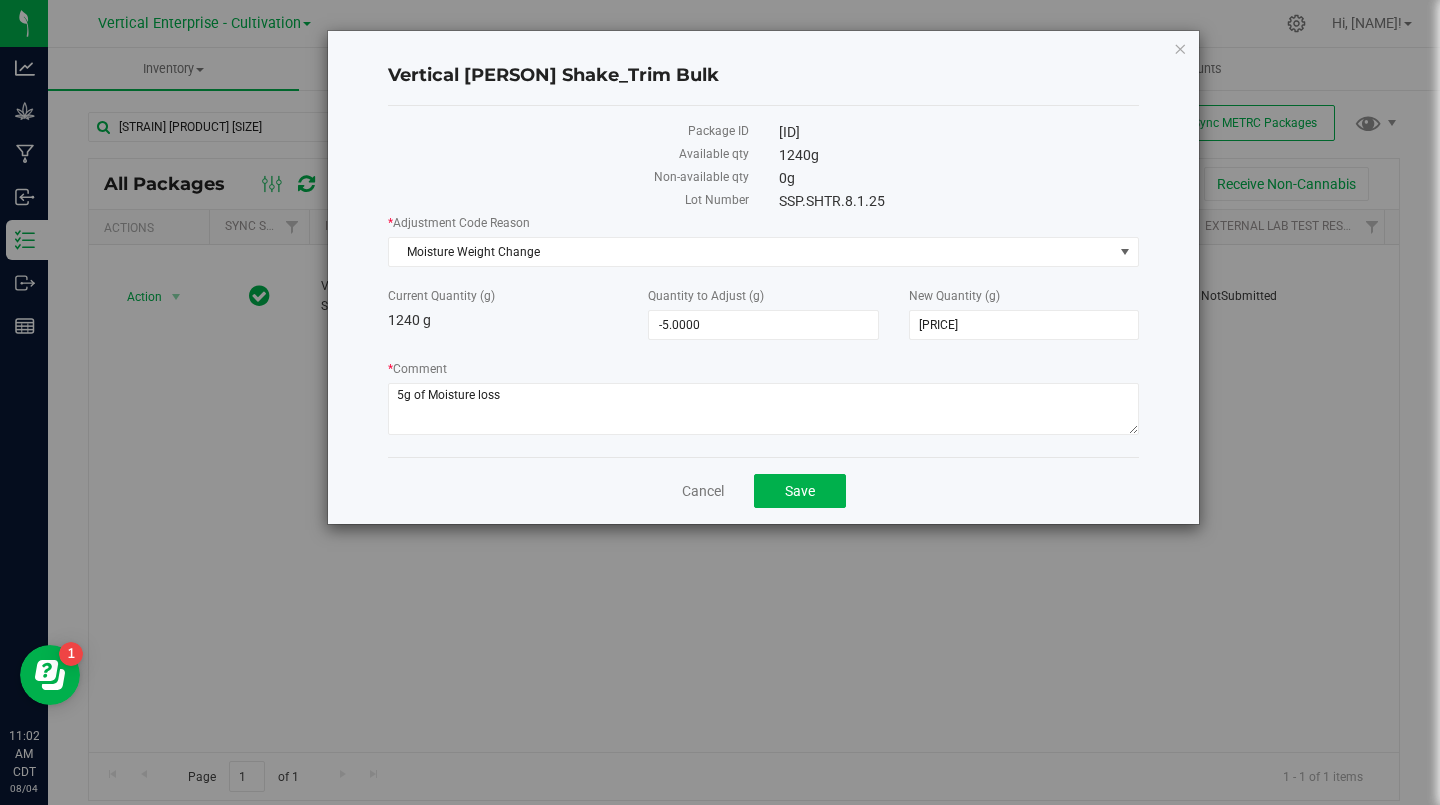 copy on "1A40C0300001D4D000013630" 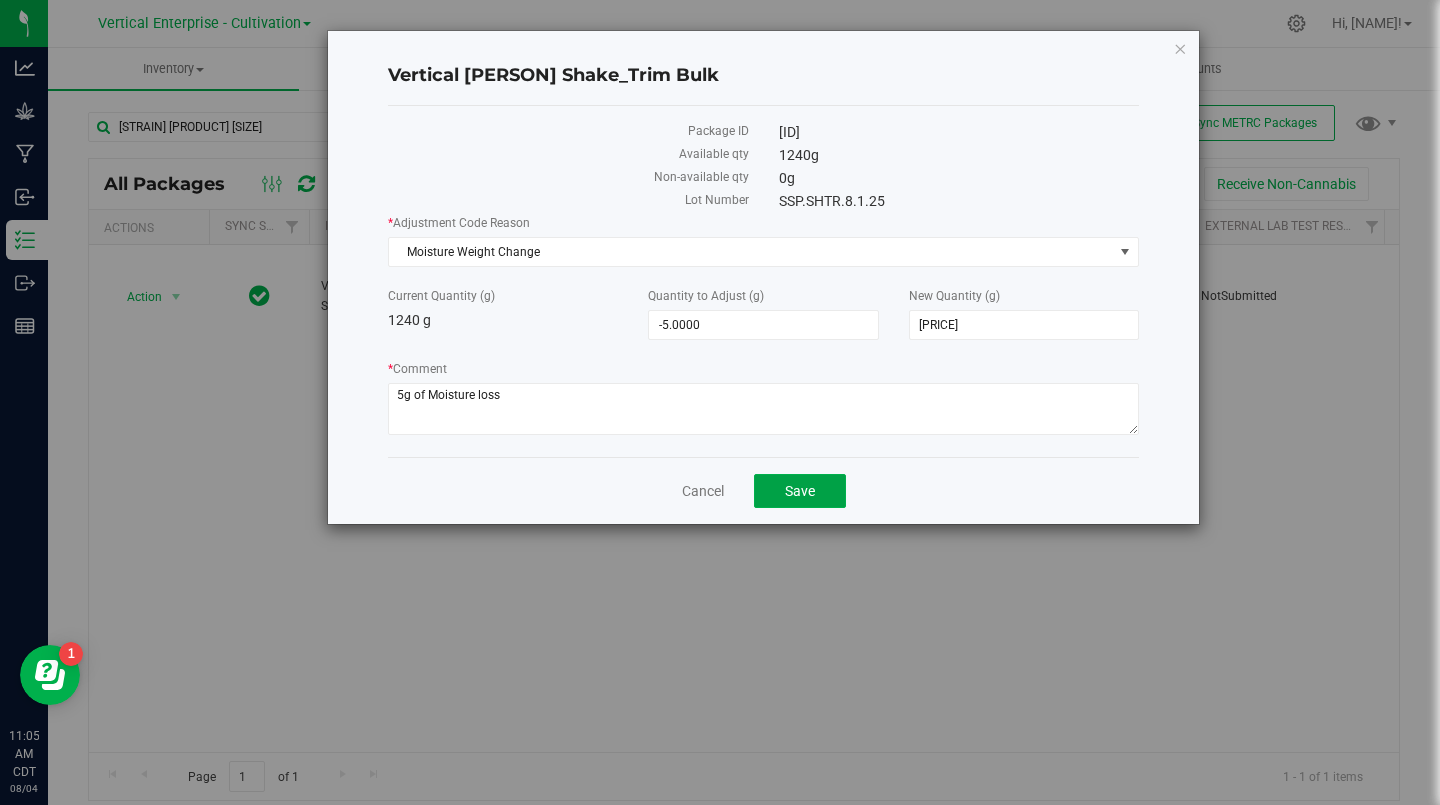 click on "Save" 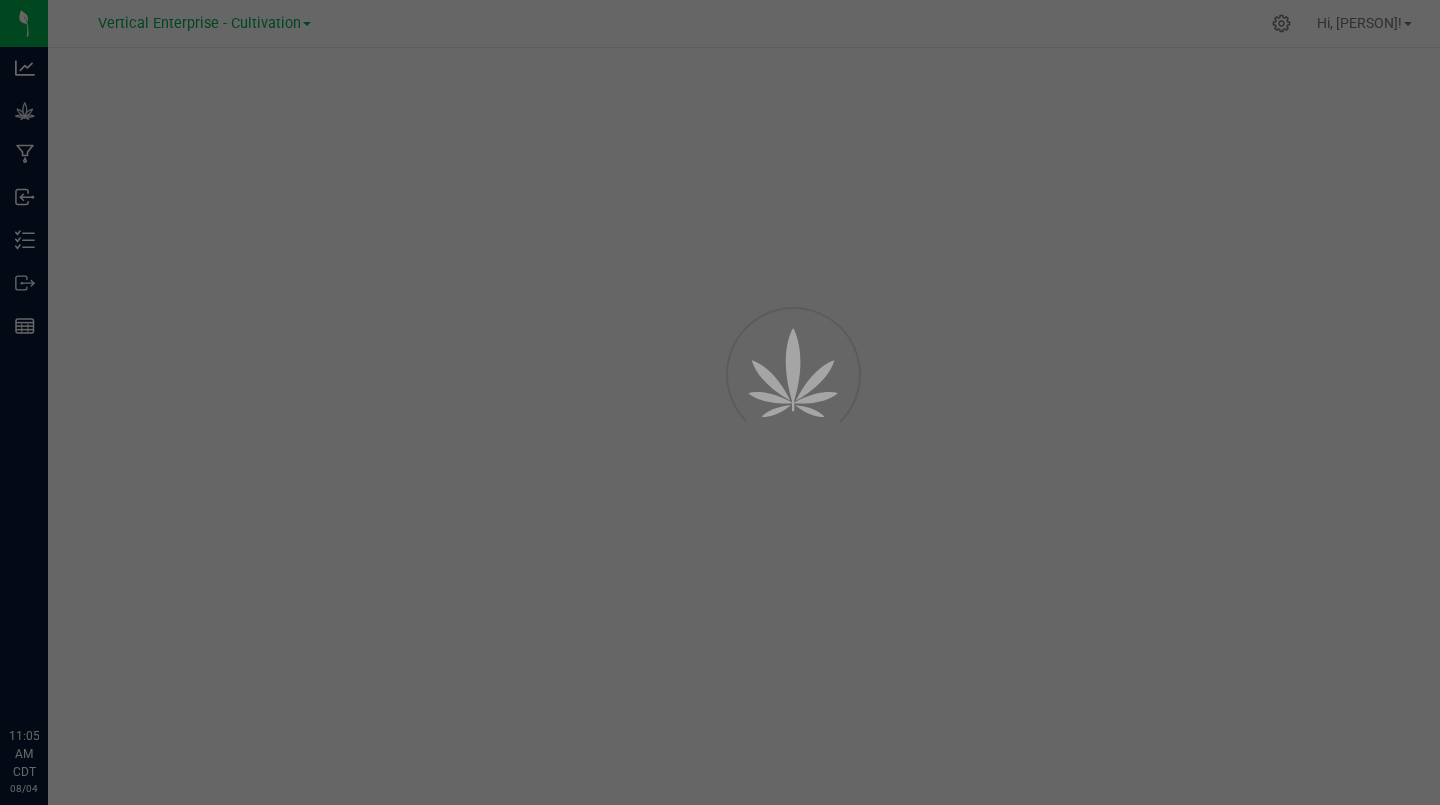 scroll, scrollTop: 0, scrollLeft: 0, axis: both 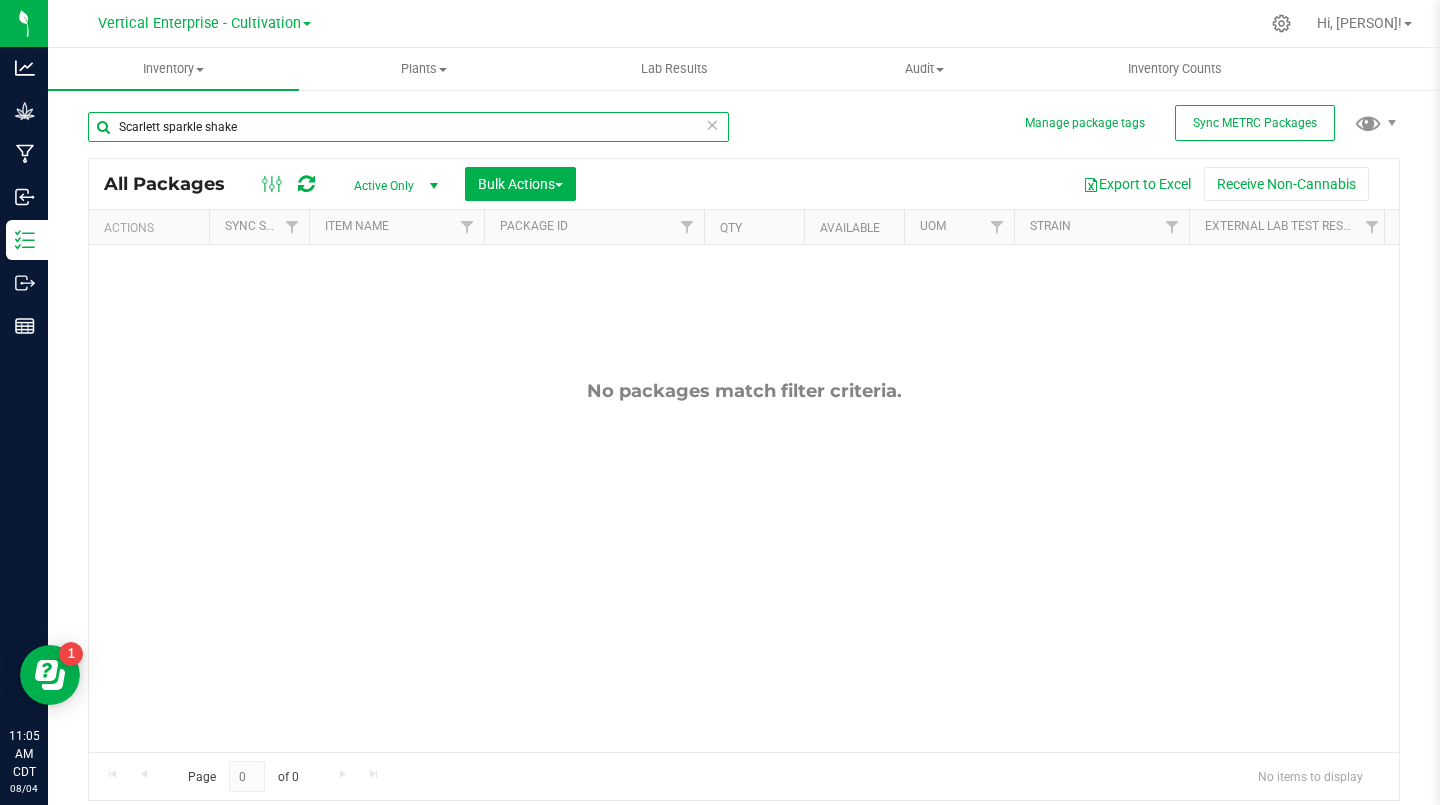 click on "Scarlett sparkle shake" at bounding box center [408, 127] 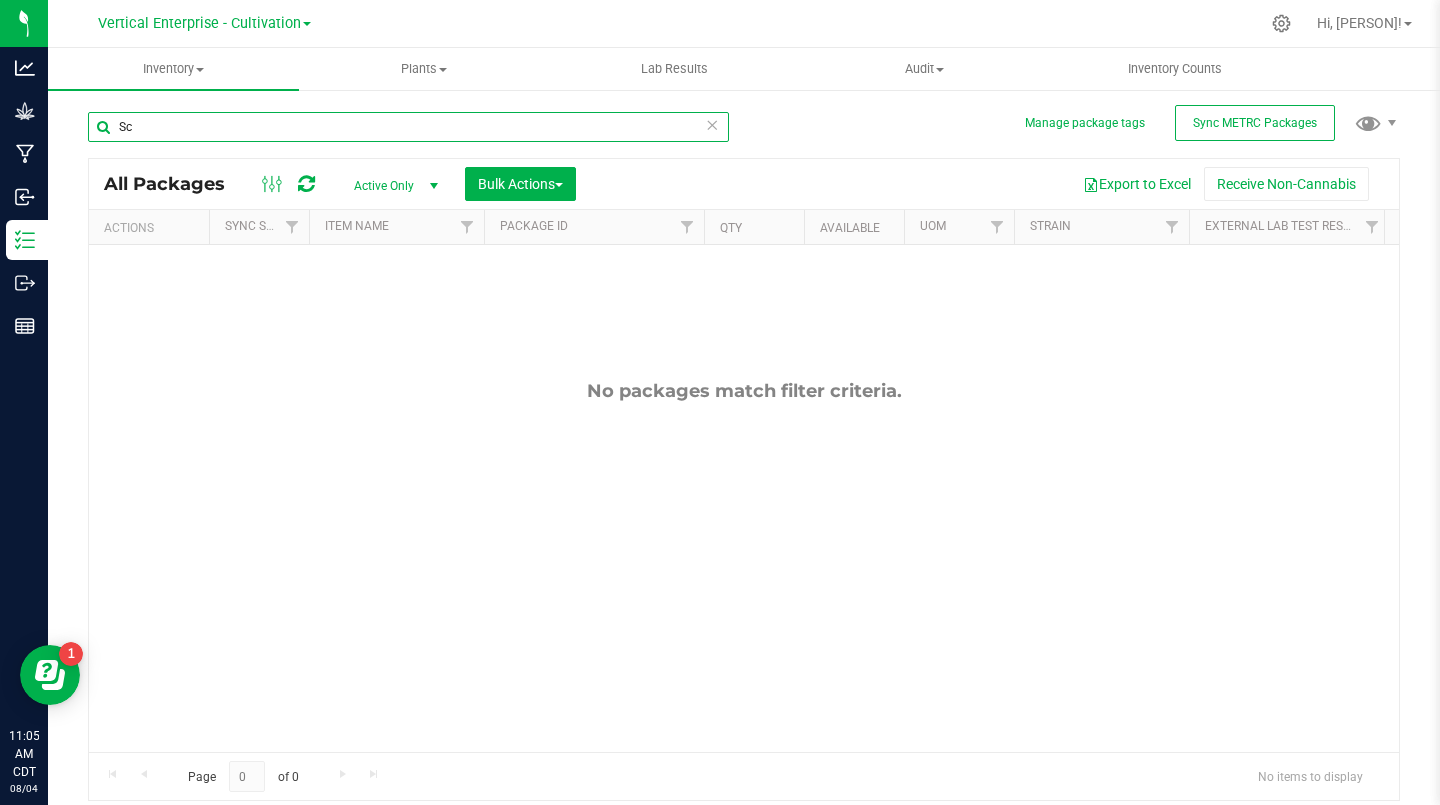 type on "S" 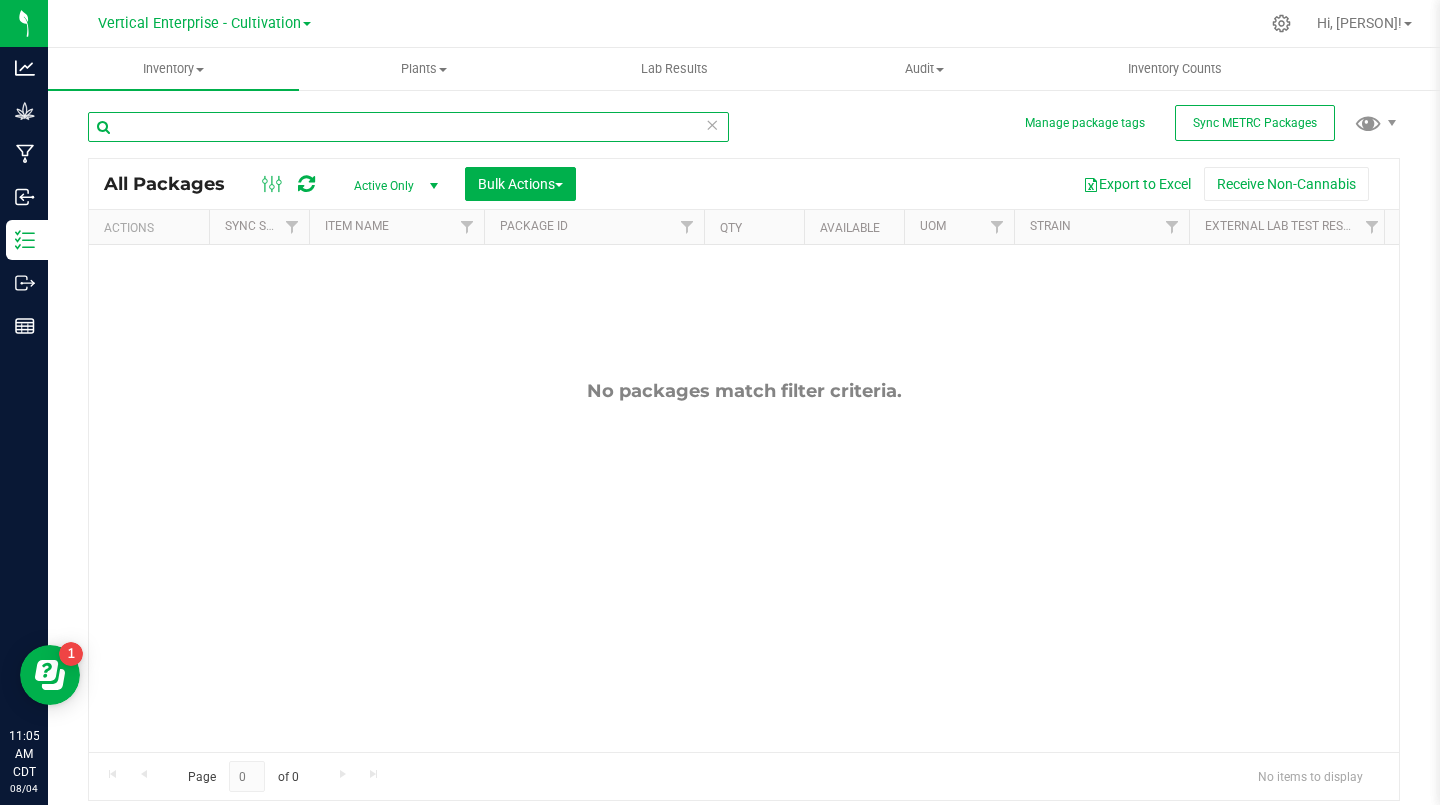 type 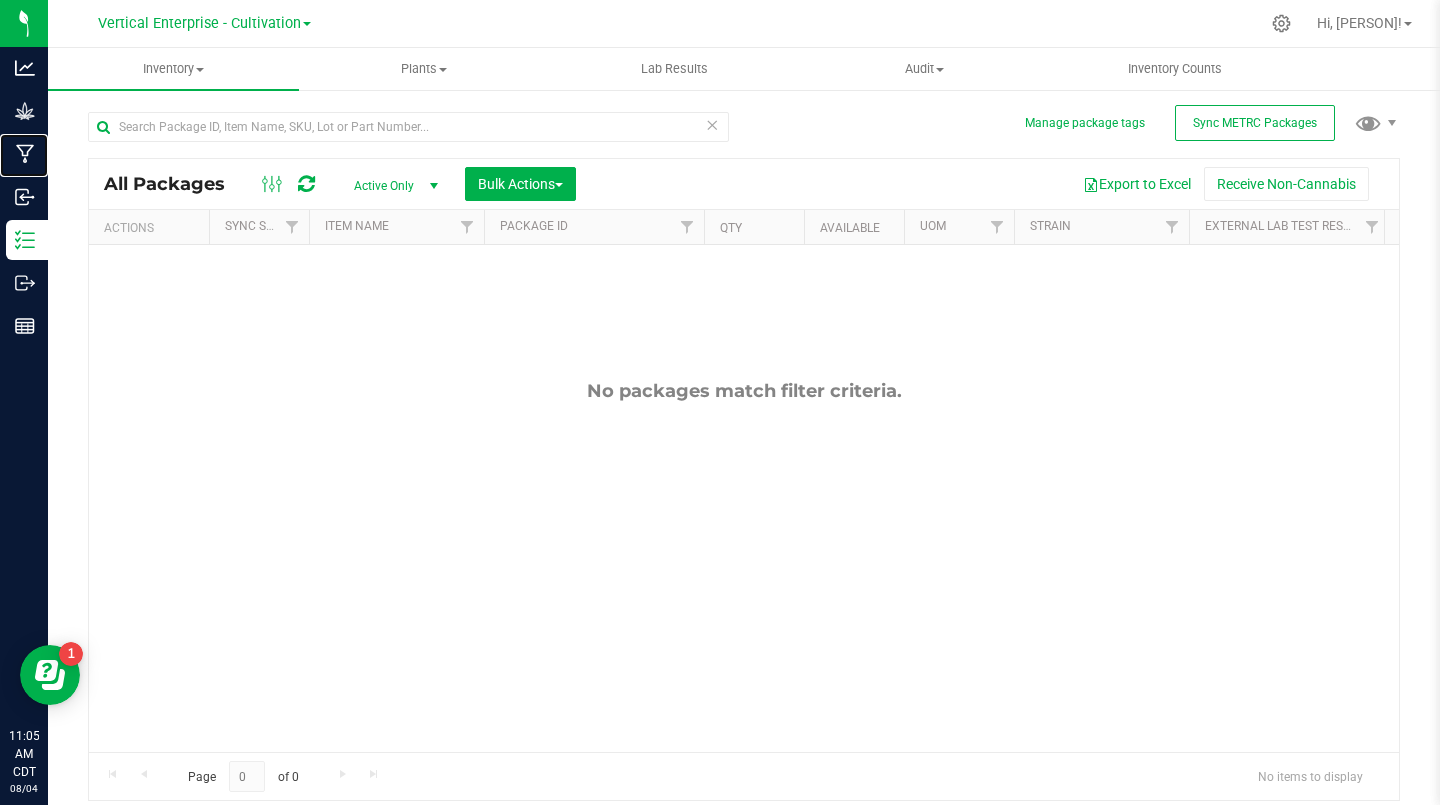 click 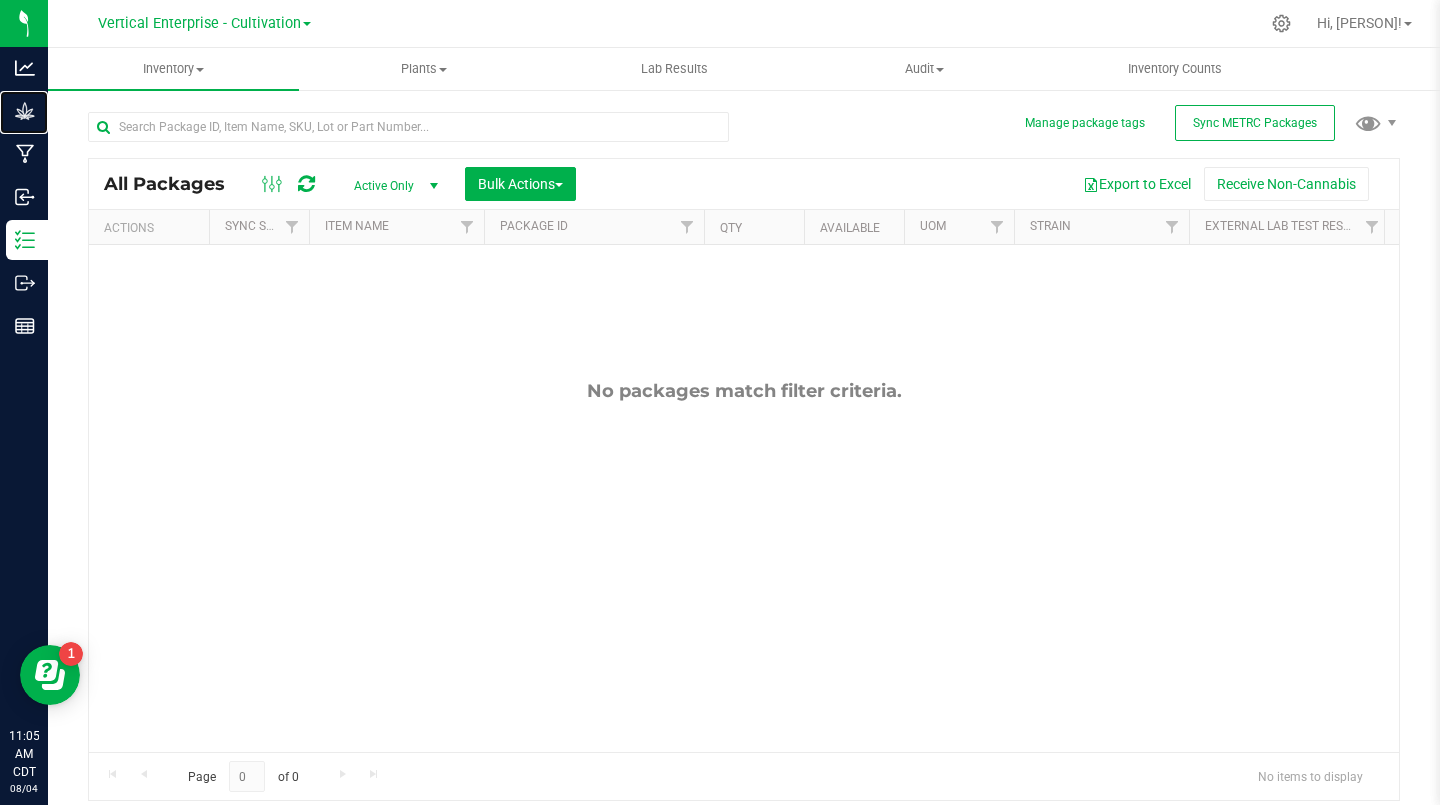 click on "Grow" at bounding box center (0, 0) 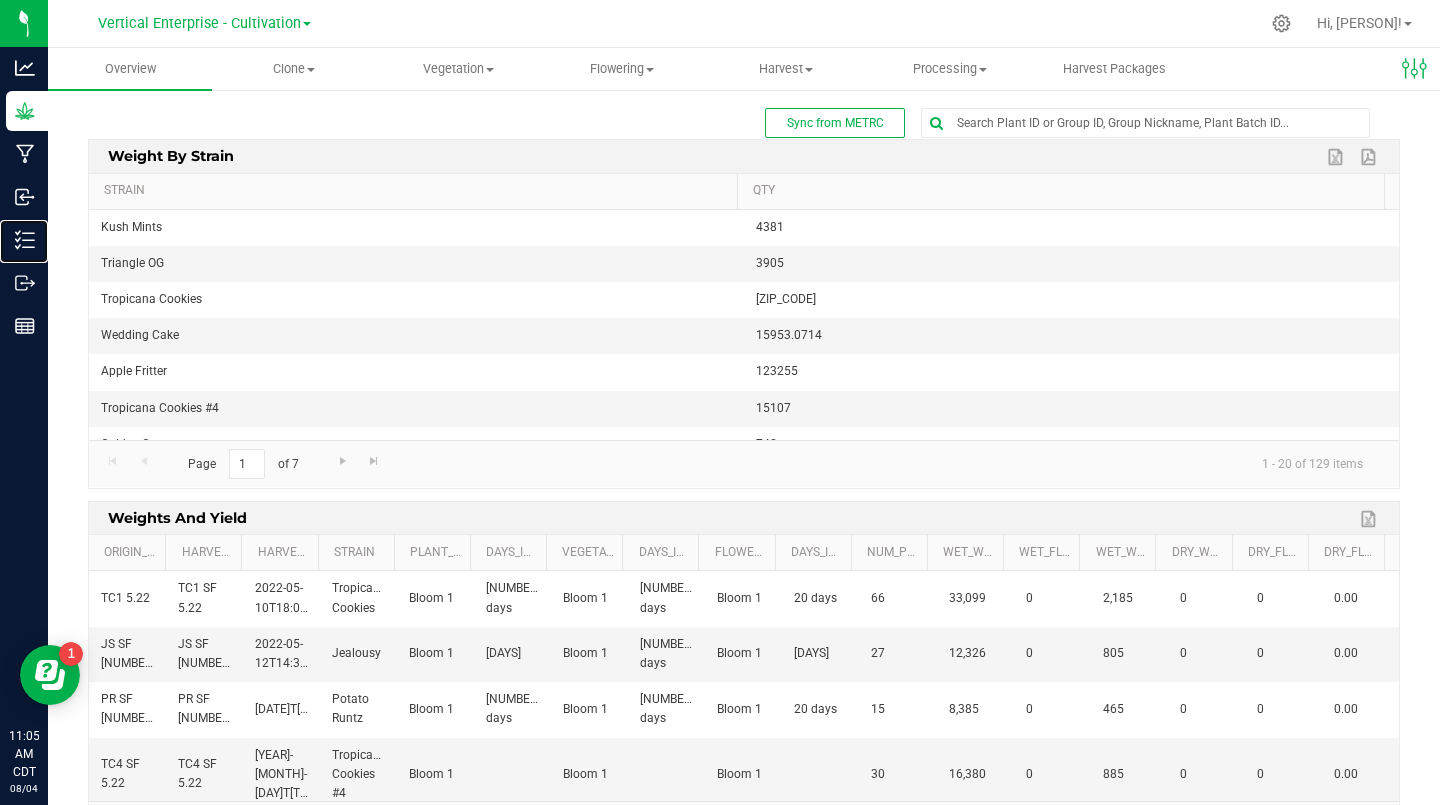 click on "Inventory" at bounding box center (0, 0) 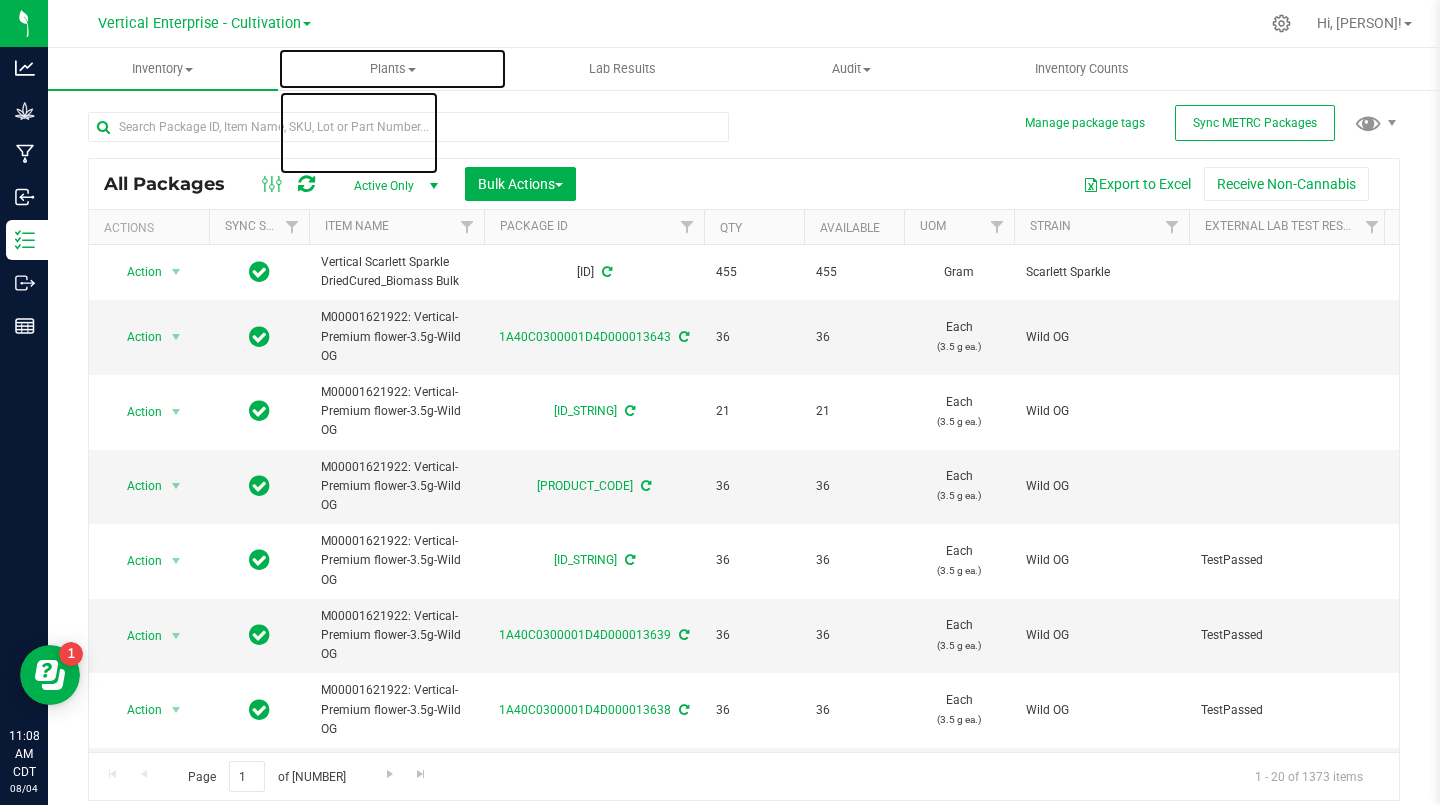 click on "Plants
All plants
Waste log" at bounding box center (393, 69) 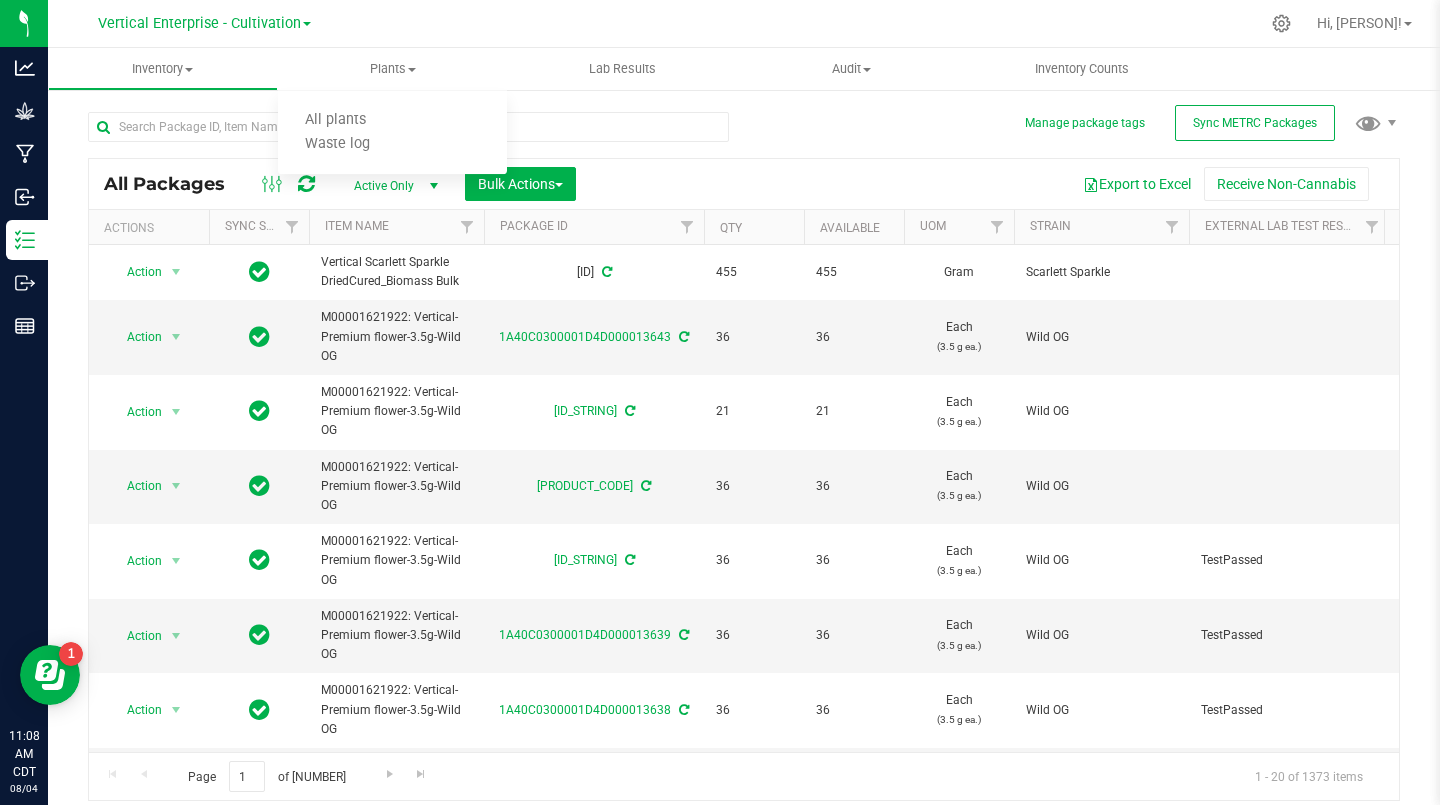 click on "Vertical Enterprise - Cultivation" at bounding box center [199, 23] 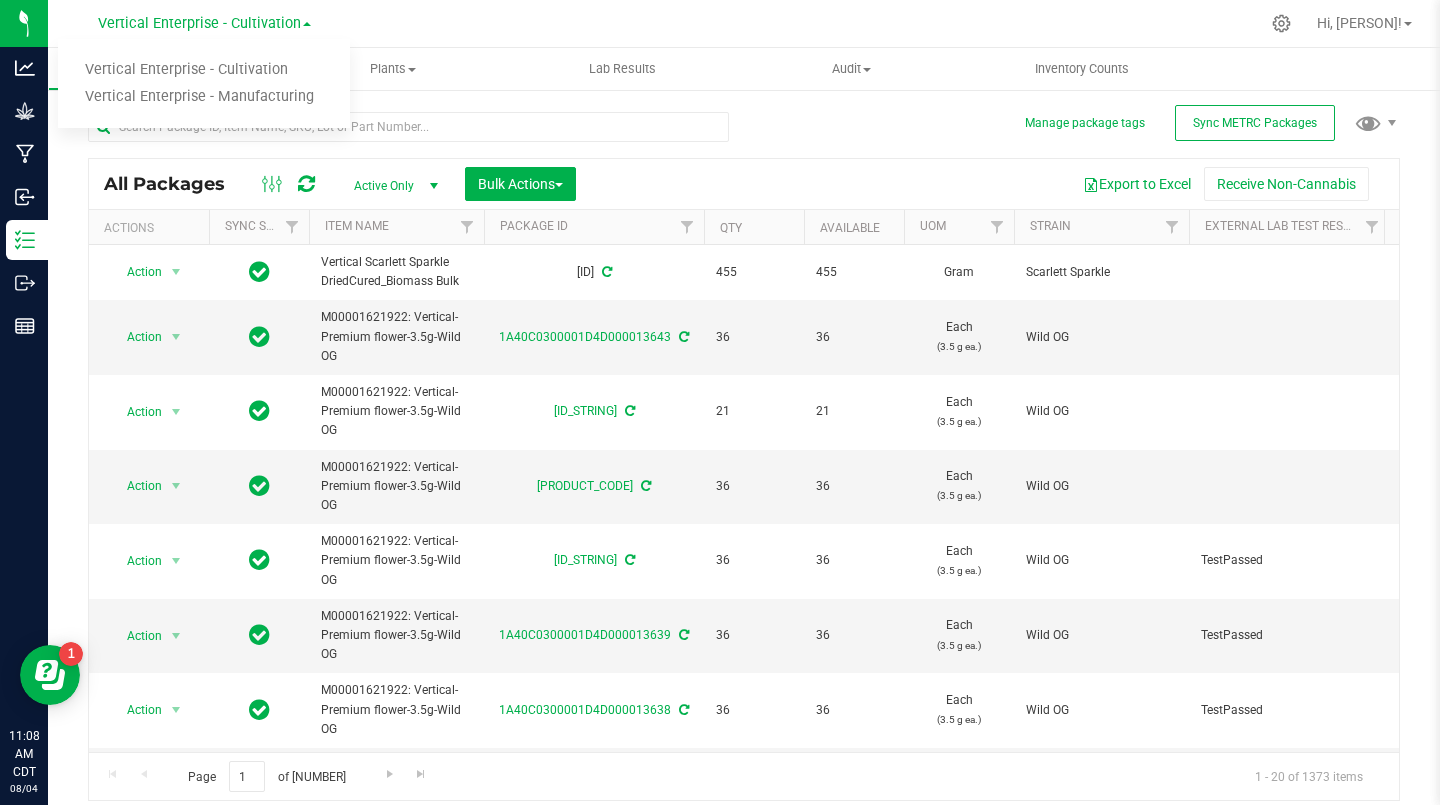 click on "Vertical Enterprise - Manufacturing" at bounding box center [204, 97] 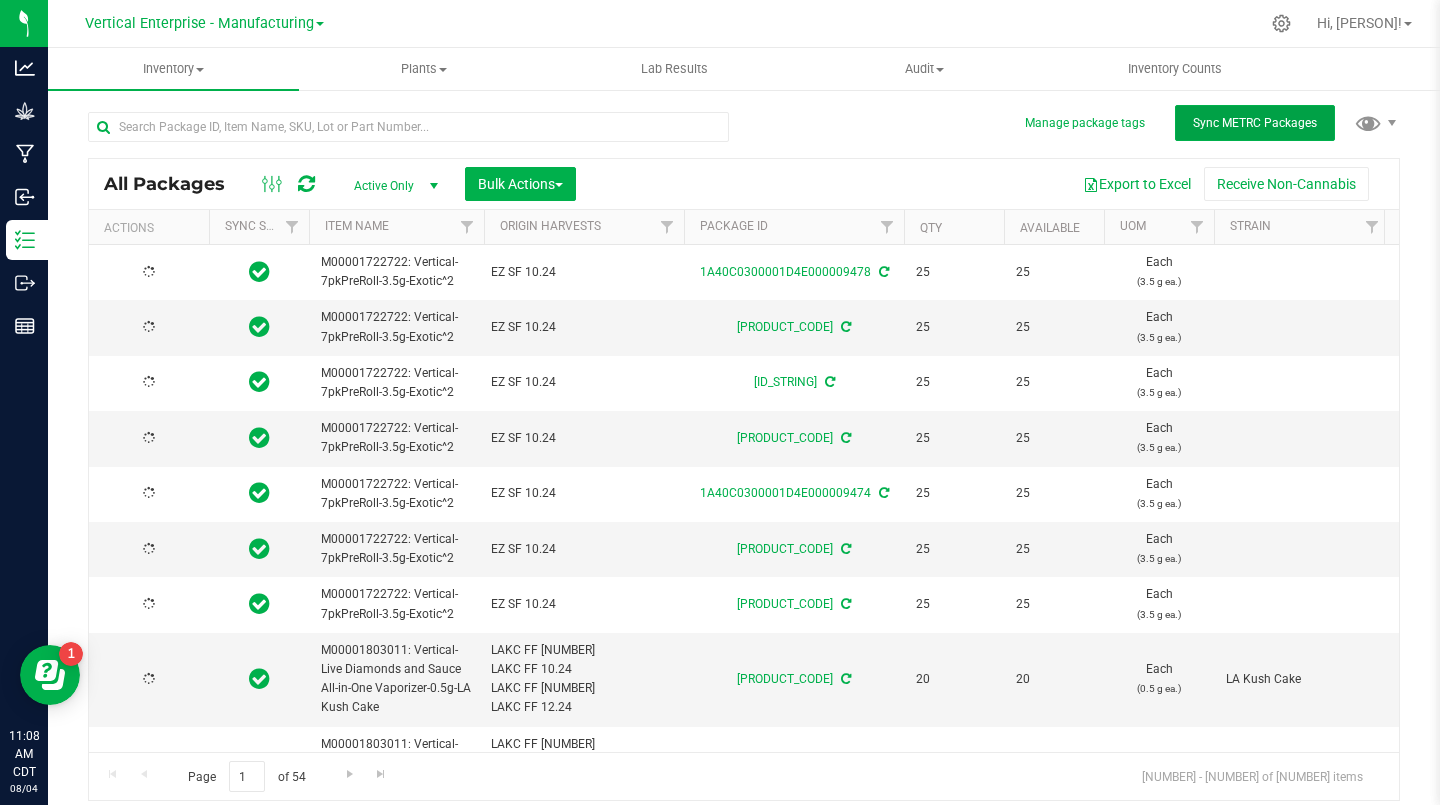 click on "Sync METRC Packages" at bounding box center [1255, 123] 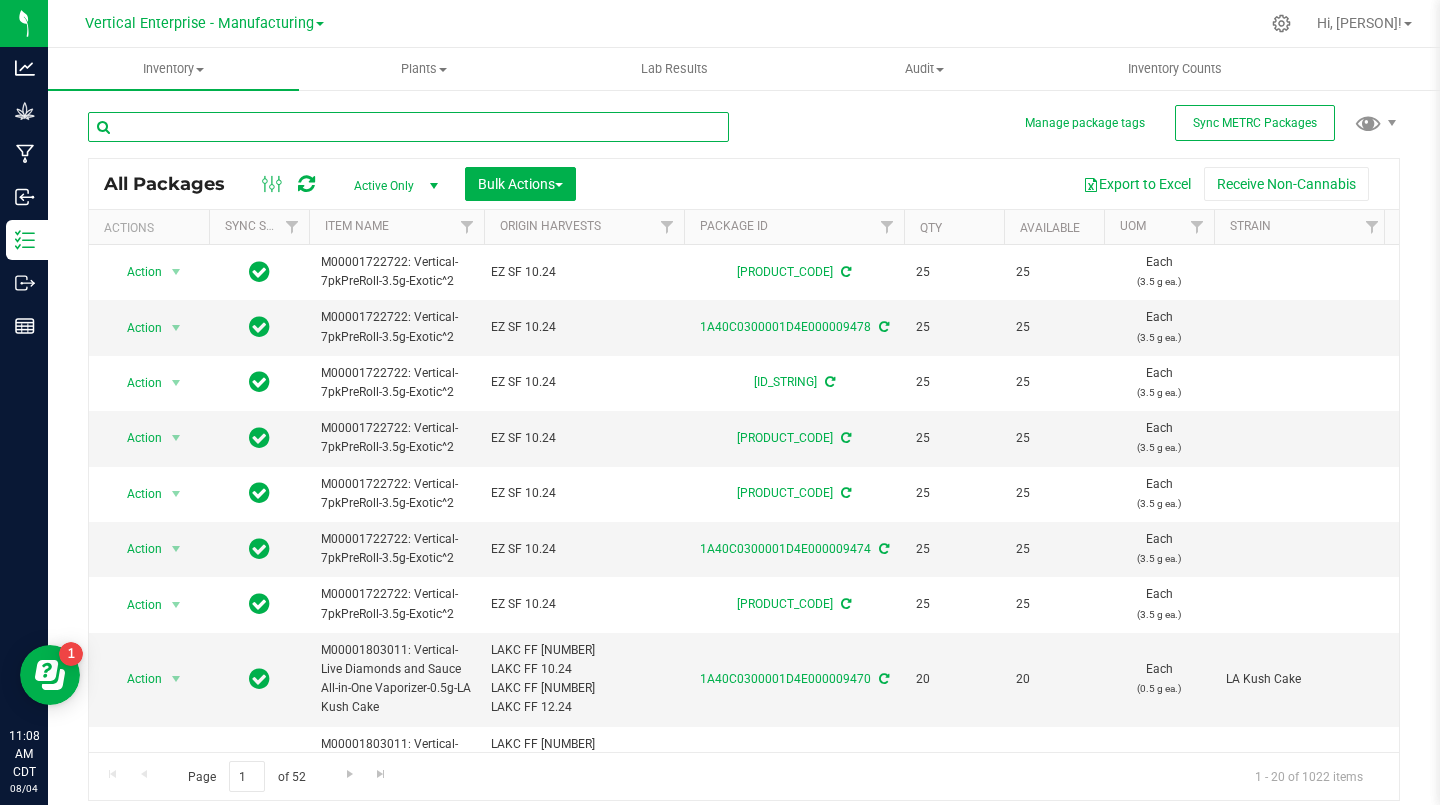 click at bounding box center [408, 127] 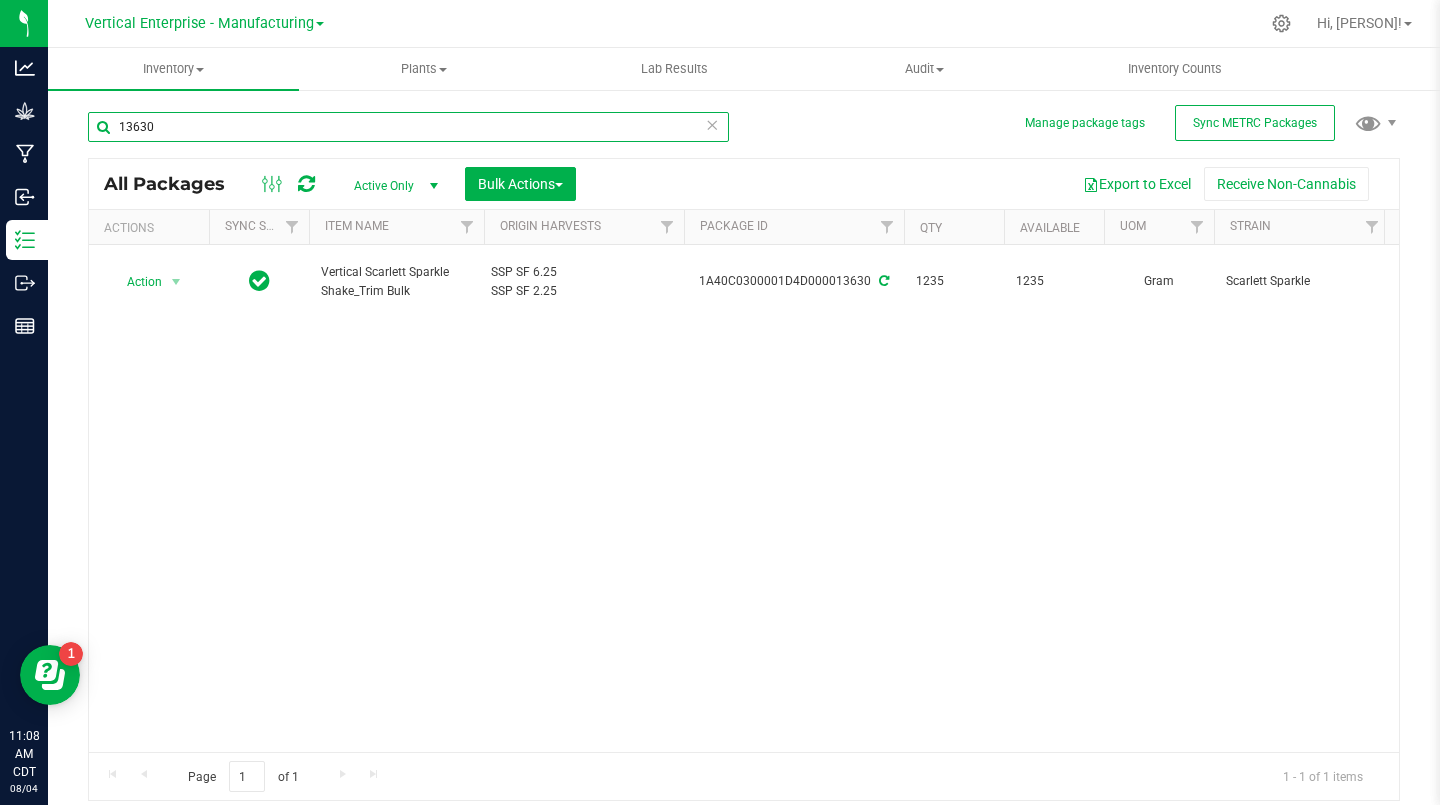 type on "13630" 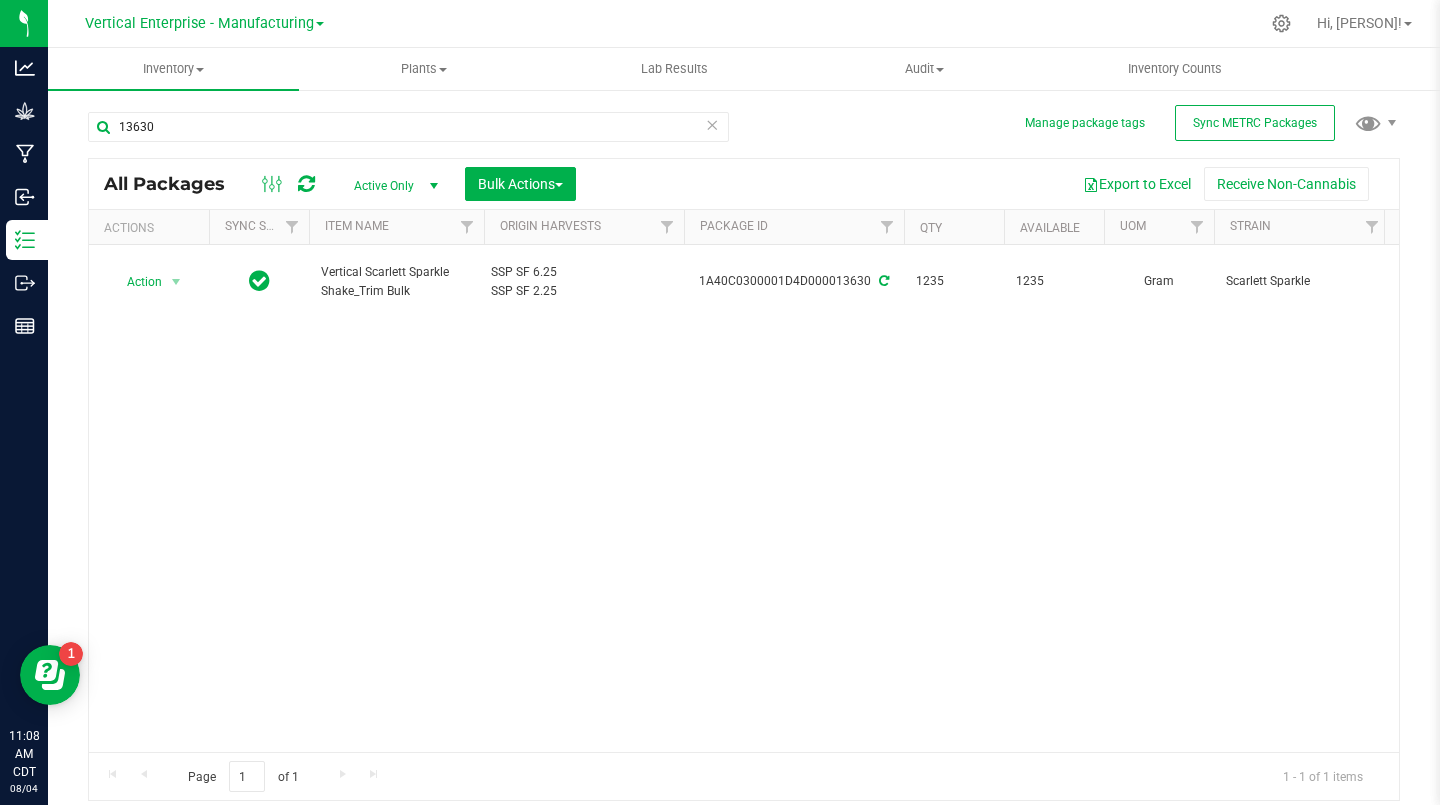 click at bounding box center (176, 282) 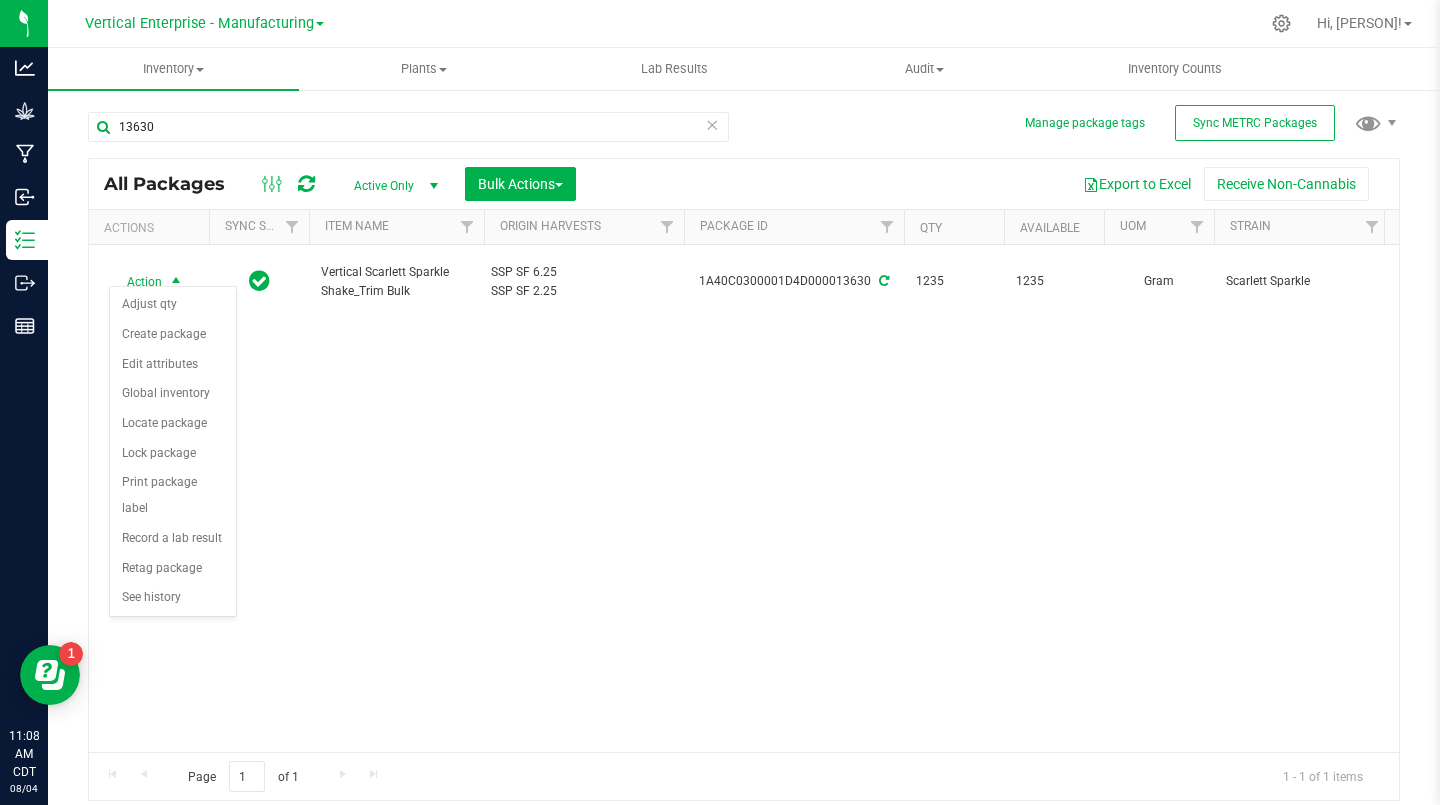 click on "Retag package" at bounding box center [173, 569] 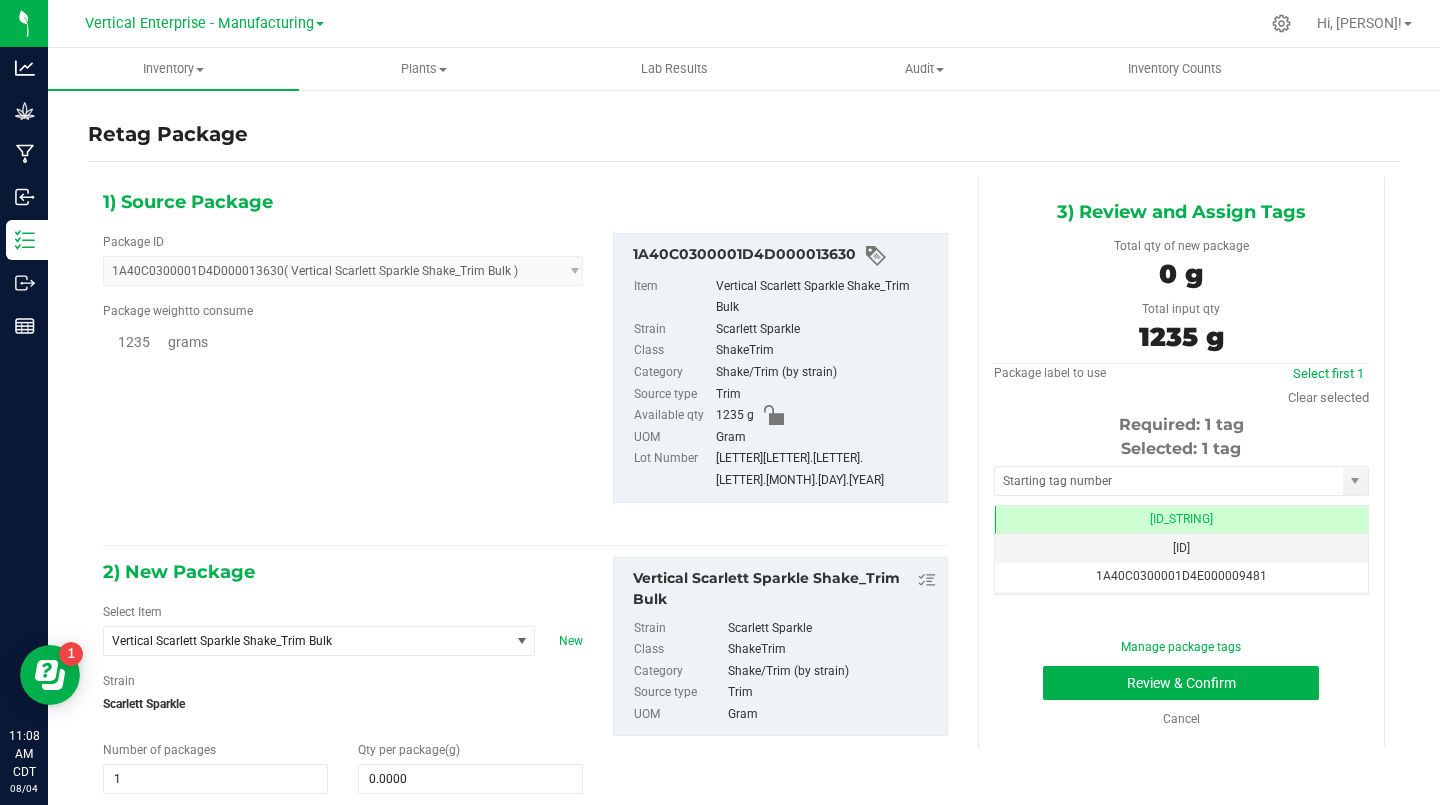 scroll, scrollTop: 0, scrollLeft: 0, axis: both 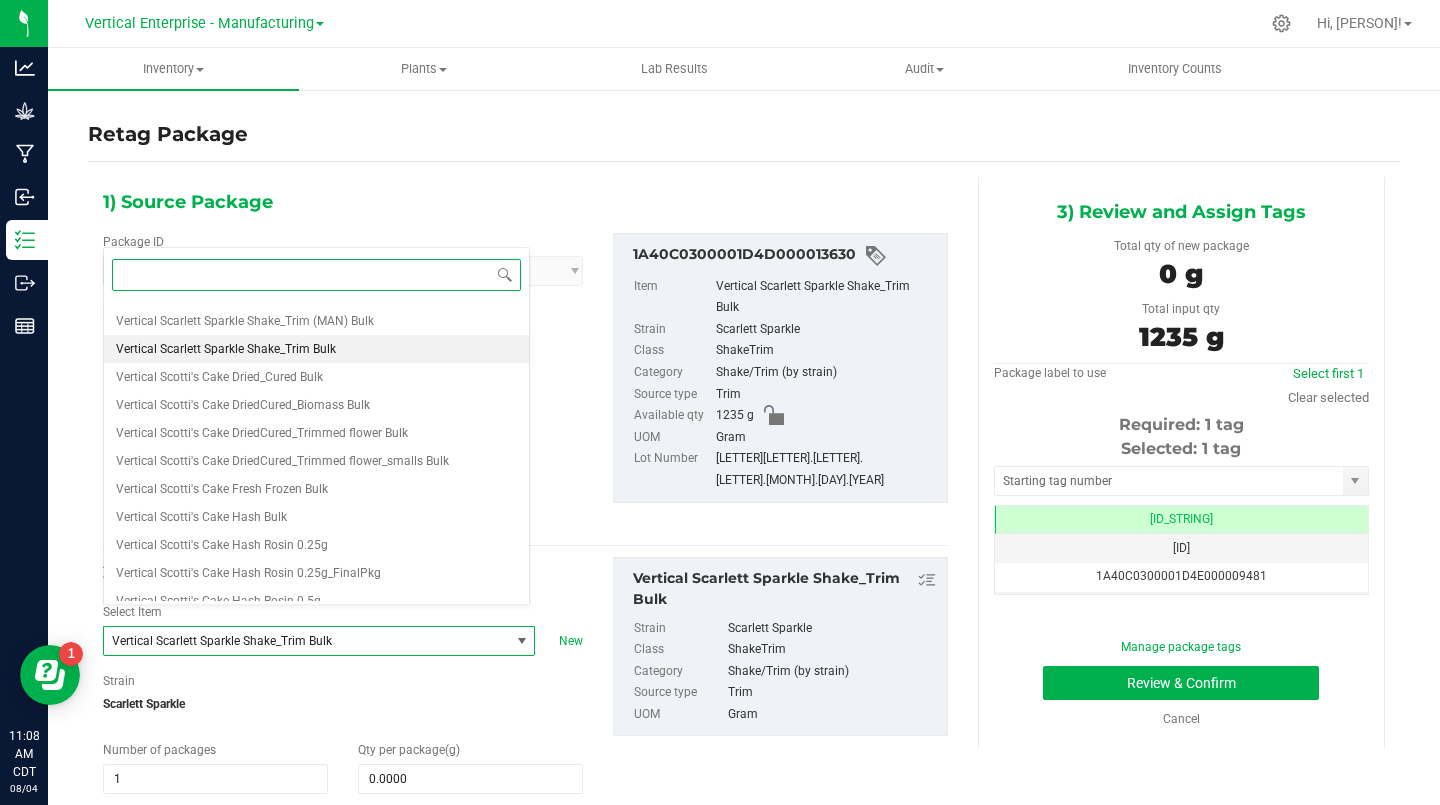 click on "Vertical Scarlett Sparkle Shake_Trim (MAN) Bulk" at bounding box center [245, 321] 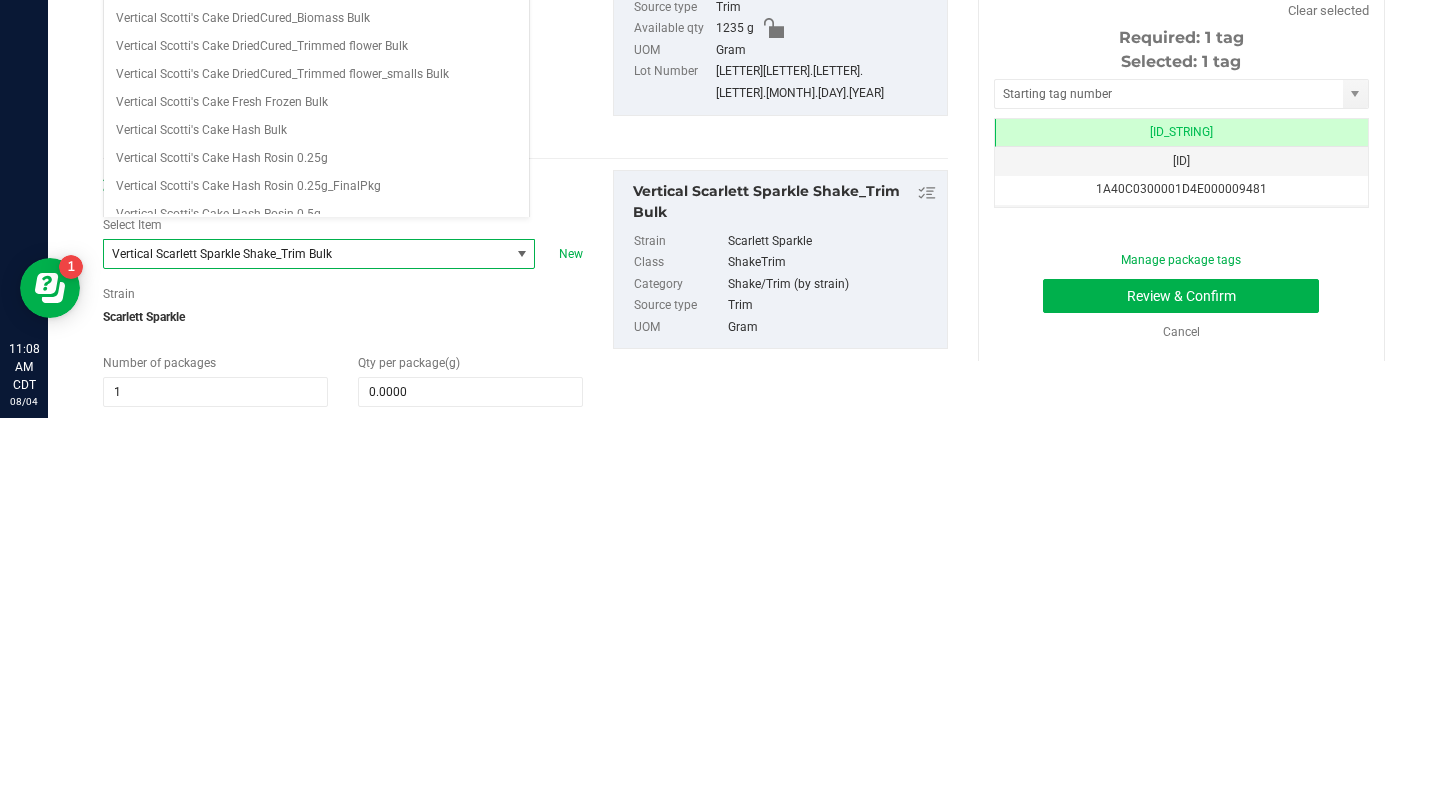 type on "0.0000" 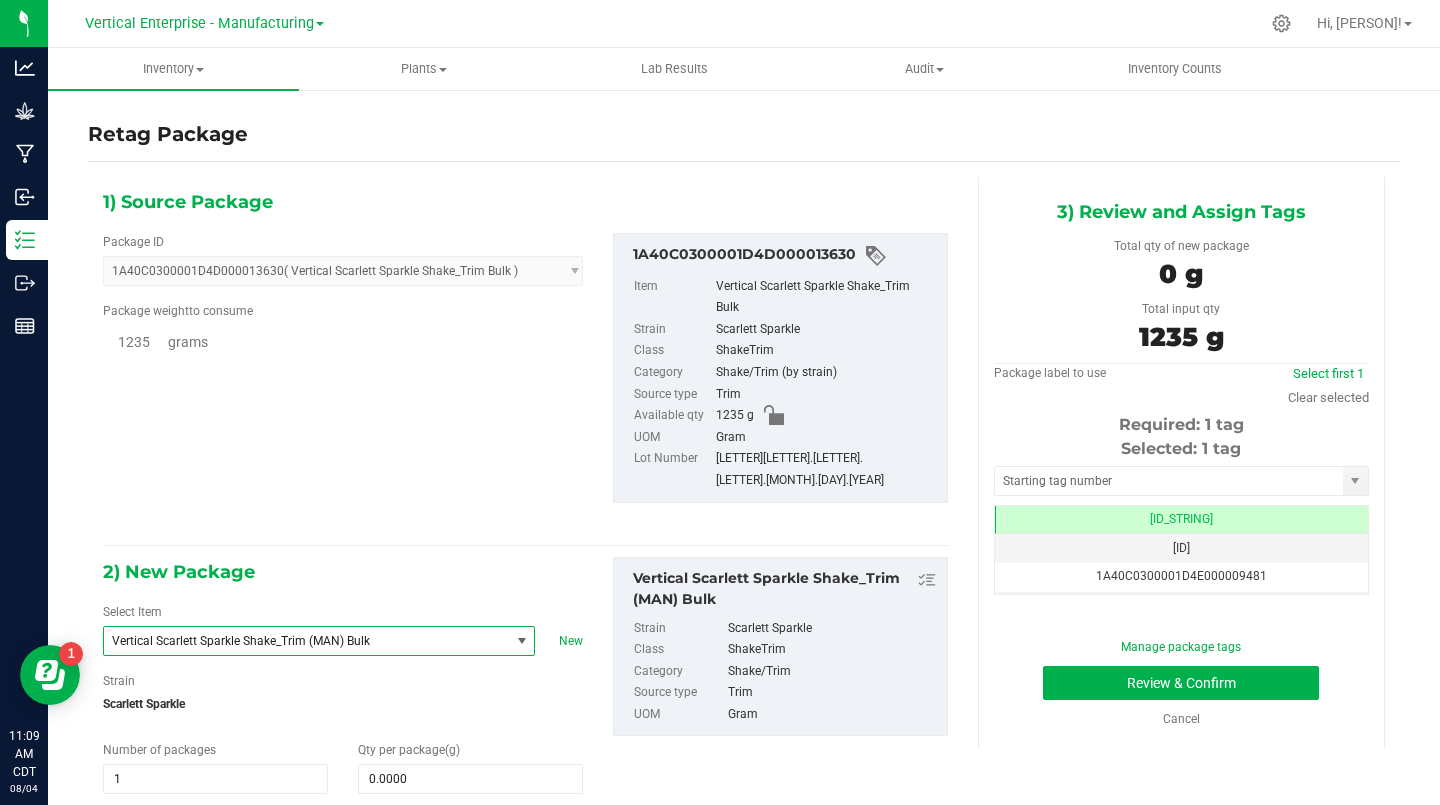 click on "0.0000" at bounding box center [470, 779] 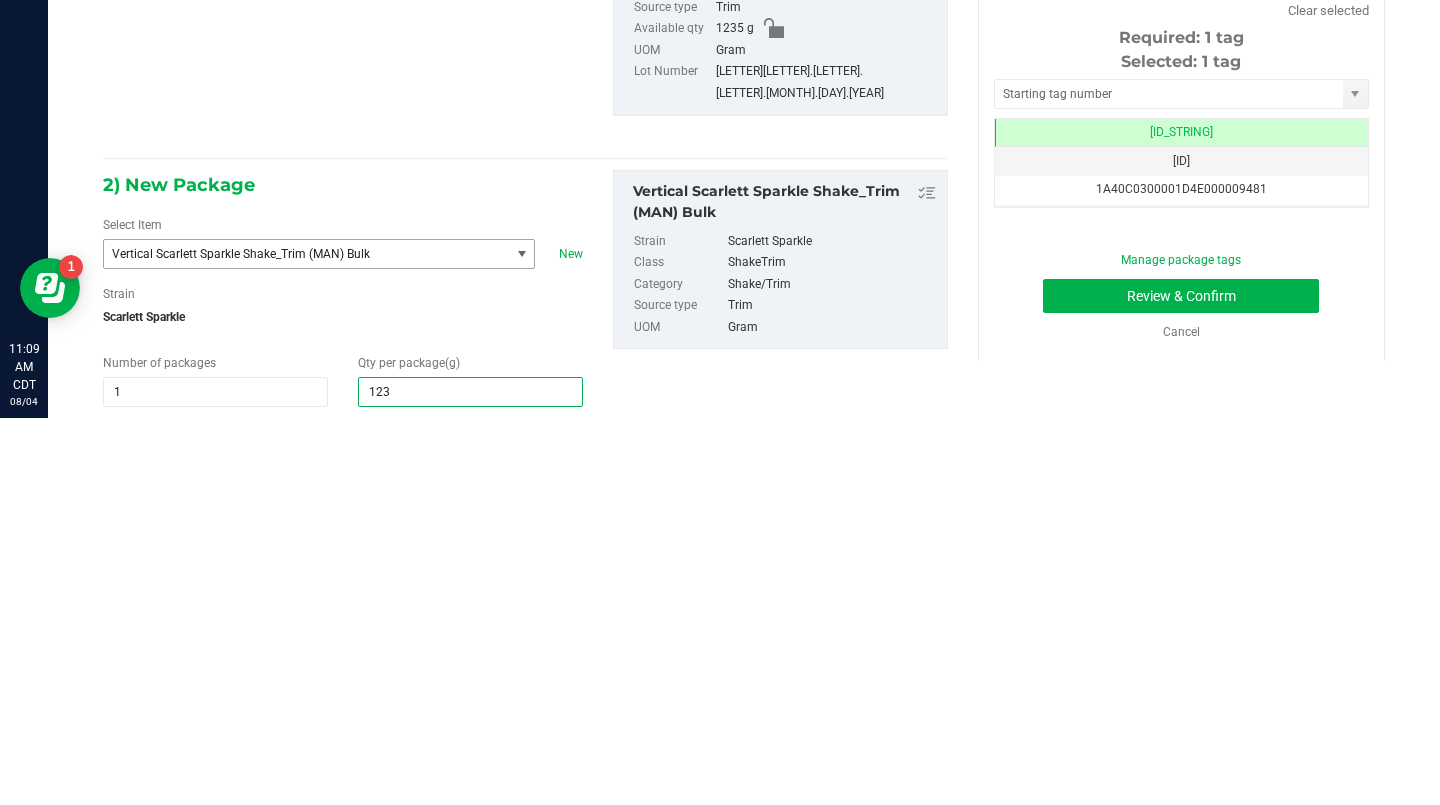 type on "1235" 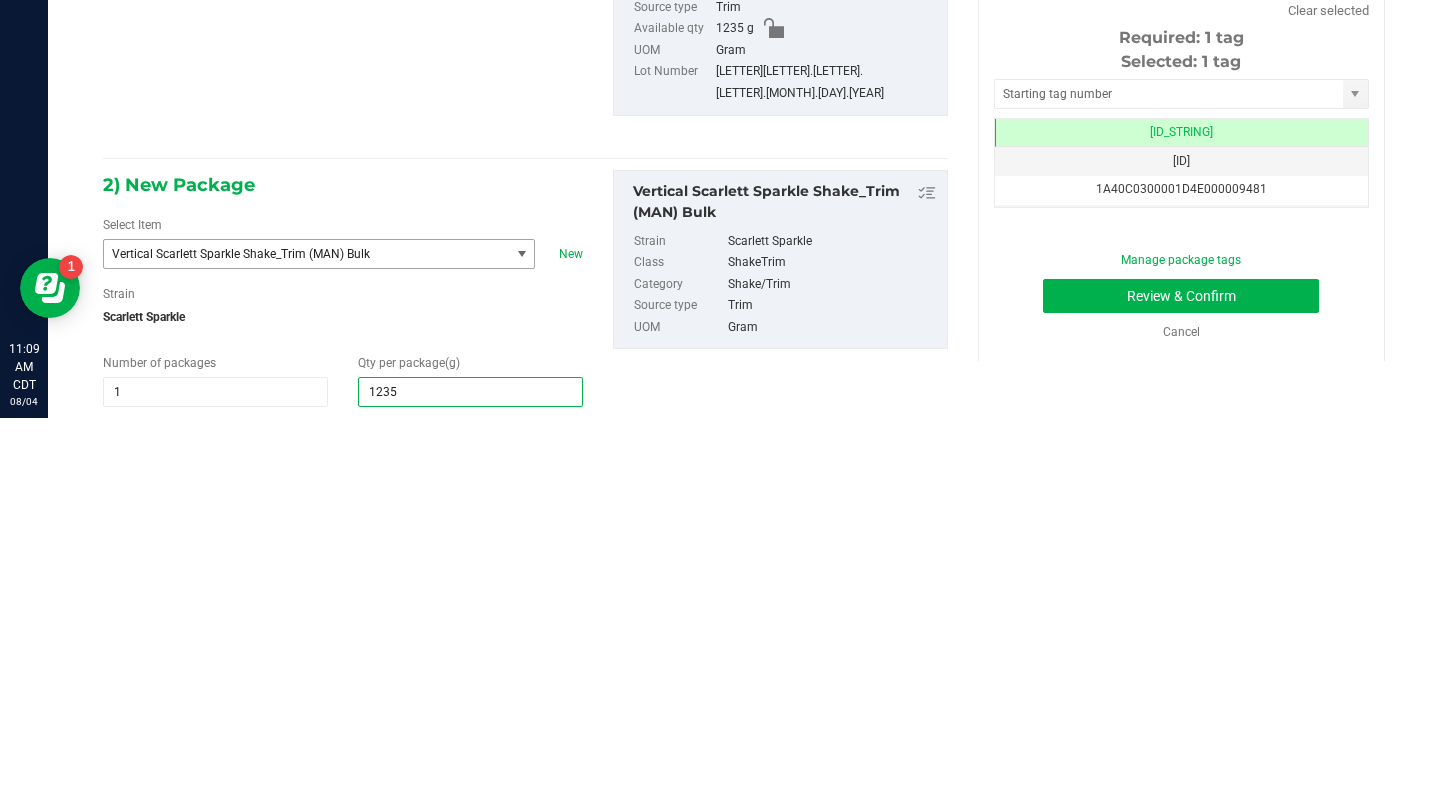 click on "[NUMBER]) Review and Assign Tags
Total qty of new package
[NUMBER] g
Total input qty
[NUMBER] g
Package label to use
Select first [NUMBER]" at bounding box center [1181, 462] 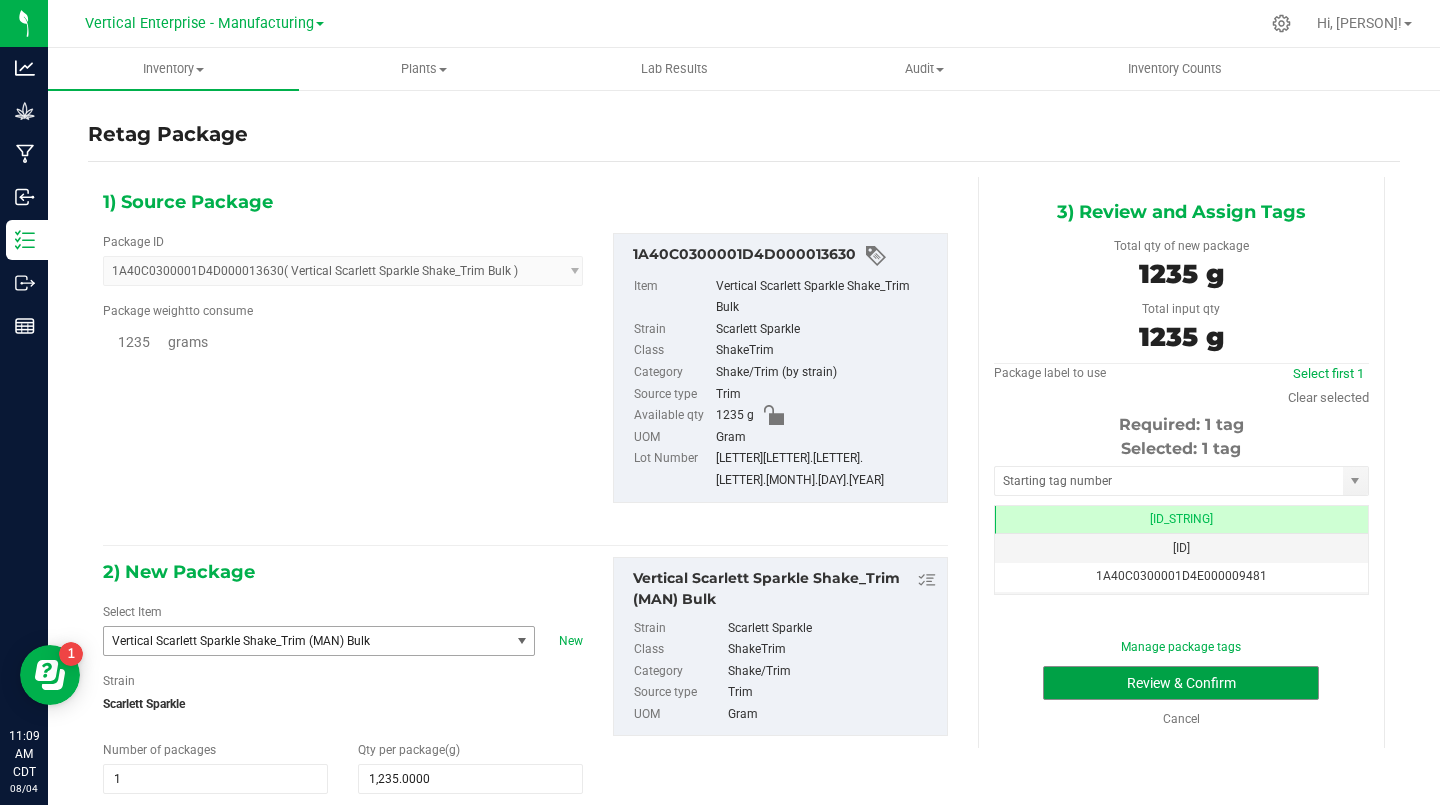 click on "Review & Confirm" at bounding box center (1181, 683) 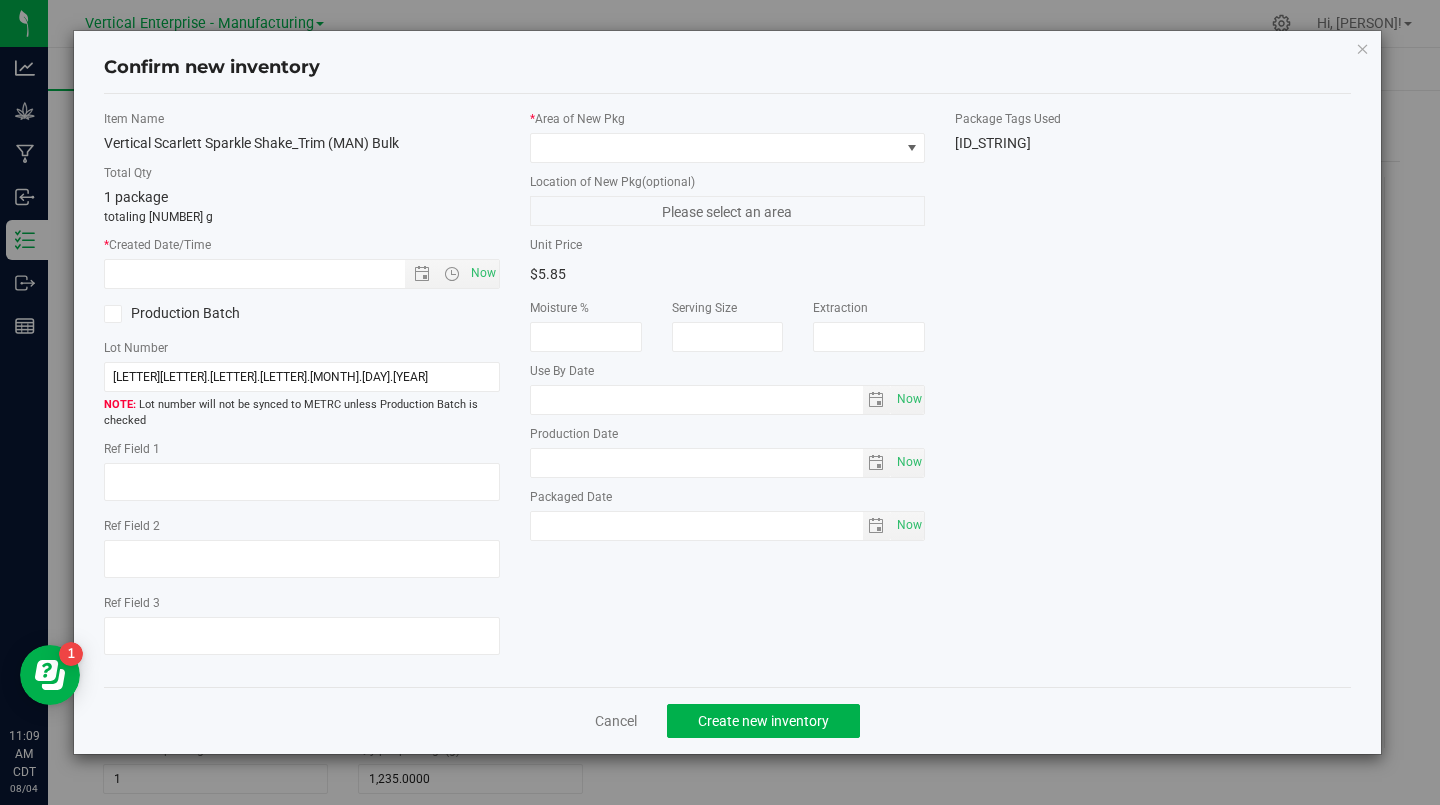 click on "Now" at bounding box center (483, 273) 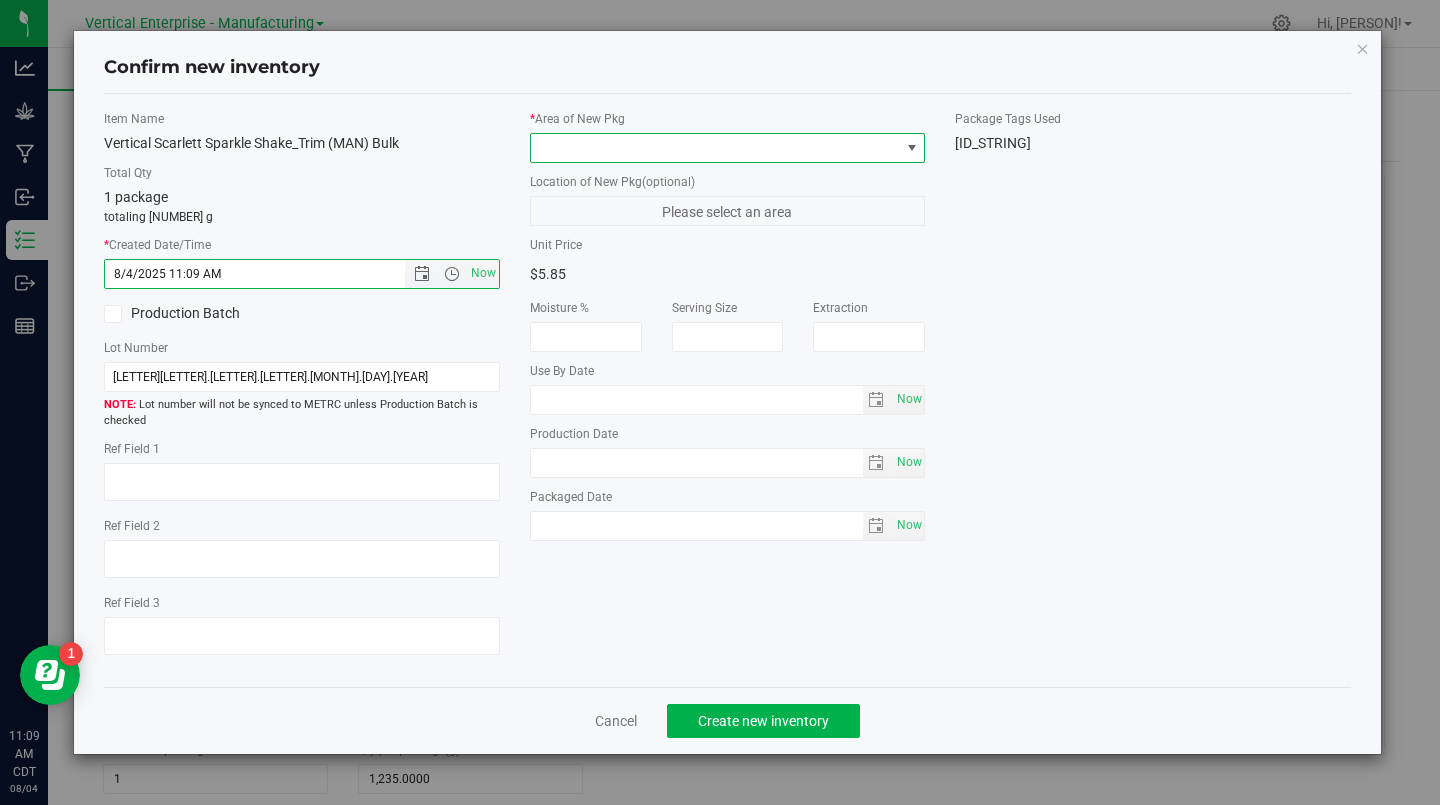 click at bounding box center [715, 148] 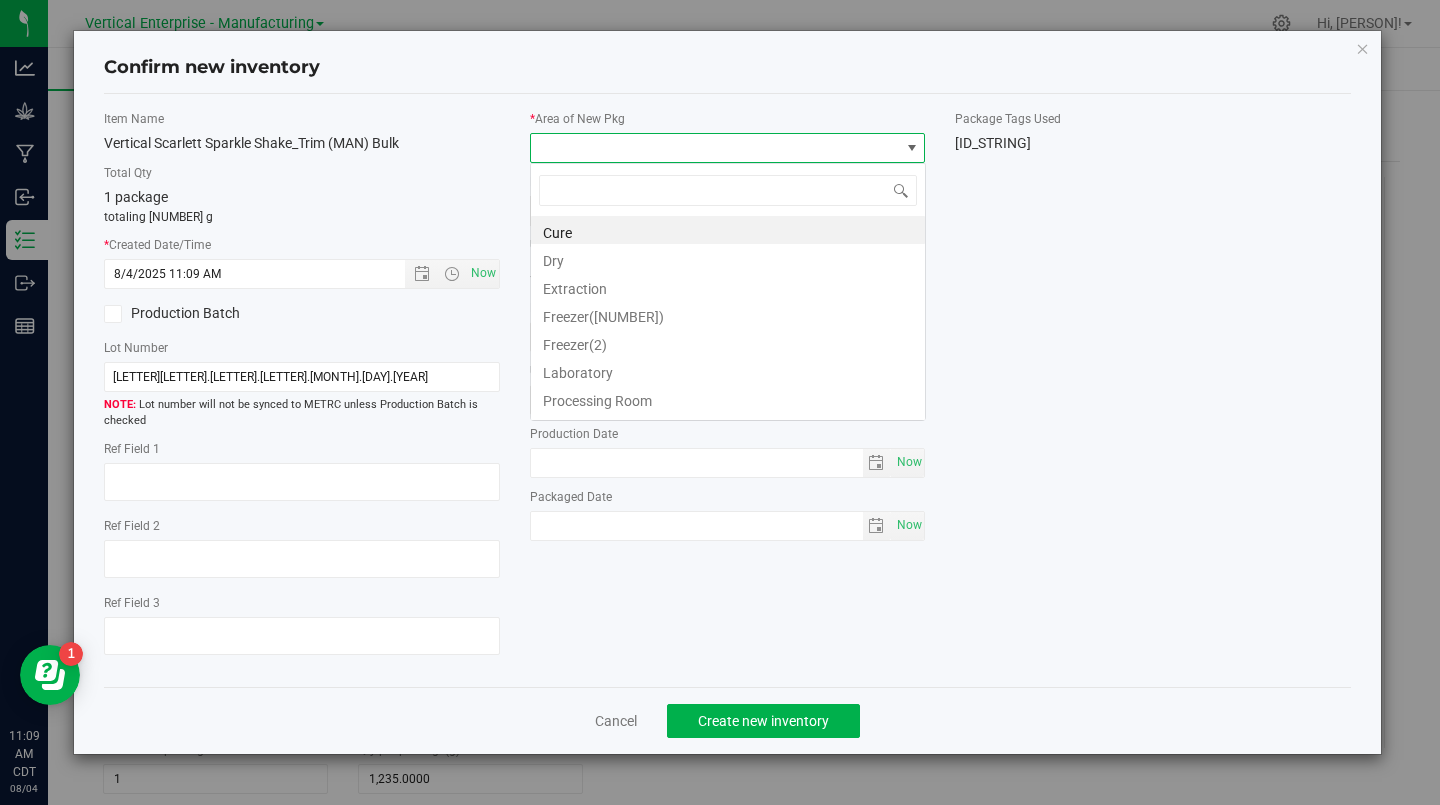 scroll, scrollTop: 99970, scrollLeft: 99604, axis: both 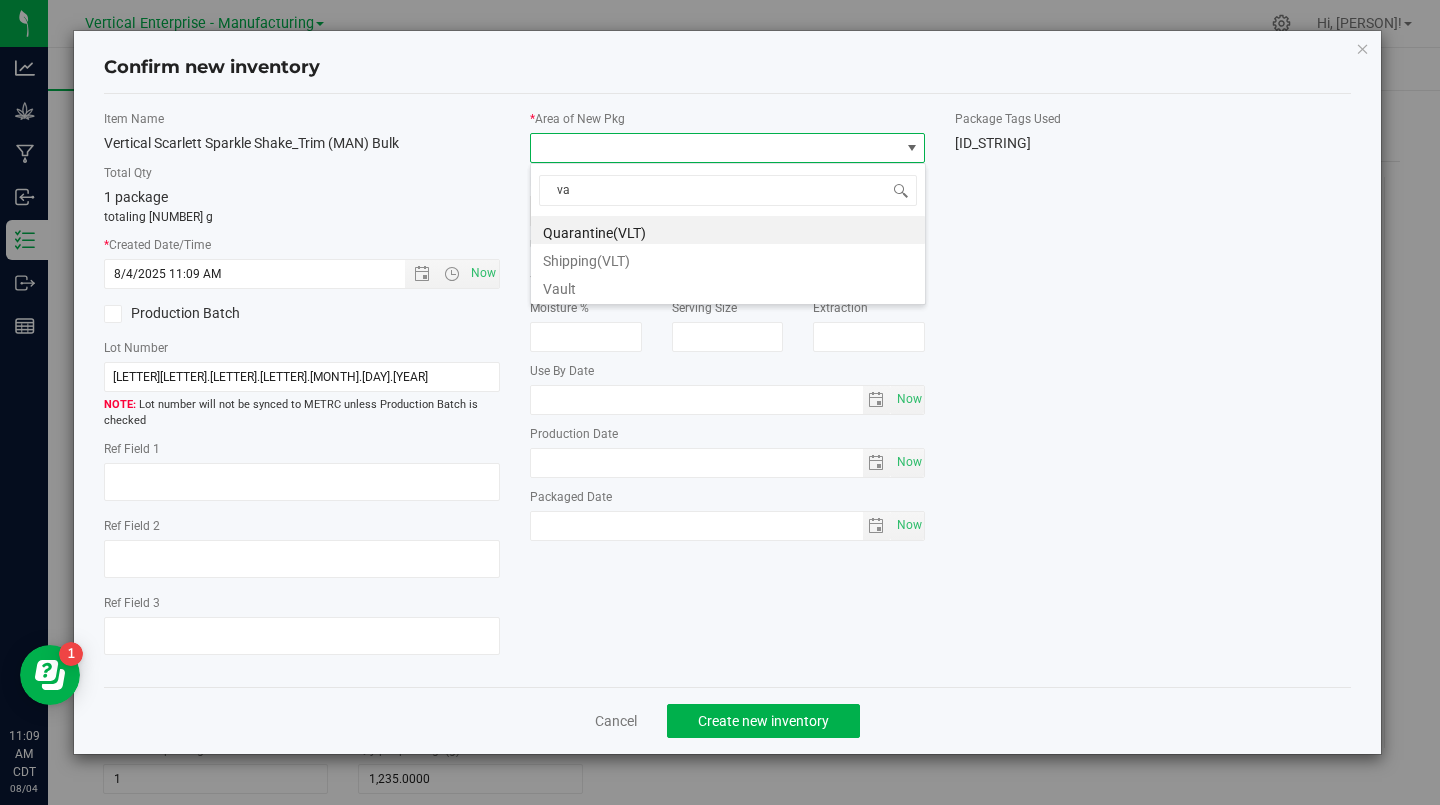 type on "vau" 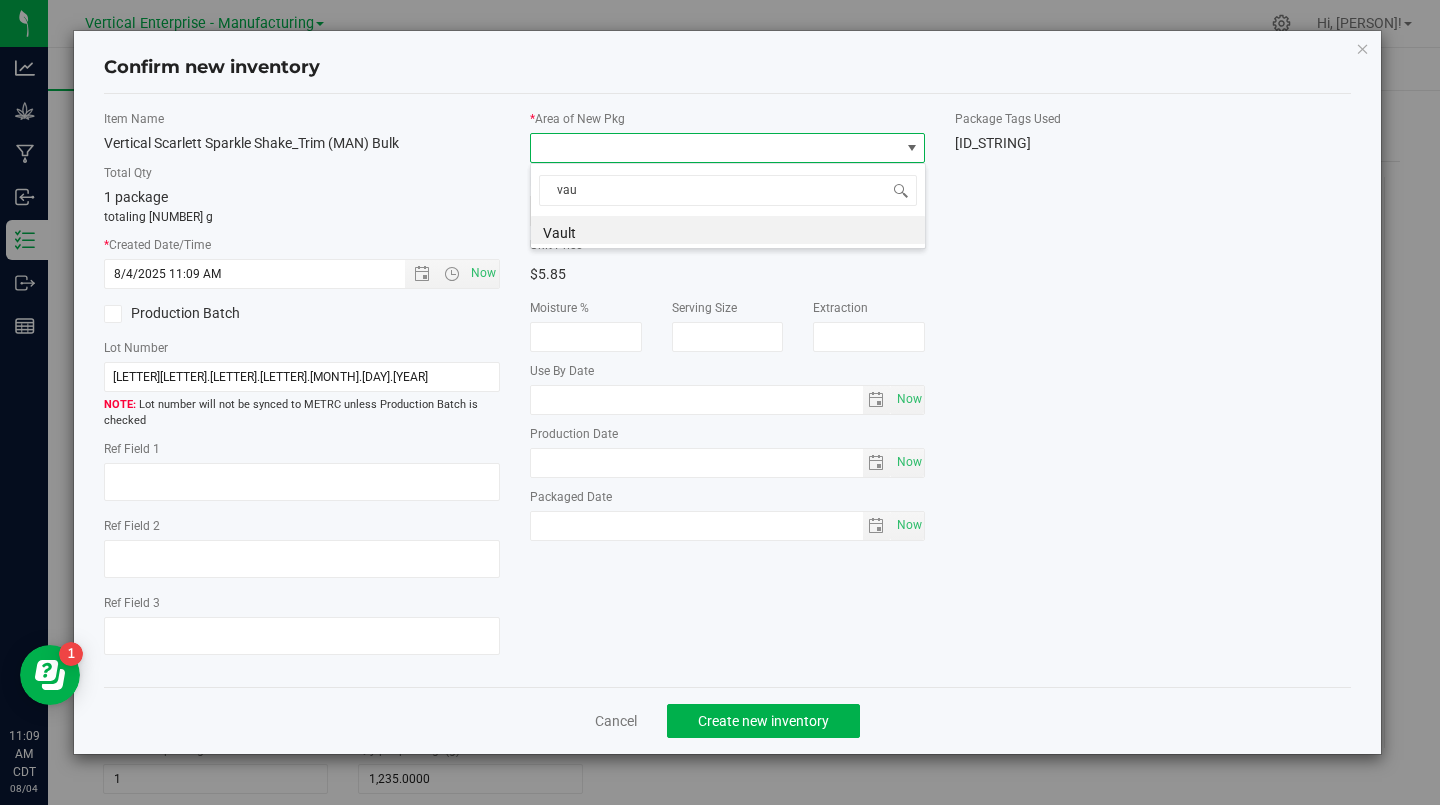 click on "Vault" at bounding box center [728, 230] 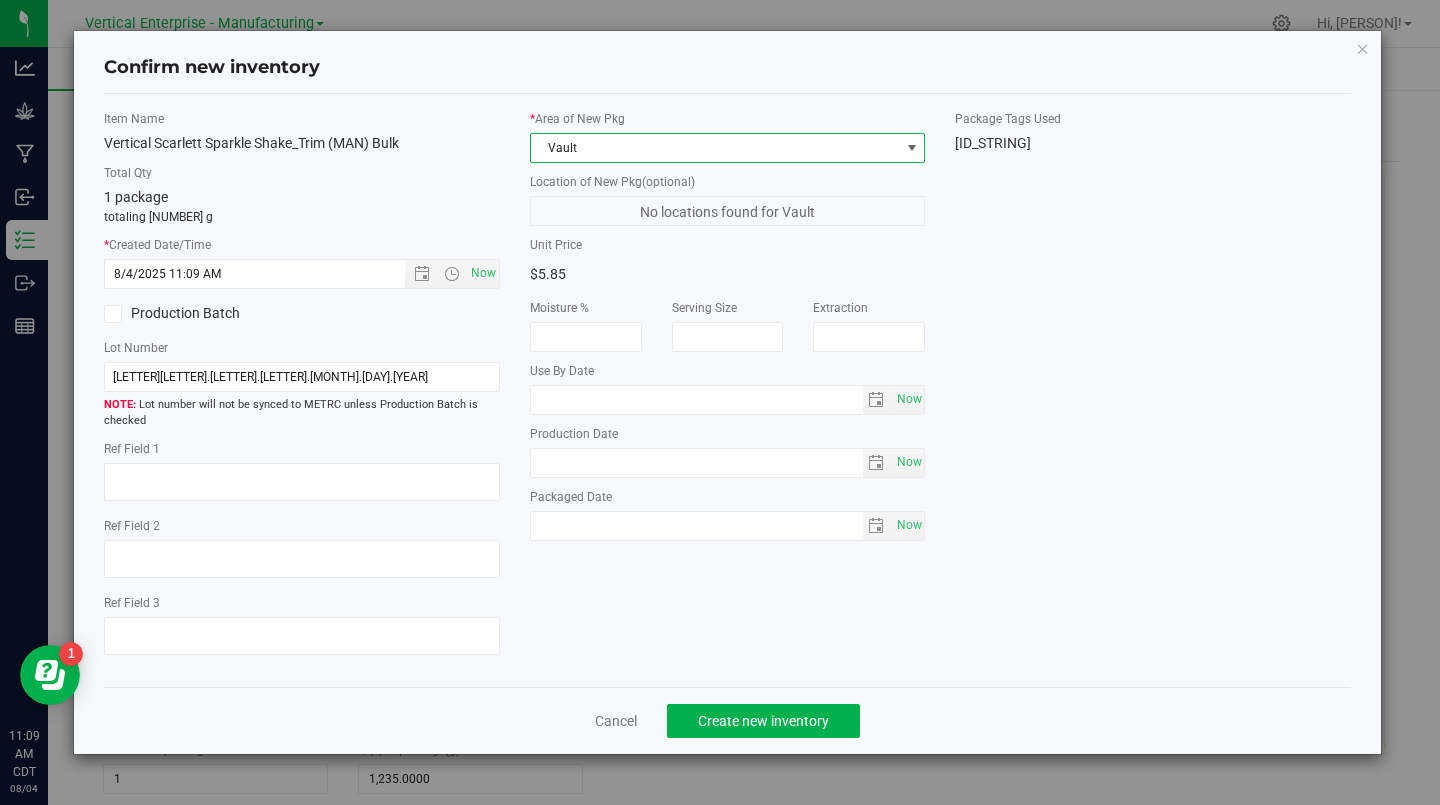 click on "Production Batch" at bounding box center [195, 313] 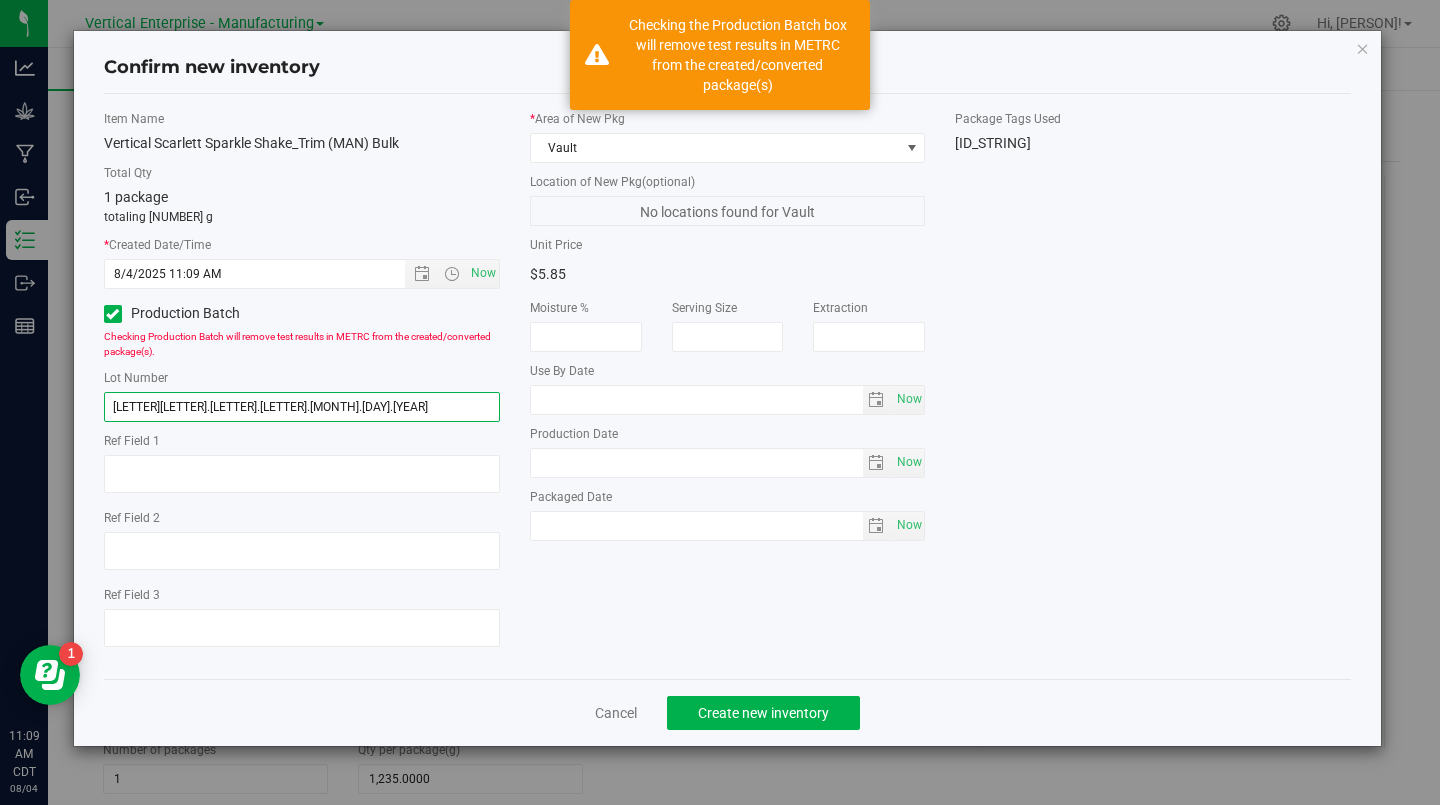 click on "[LETTER][LETTER].[LETTER].[LETTER].[MONTH].[DAY].[YEAR]" at bounding box center (302, 407) 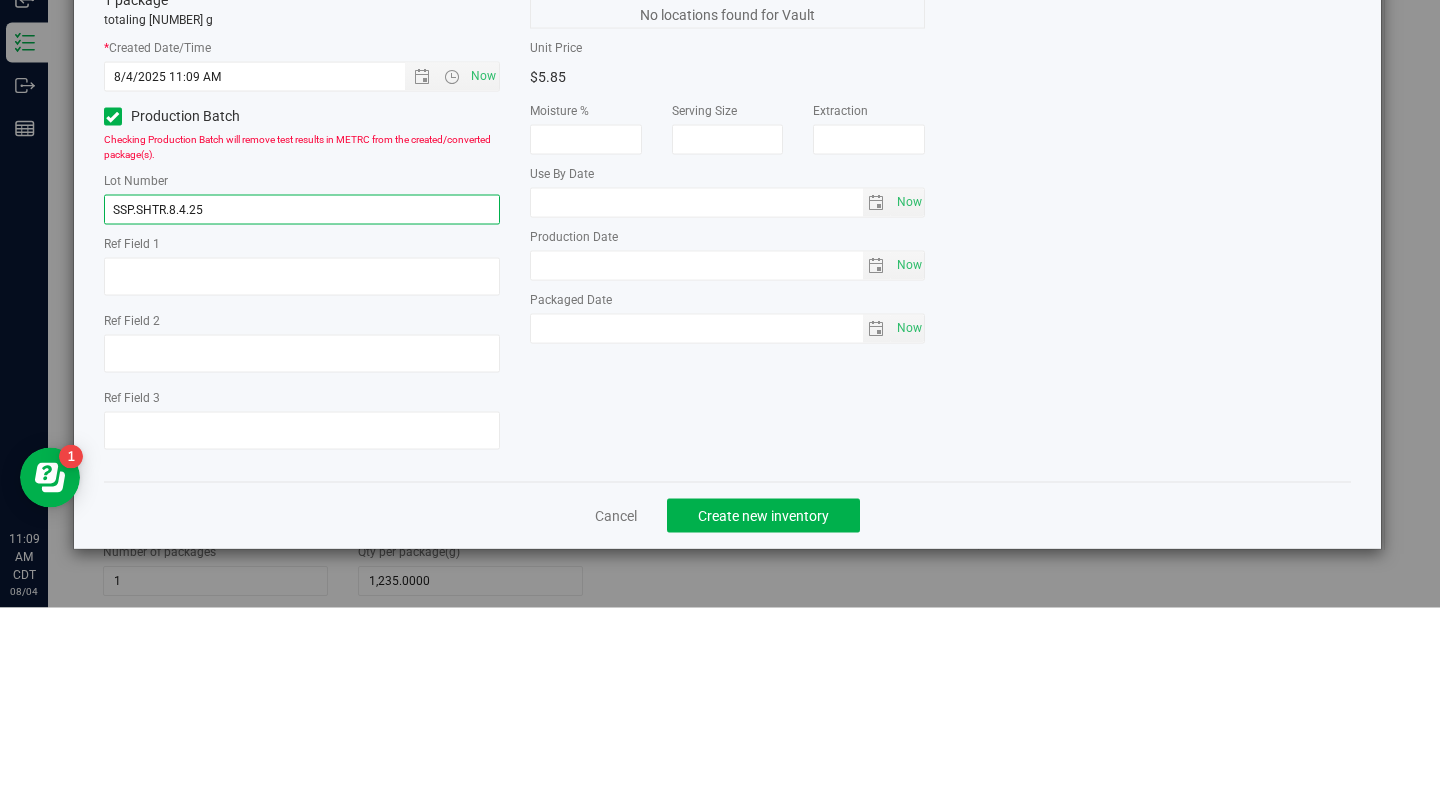 type on "SSP.SHTR.8.4.25" 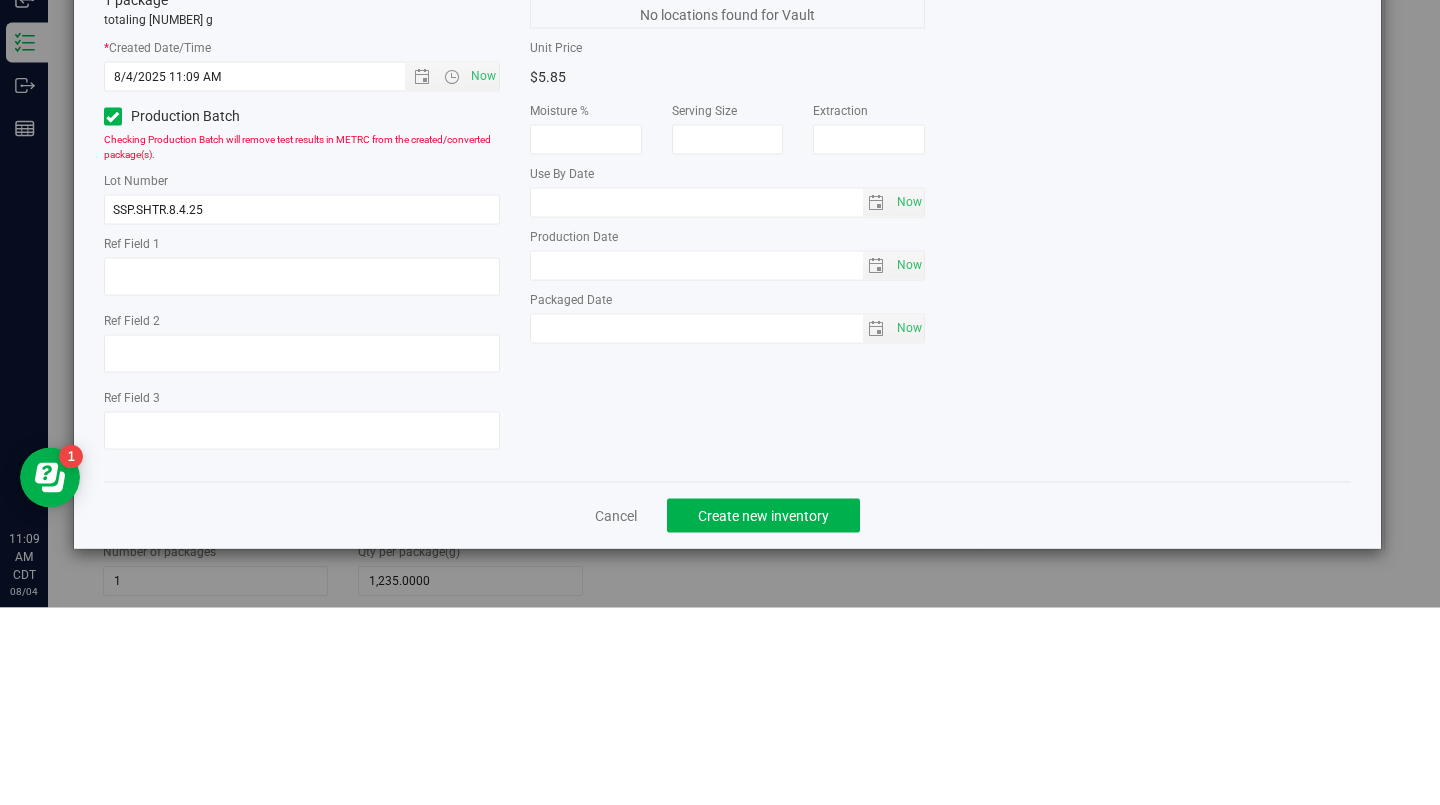 click on "Item Name
Vertical [PRODUCT_NAME] Shake_Trim (MAN) Bulk
Total Qty
[NUMBER] package  totaling [NUMBER] g
*
Created Date/Time
[MONTH]/[DAY]/[YEAR] [HOUR]:[MINUTE] [AMPM]
Now
Production Batch
Checking Production Batch will remove test results in METRC from the created/converted package(s)." at bounding box center [728, 386] 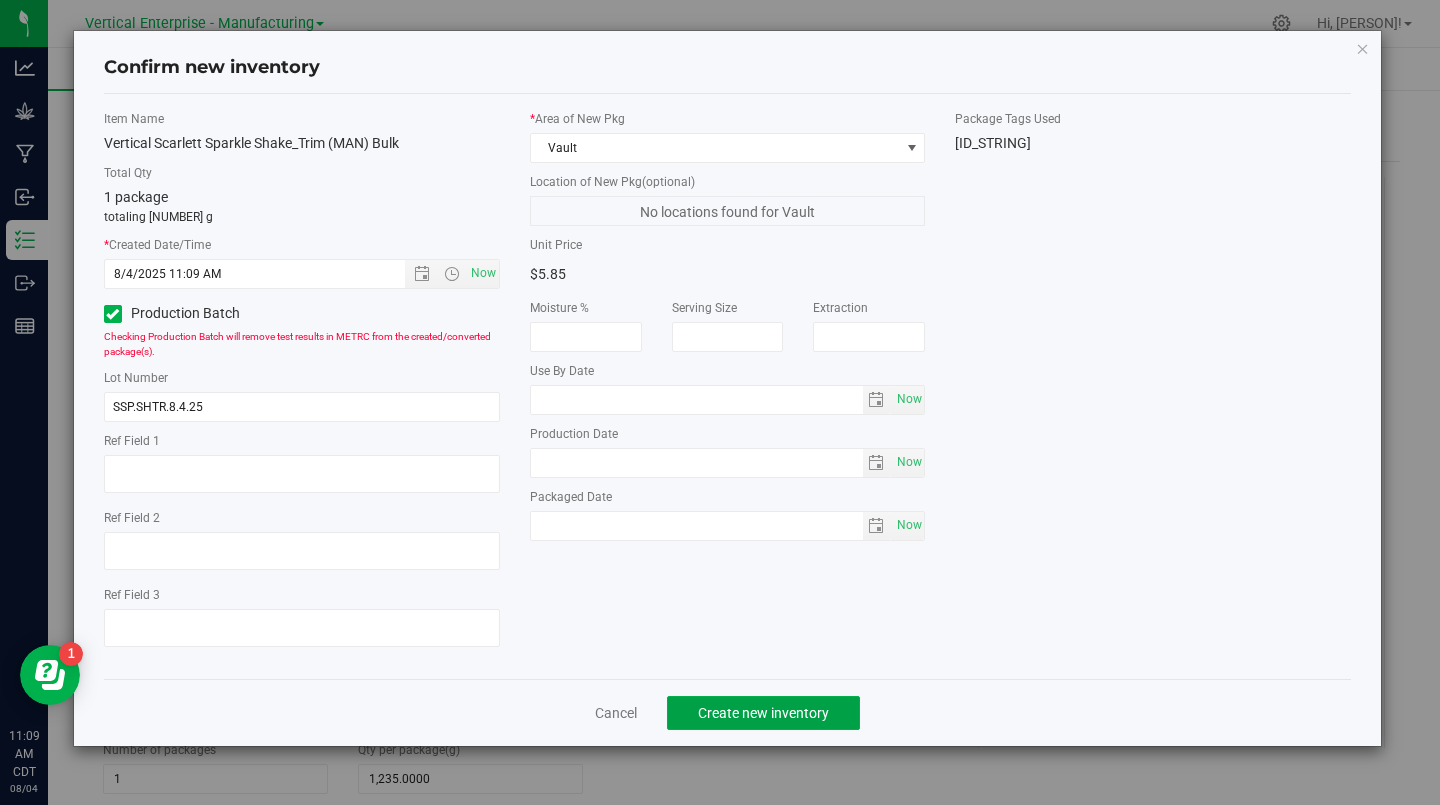click on "Create new inventory" 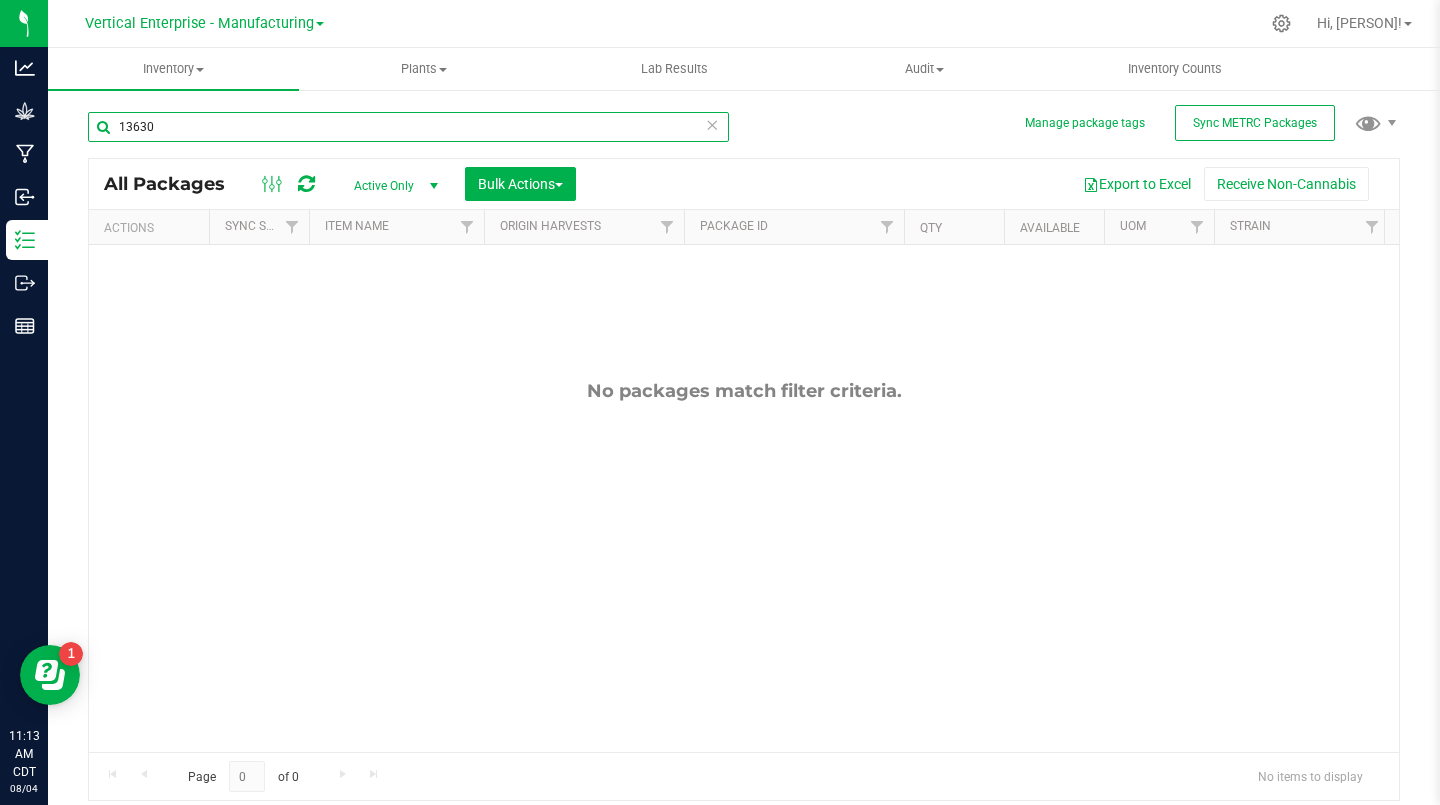 click on "13630" at bounding box center [408, 127] 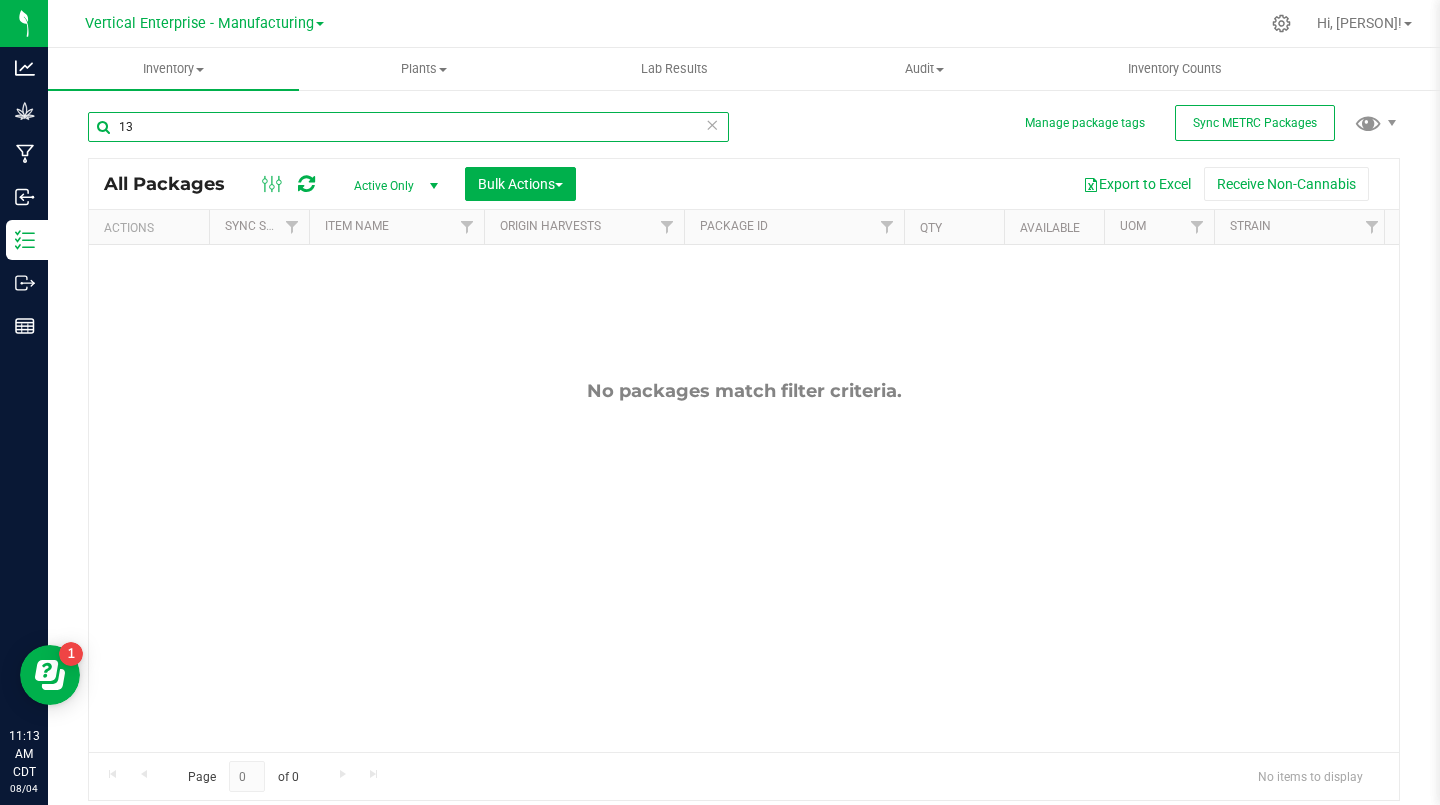 type on "1" 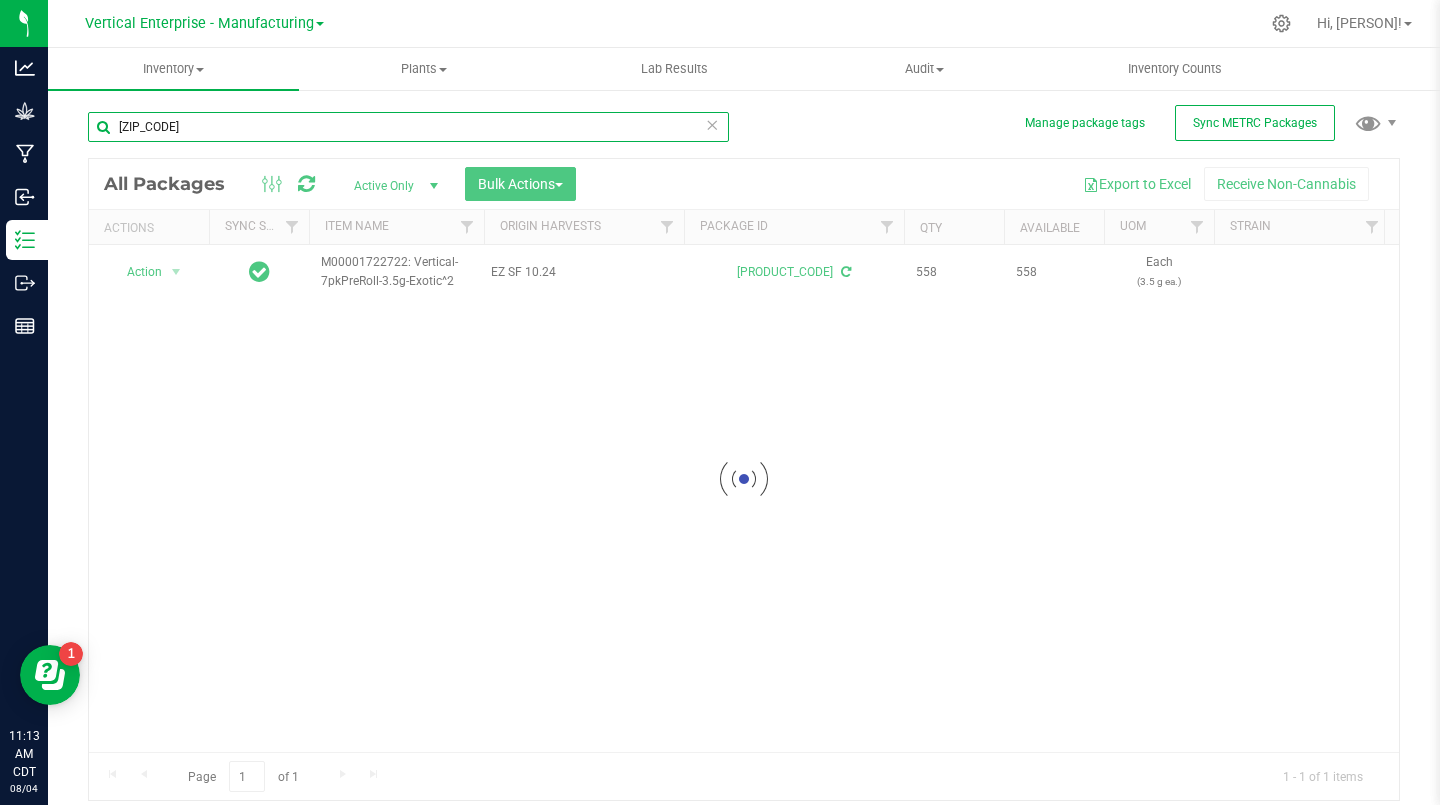 type on "[ZIP_CODE]" 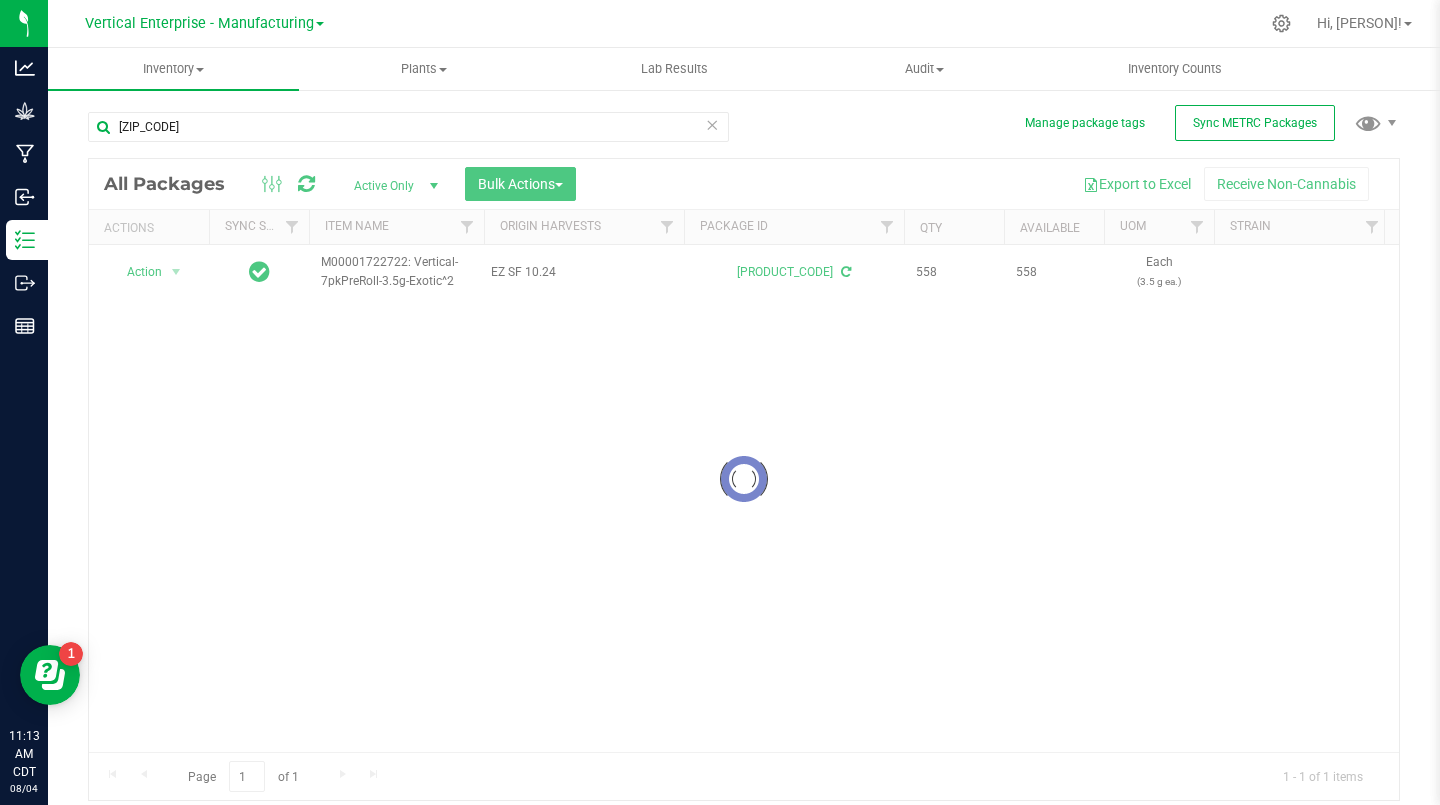 click at bounding box center (744, 479) 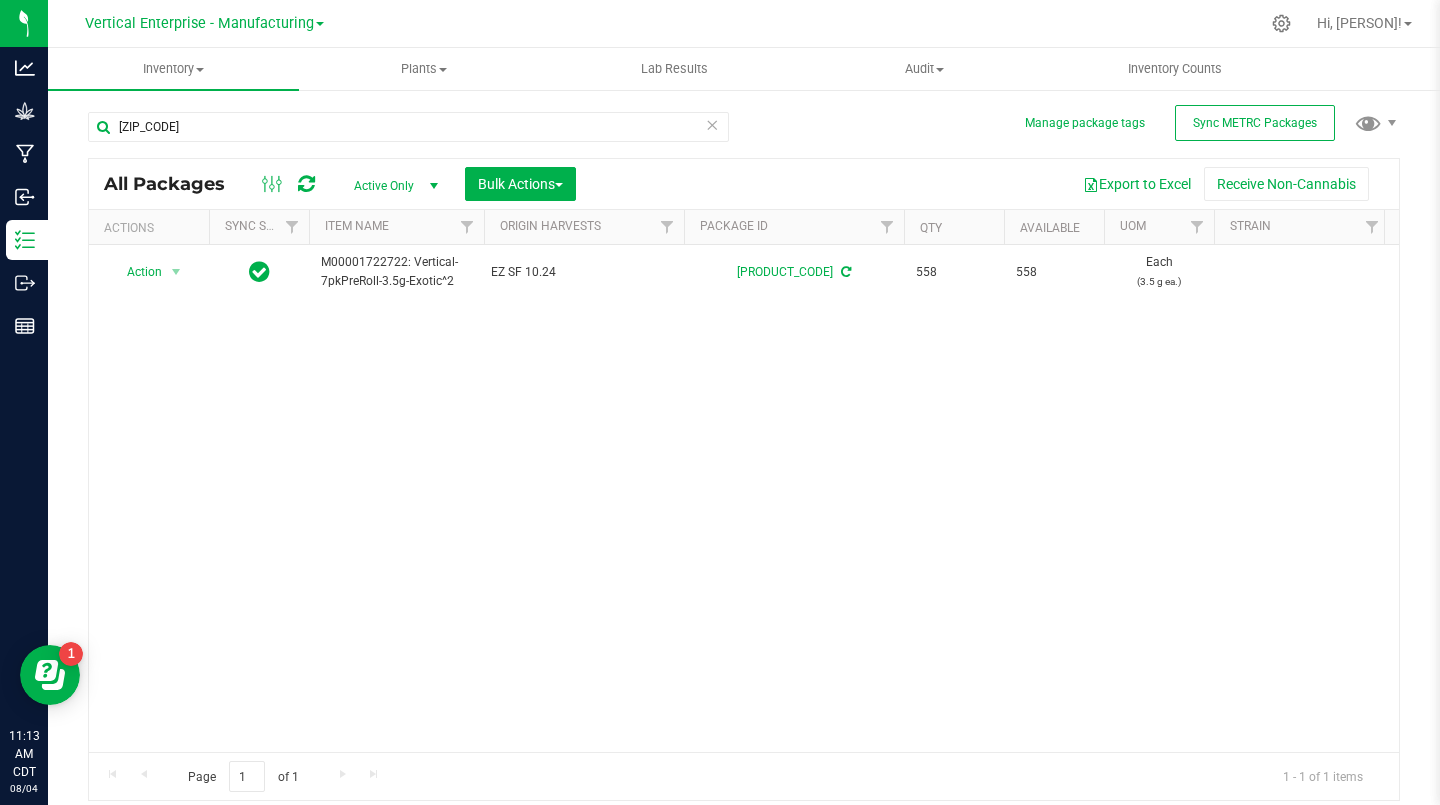 click on "Action" at bounding box center [136, 272] 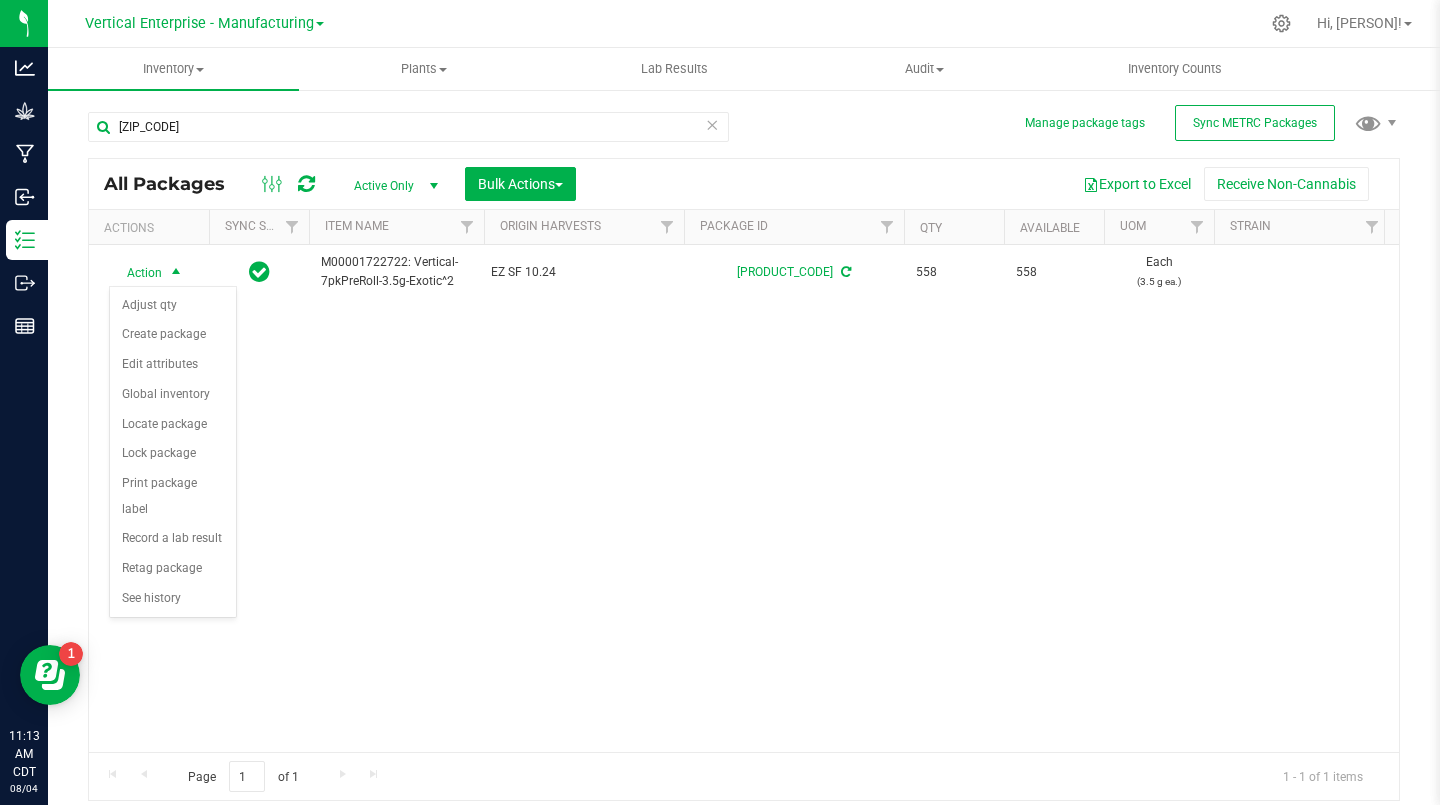 click on "Create package" at bounding box center [173, 335] 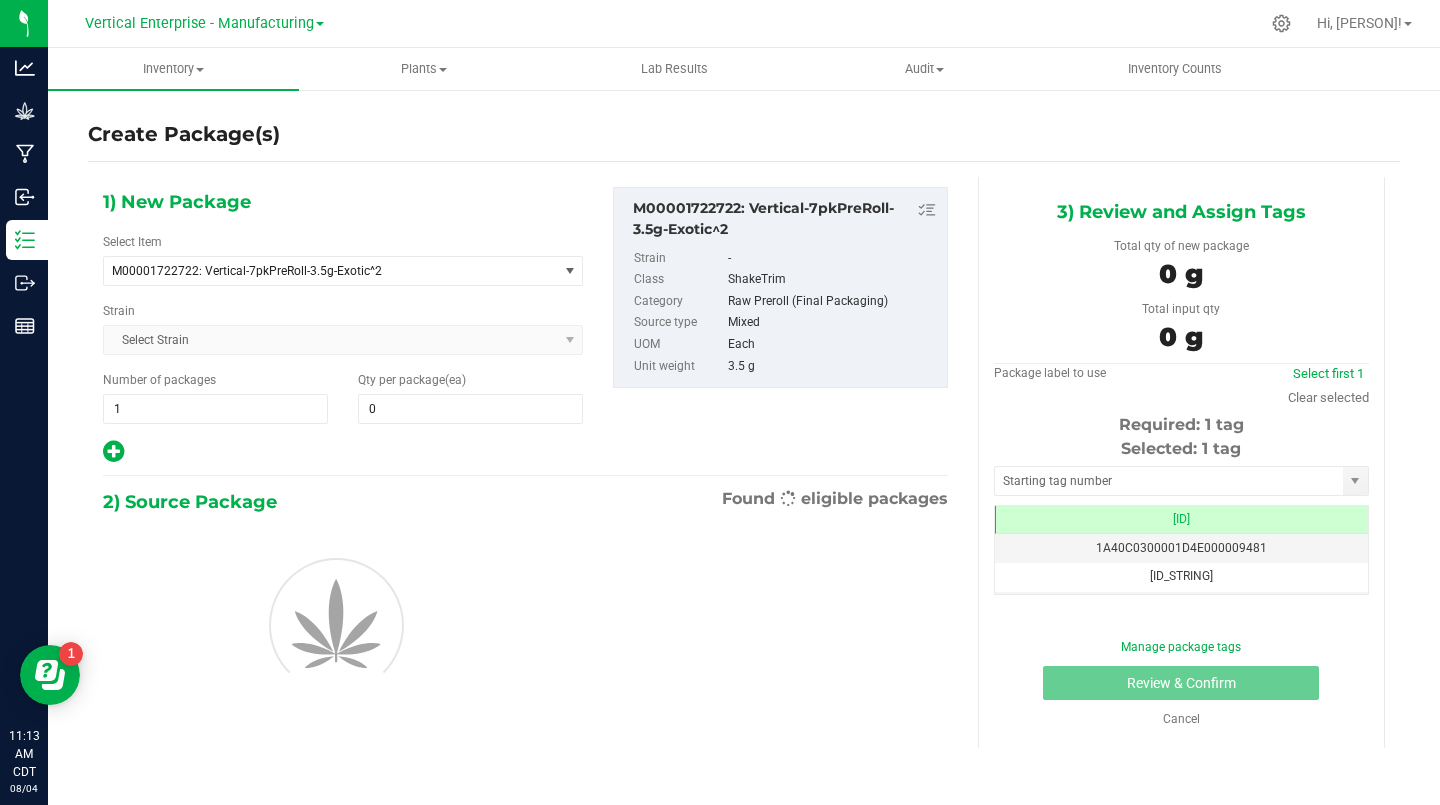 type on "0" 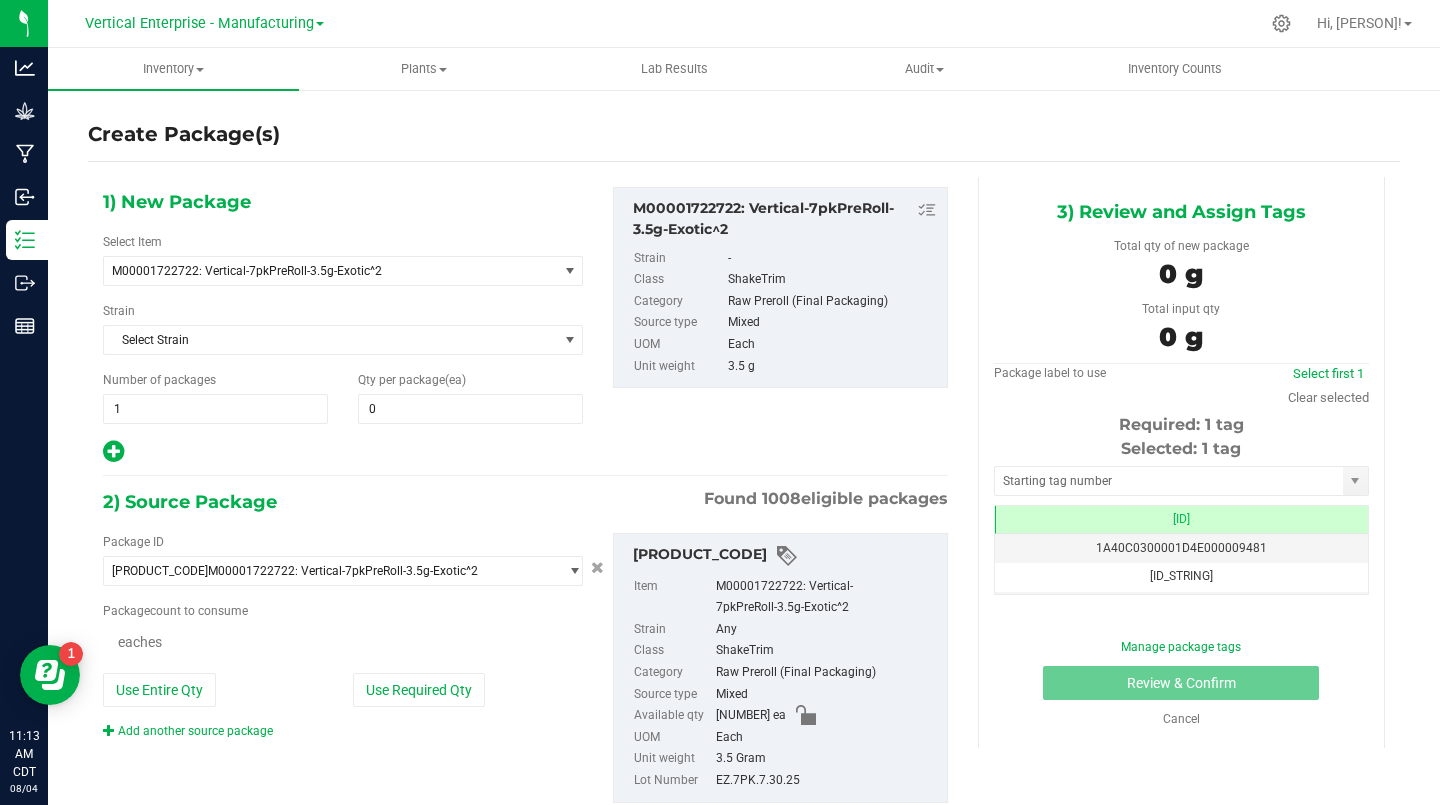 scroll, scrollTop: 0, scrollLeft: 0, axis: both 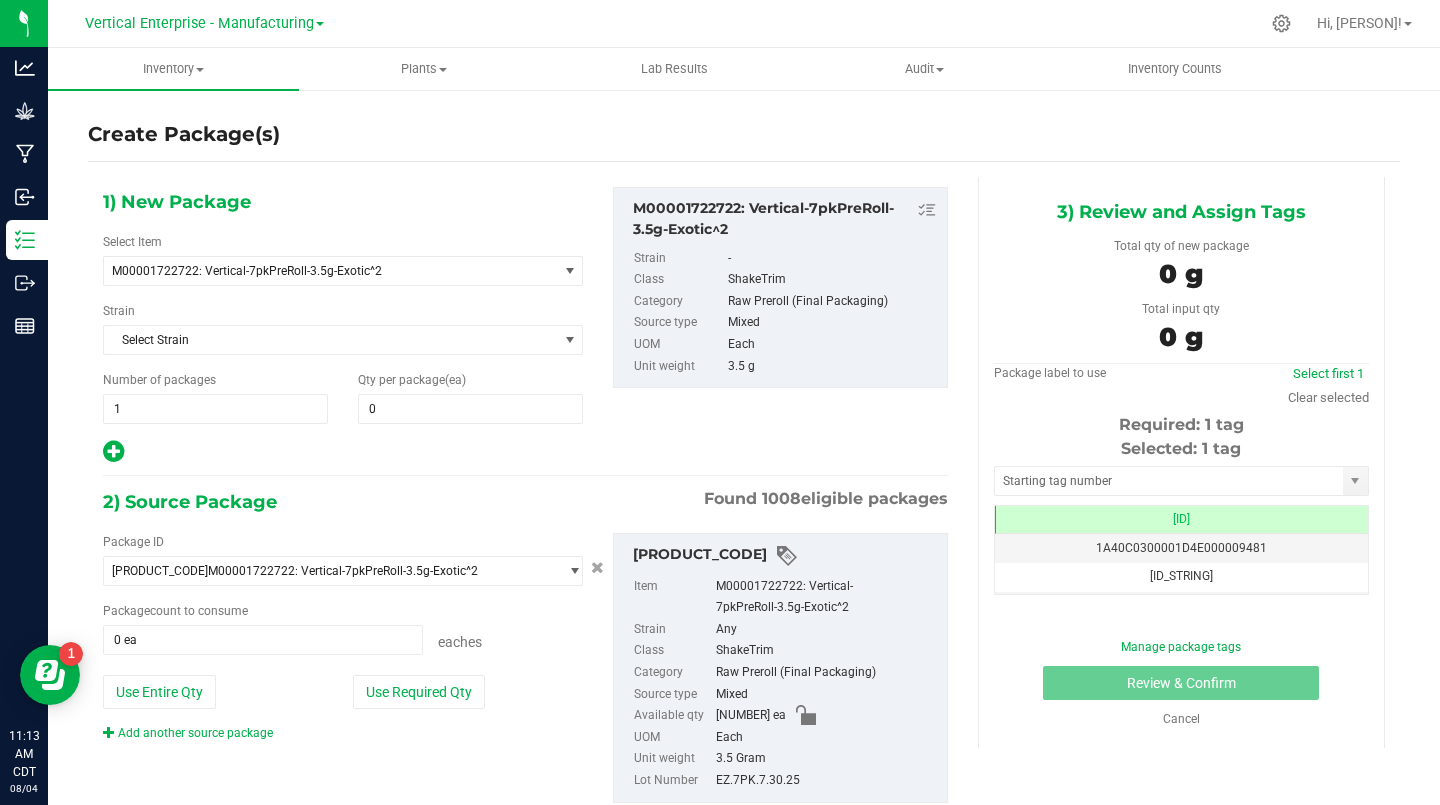 click on "1" at bounding box center (215, 409) 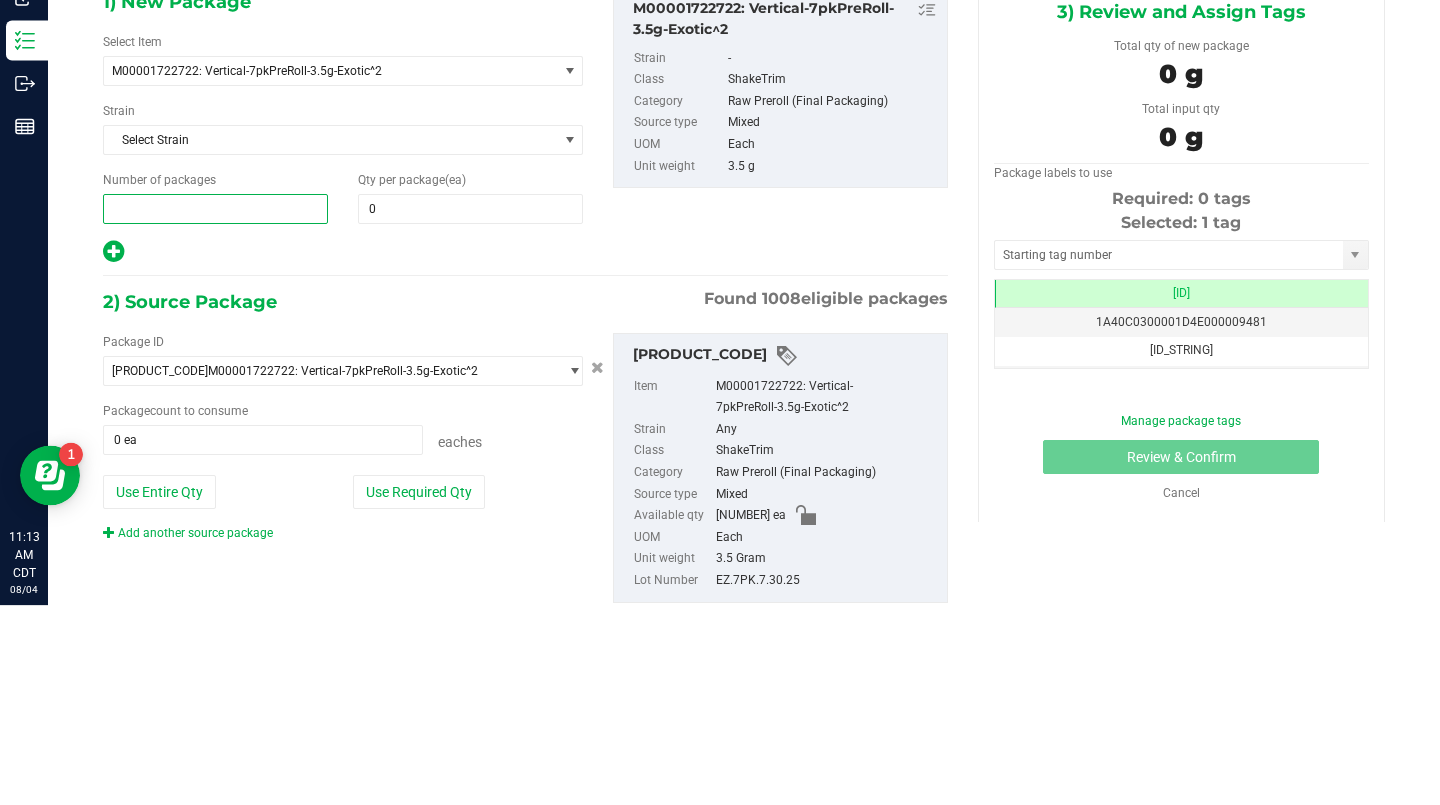 type on "2" 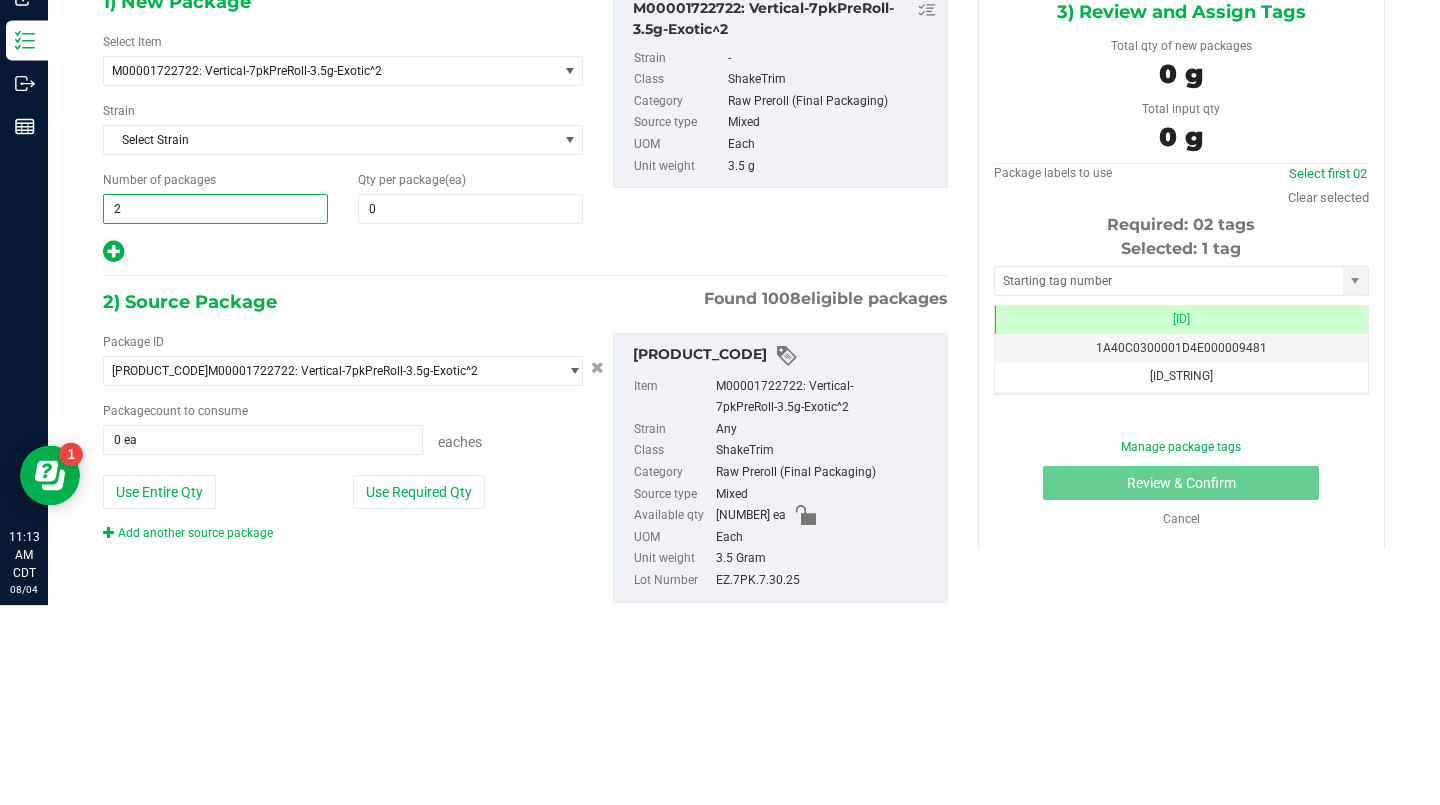 click on "0" at bounding box center [470, 409] 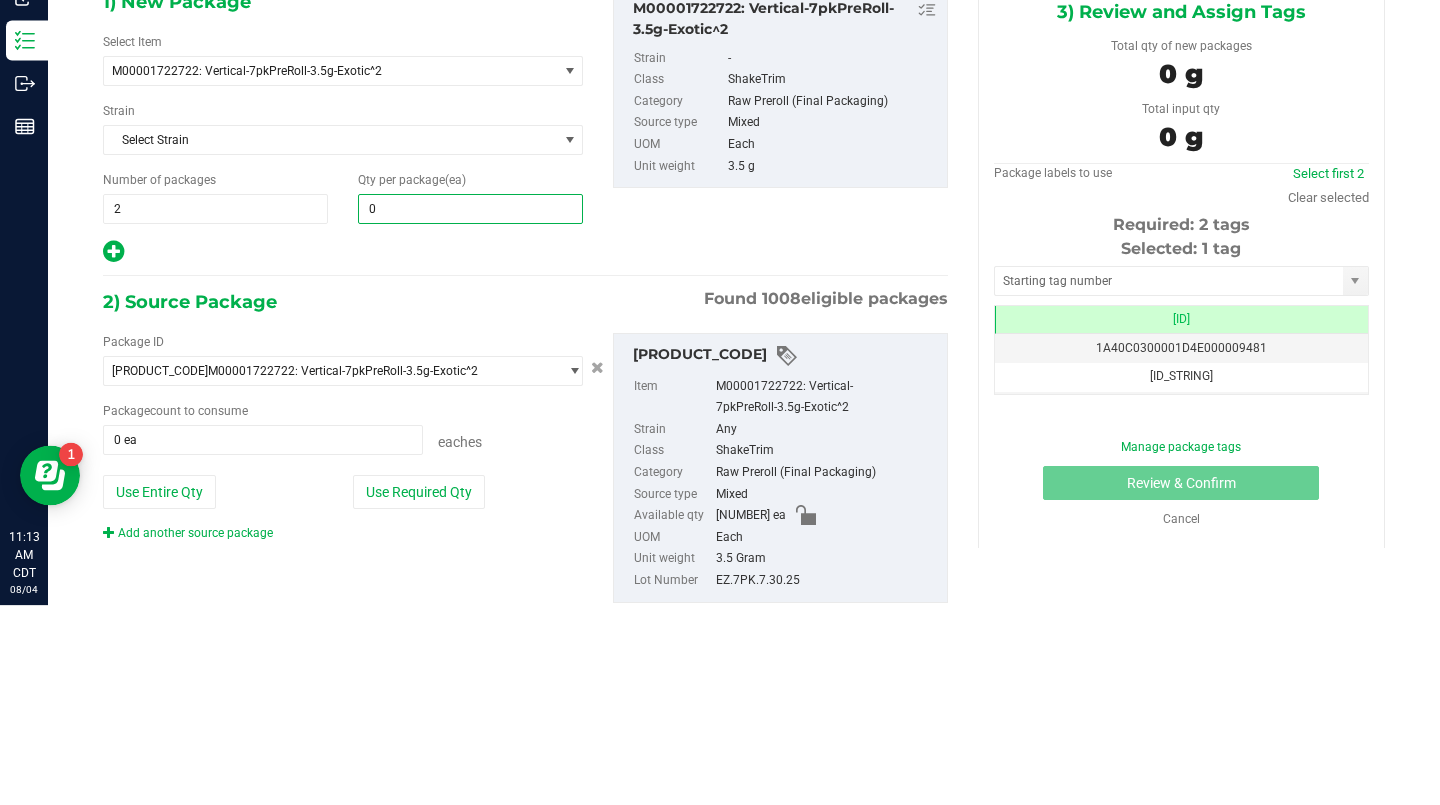 type 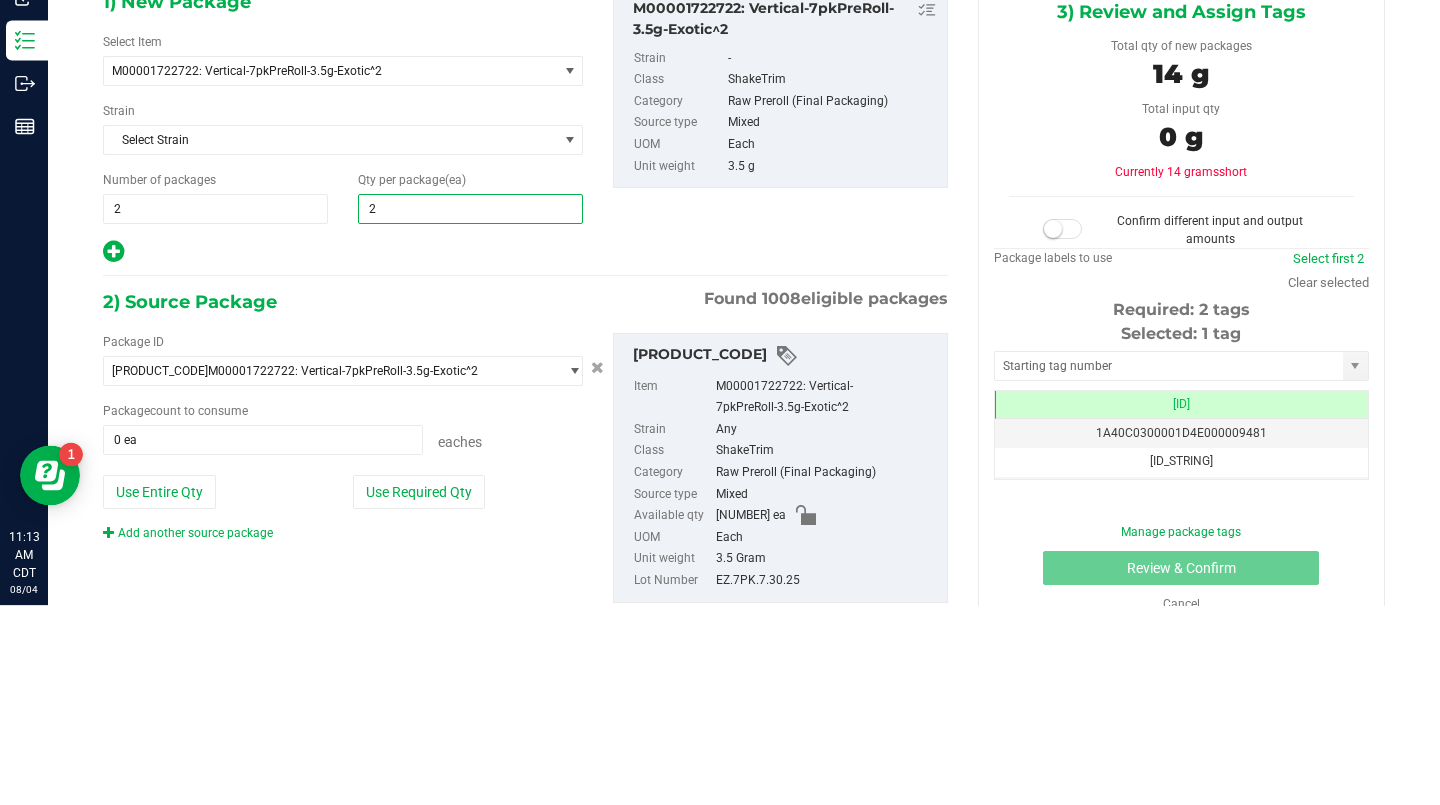 type on "25" 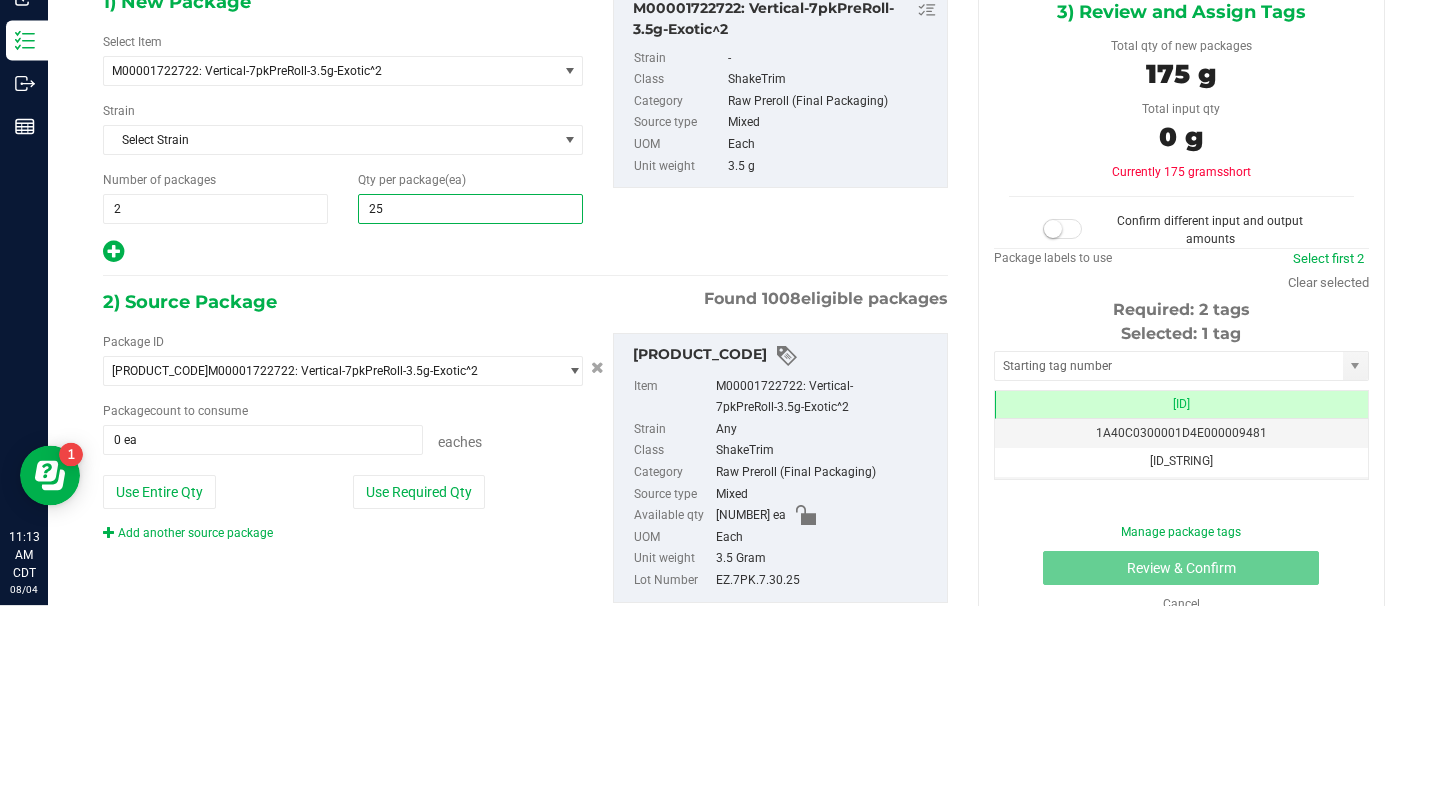 click on "1) New Package
Select Item
M[ID]: Vertical-7pkPreRoll-3.5g-Exotic^2
Badder_NSS Badder_NSS_Bulk Budder_NSS Budder_NSS_Bulk Crude Oil_Extract Crude Oil_Extract Bulk Crude Oil_Extract_Respin Crude Oil_Extract_Respin Bulk Crumble_NSS Diamonds and Sauce_NSS Bulk Diamonds_NSS Bulk Distillate_NSS Bulk Hash_FG_NSS Hash_NSS Hash_Puck_NSS HashRosin_NSS HTE_NSS Bulk Live Badder_NSS Live Badder_NSS Bulk Live Resin_NSS Bulk Live Sugar_NSS Live Sugar_NSS Bulk M[ID]: Vertical "Red Pop Fizz" Infused Pre-roll 1g M[ID]: Vertical "Eye Candy Crush" Infused Pre-roll 1g M[ID]: Vertical "Messy Jesse" DriedCured_Biomass Bulk
E85" at bounding box center [525, 511] 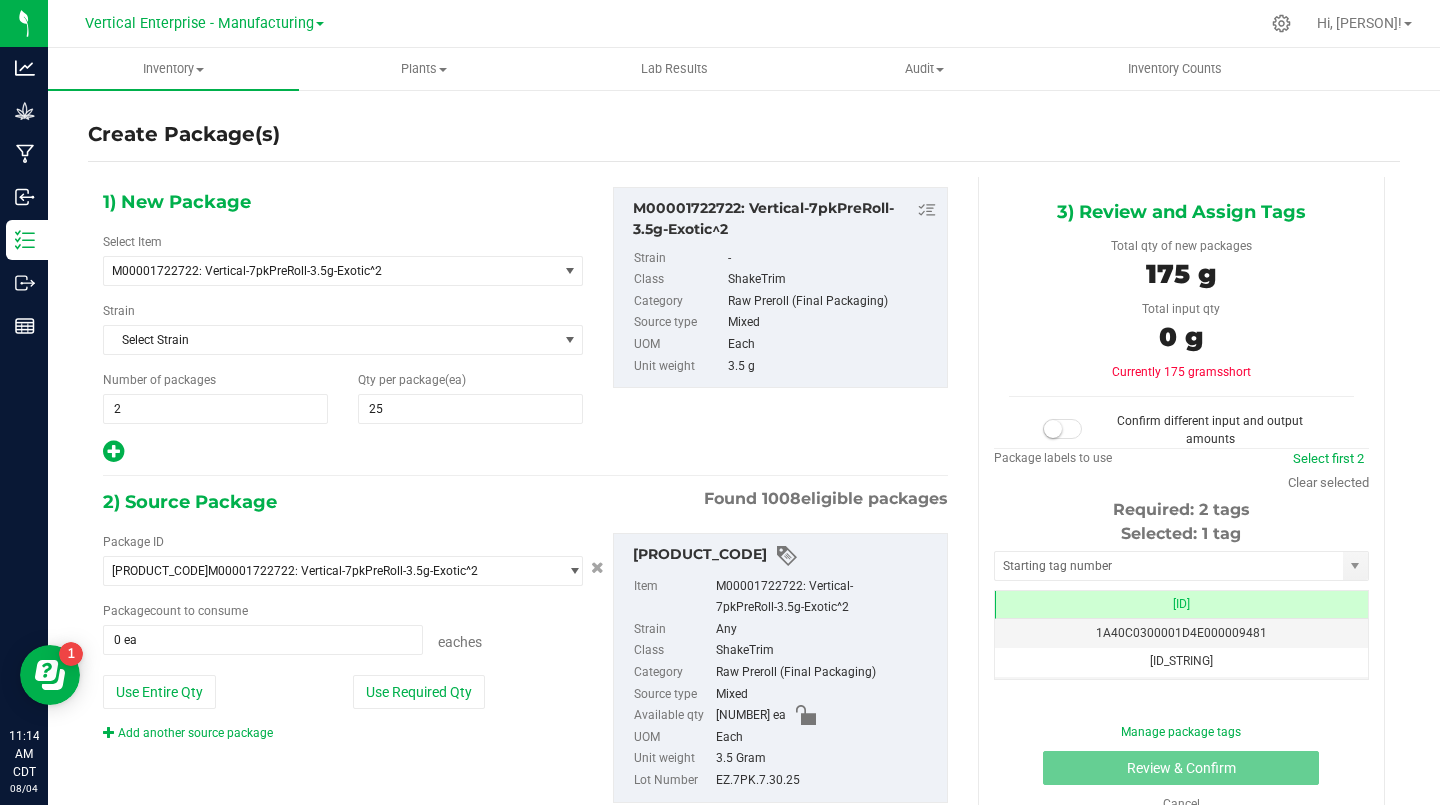click on "Use Required Qty" at bounding box center (419, 692) 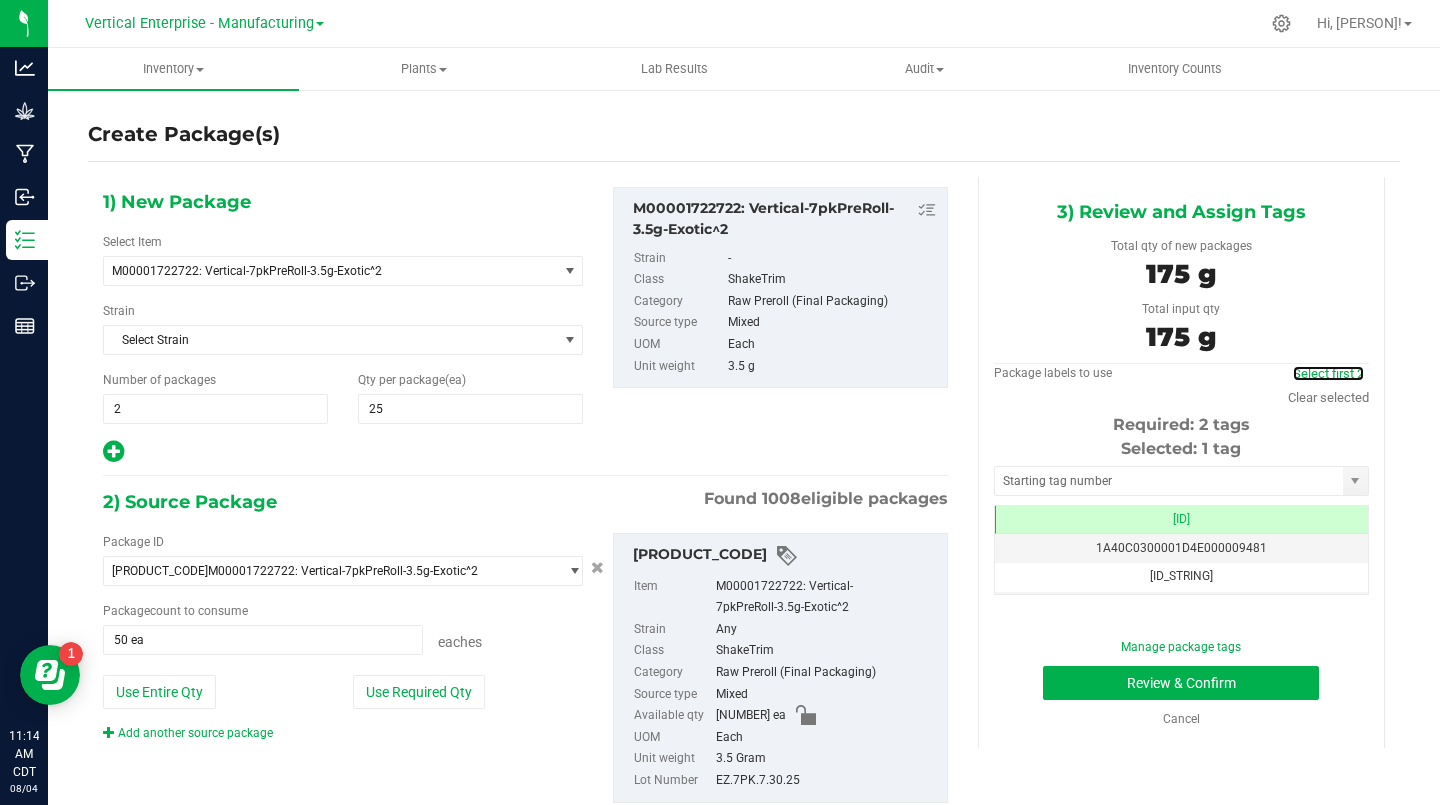 click on "Select first 2" at bounding box center [1328, 373] 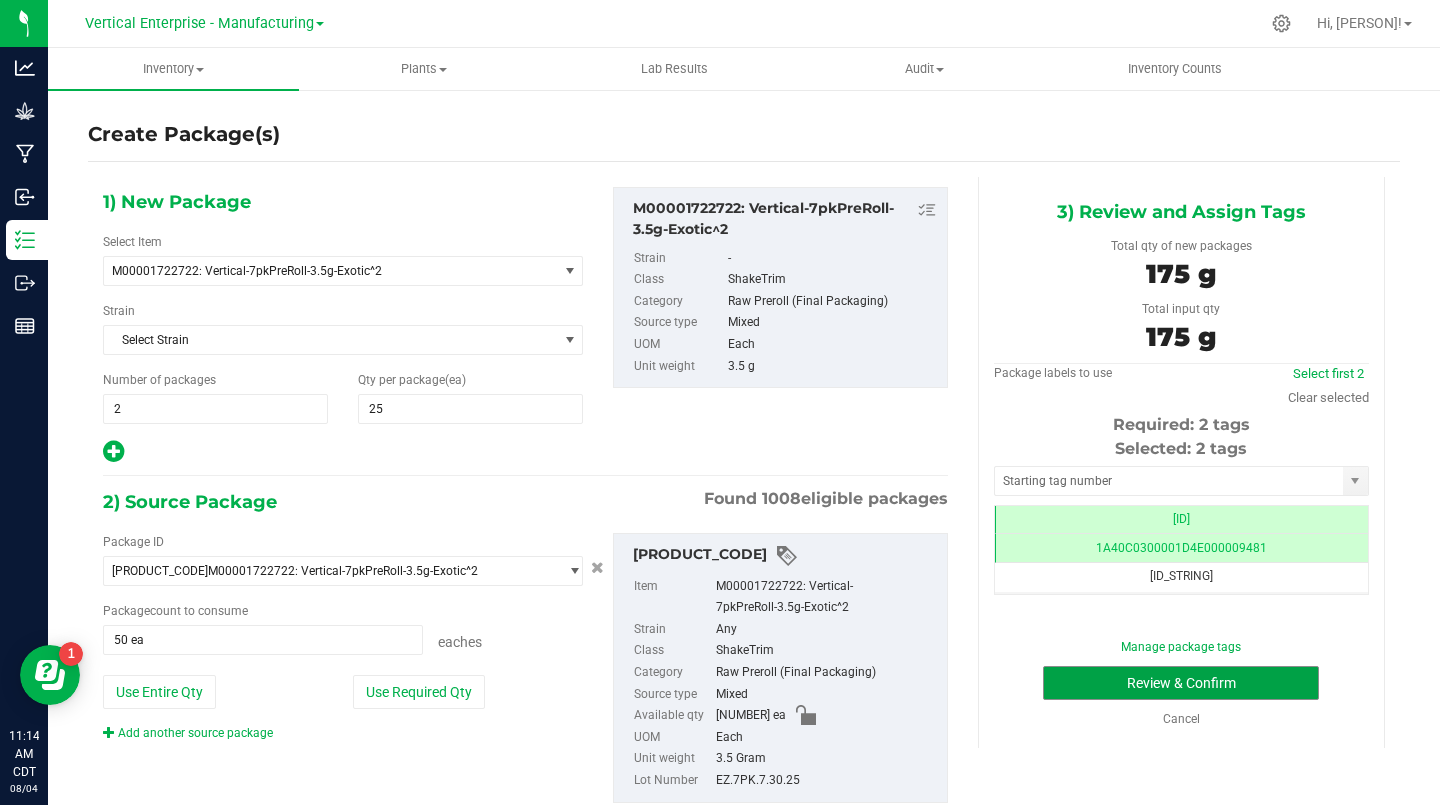 click on "Review & Confirm" at bounding box center [1181, 683] 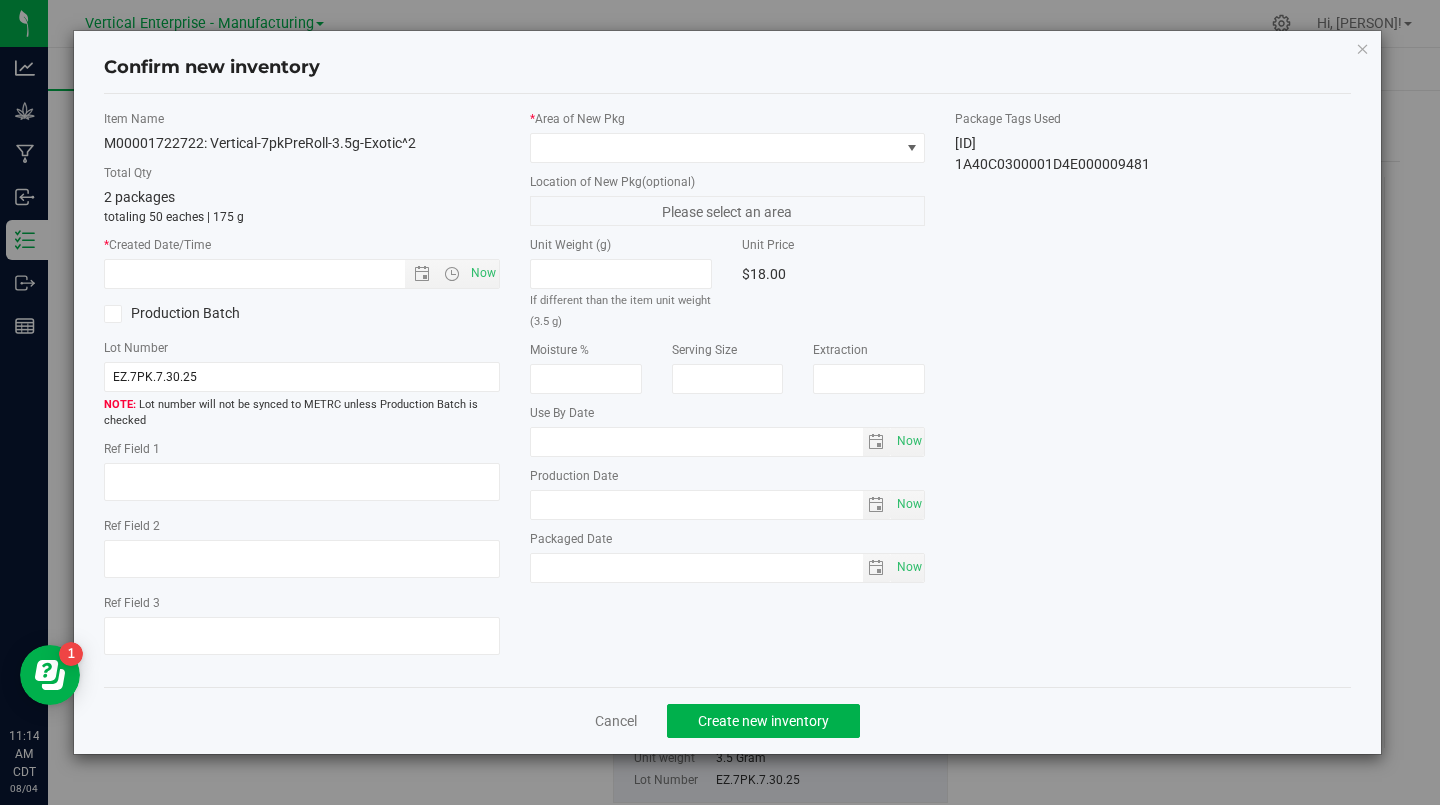 click on "Now" at bounding box center [483, 273] 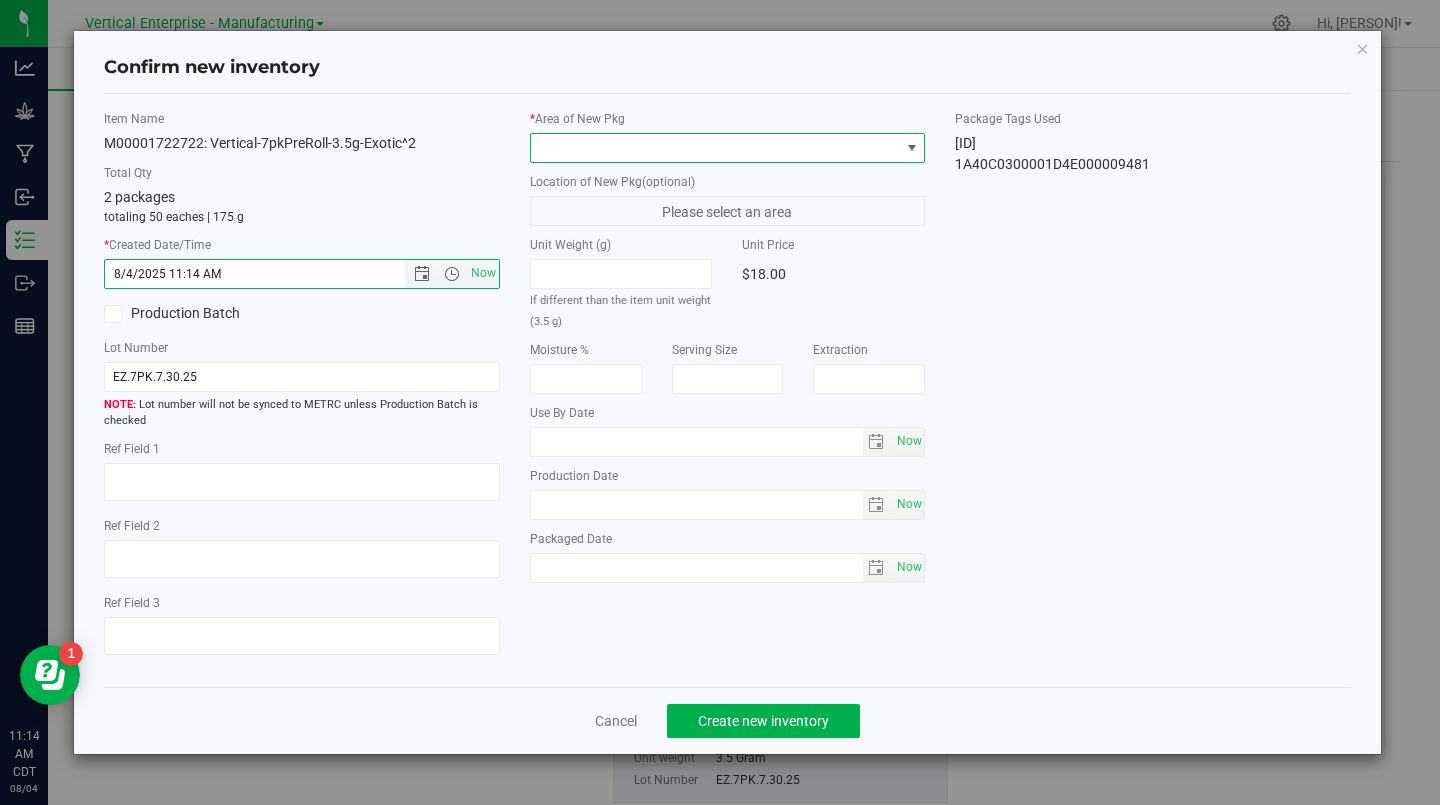 click at bounding box center (715, 148) 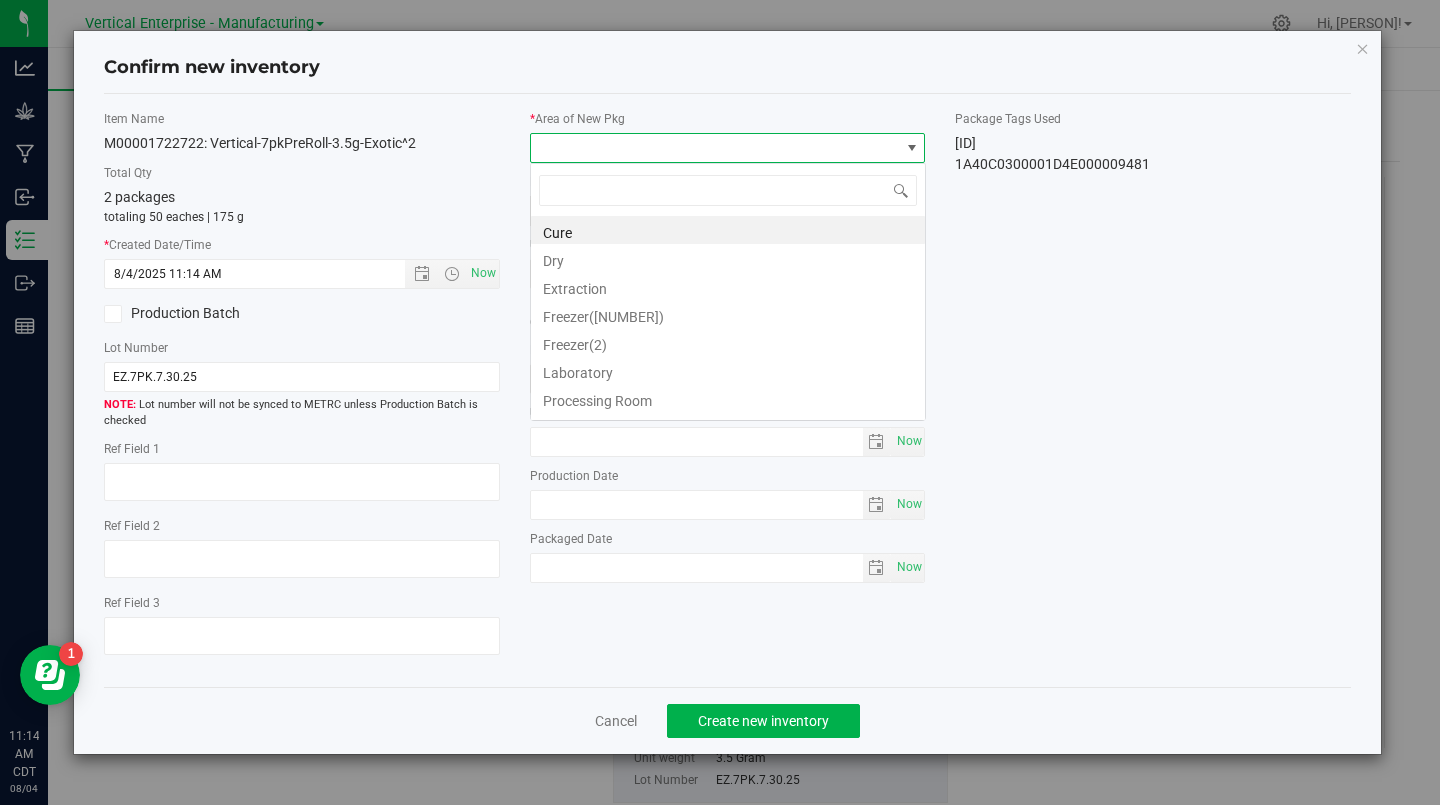 scroll, scrollTop: 99970, scrollLeft: 99604, axis: both 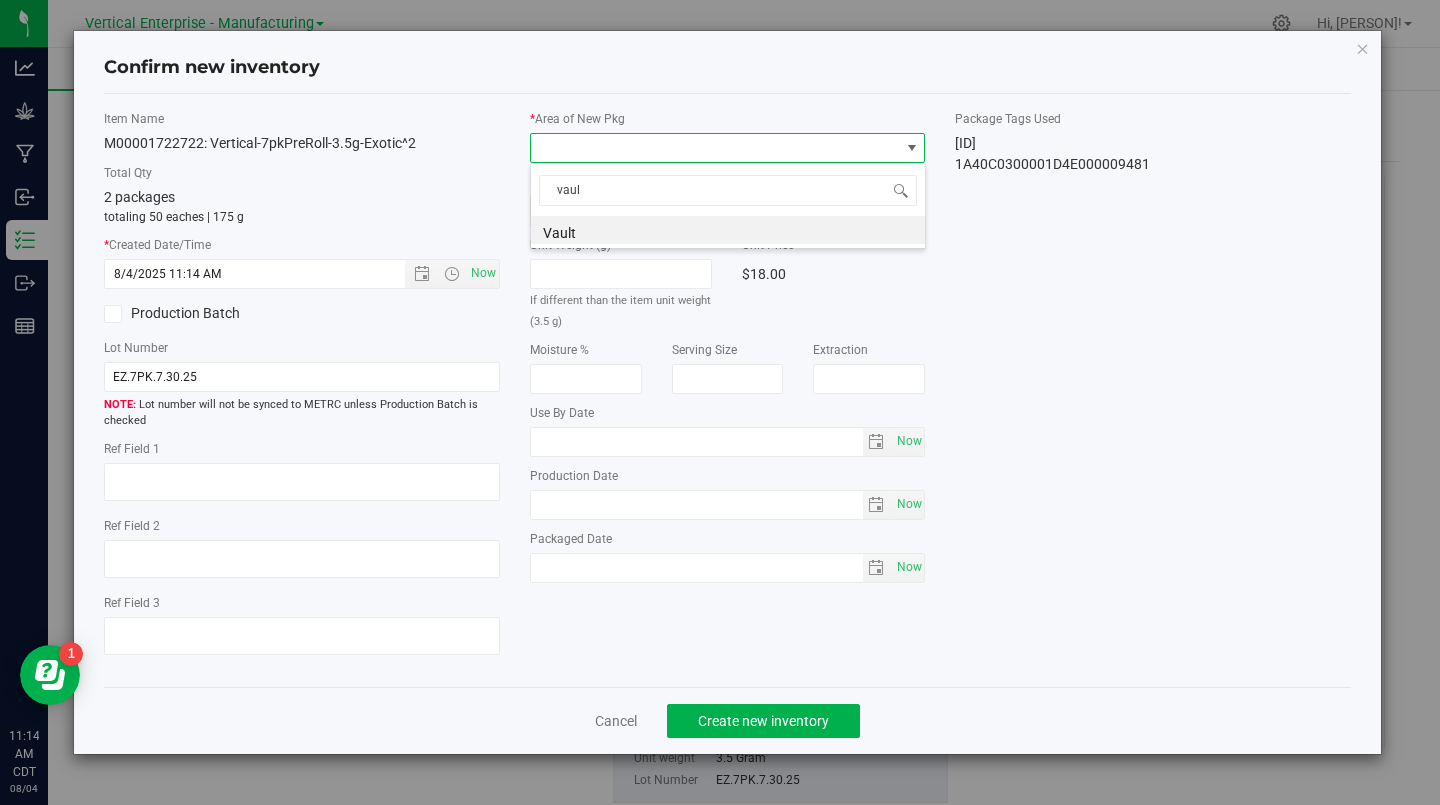 type on "vault" 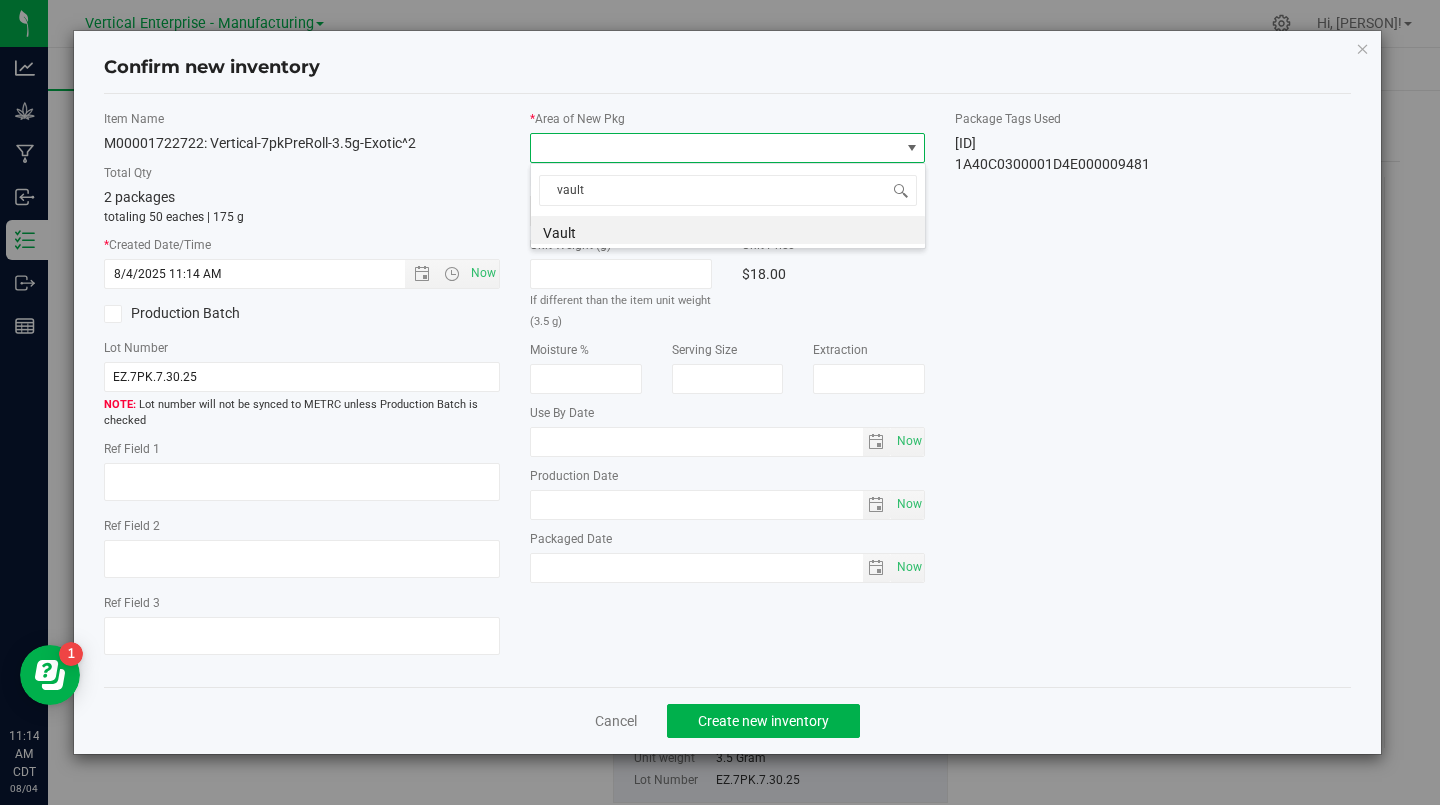 click on "Item Name
M[ID]: Vertical-7pkPreRoll-3.5g-Exotic^2
Total Qty
[NUMBER] packages  totaling [NUMBER] eaches | [NUMBER] g
*
Created Date/Time
[MONTH]/[DAY]/[YEAR] [TIME] [AMPM]
Now
Production Batch
Lot Number
[LETTER][LETTER].[LETTER].[LETTER].[MONTH].[DAY].[YEAR]" at bounding box center [728, 390] 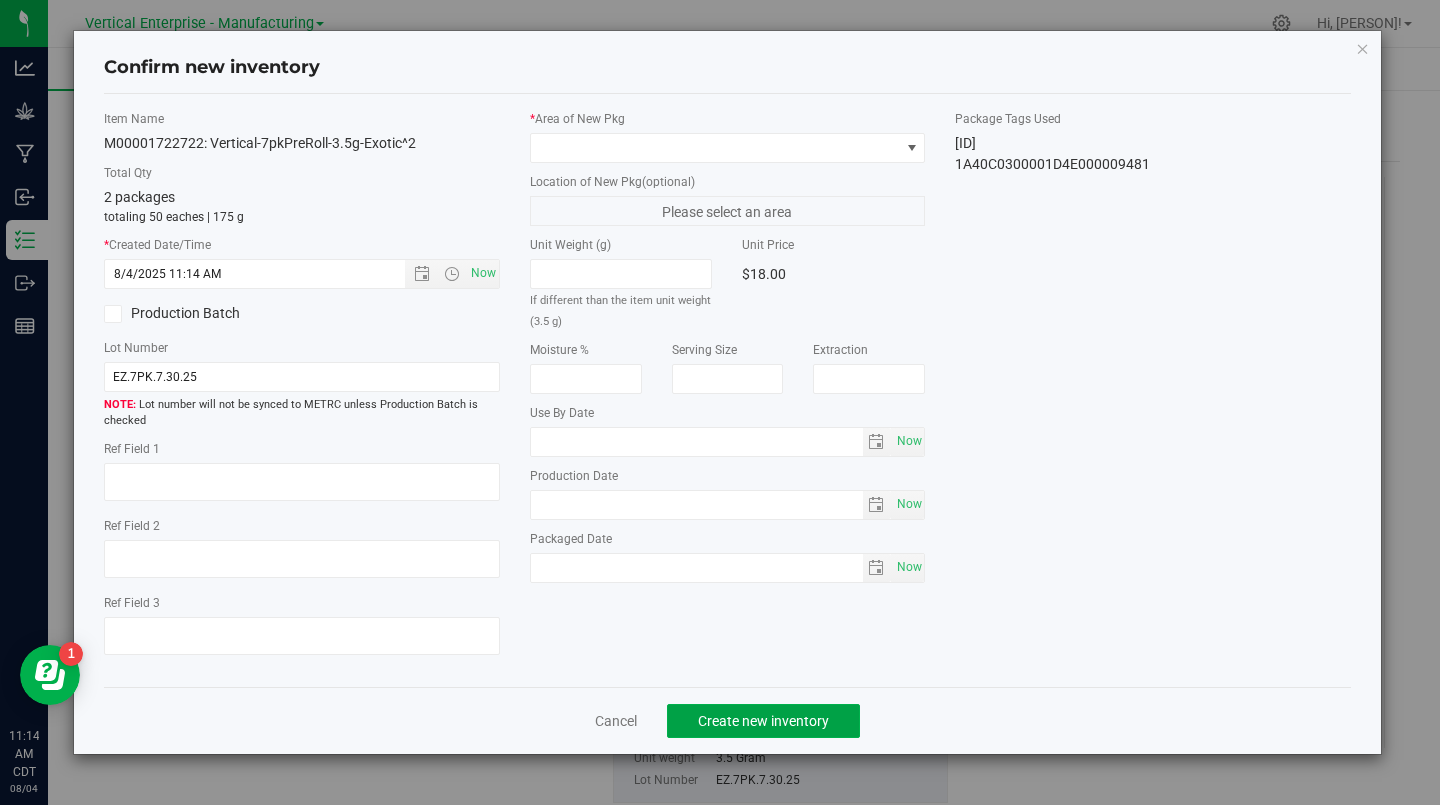 click on "Create new inventory" 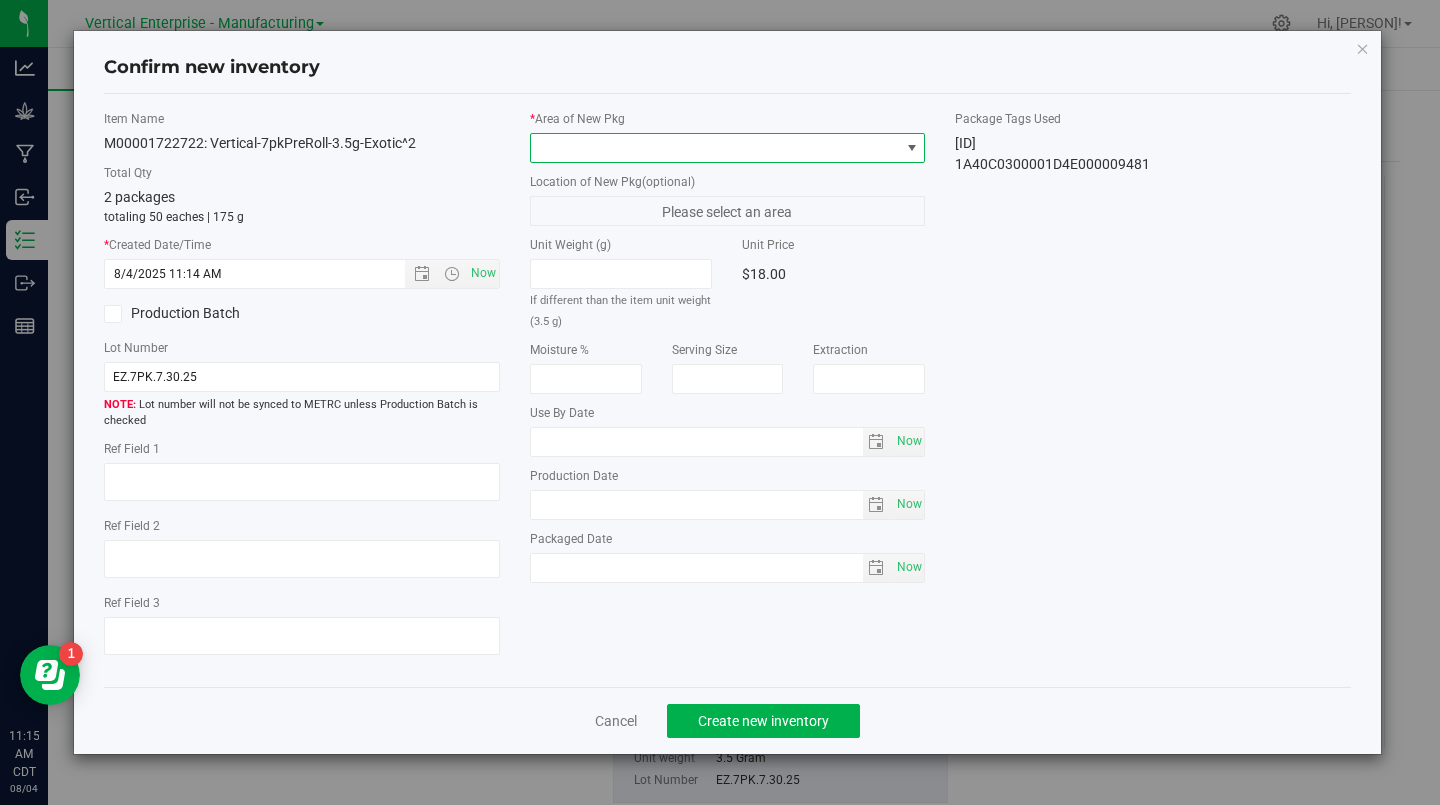 click at bounding box center (715, 148) 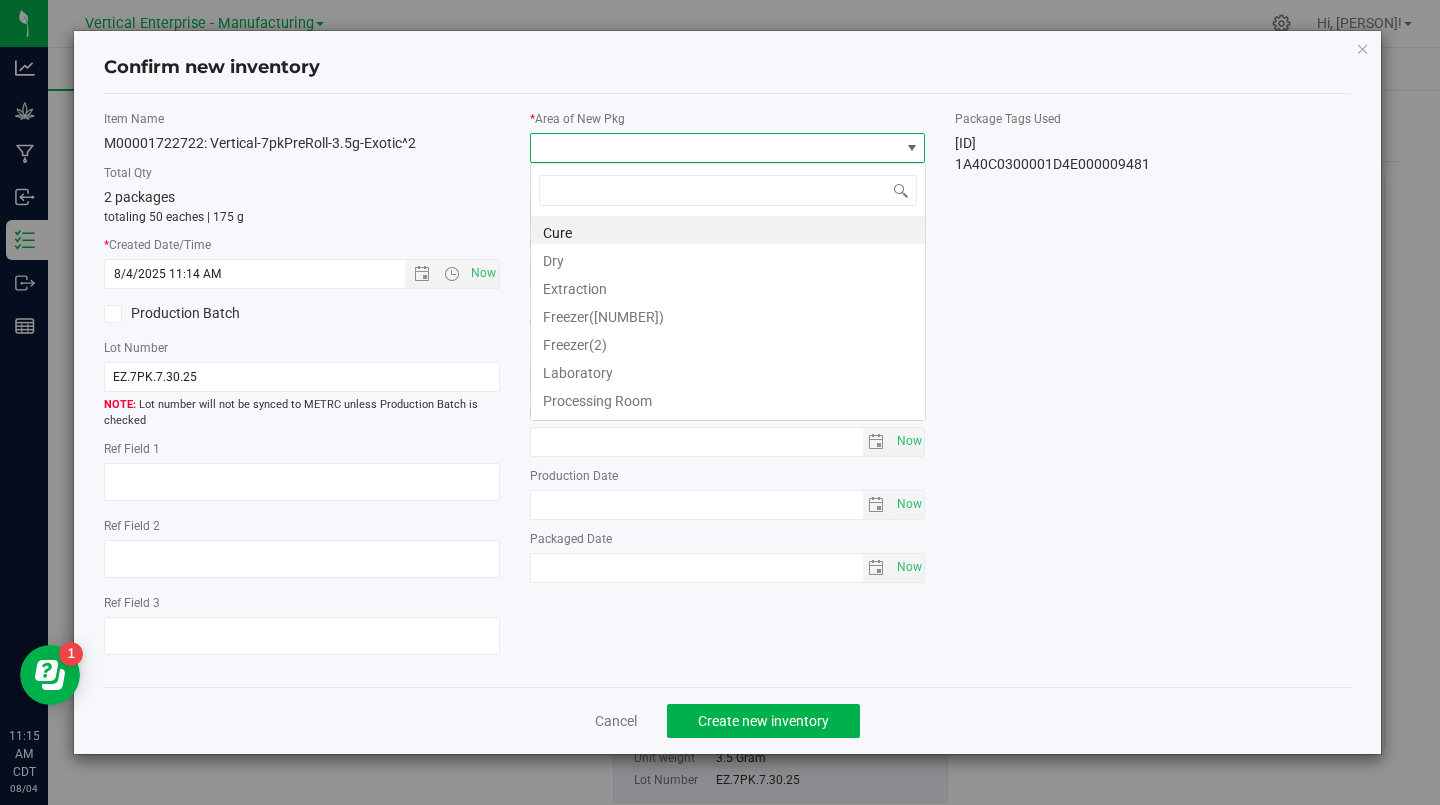 scroll, scrollTop: 99970, scrollLeft: 99604, axis: both 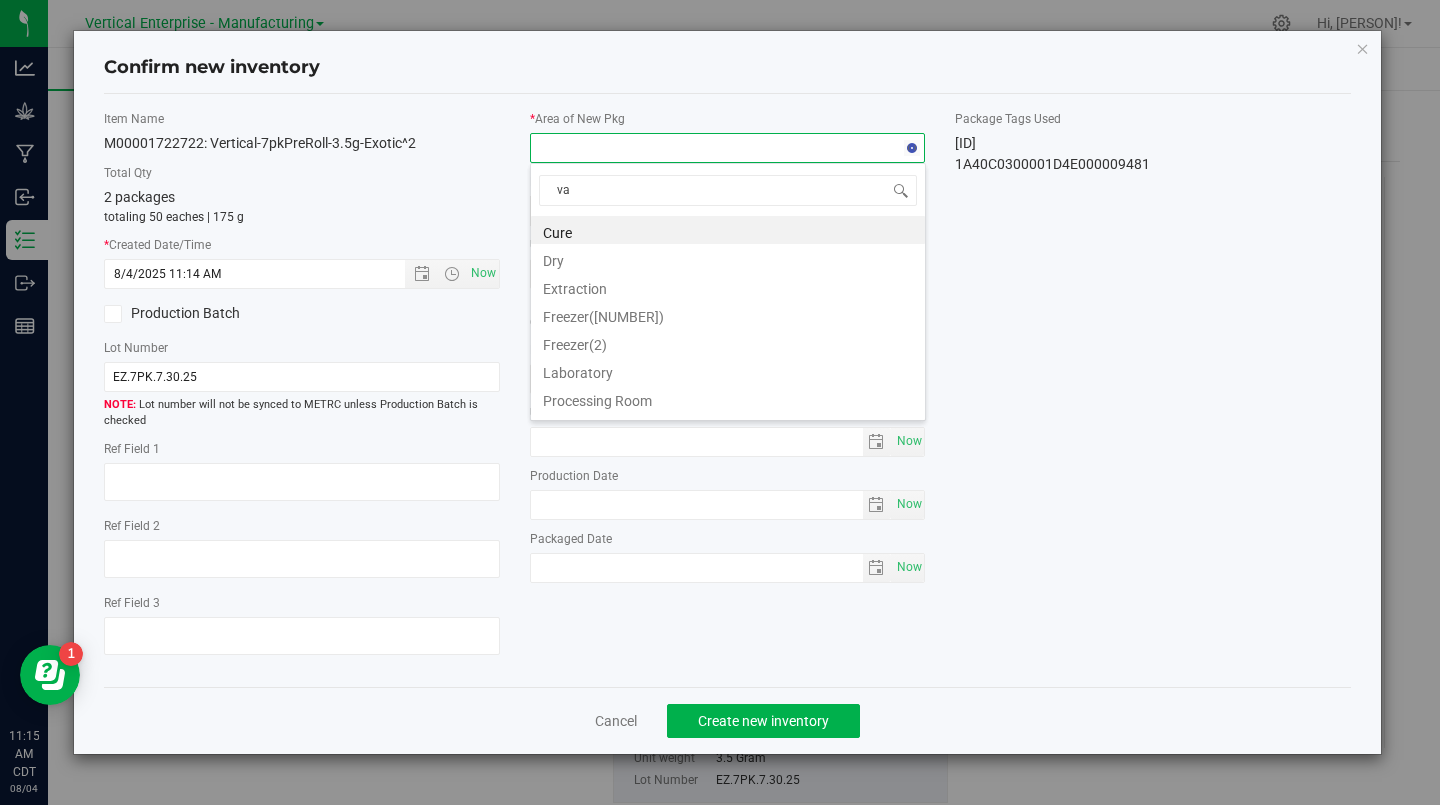 type on "vau" 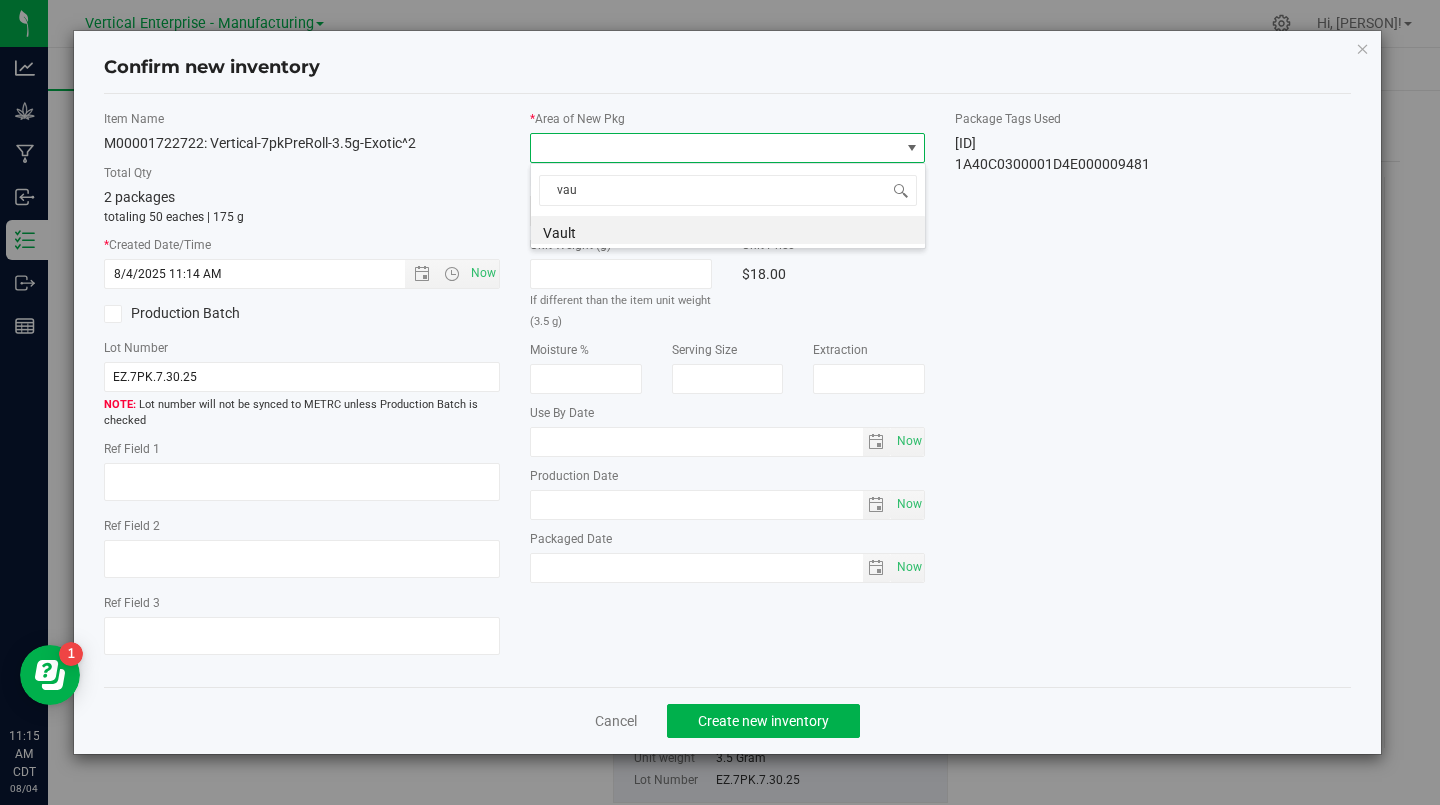 click on "Vault" at bounding box center [728, 230] 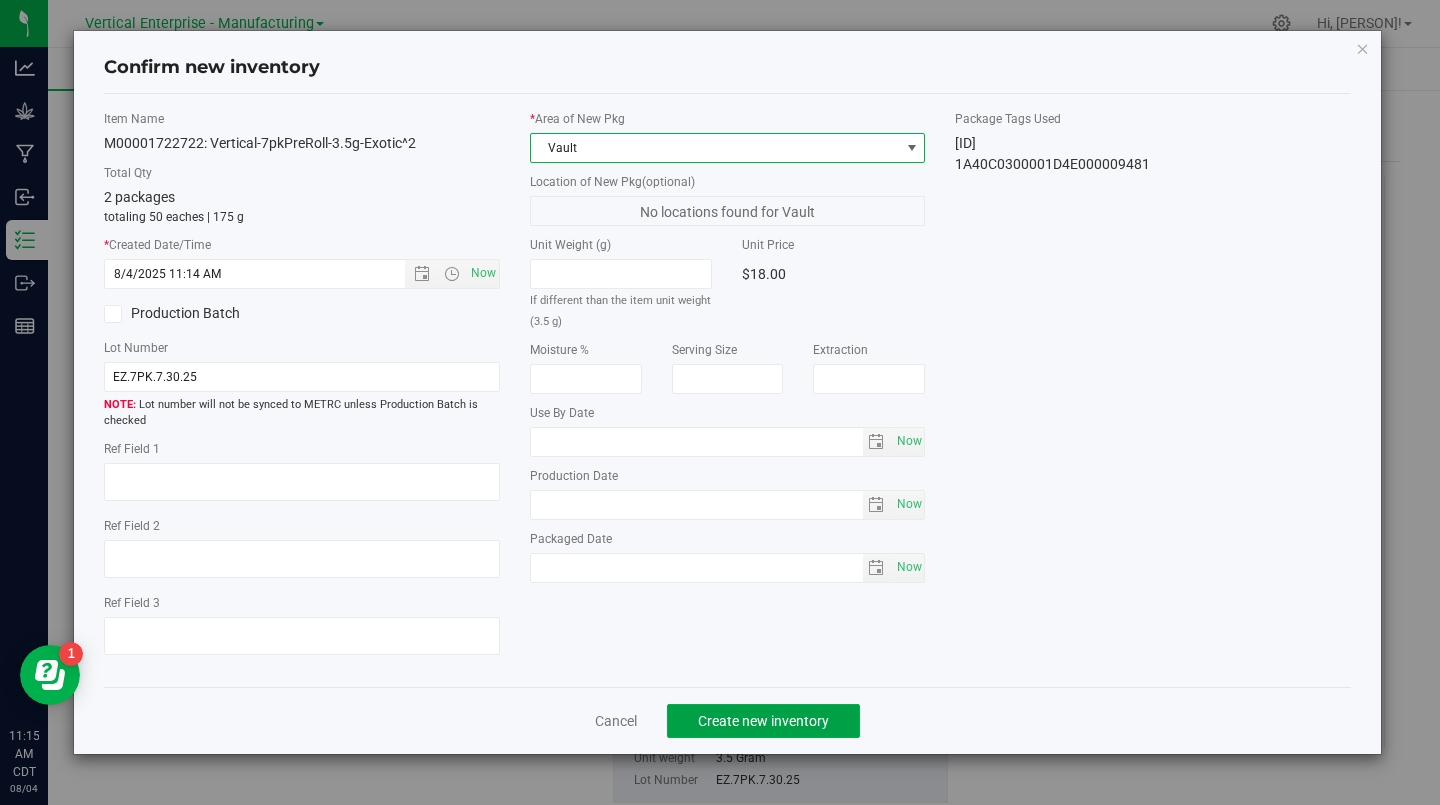 click on "Create new inventory" 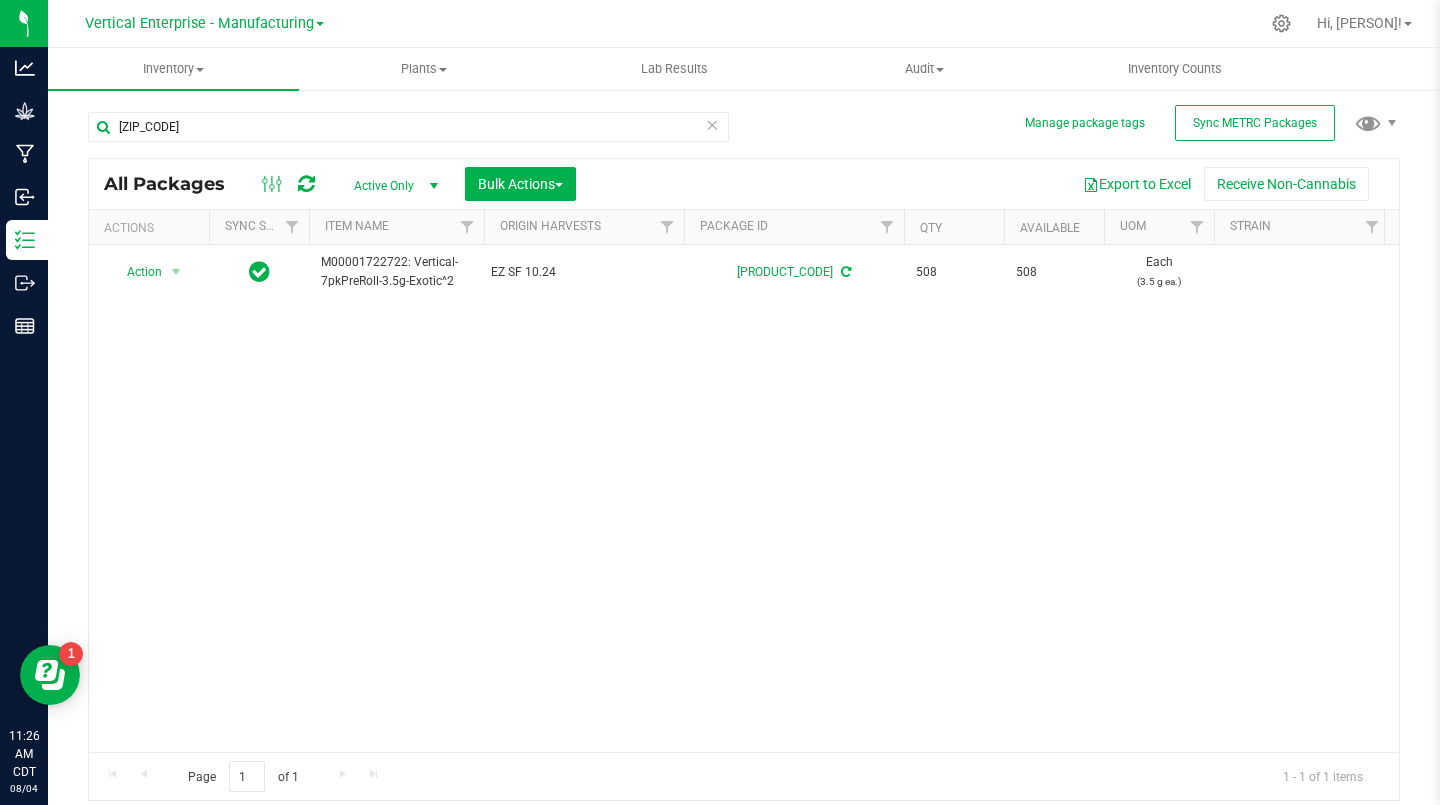 click on "Action" at bounding box center [136, 272] 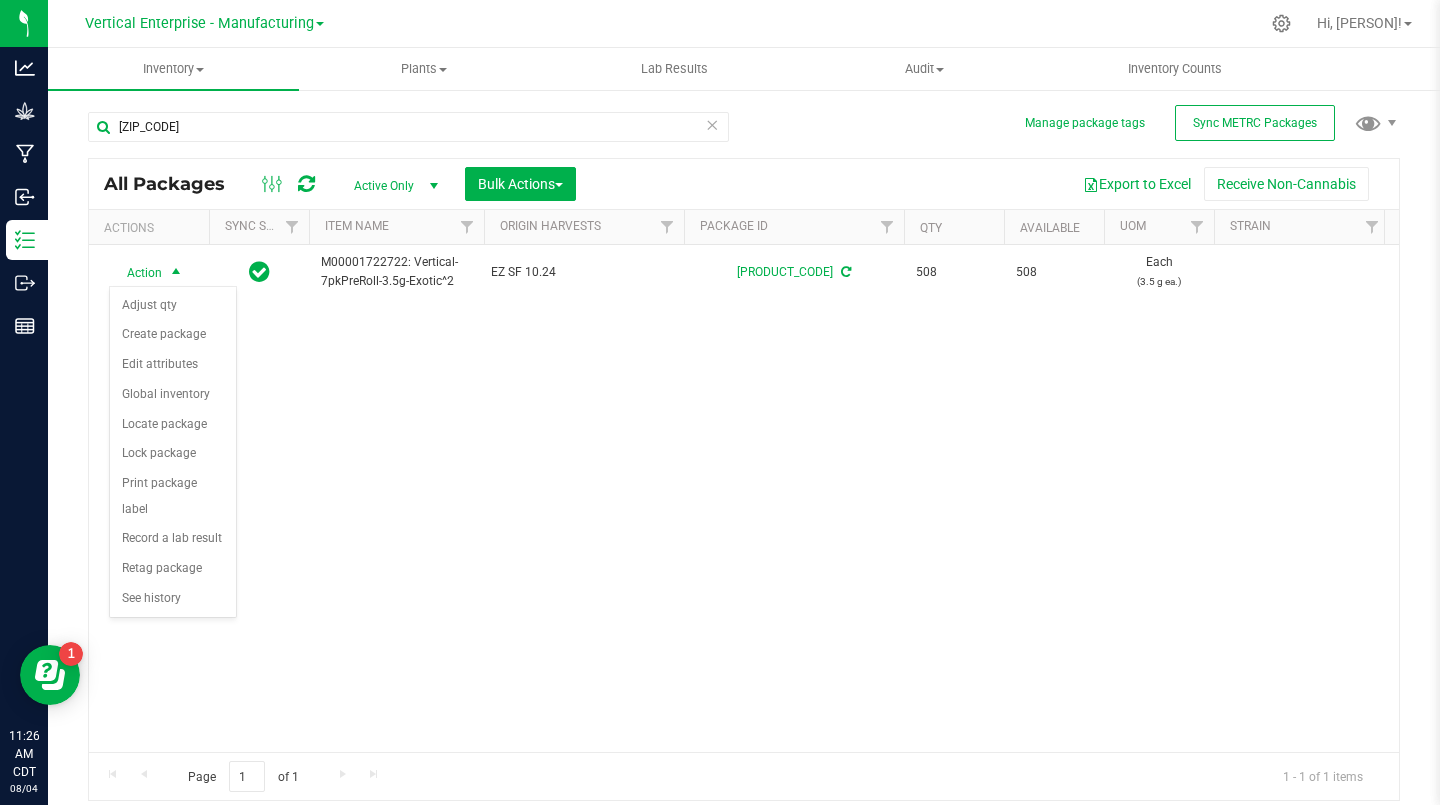click on "Create package" at bounding box center (173, 335) 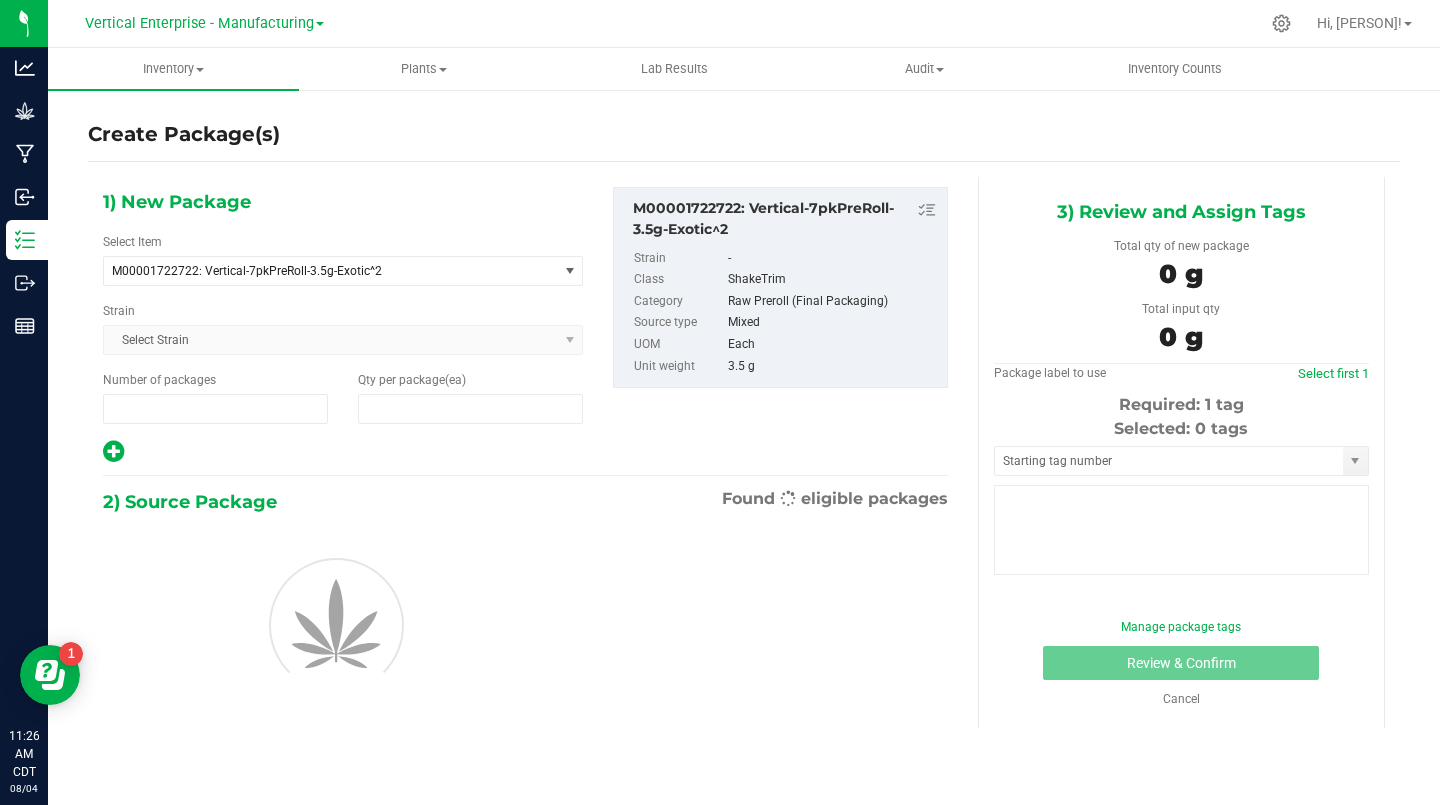 type on "1" 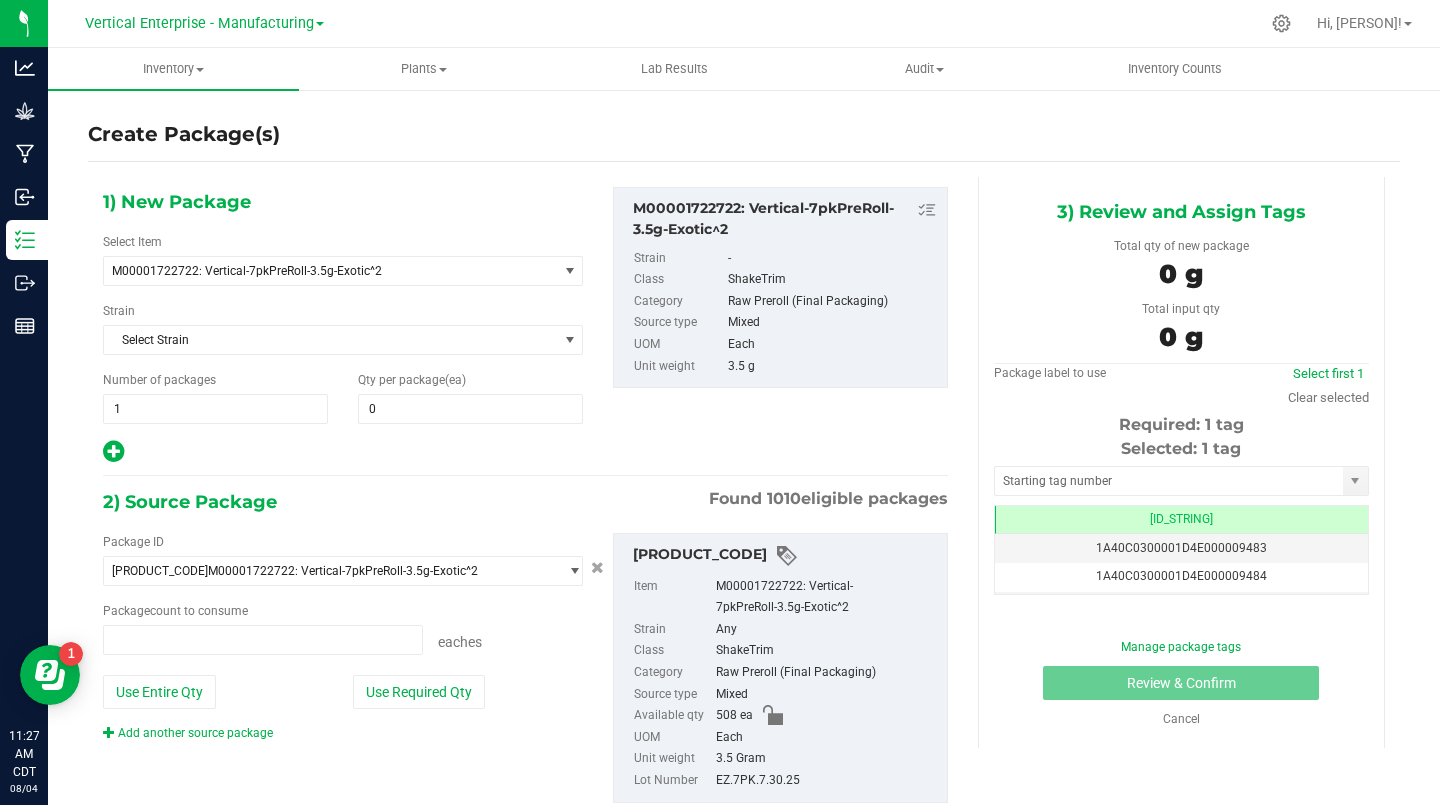 type on "0 ea" 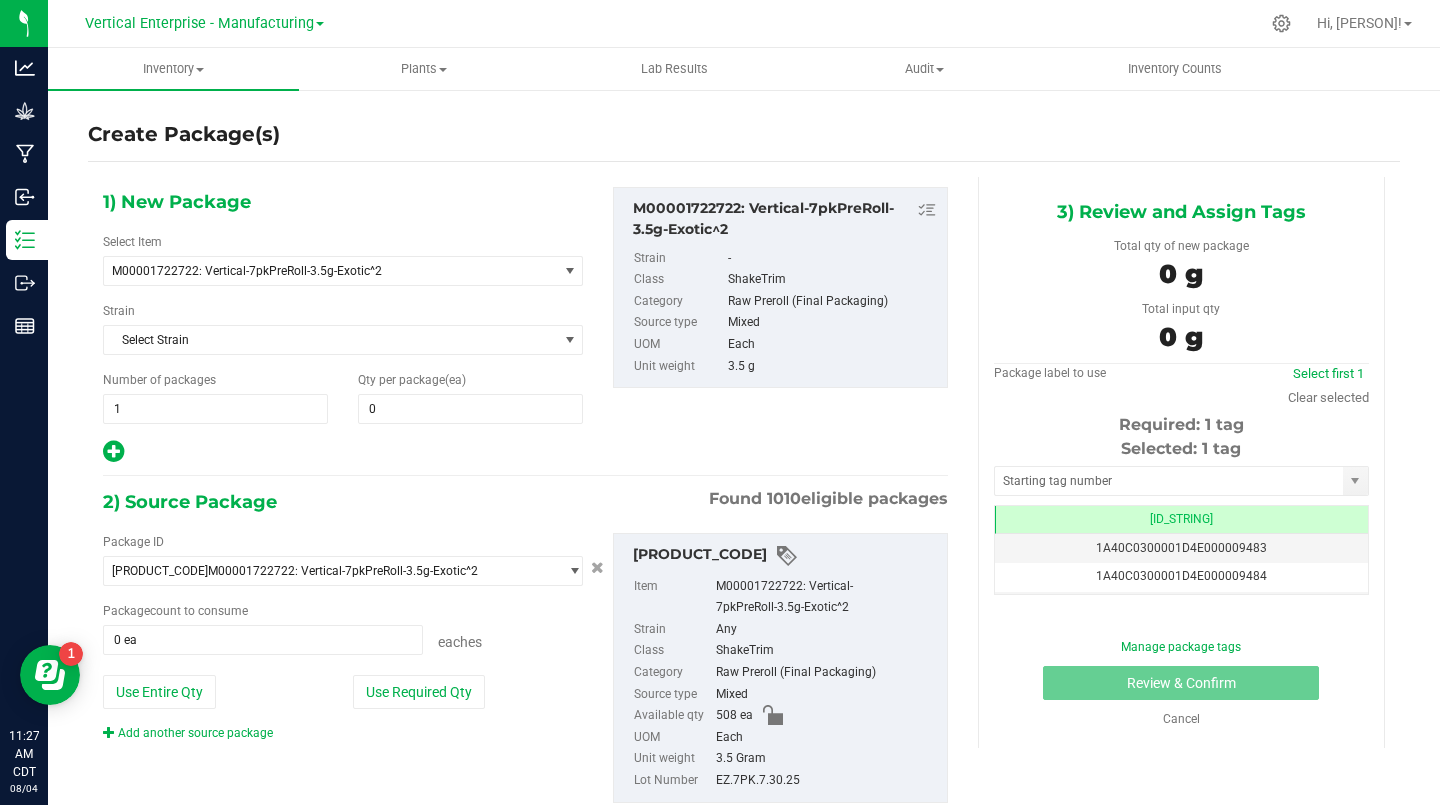 scroll, scrollTop: 0, scrollLeft: 0, axis: both 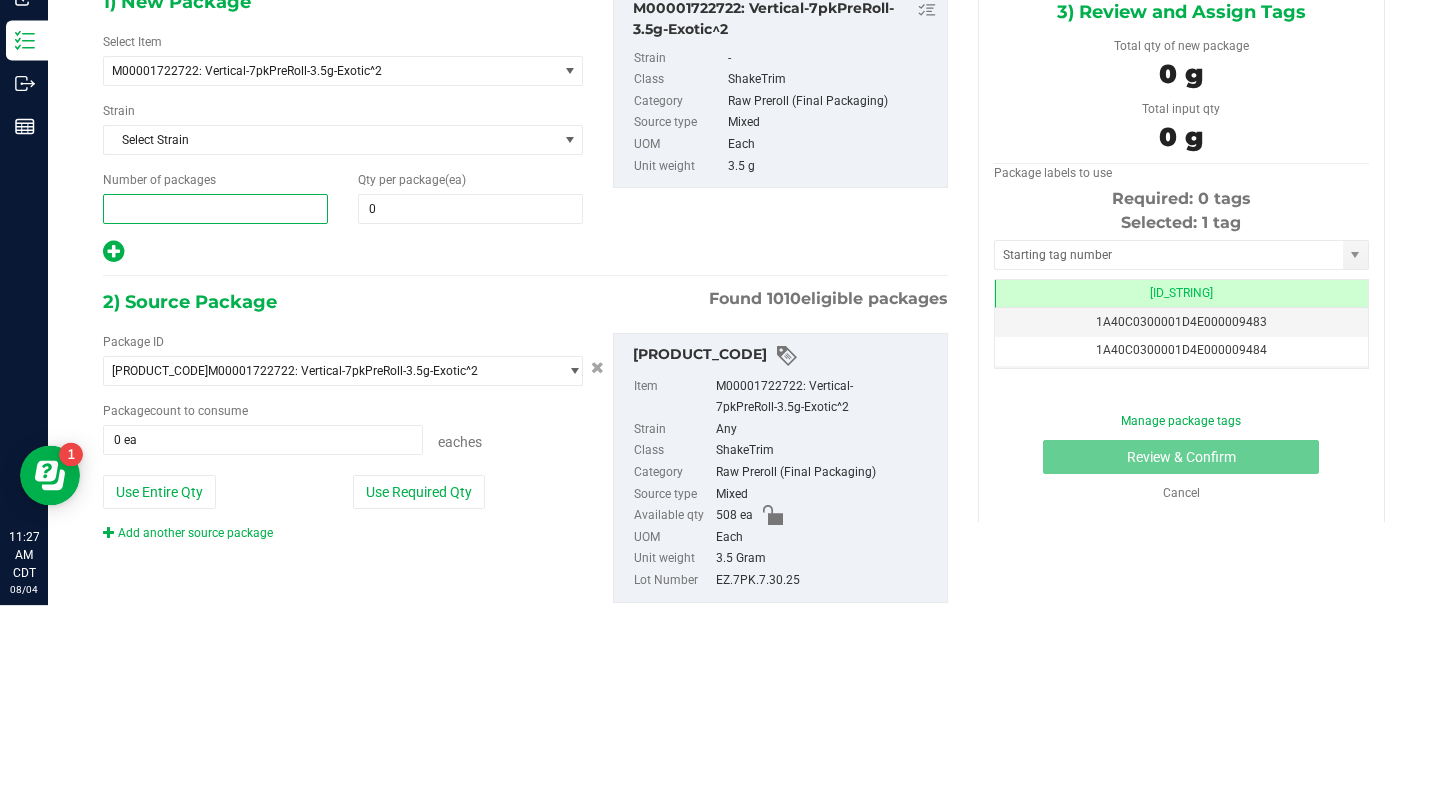 type on "2" 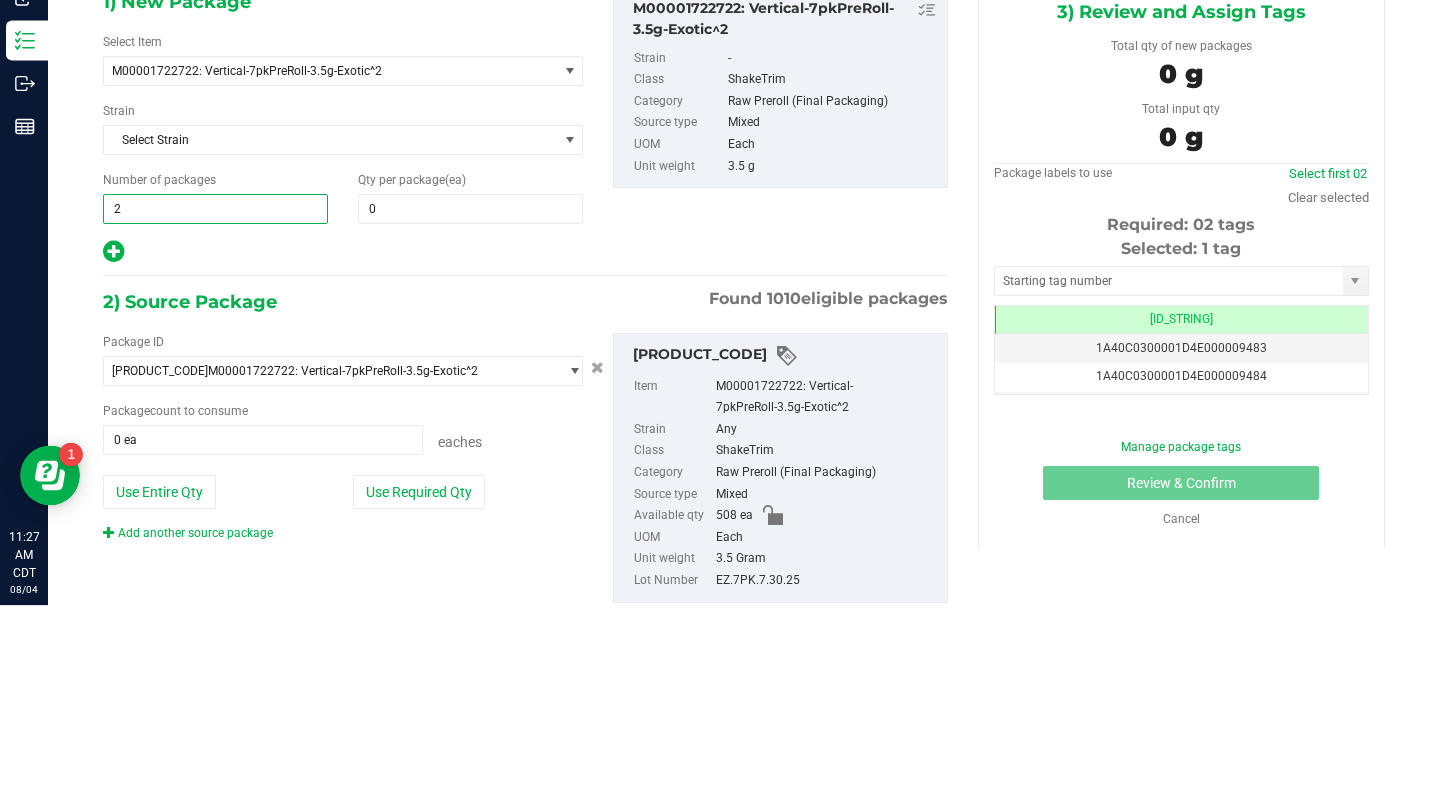 click on "0" at bounding box center [470, 409] 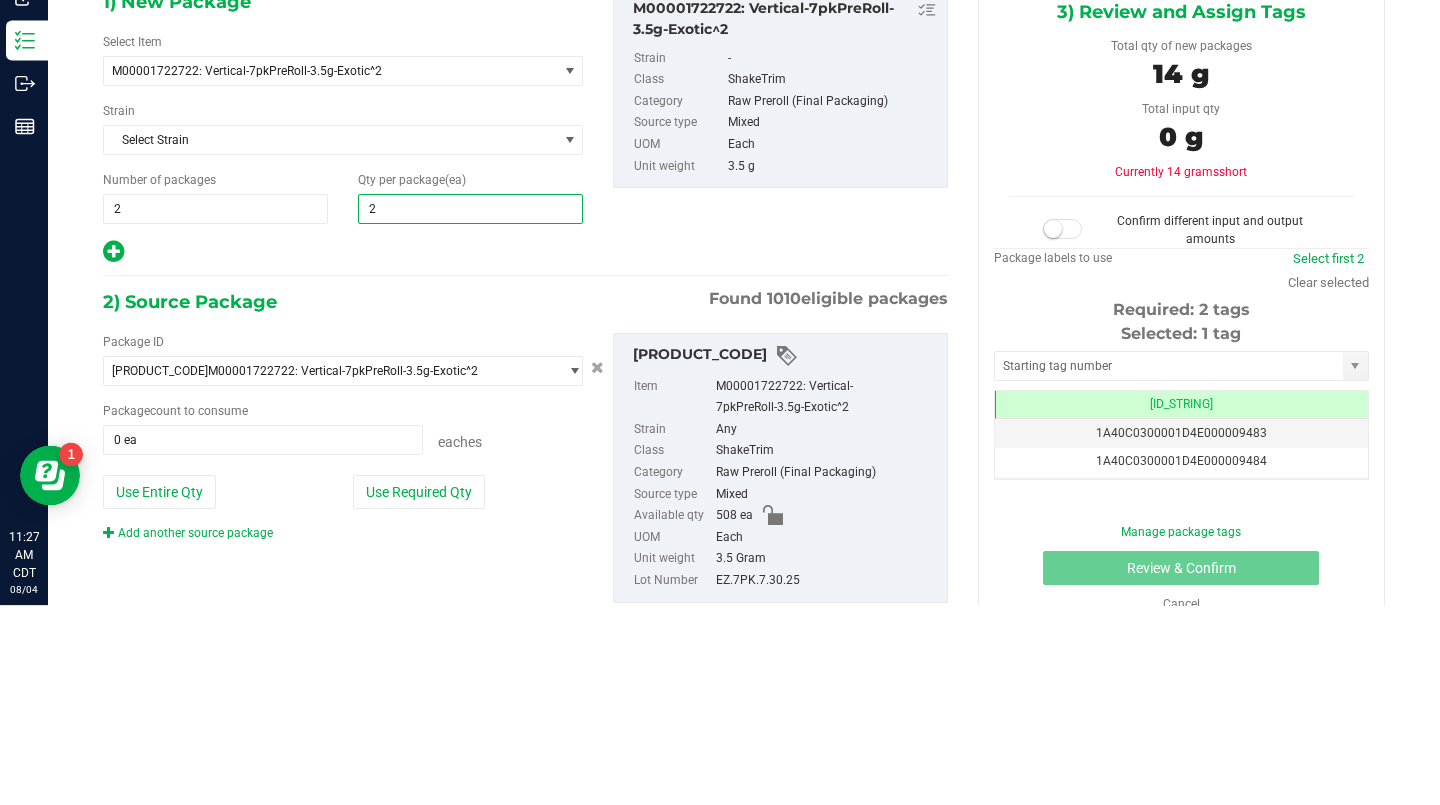 type on "25" 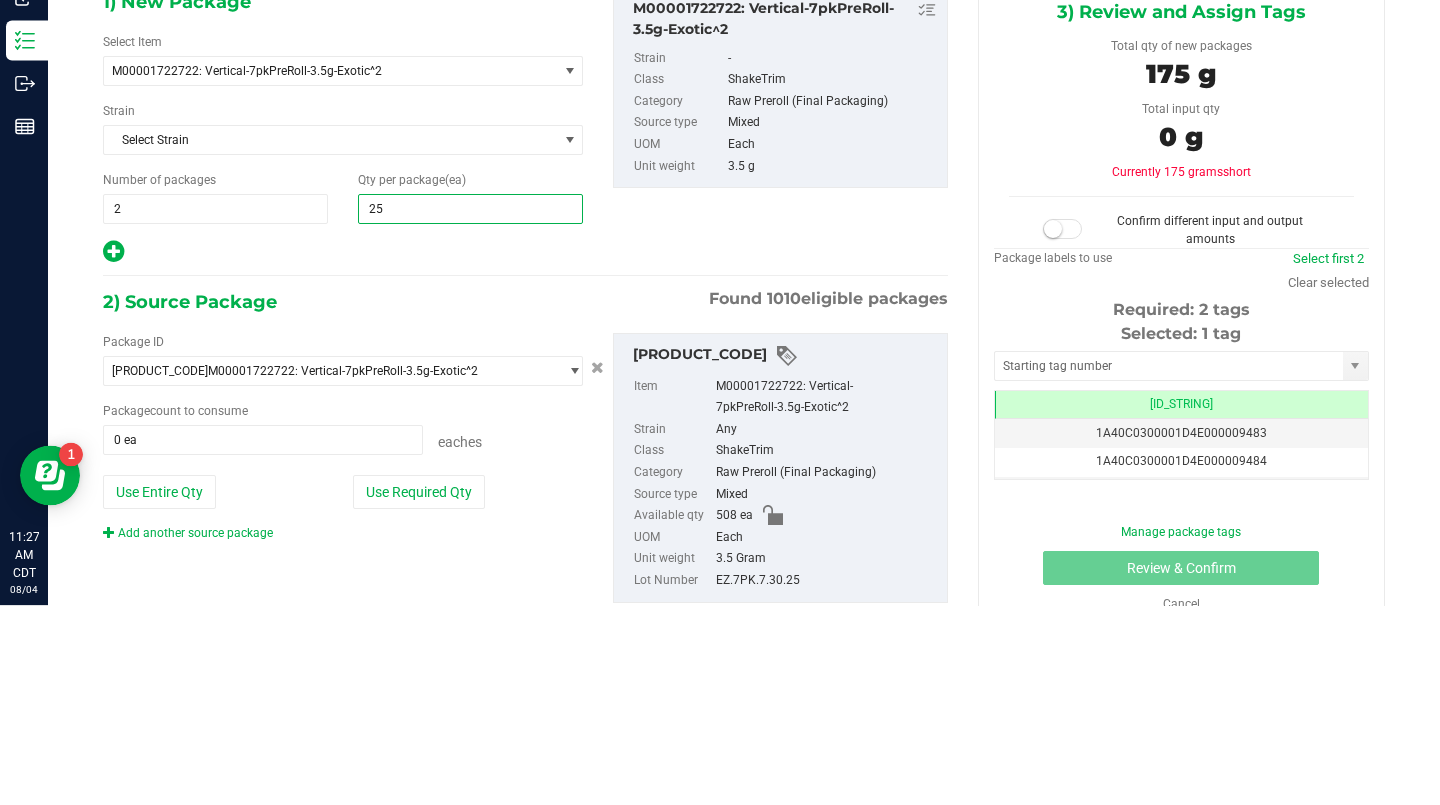 click on "[NUMBER]) Source Package
Found
[NUMBER]
eligible packages" at bounding box center (525, 502) 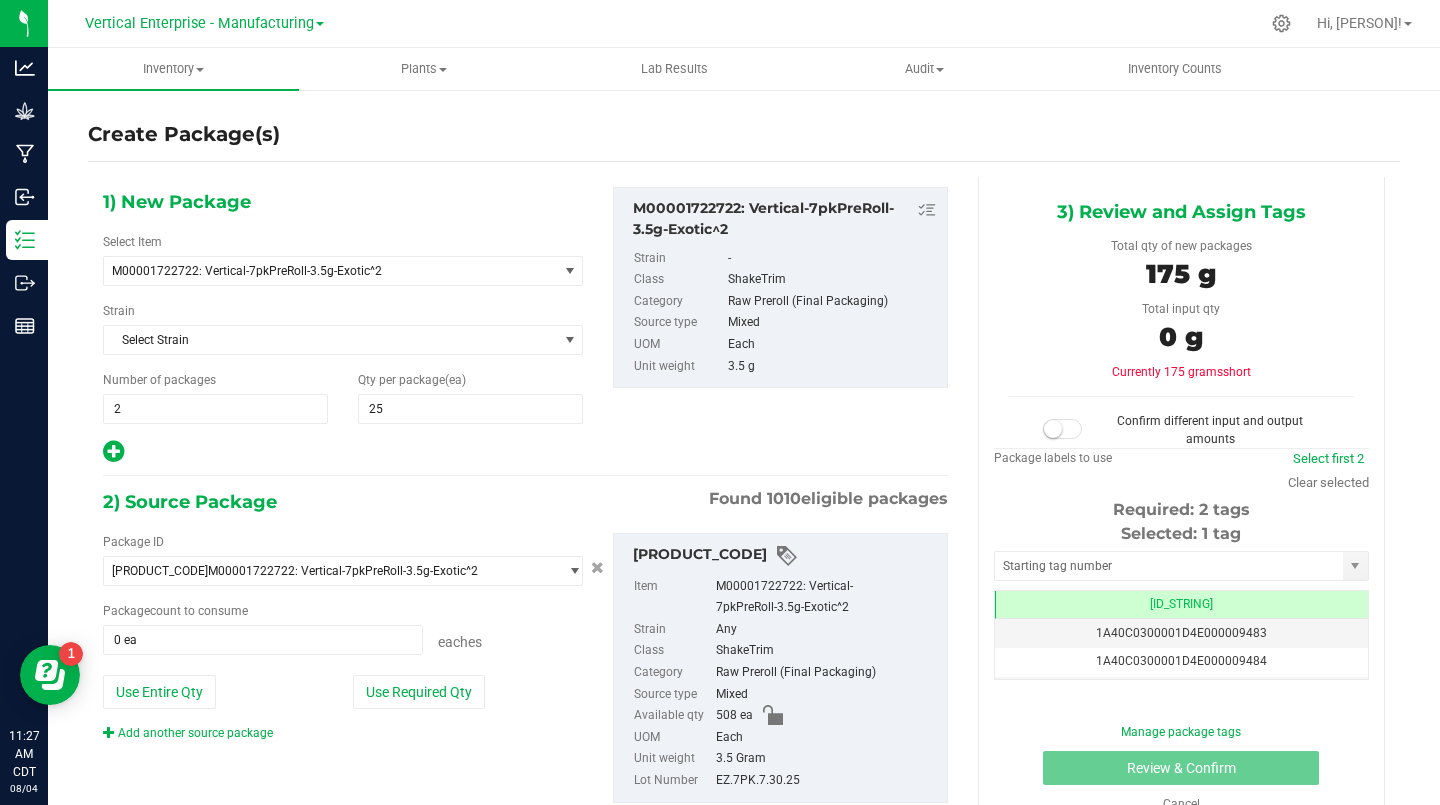 click on "Use Required Qty" at bounding box center (419, 692) 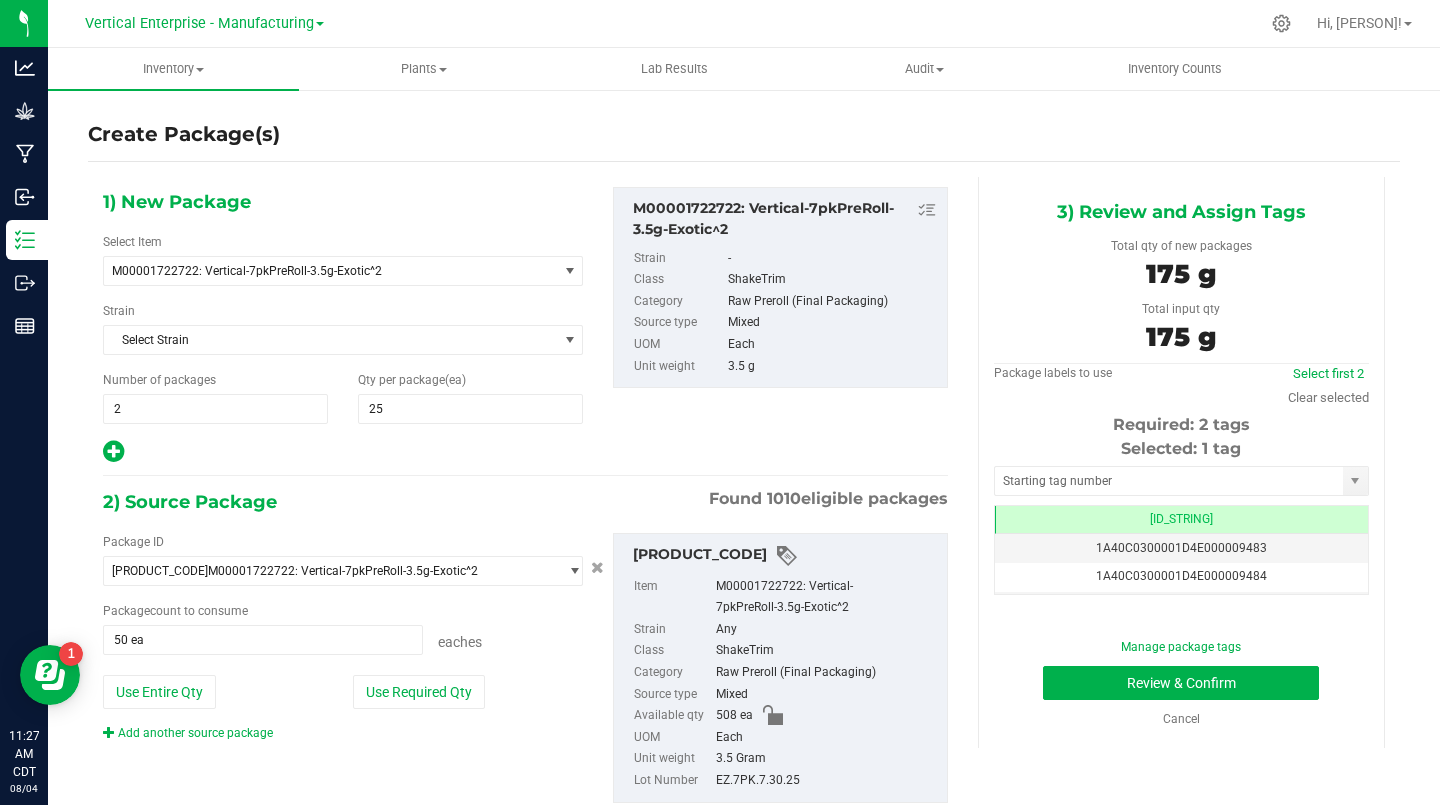 click on "1A40C0300001D4E000009483" at bounding box center [1181, 548] 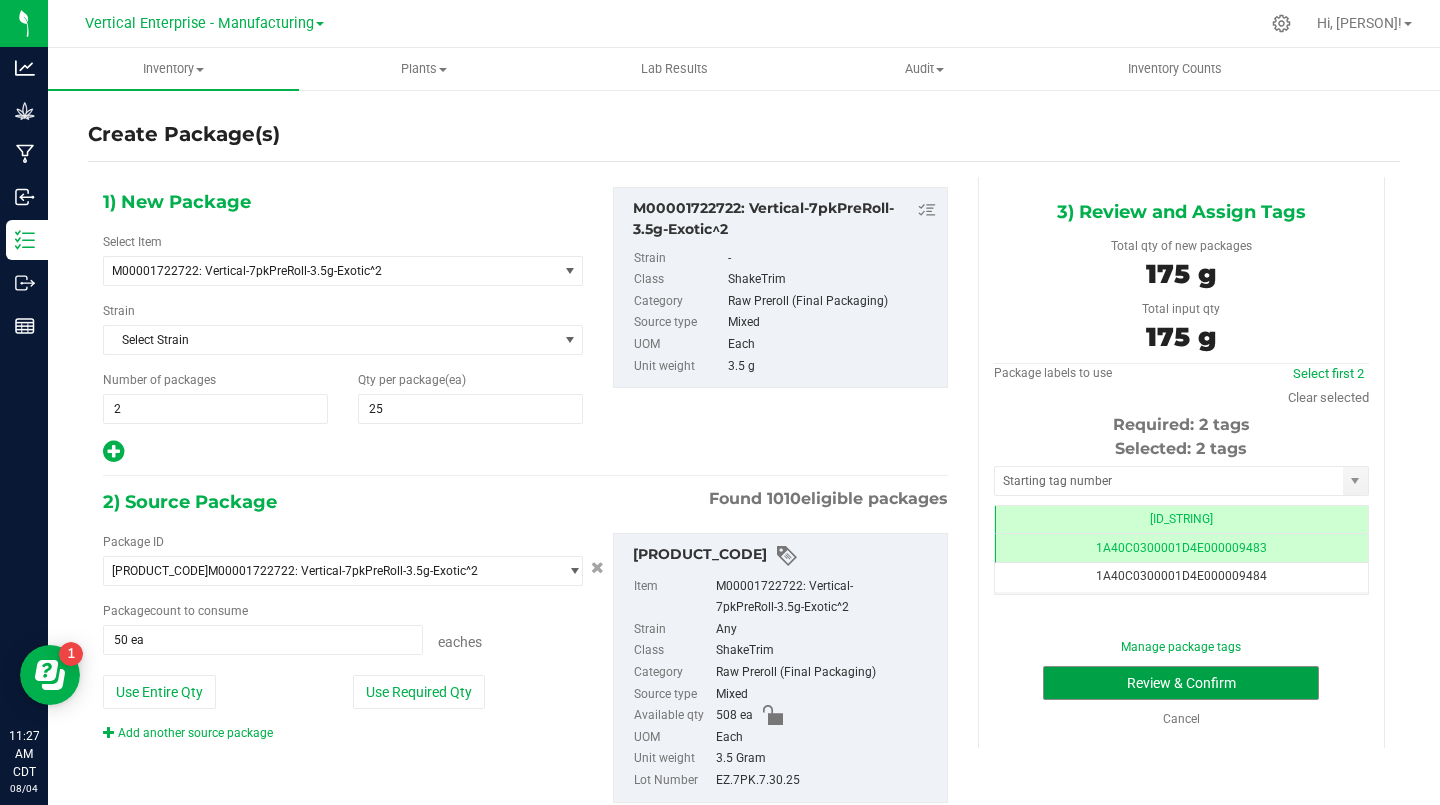 click on "Review & Confirm" at bounding box center (1181, 683) 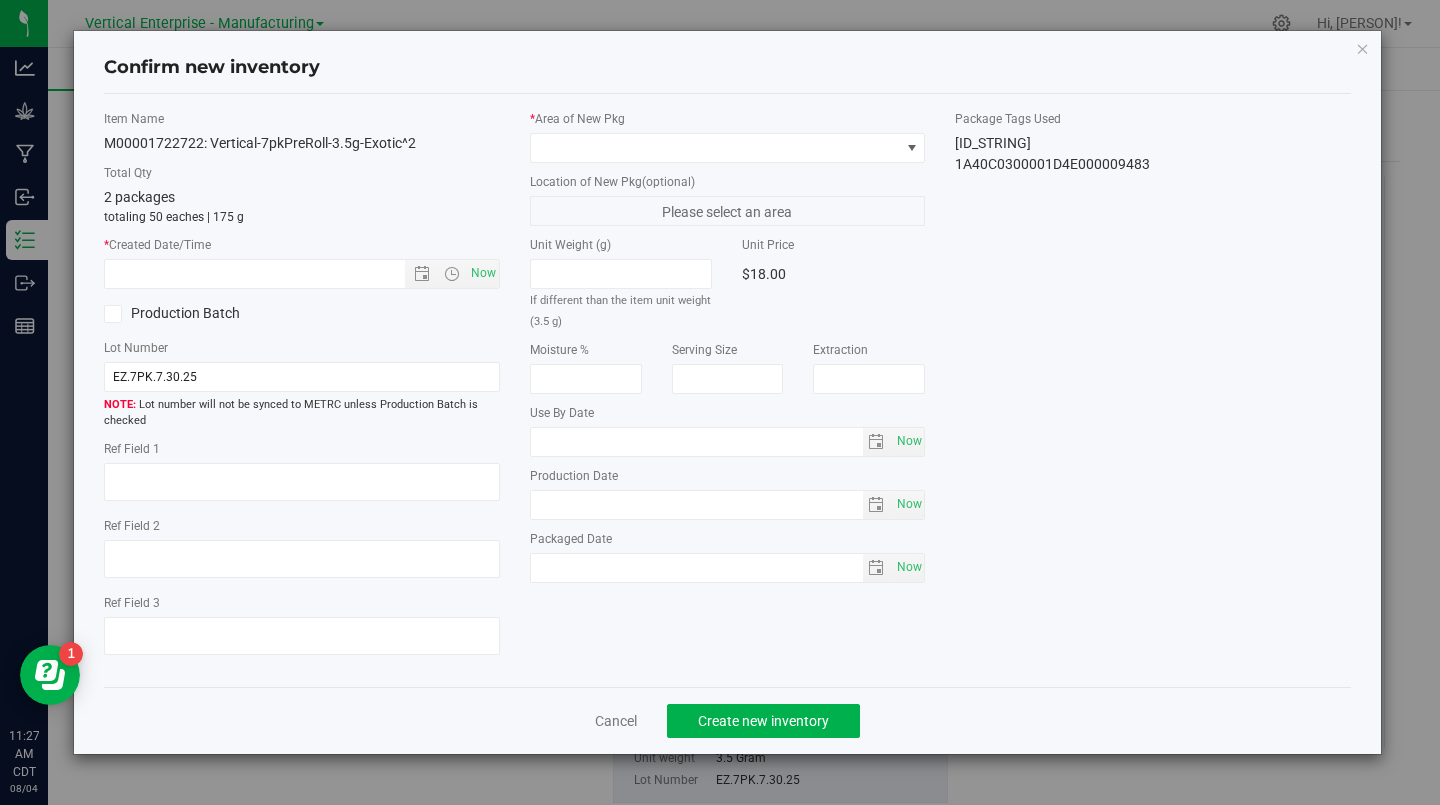 click on "Now" at bounding box center [483, 273] 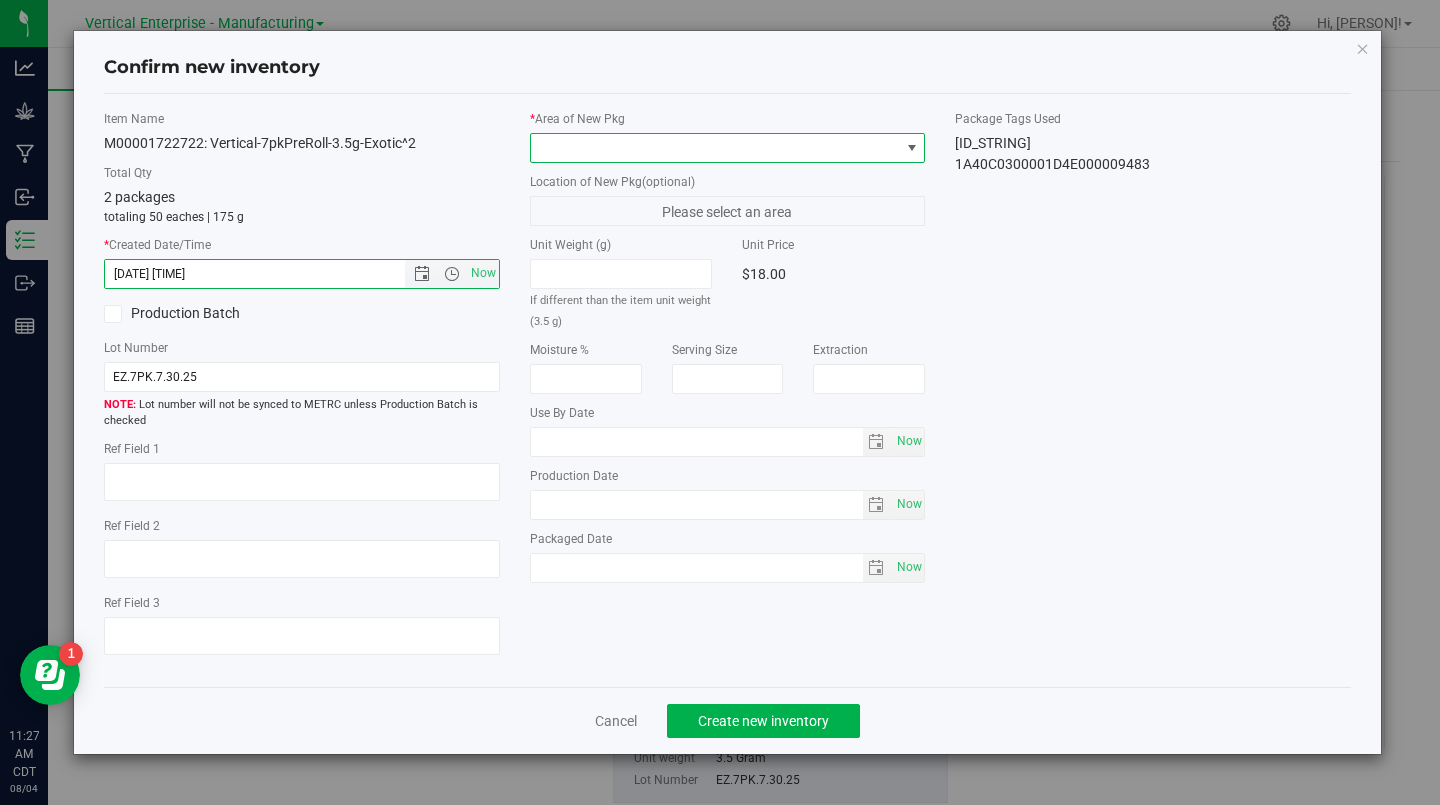 click at bounding box center [715, 148] 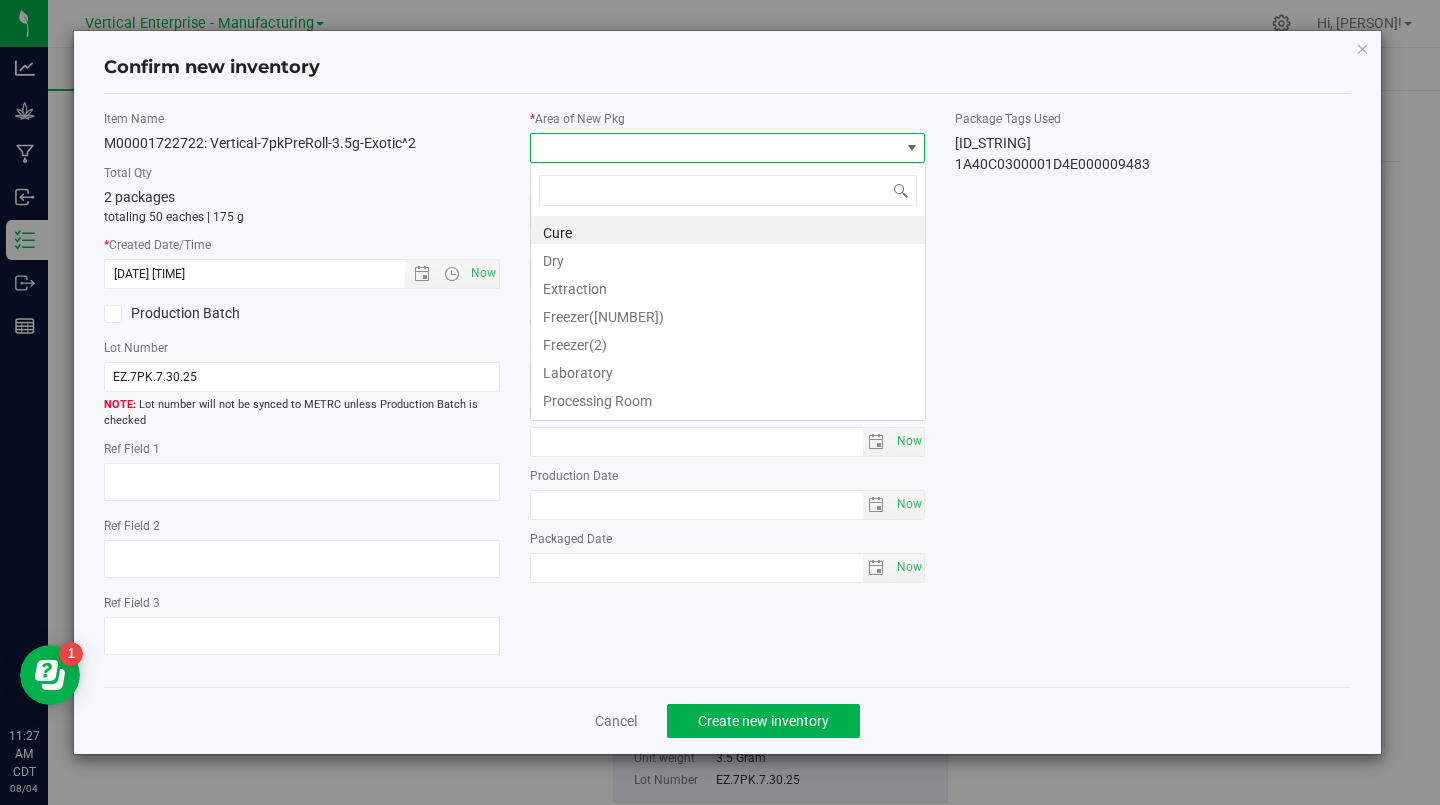 scroll, scrollTop: 99970, scrollLeft: 99604, axis: both 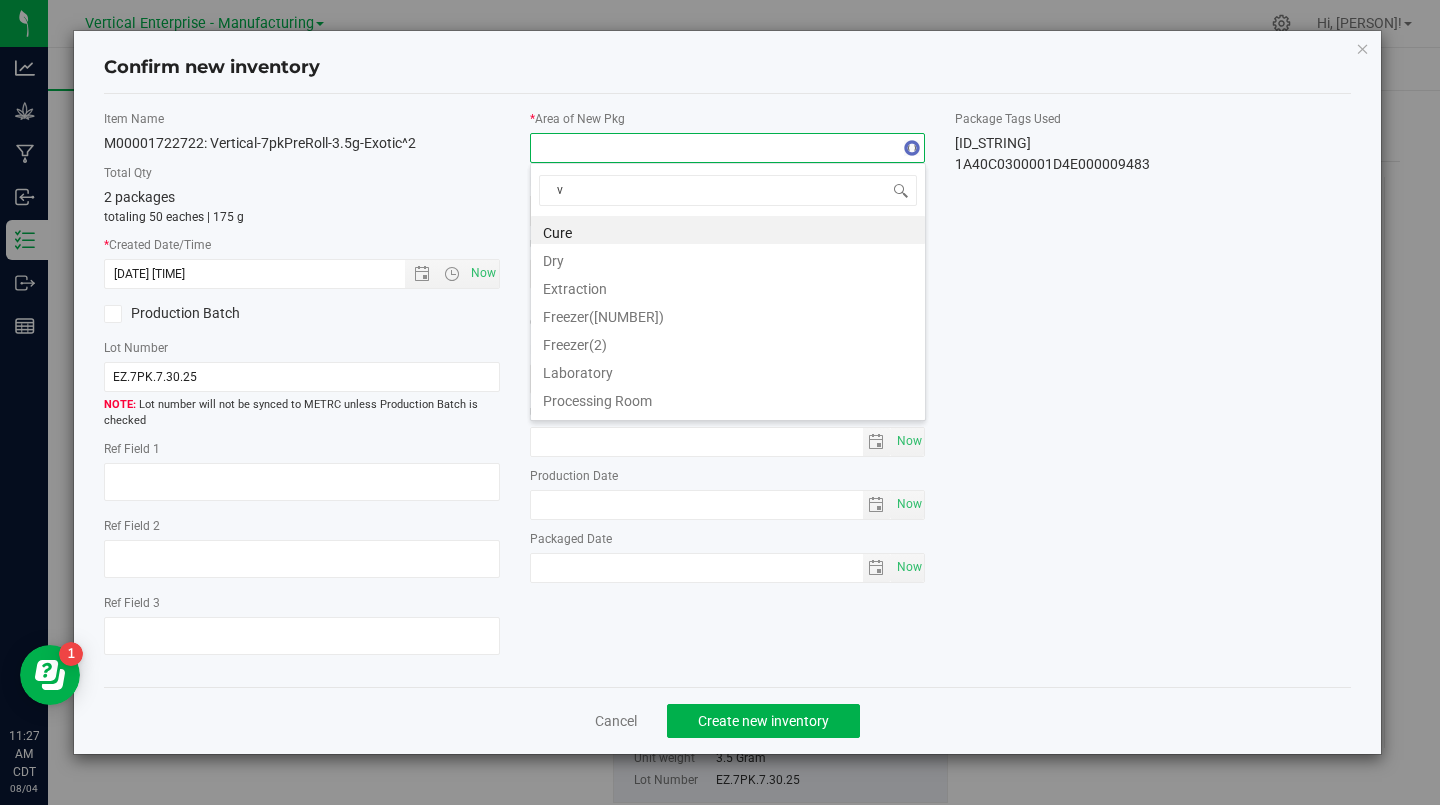 type on "va" 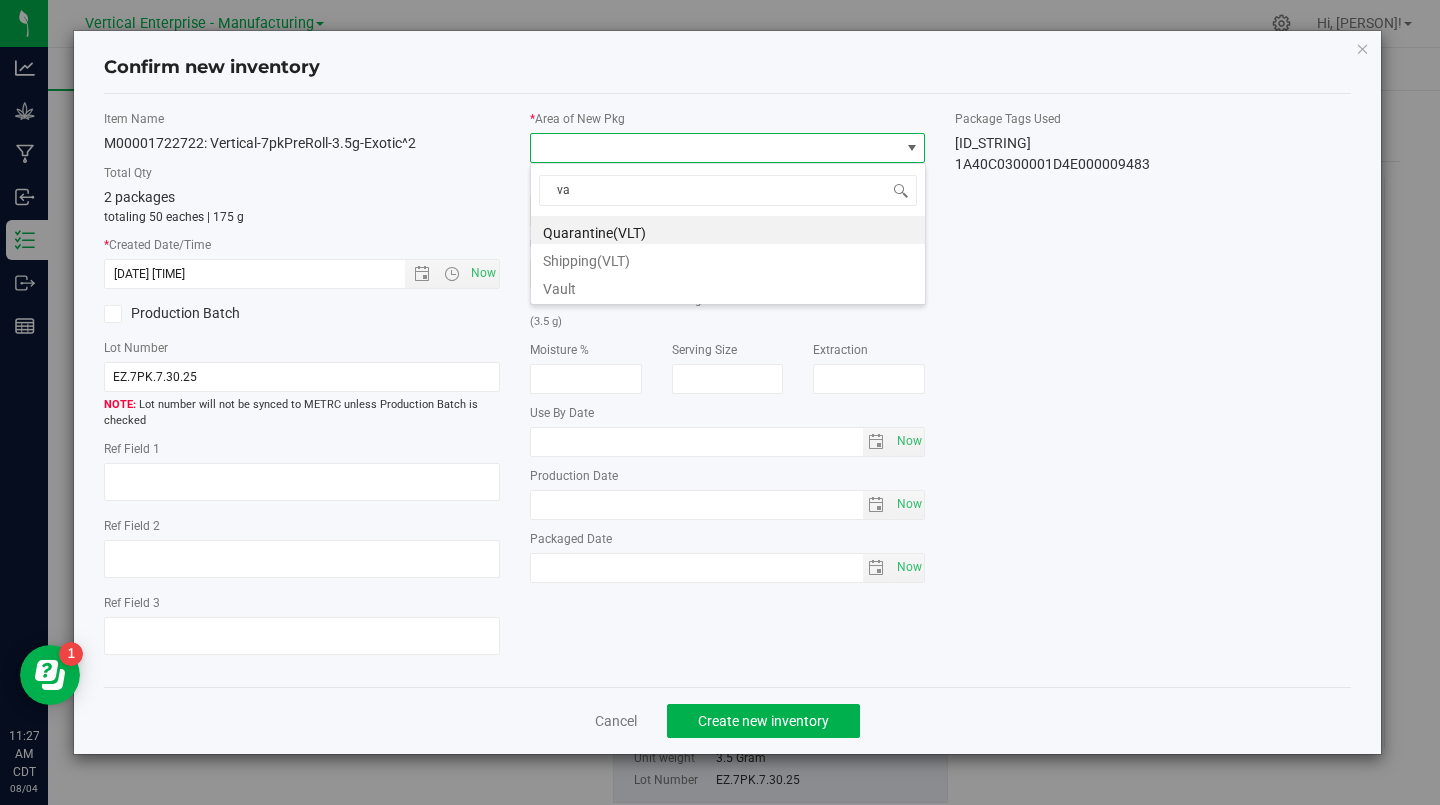 click at bounding box center (621, 274) 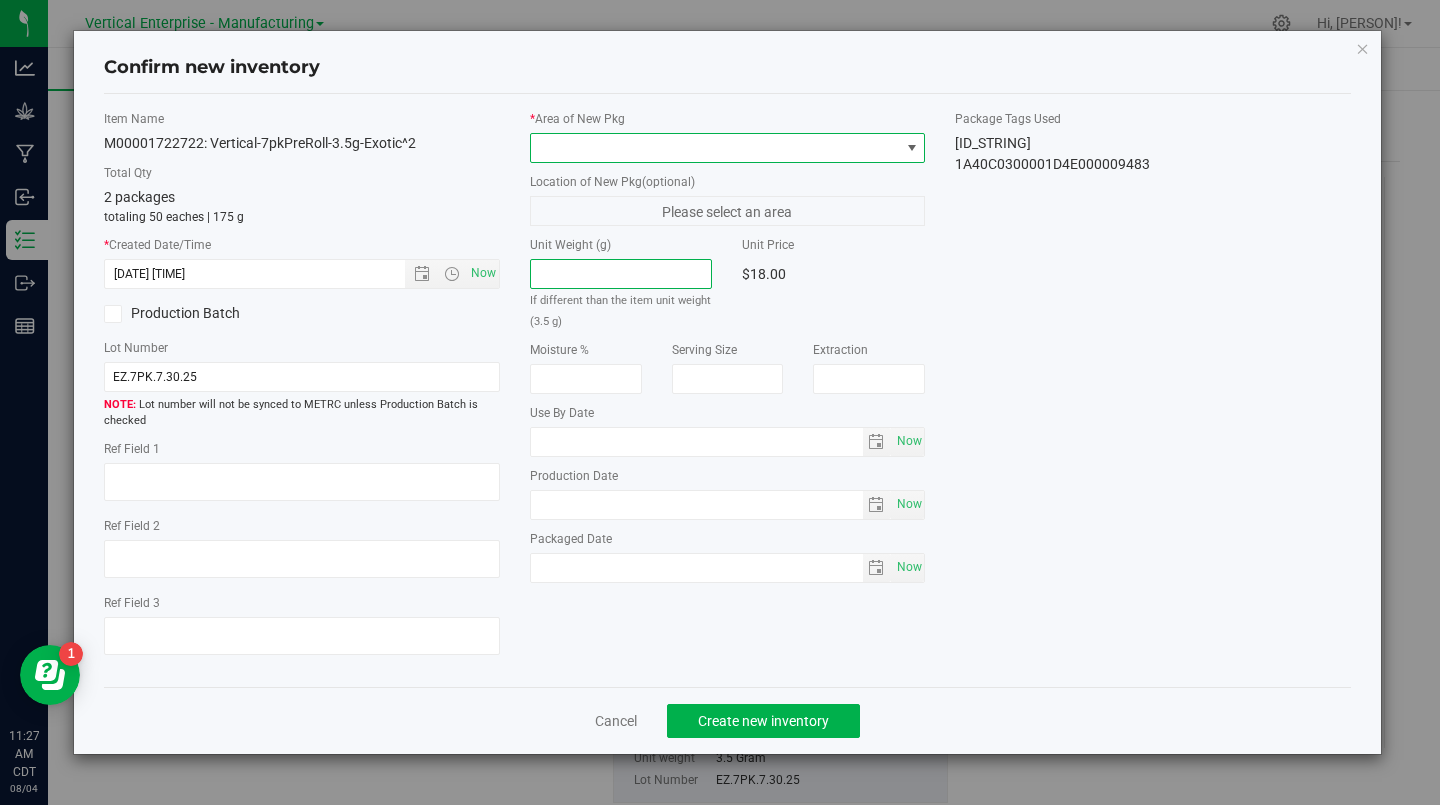 click at bounding box center [715, 148] 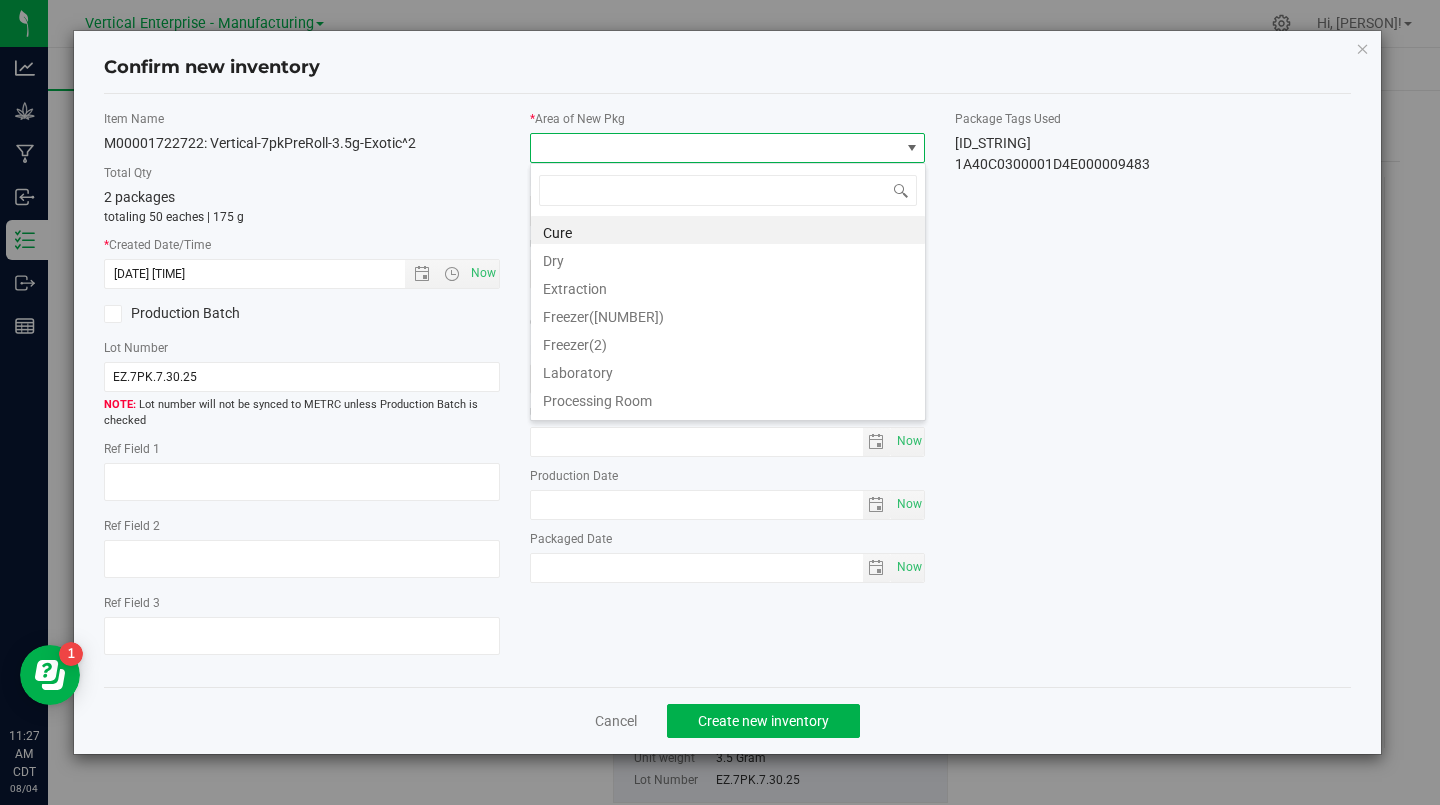 scroll, scrollTop: 99970, scrollLeft: 99604, axis: both 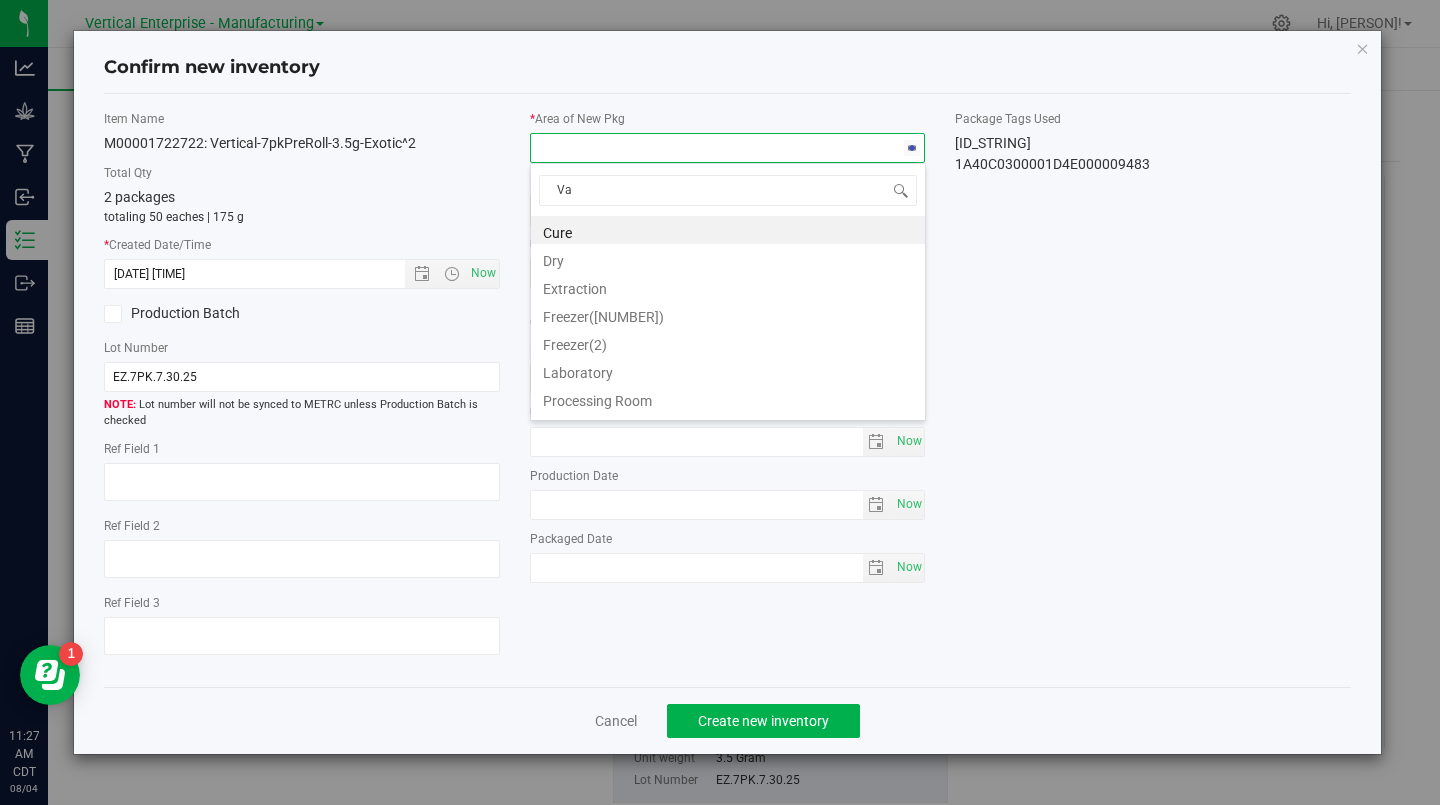 type on "Vau" 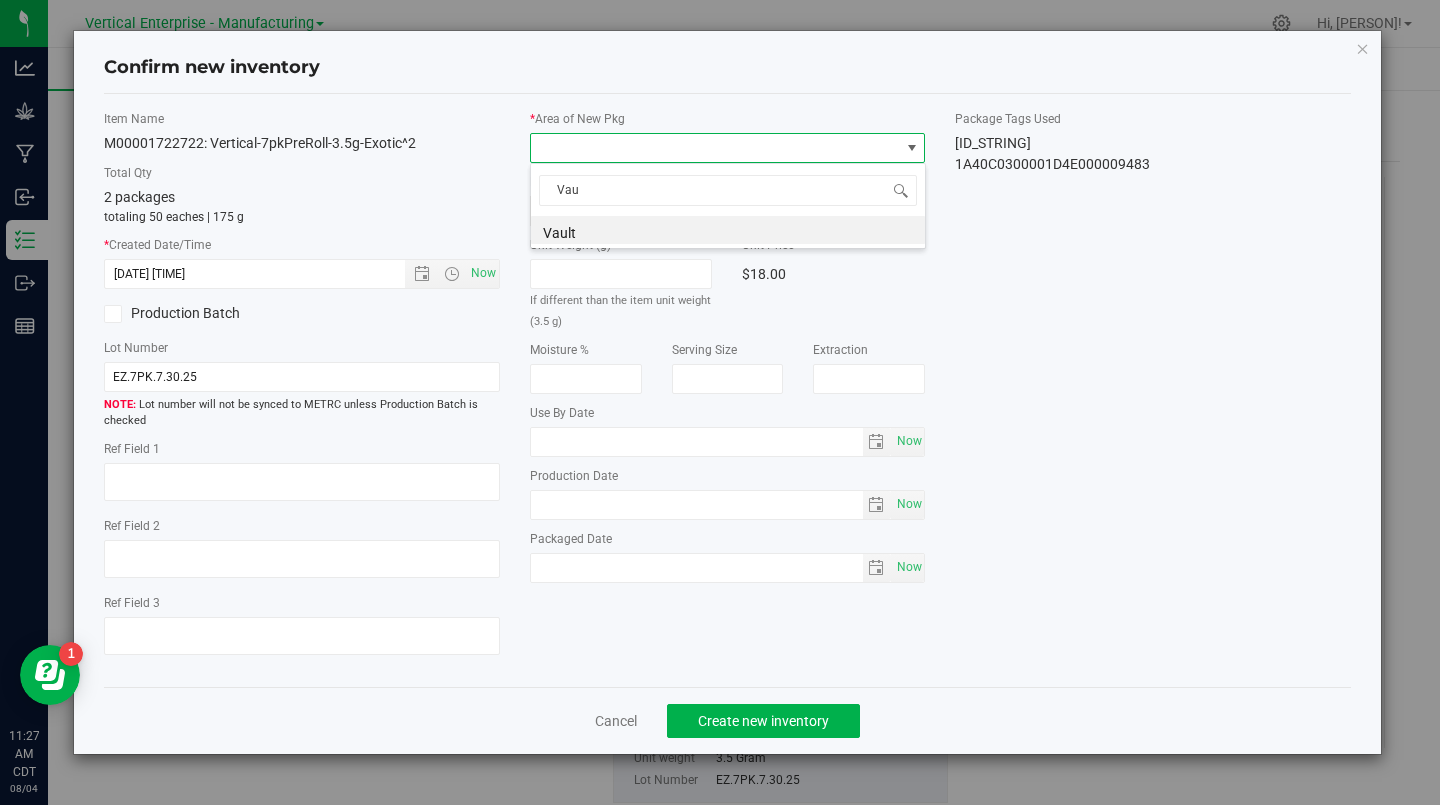 click on "Vault" at bounding box center [728, 230] 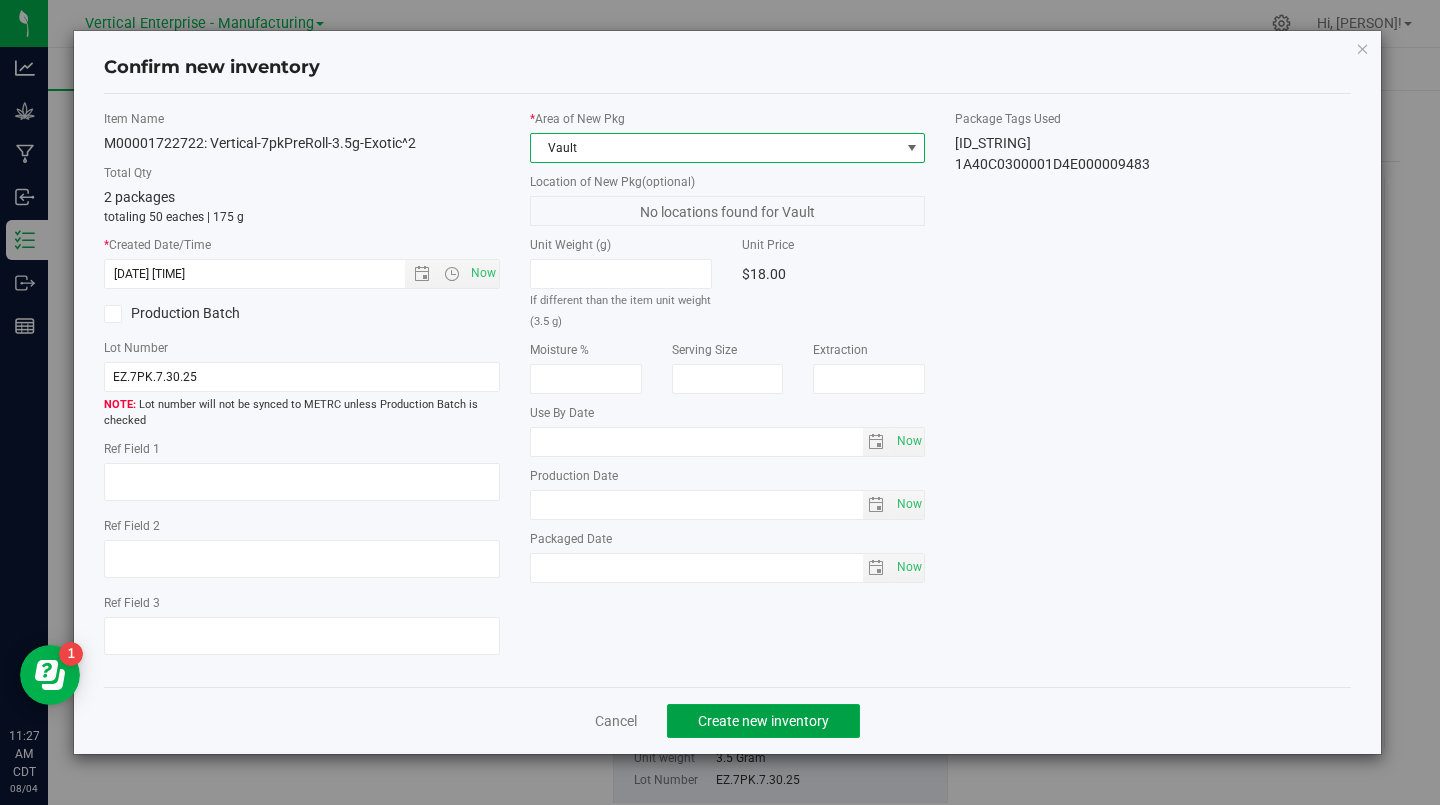 click on "Create new inventory" 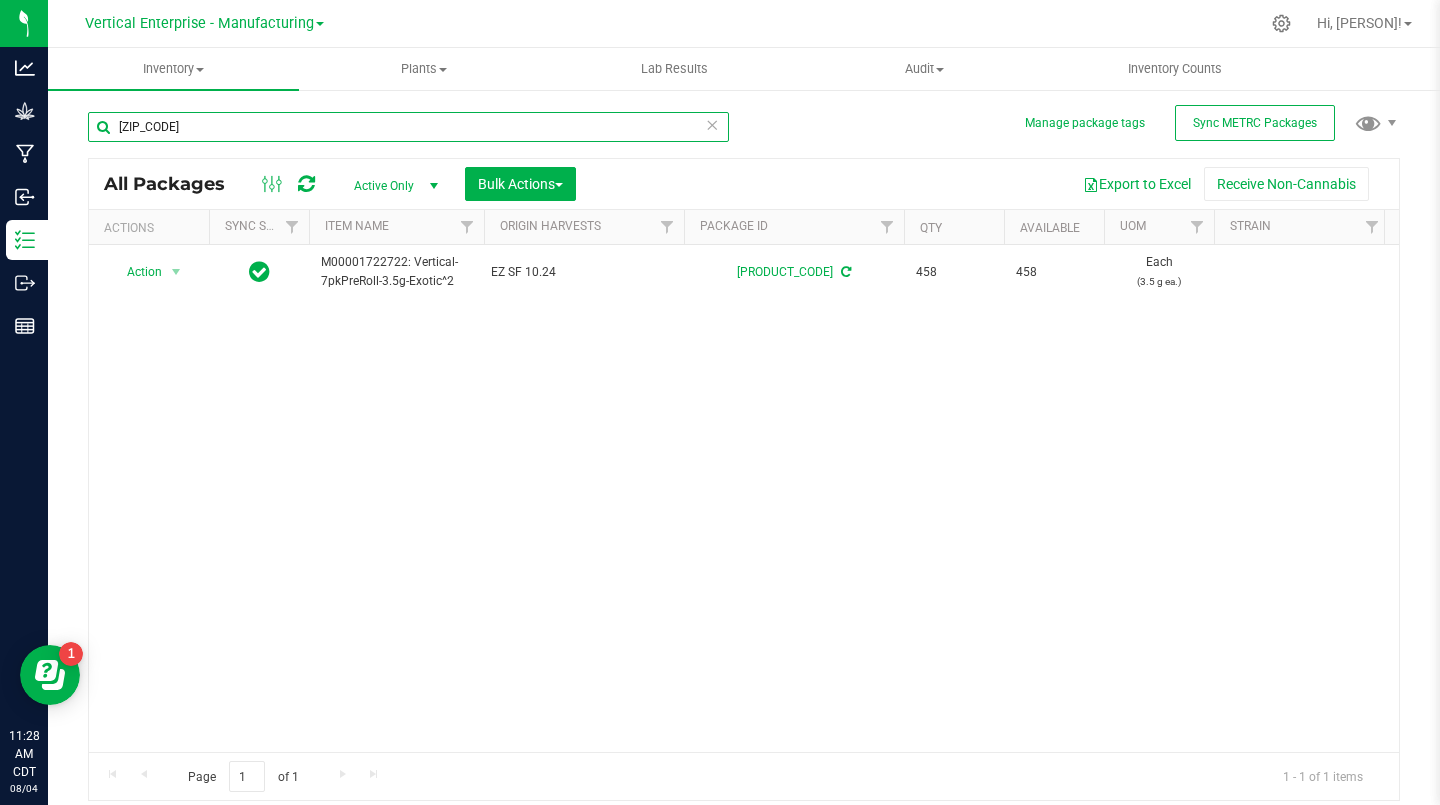 click on "[ZIP_CODE]" at bounding box center (408, 127) 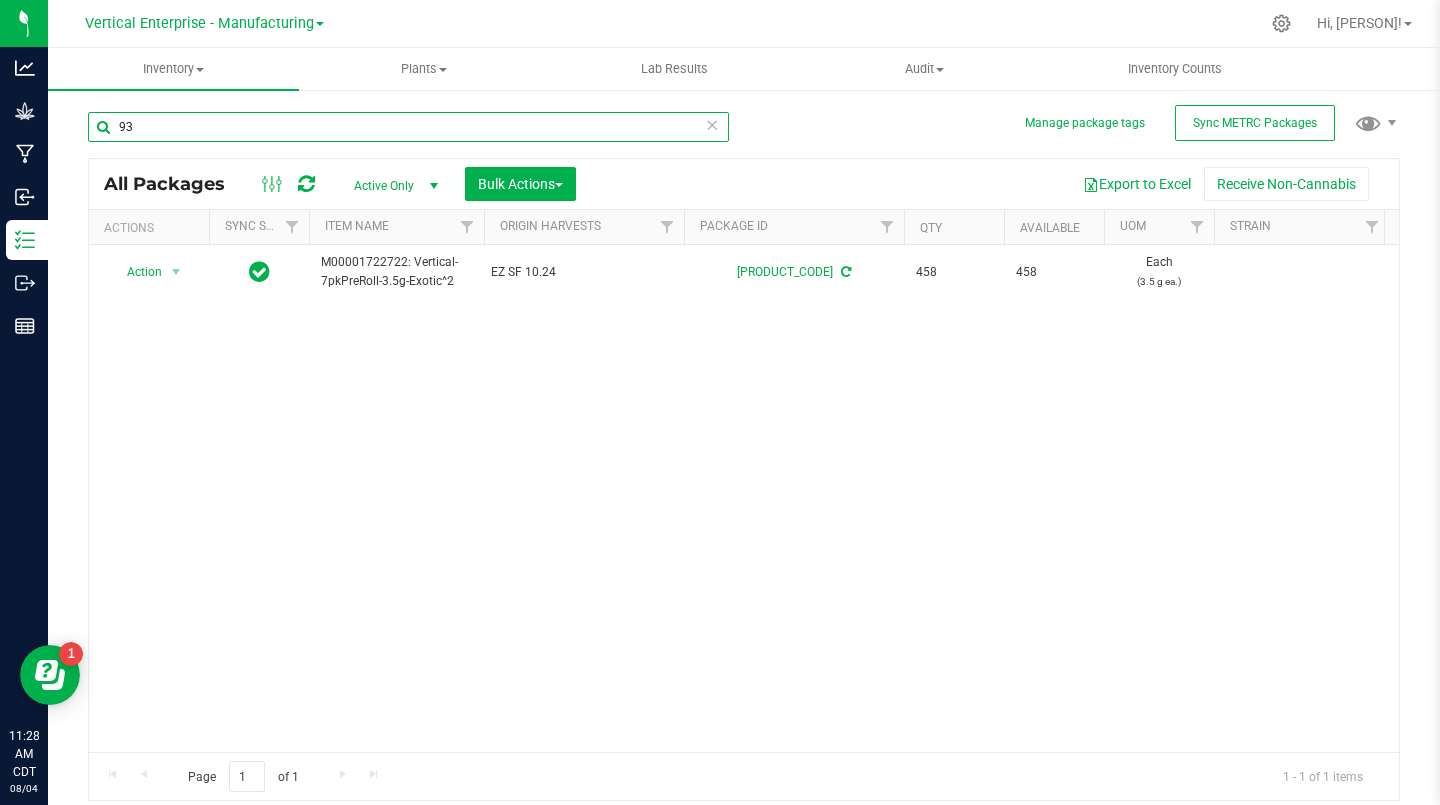 type on "9" 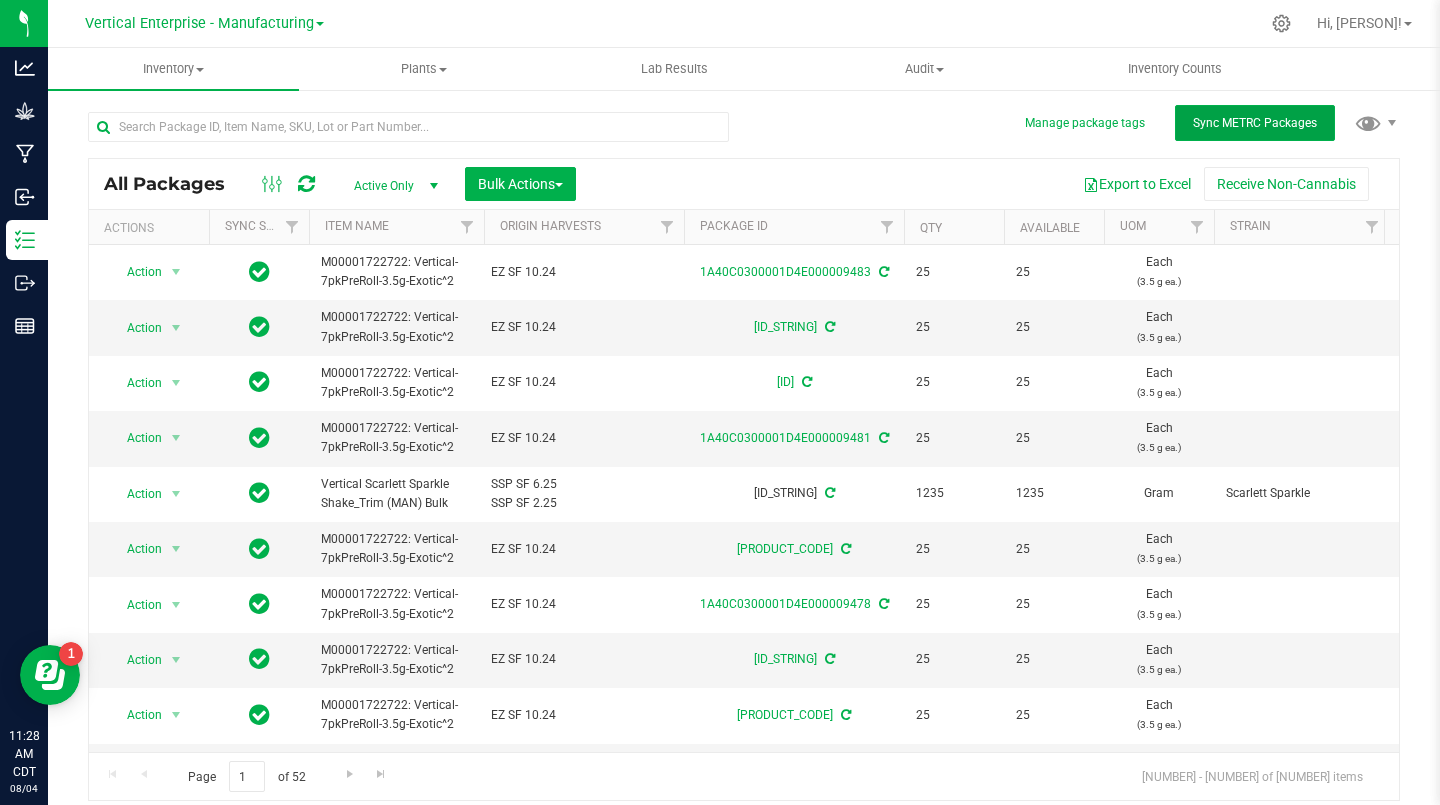 click on "Sync METRC Packages" at bounding box center [1255, 123] 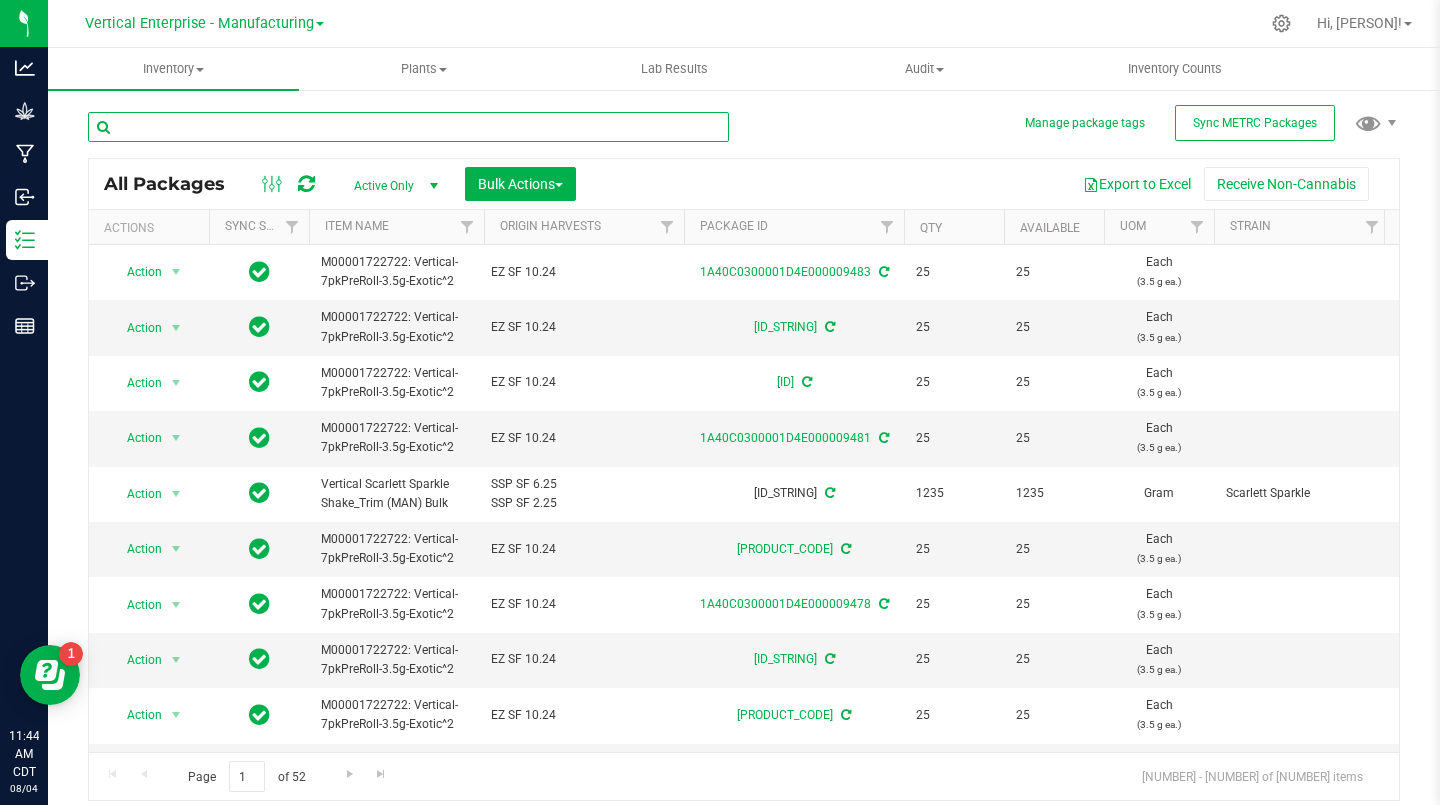 click at bounding box center (408, 127) 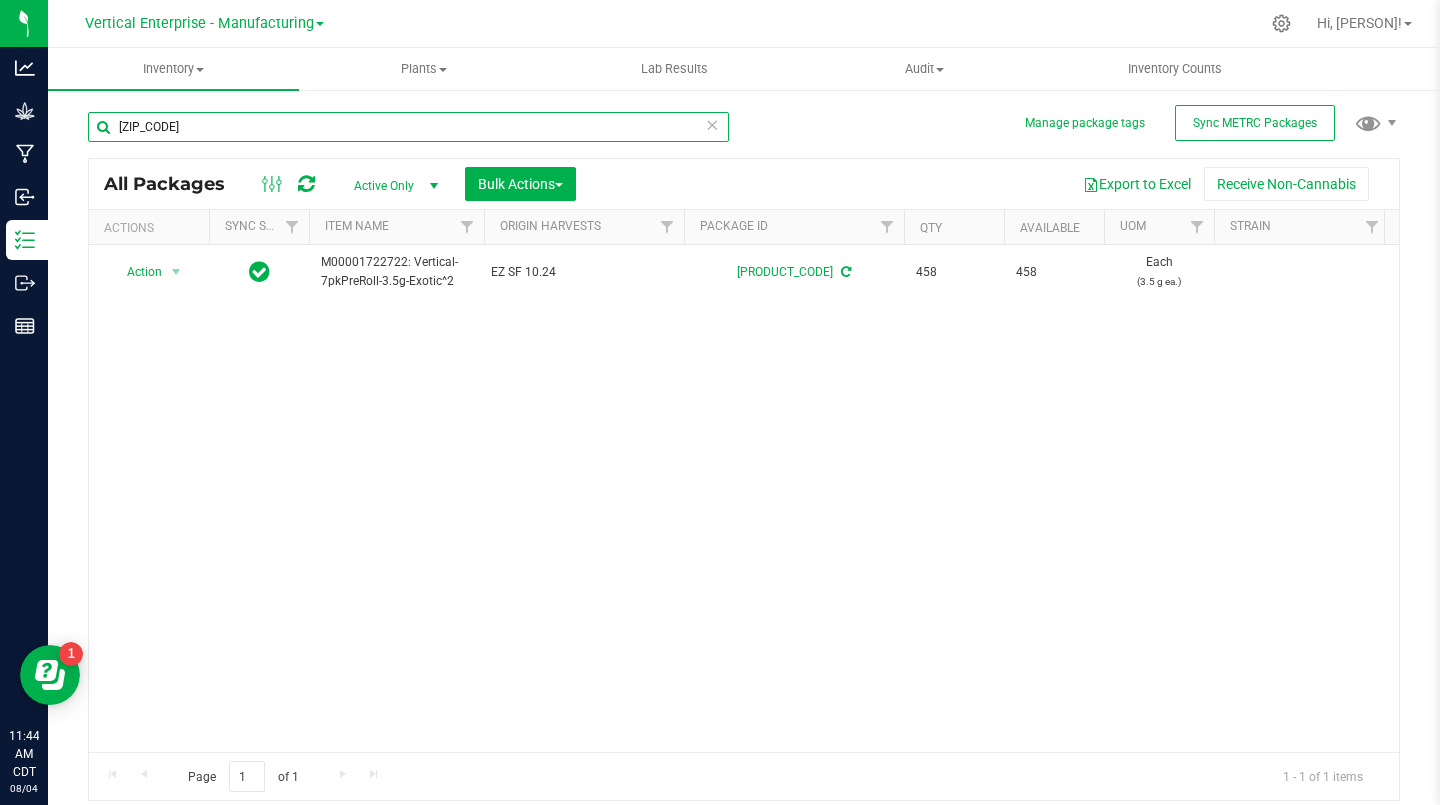 type on "[ZIP_CODE]" 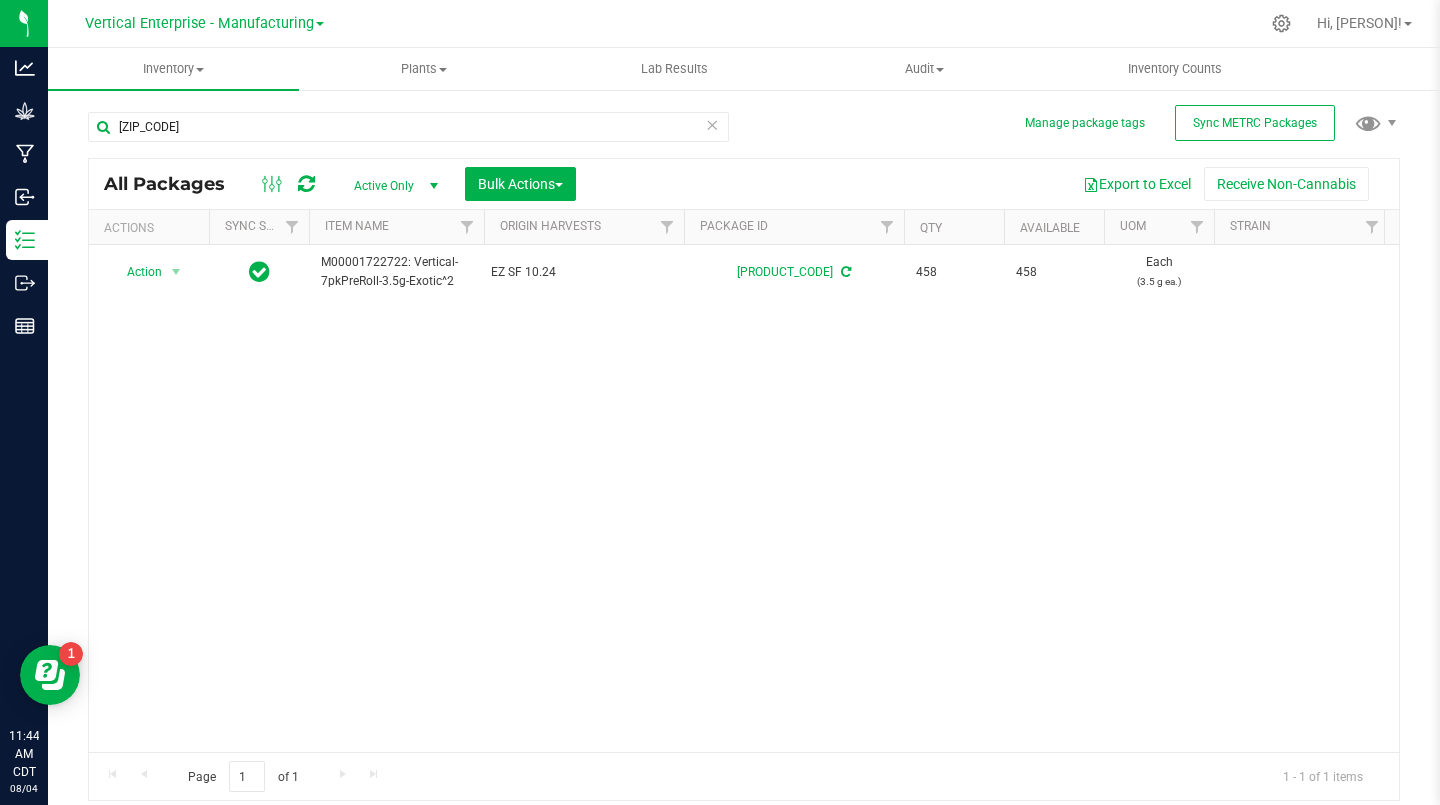 click at bounding box center (176, 272) 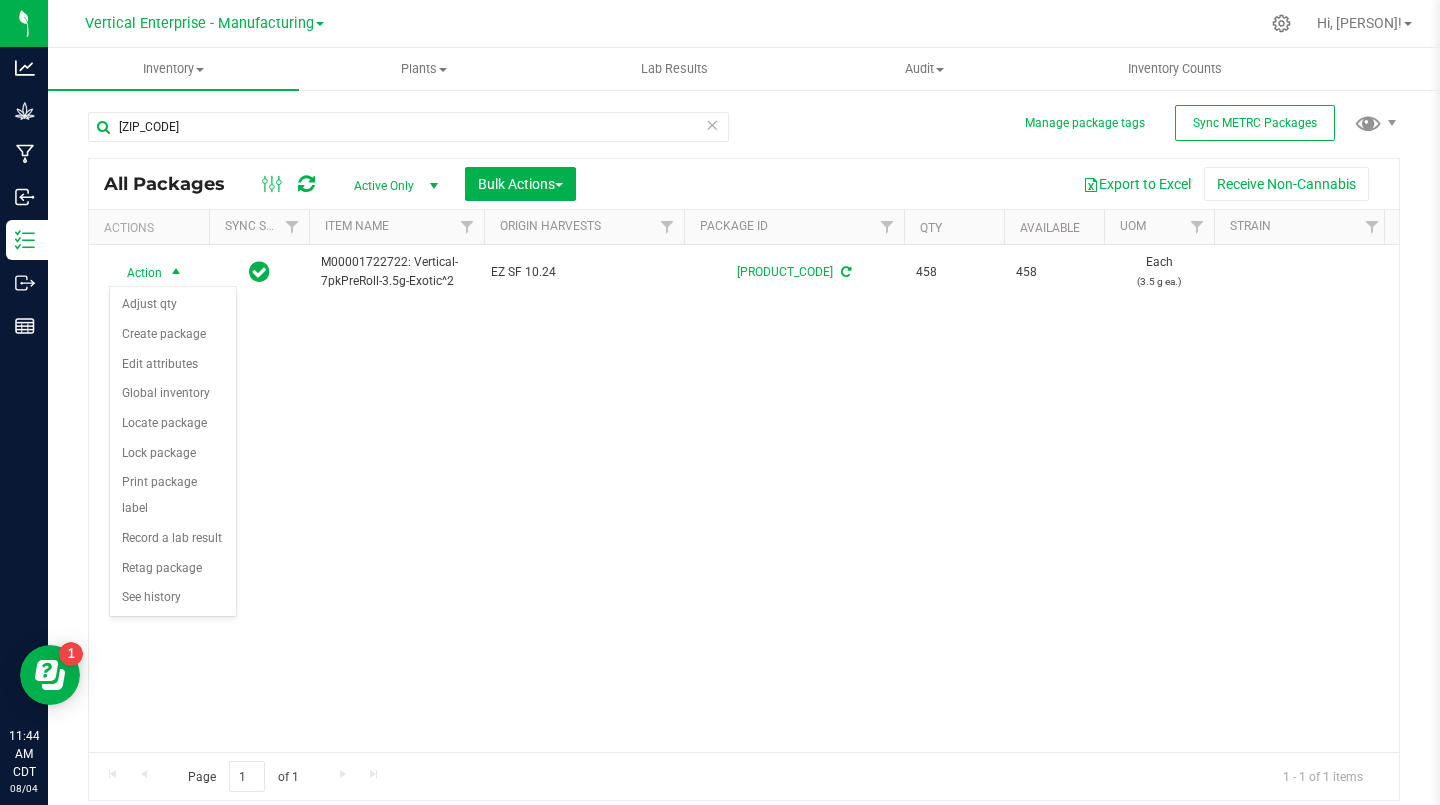 click on "Create package" at bounding box center [173, 335] 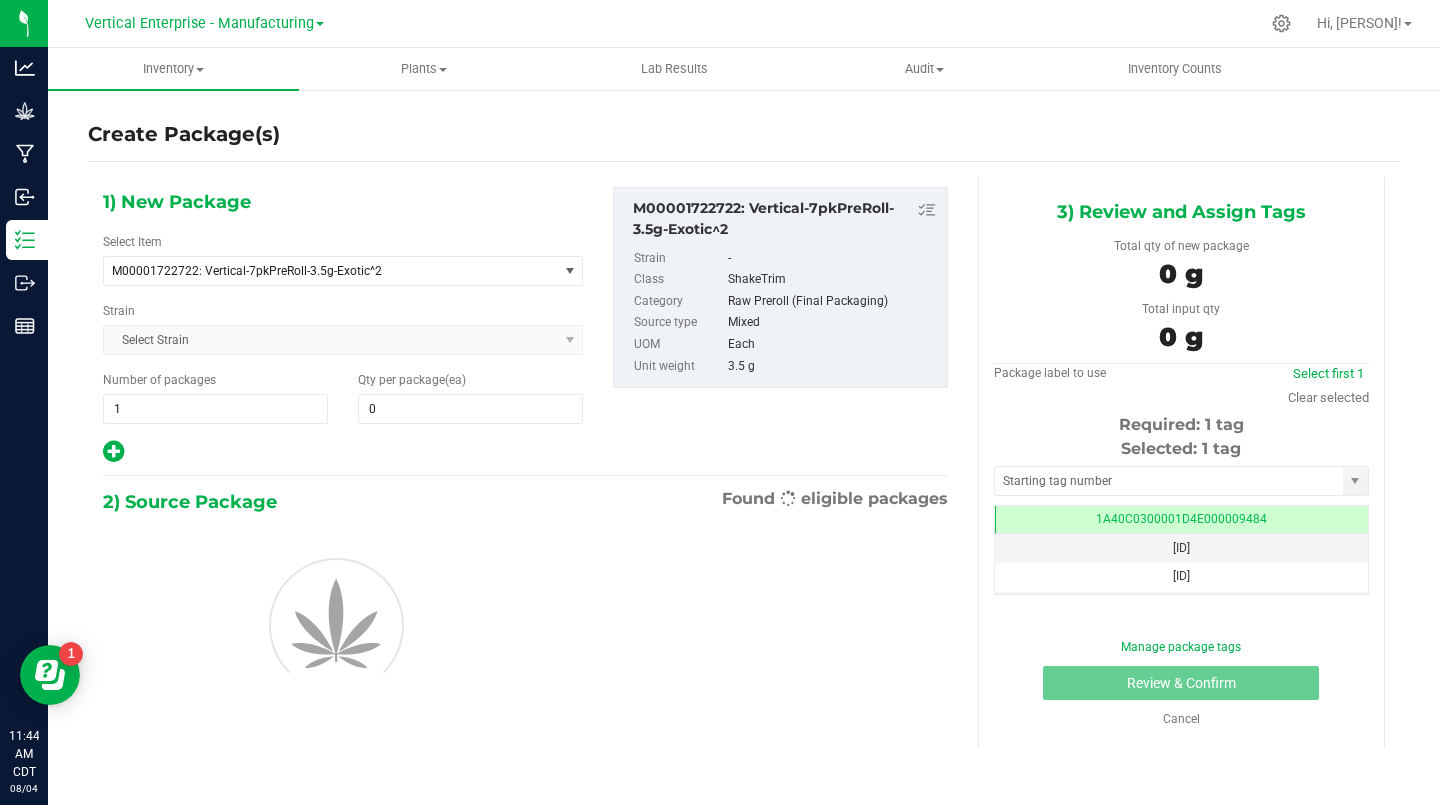 type on "0" 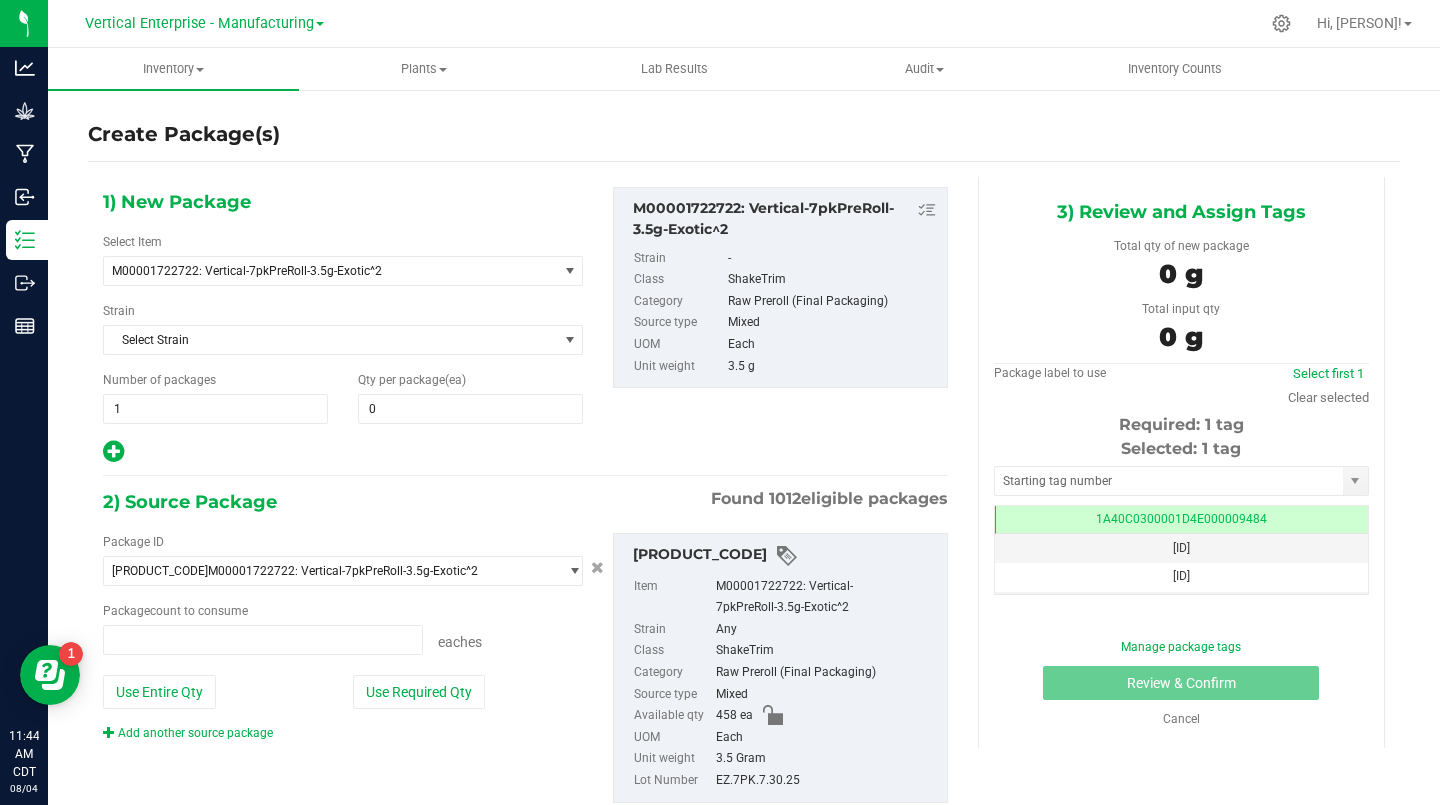 type on "0 ea" 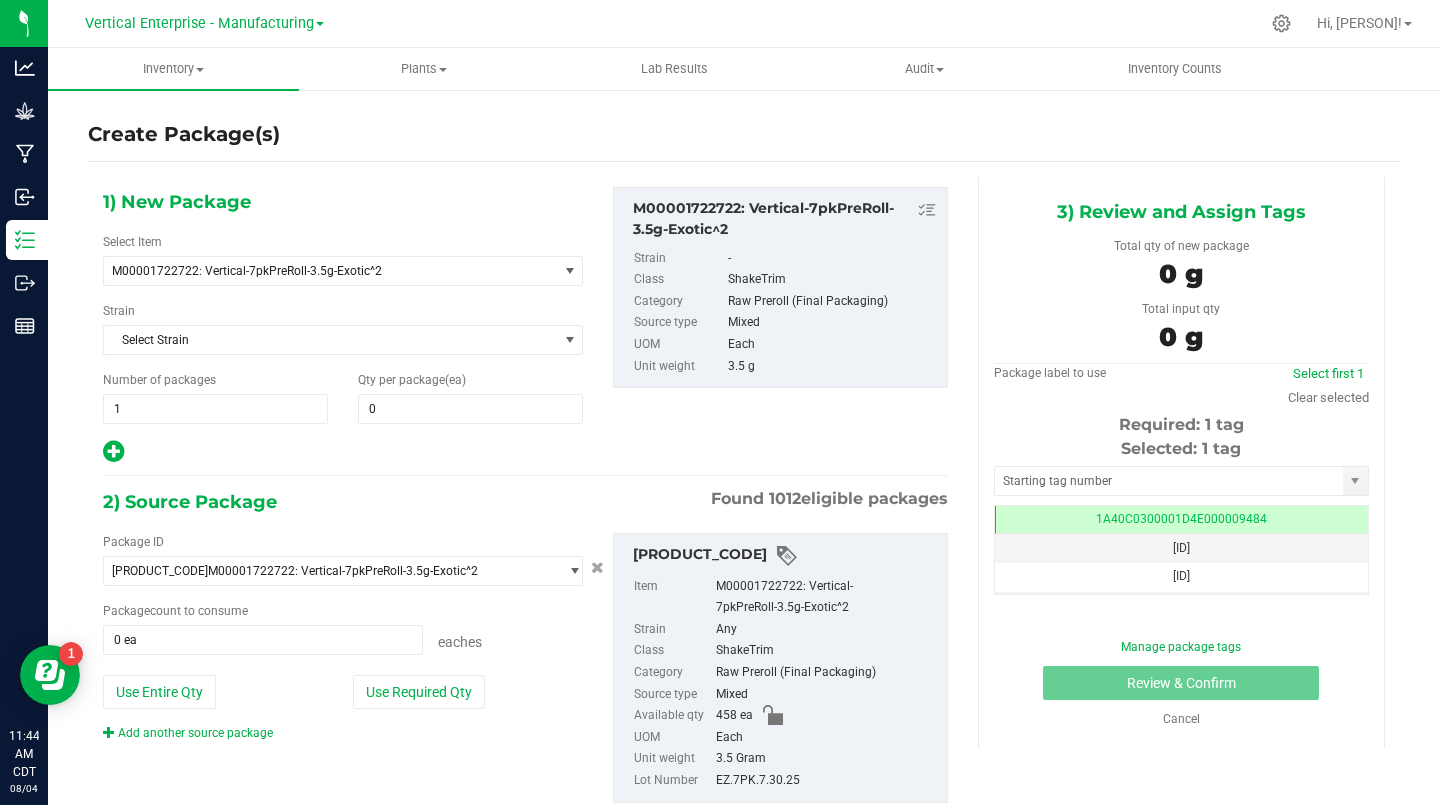 scroll, scrollTop: 0, scrollLeft: 0, axis: both 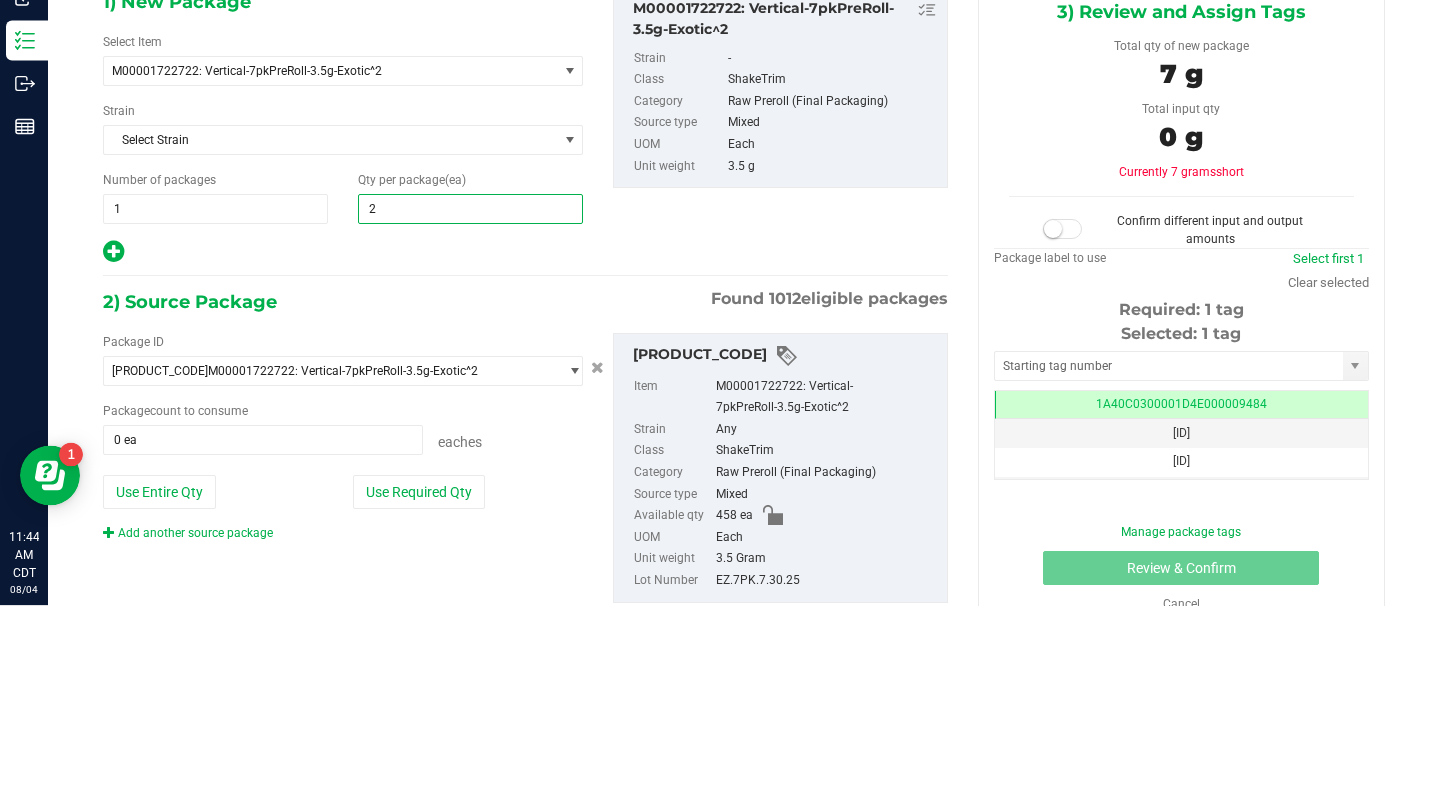 type on "25" 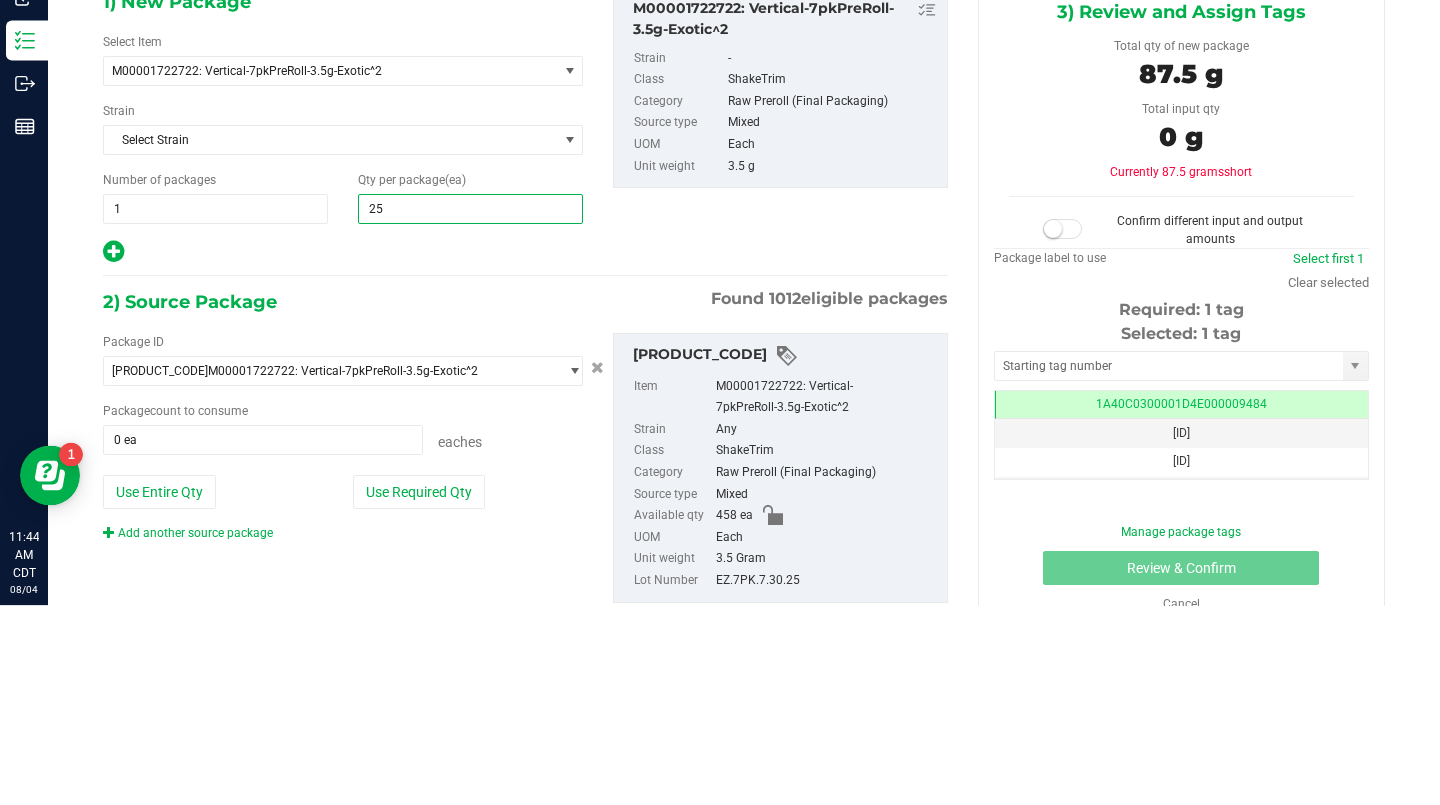 click on "1) New Package
Select Item
M[ID]: Vertical-7pkPreRoll-3.5g-Exotic^2
Badder_NSS Badder_NSS_Bulk Budder_NSS Budder_NSS_Bulk Crude Oil_Extract Crude Oil_Extract Bulk Crude Oil_Extract_Respin Crude Oil_Extract_Respin Bulk Crumble_NSS Diamonds and Sauce_NSS Bulk Diamonds_NSS Bulk Distillate_NSS Bulk Hash_FG_NSS Hash_NSS Hash_Puck_NSS HashRosin_NSS HTE_NSS Bulk Live Badder_NSS Live Badder_NSS Bulk Live Resin_NSS Bulk Live Sugar_NSS Live Sugar_NSS Bulk M[ID]: Vertical "Red Pop Fizz" Infused Pre-roll 1g M[ID]: Vertical "Eye Candy Crush" Infused Pre-roll 1g M[ID]: Vertical "Messy Jesse" DriedCured_Biomass Bulk
E85" at bounding box center (525, 511) 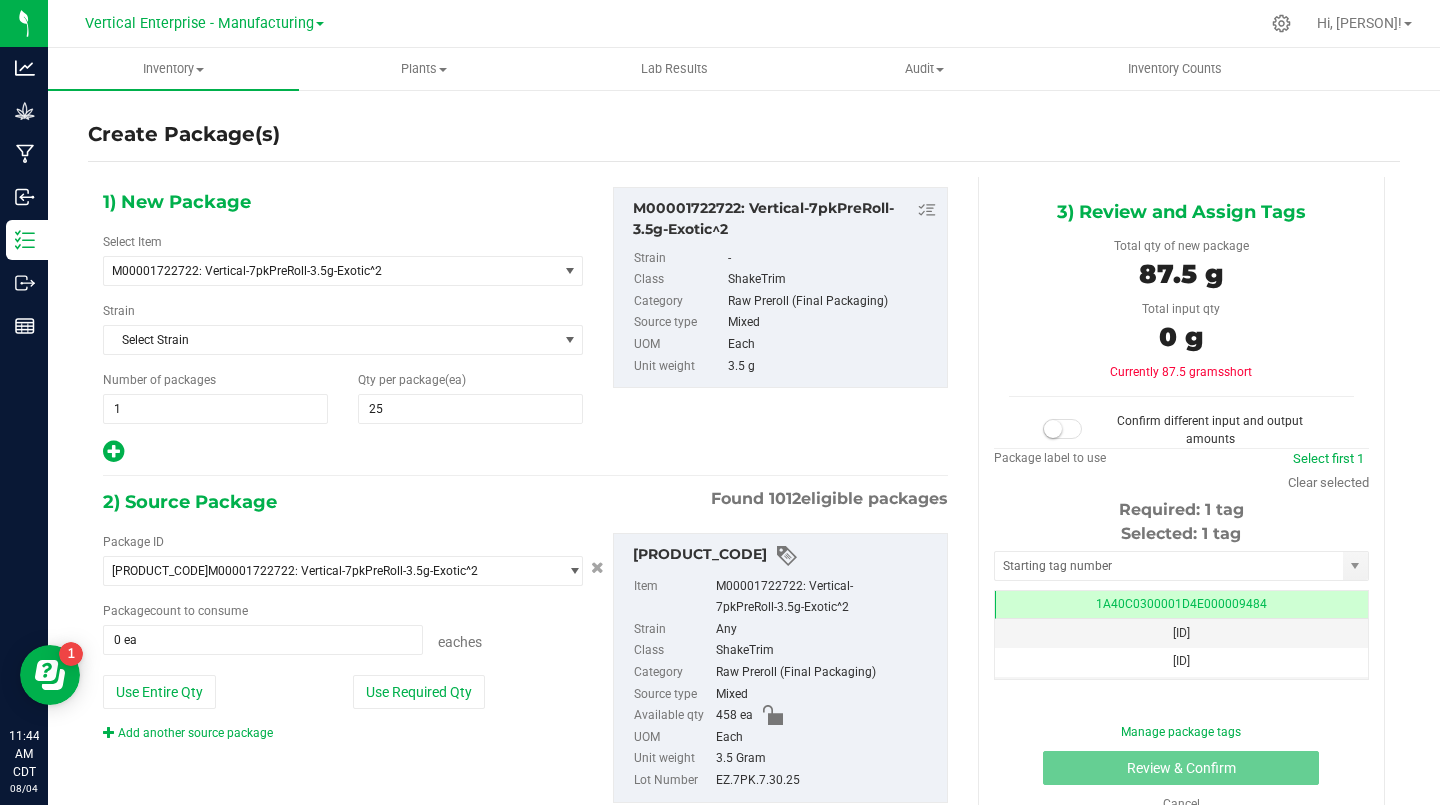 click on "Use Required Qty" at bounding box center (419, 692) 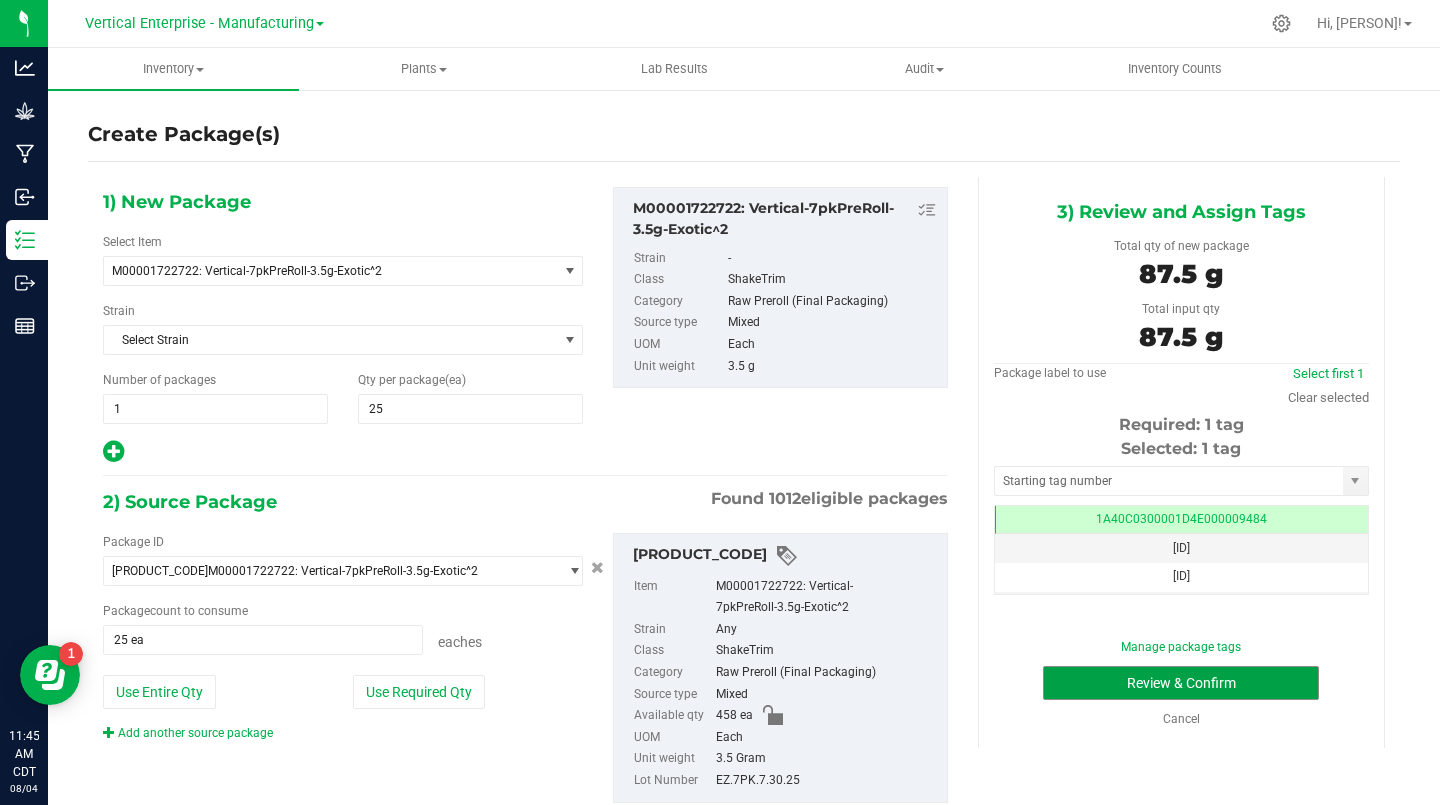 click on "Review & Confirm" at bounding box center (1181, 683) 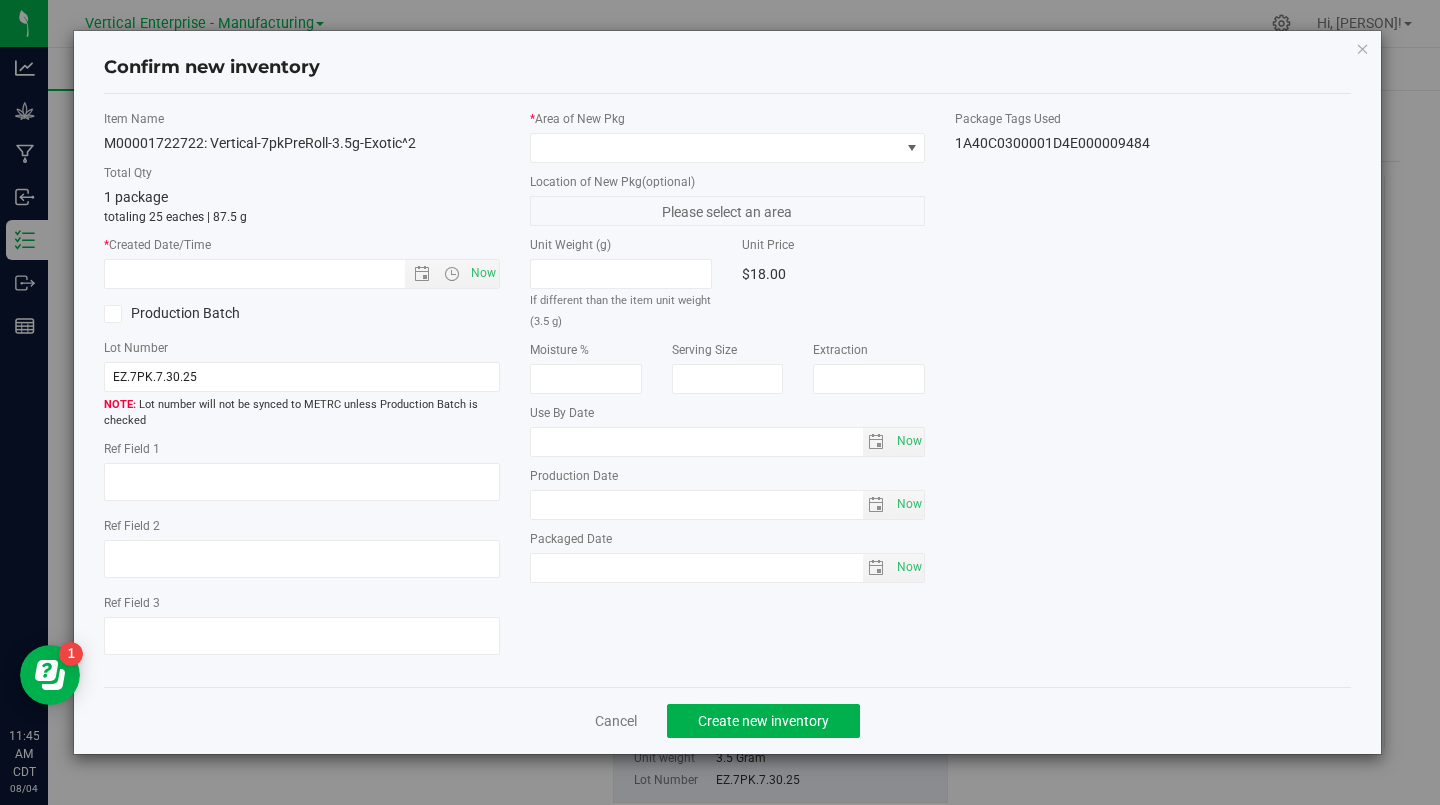click on "Now" at bounding box center (483, 273) 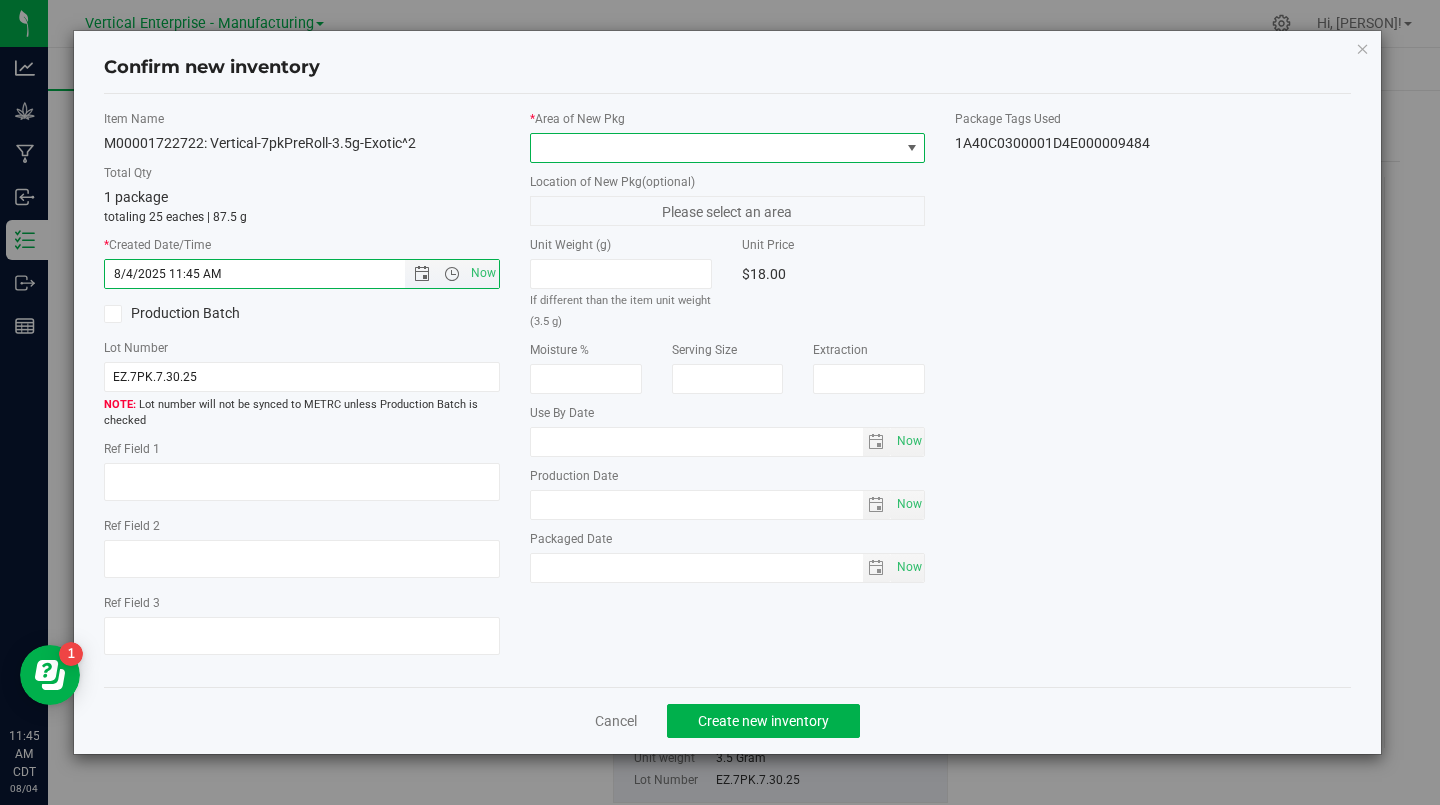 click at bounding box center [715, 148] 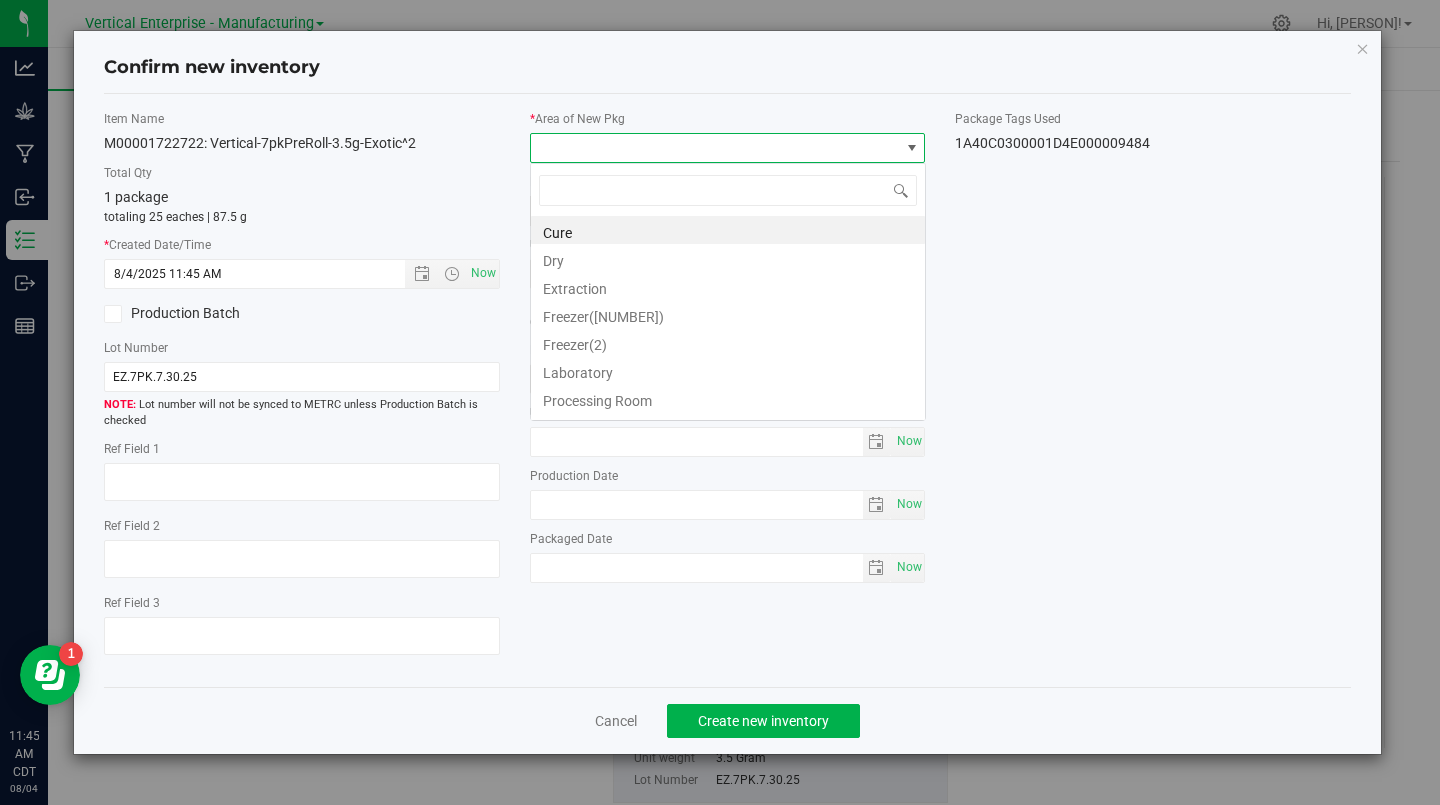 scroll, scrollTop: 99970, scrollLeft: 99604, axis: both 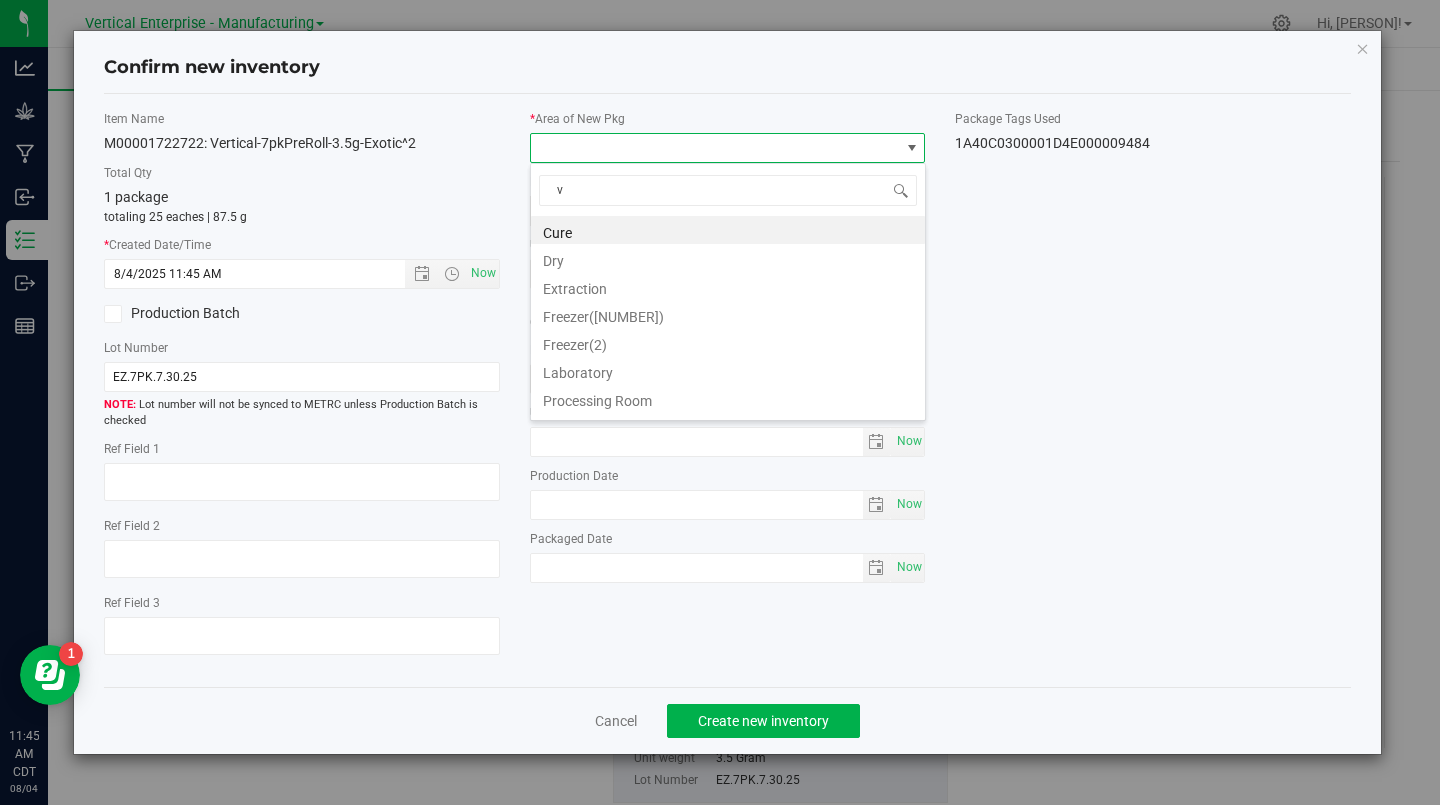 type on "va" 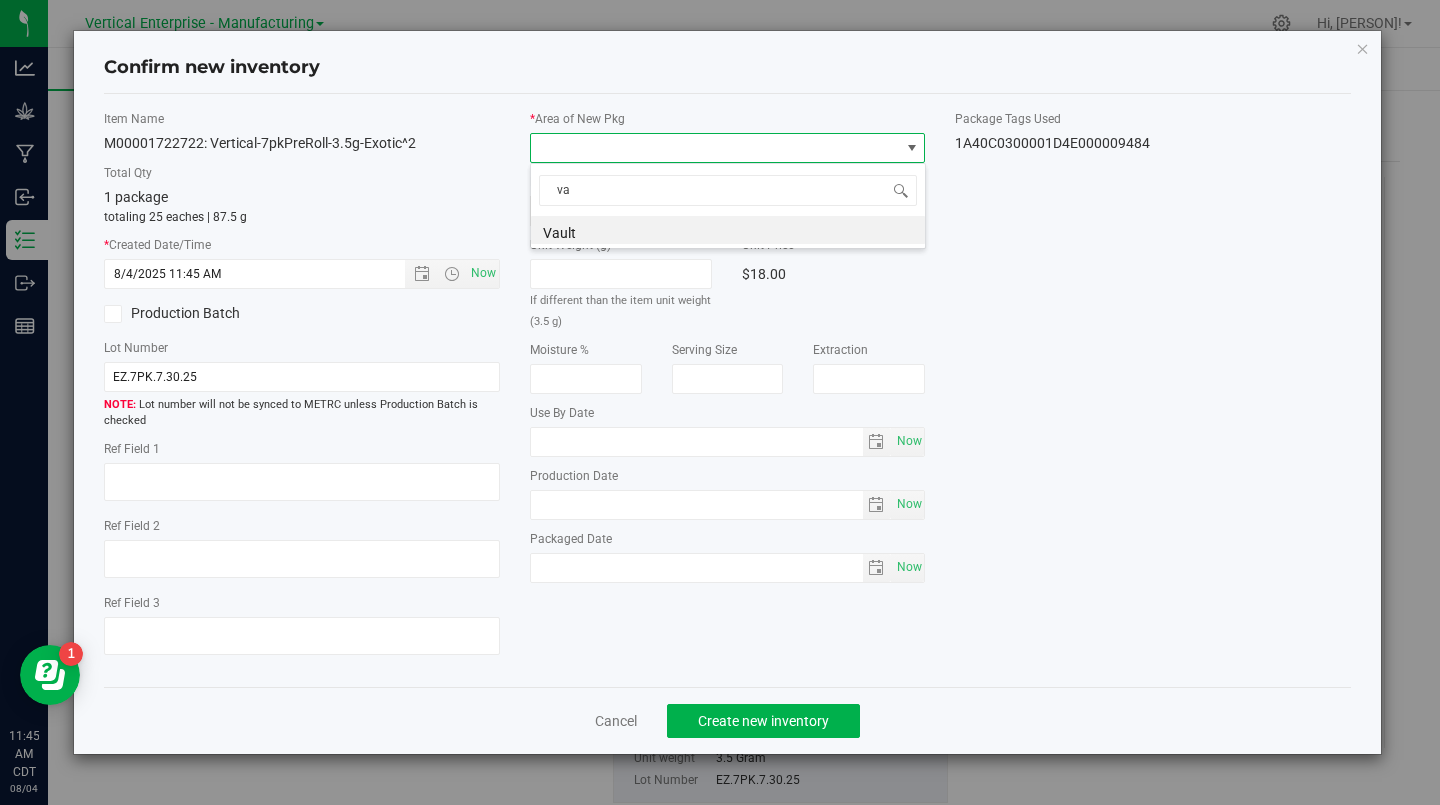 click on "Vault" at bounding box center (728, 230) 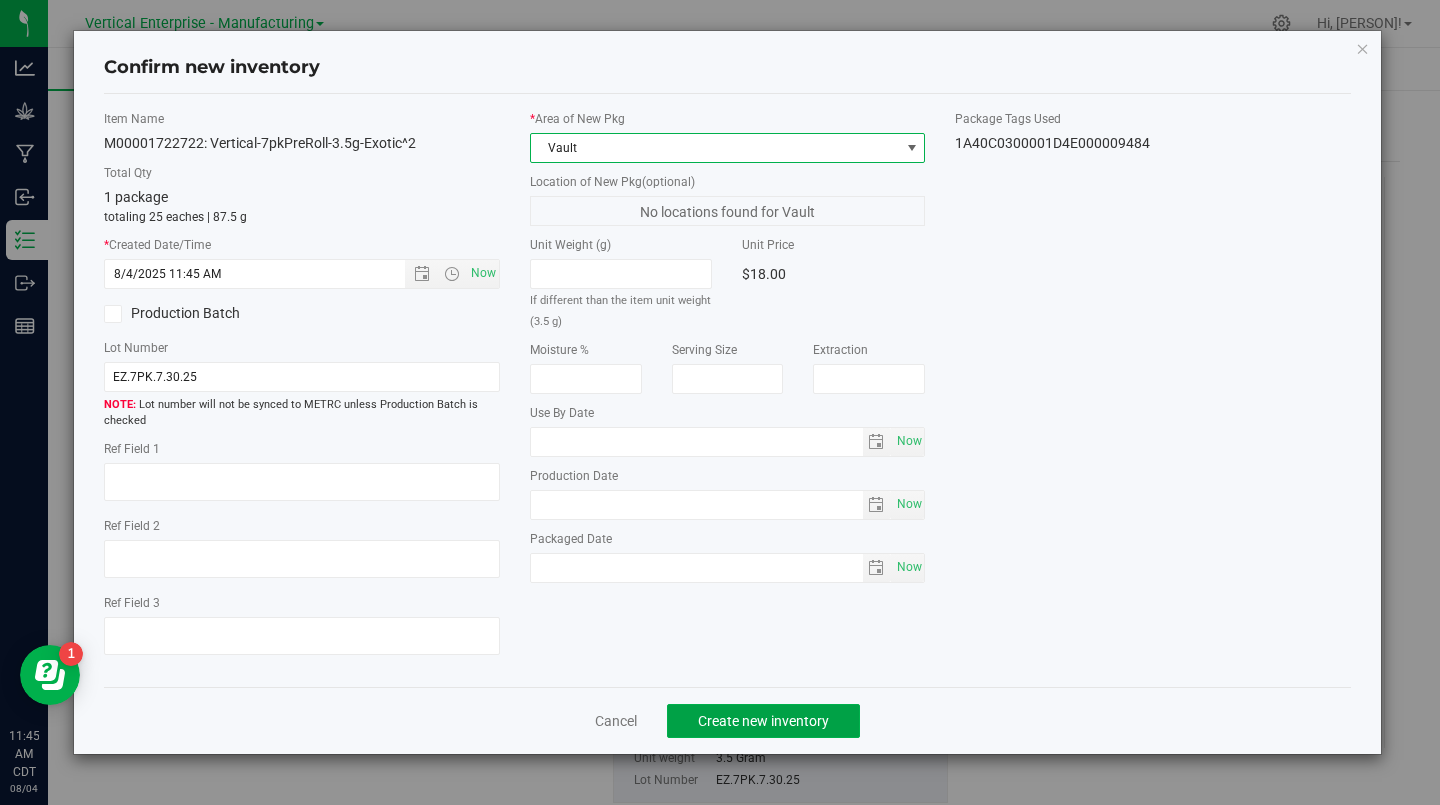 click on "Create new inventory" 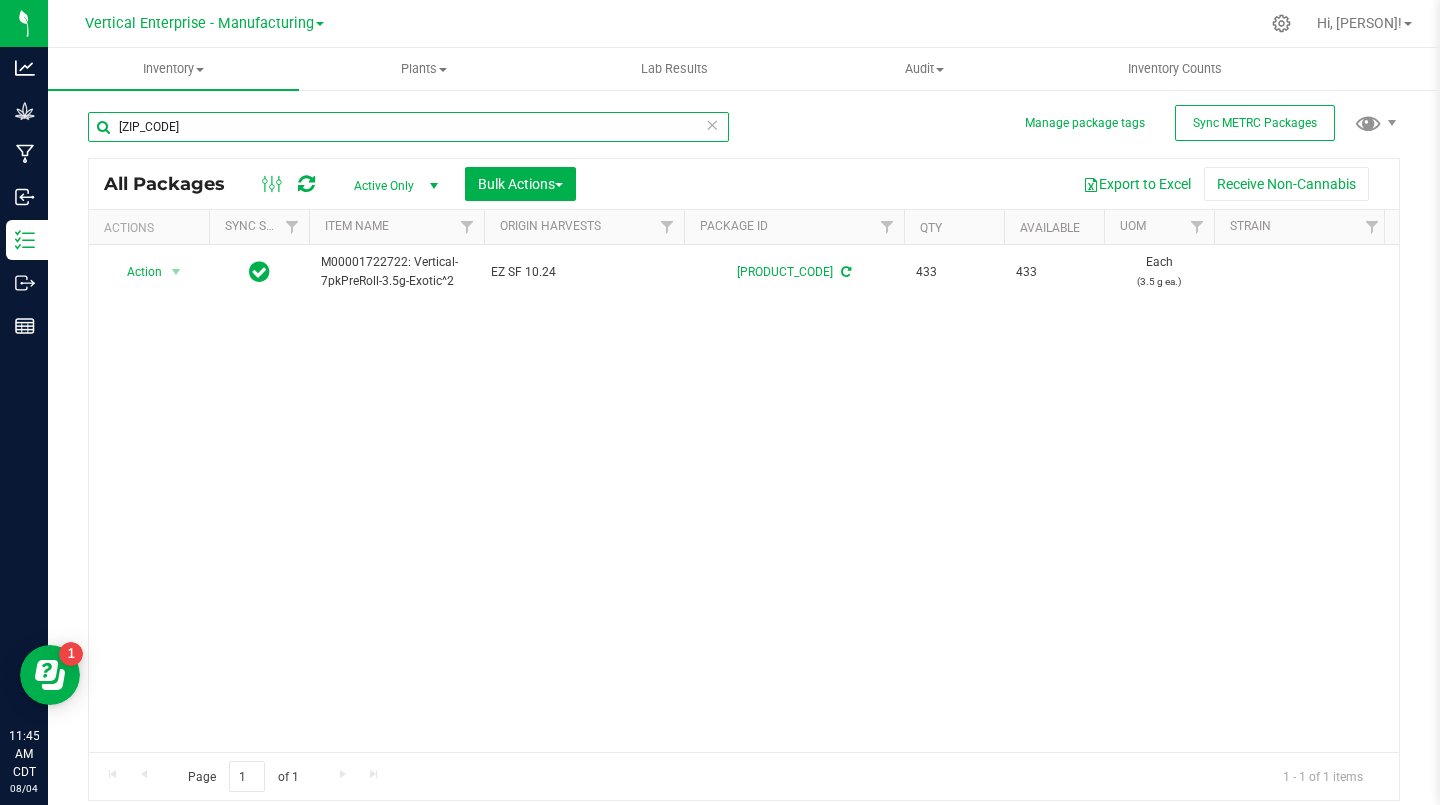 click on "[ZIP_CODE]" at bounding box center [408, 127] 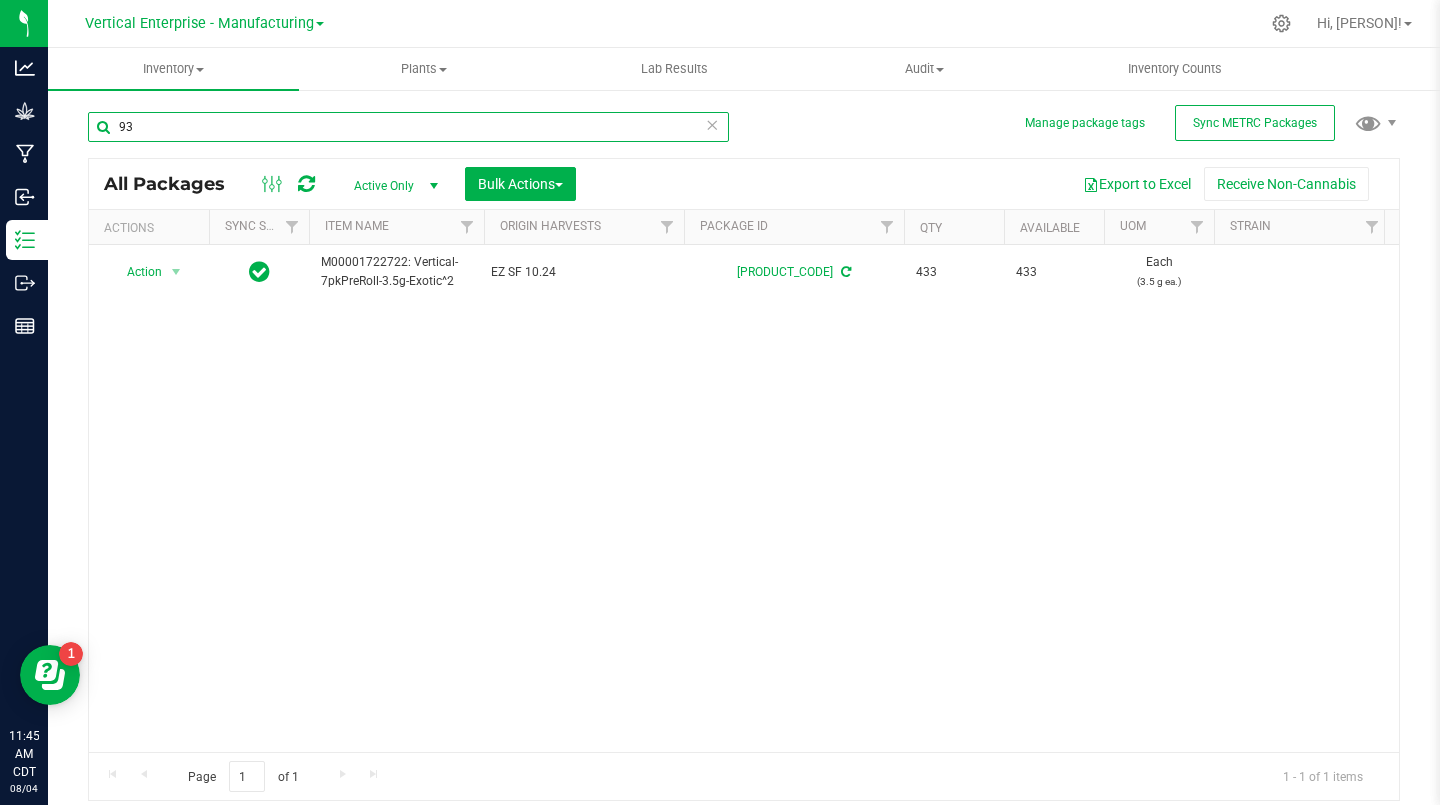 type on "9" 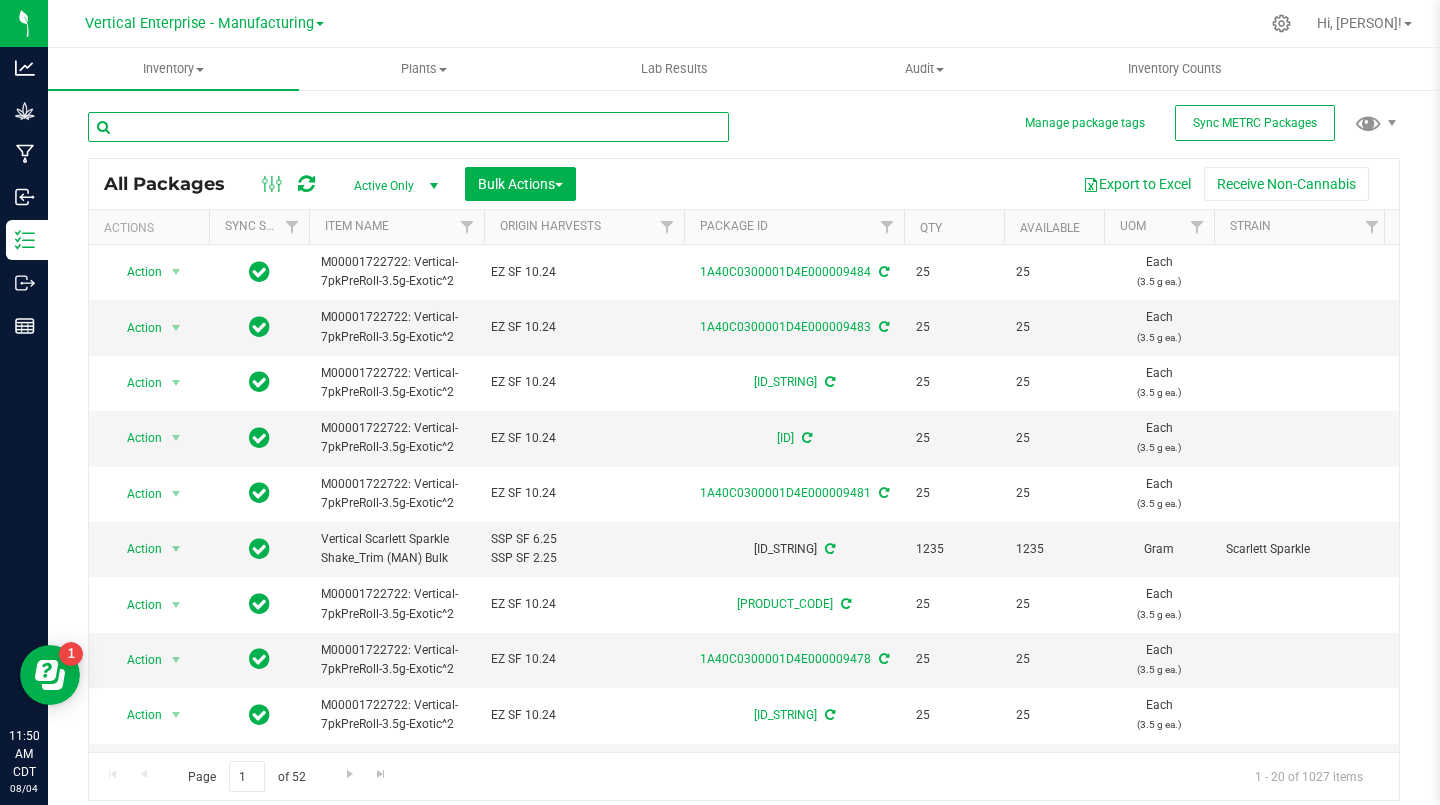 type 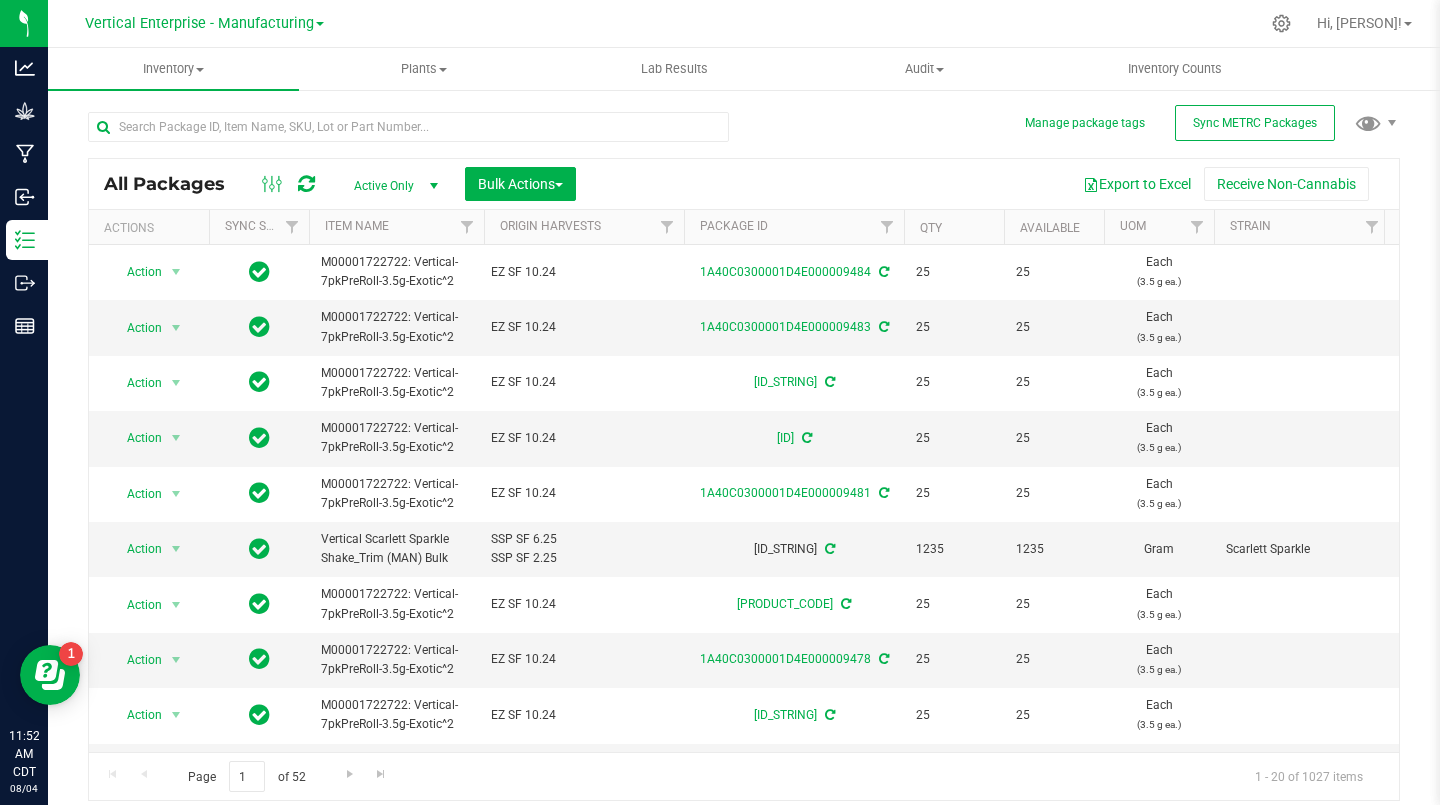 click on "Vertical Enterprise - Manufacturing" at bounding box center [199, 23] 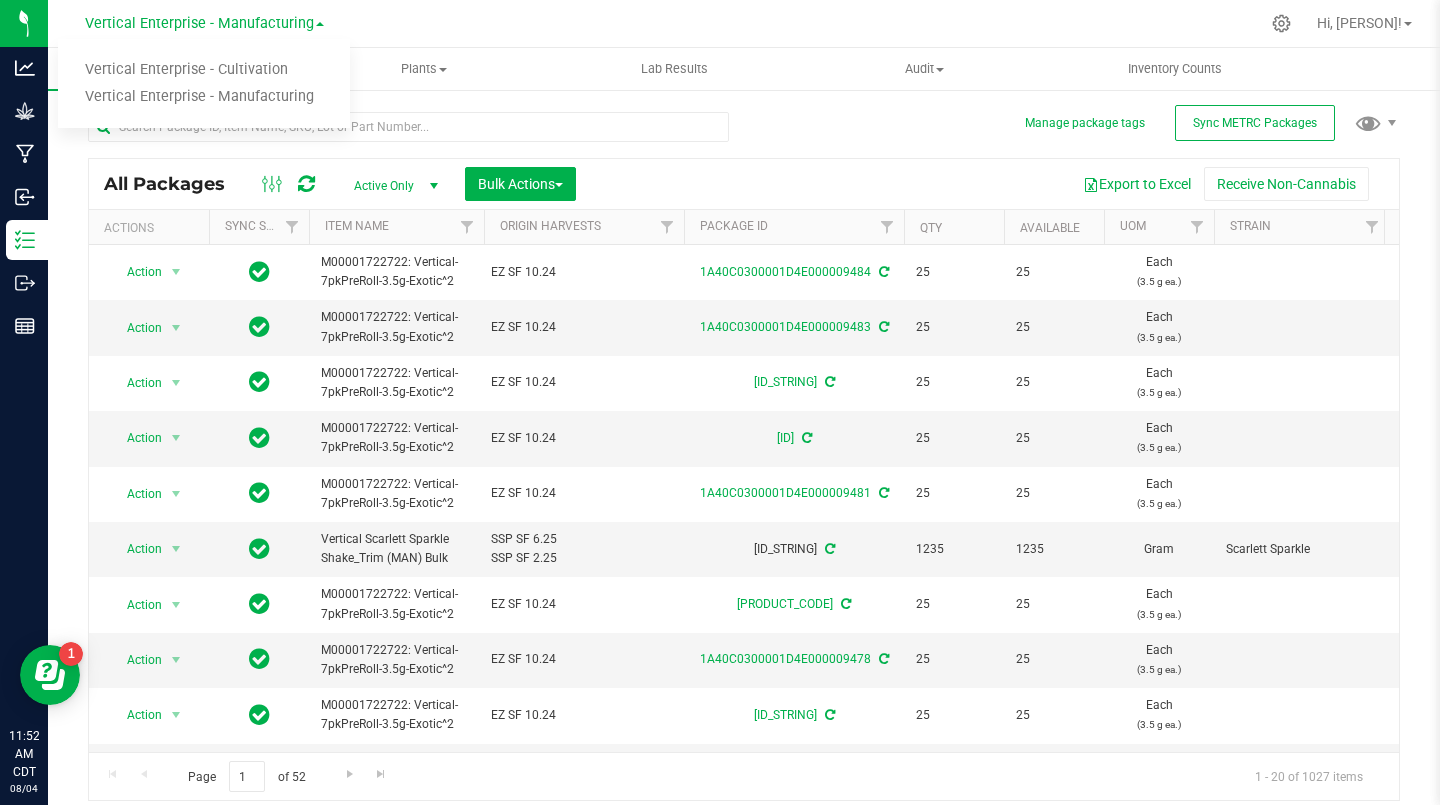 click on "Vertical Enterprise - Cultivation" at bounding box center (204, 70) 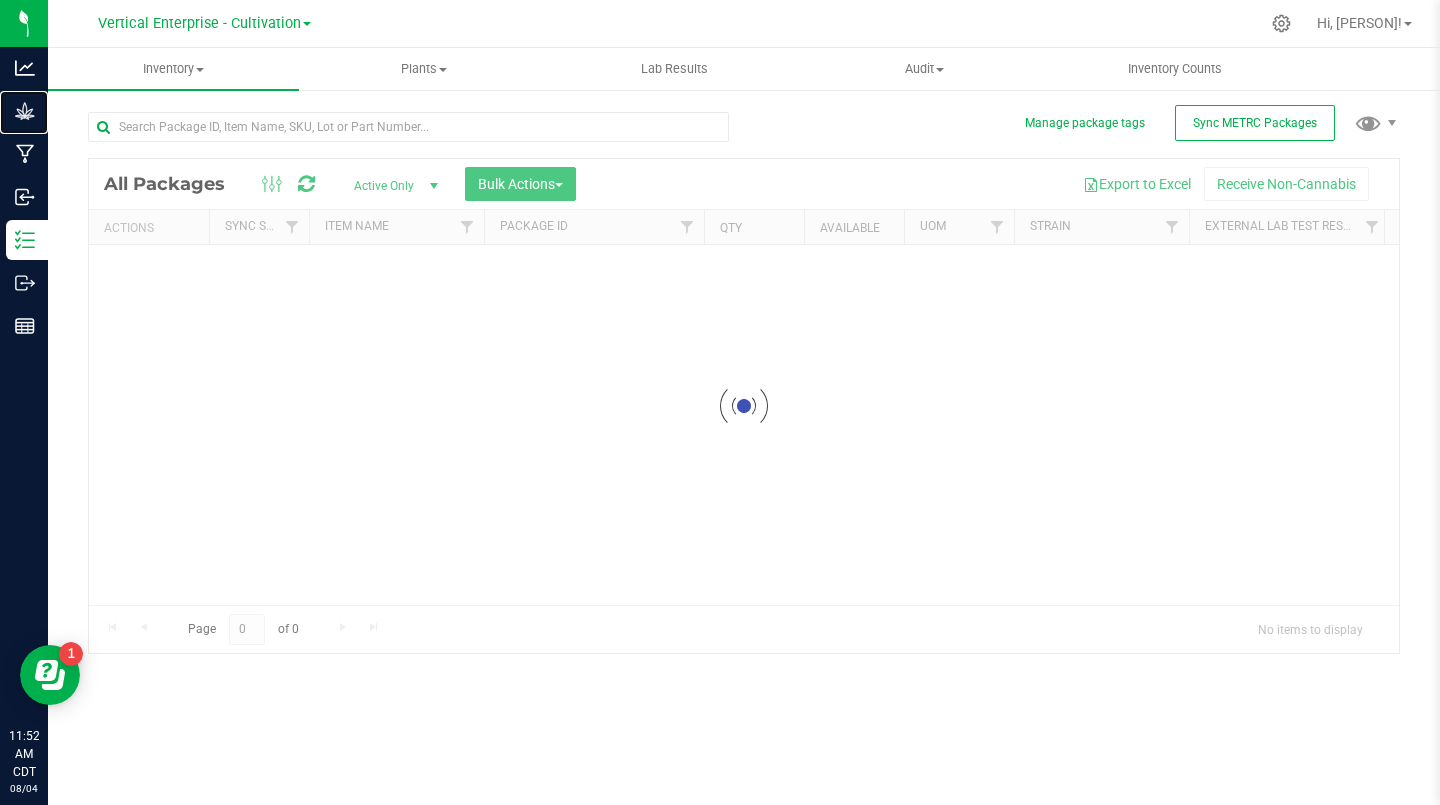 click 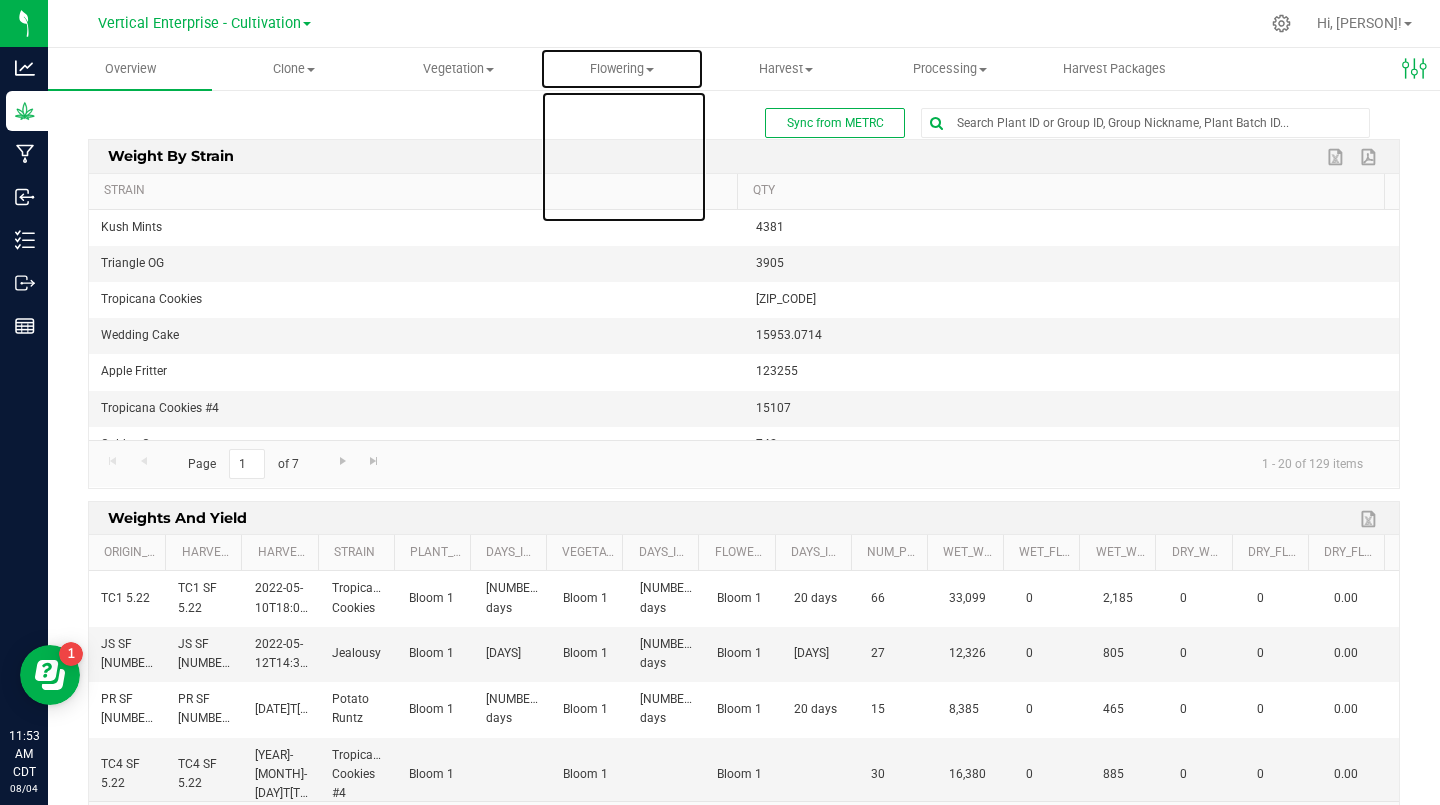click on "Flowering" at bounding box center (622, 69) 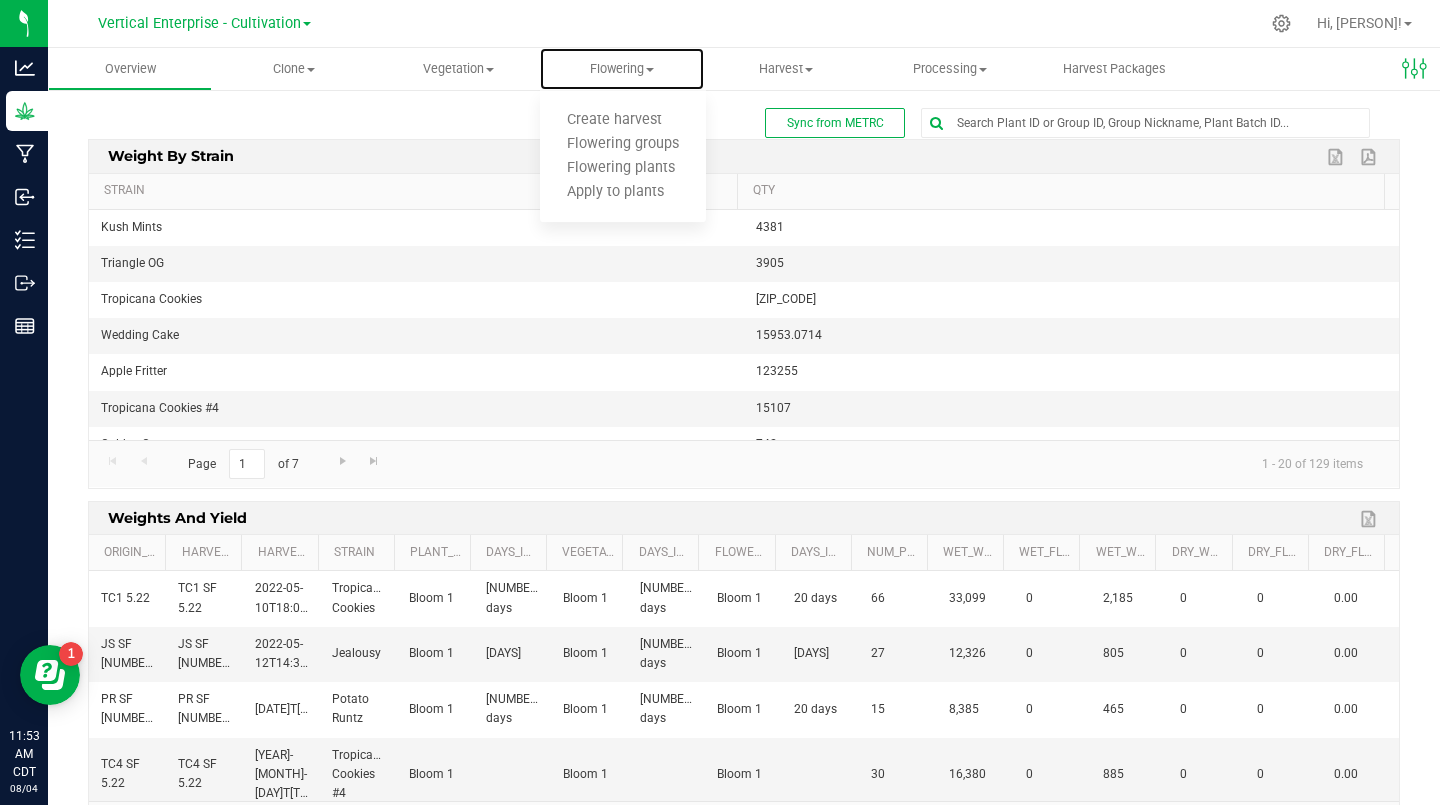 click on "Flowering groups" at bounding box center [623, 144] 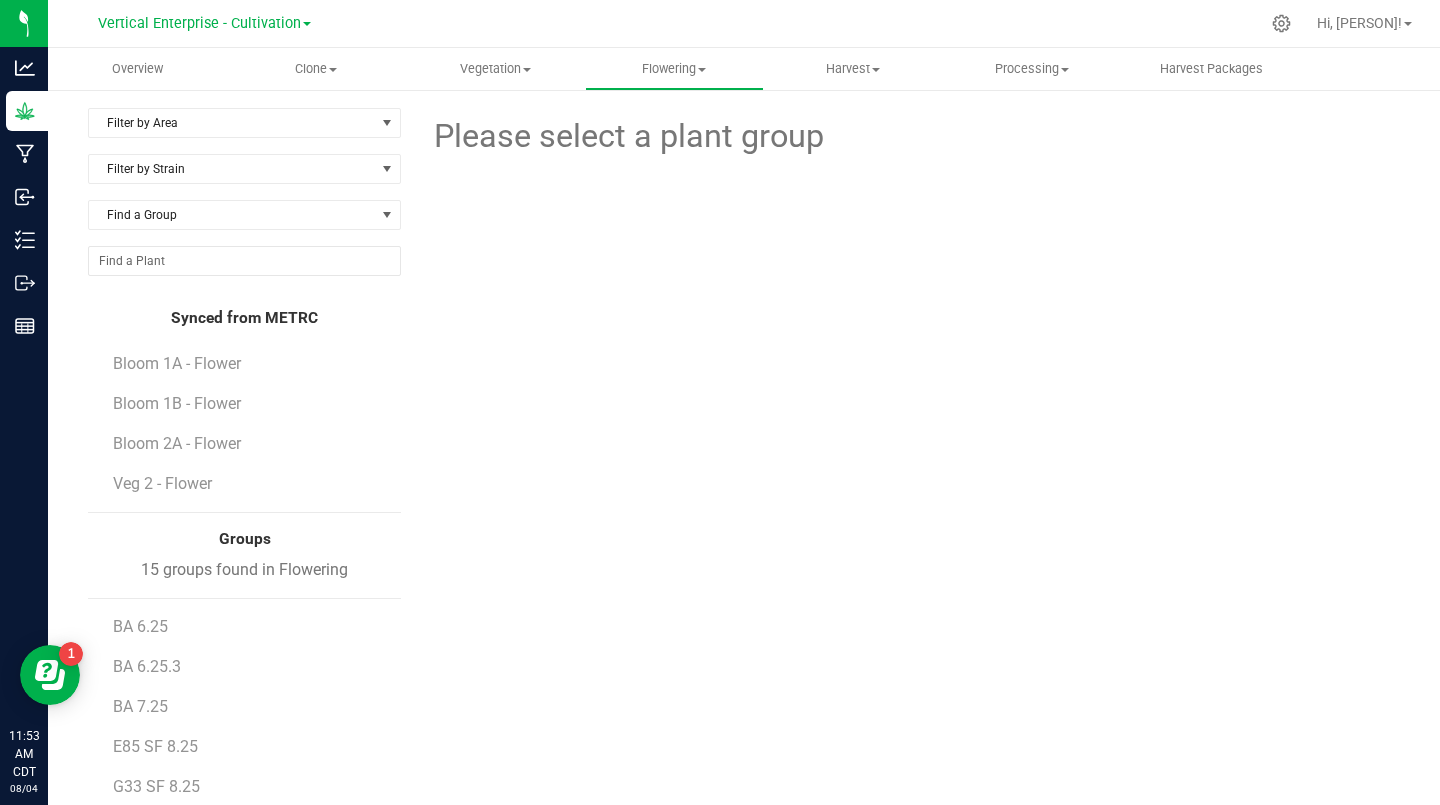 click on "Filter by Area" at bounding box center [232, 123] 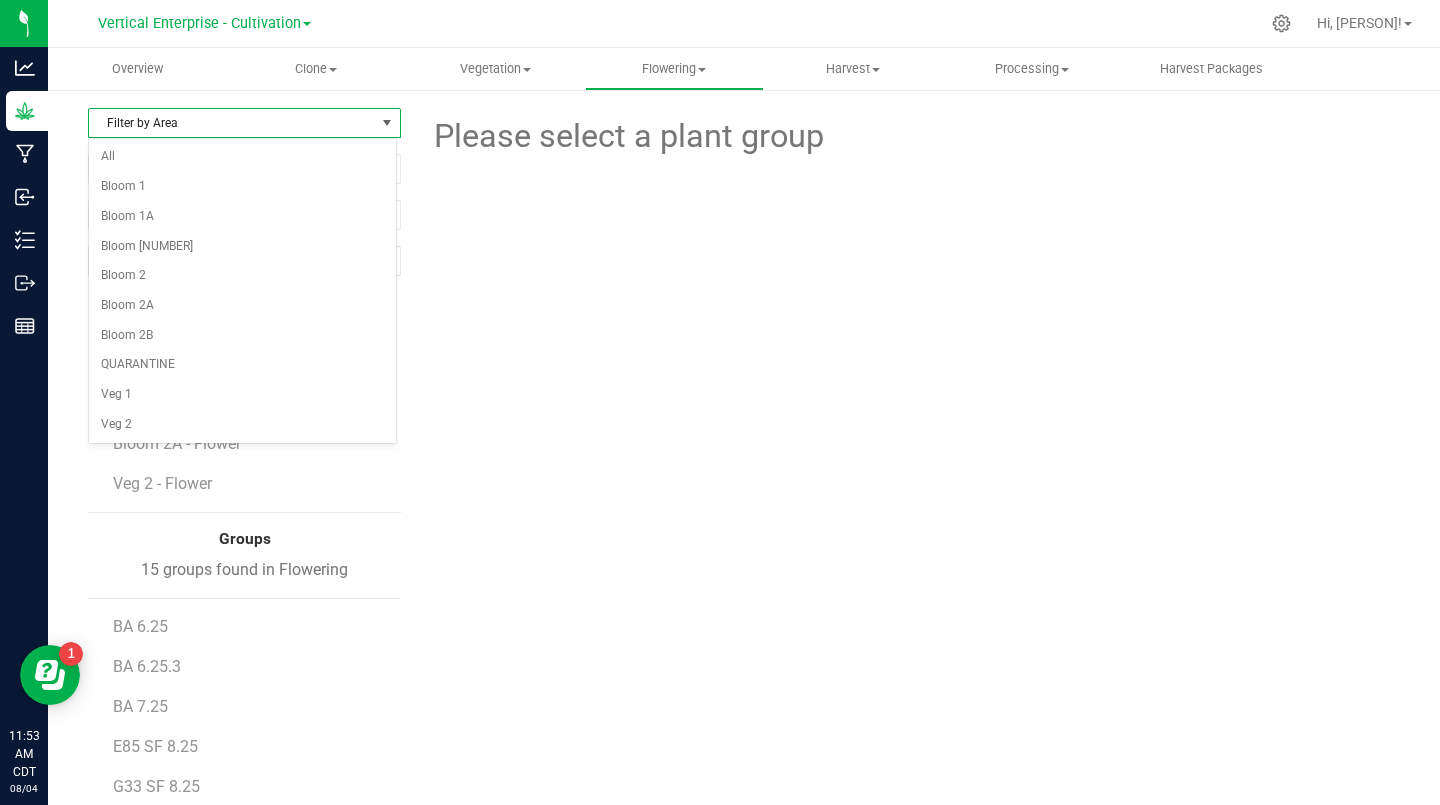 click on "Bloom 2B" at bounding box center (242, 336) 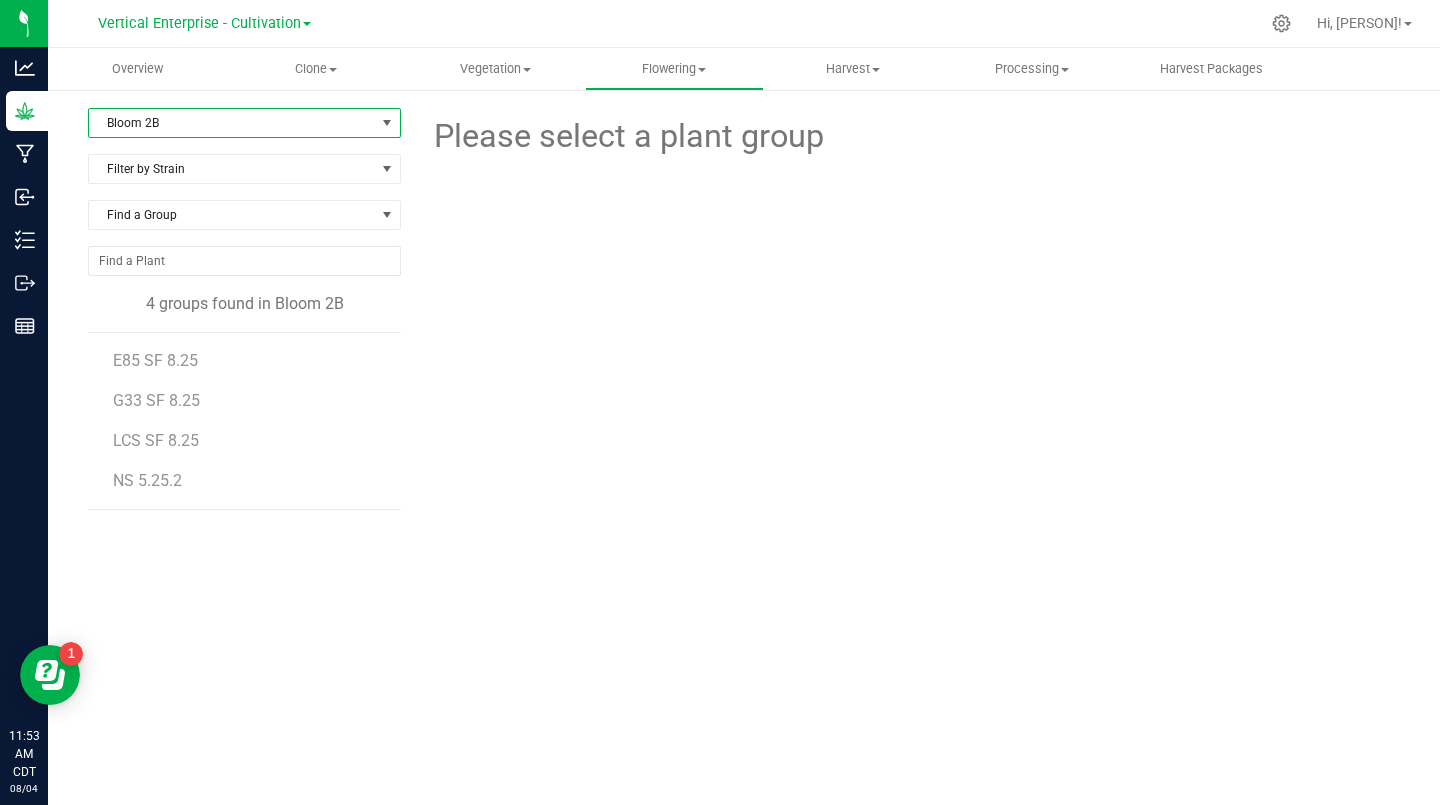 click on "NS 5.25.2" at bounding box center (147, 480) 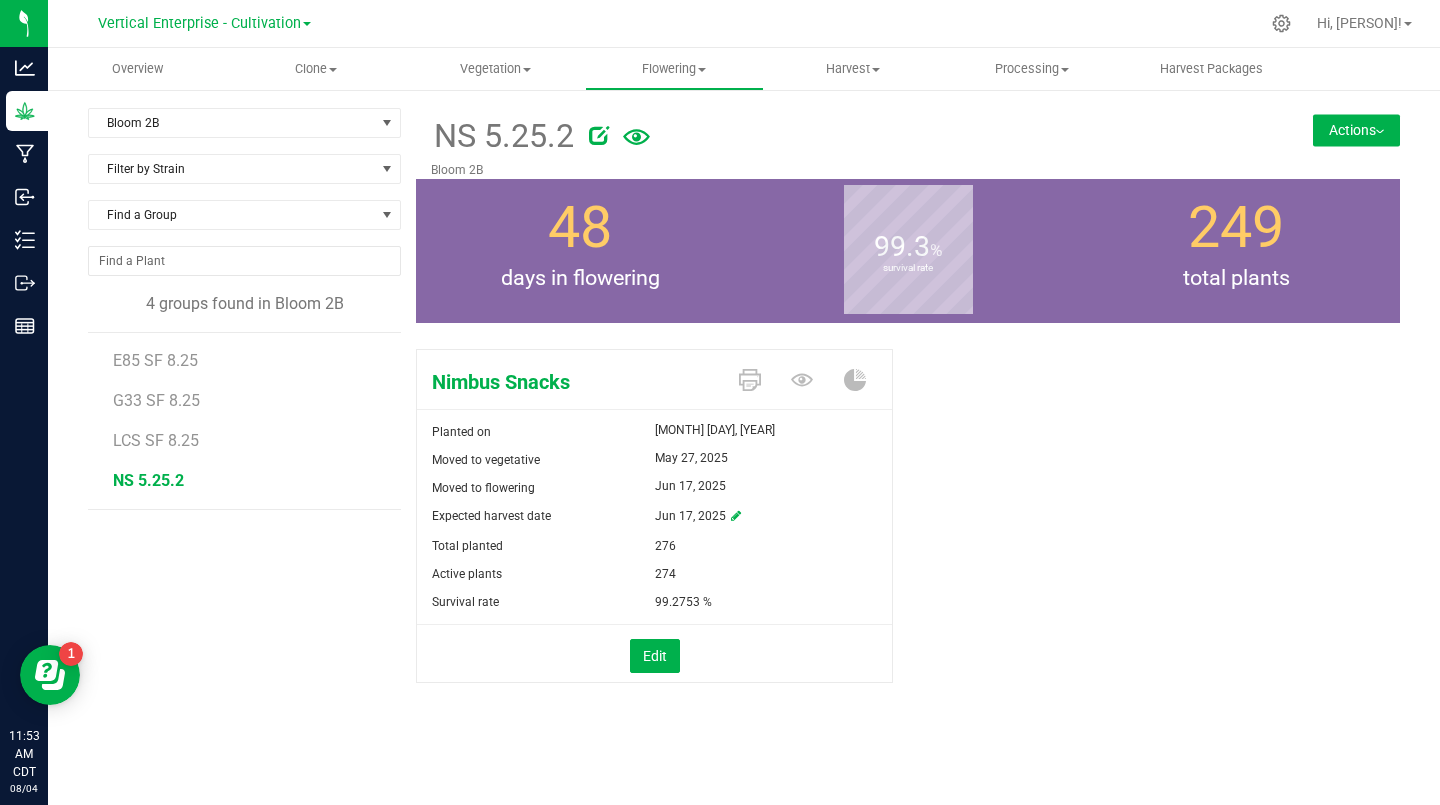 click at bounding box center (599, 135) 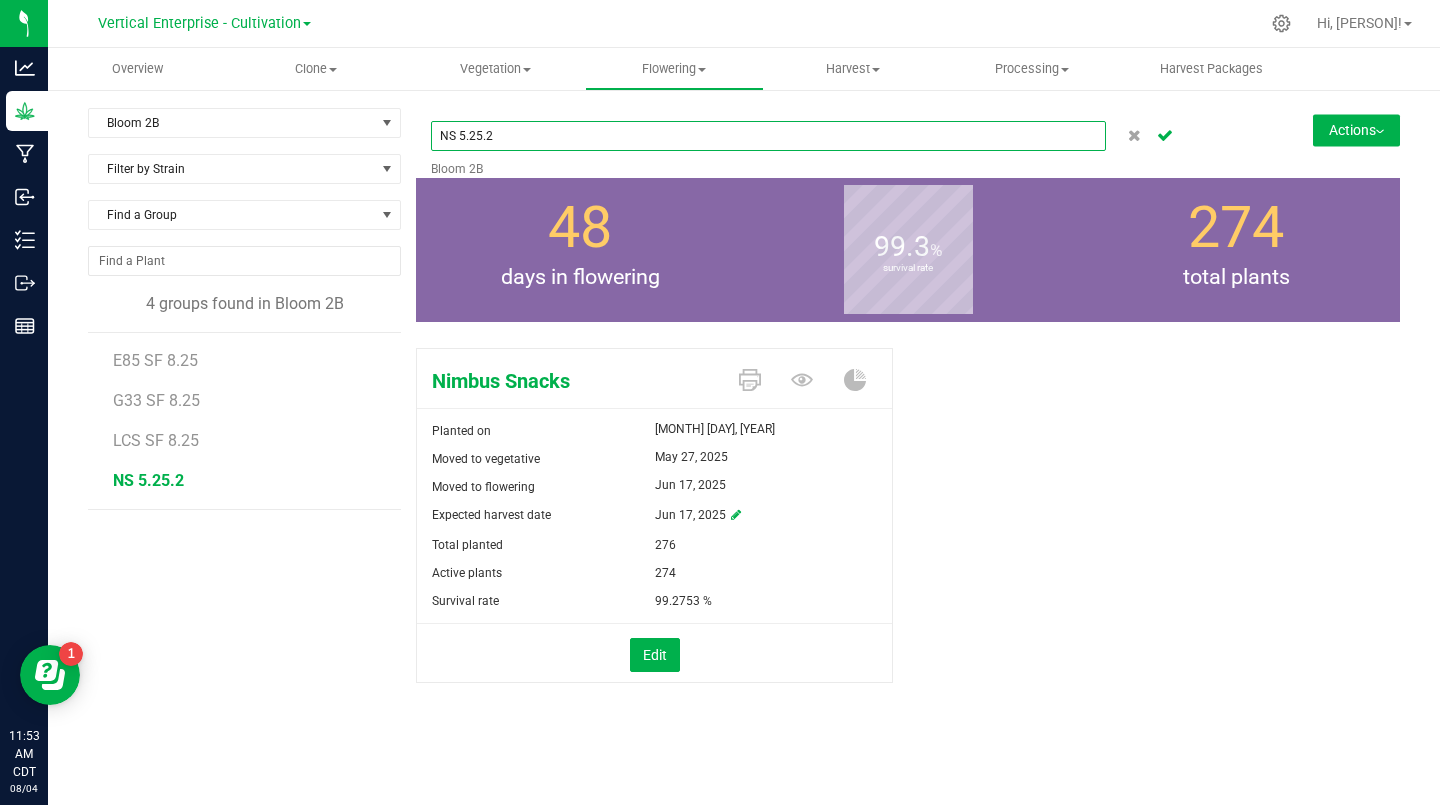 click on "NS 5.25.2" at bounding box center (768, 136) 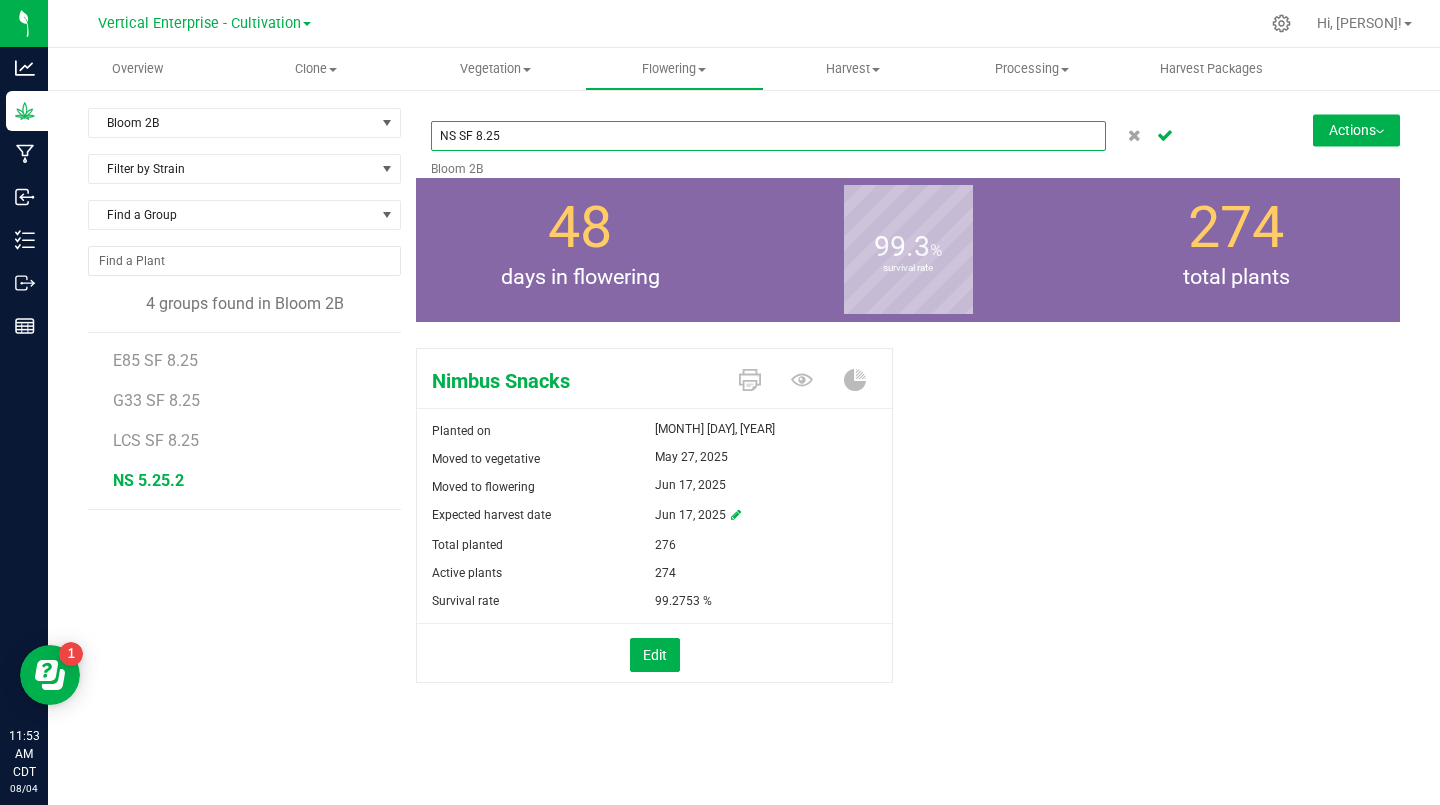 type on "NS SF 8.25" 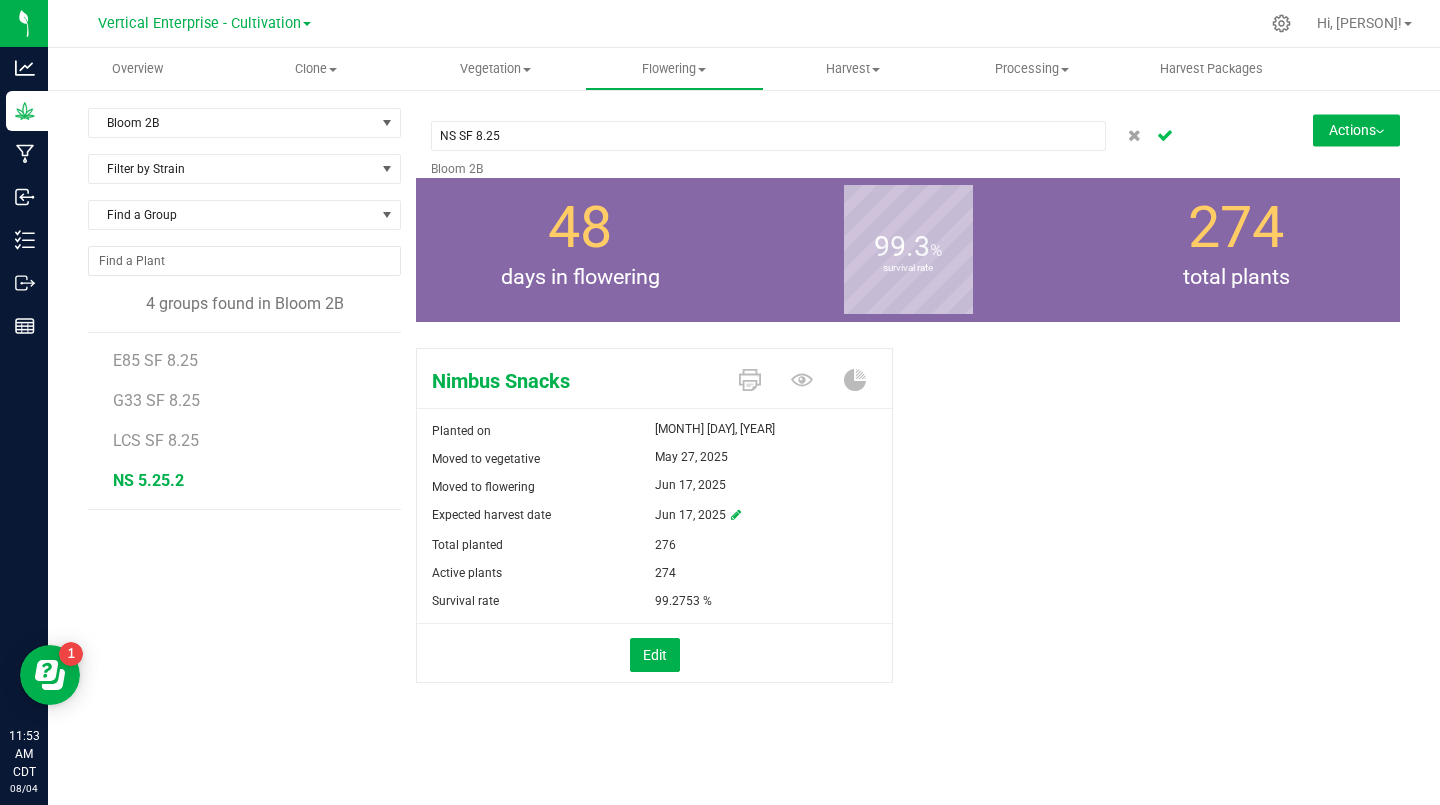 click 